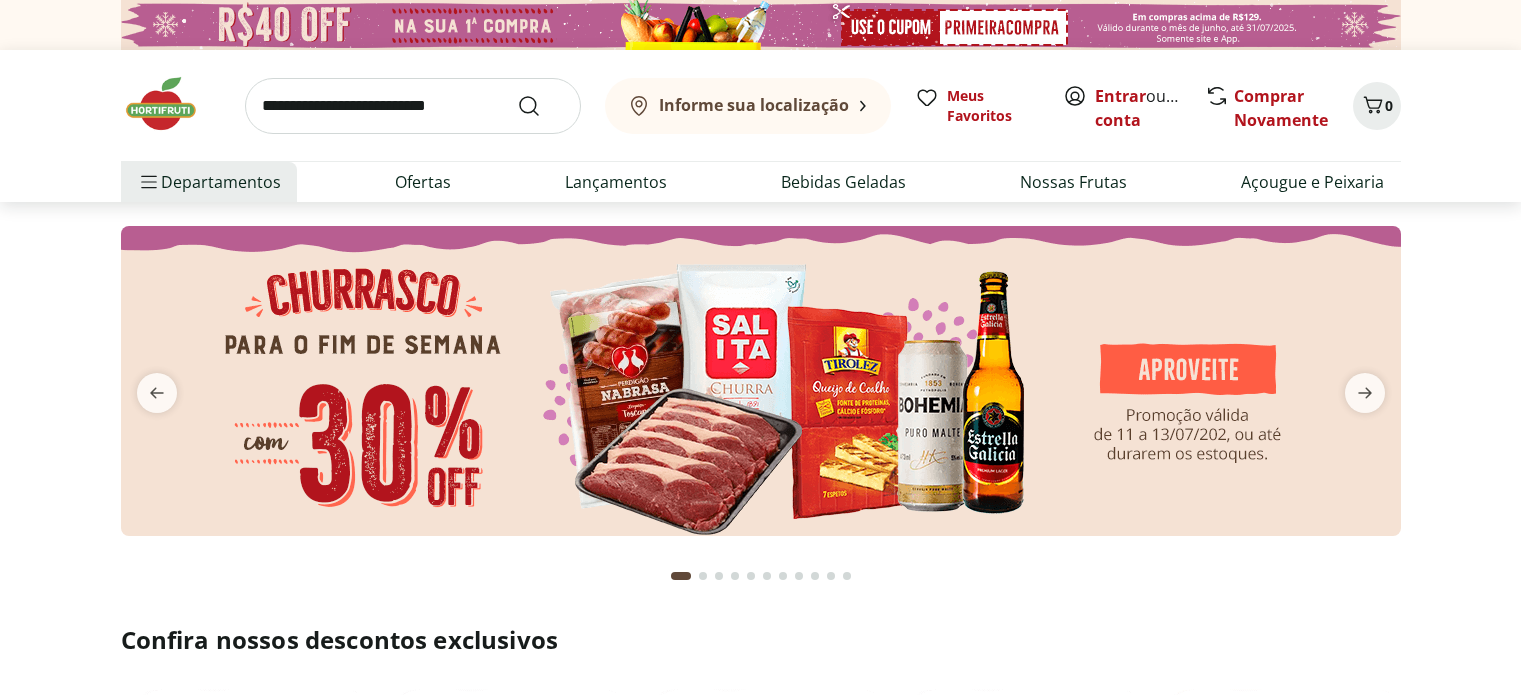 scroll, scrollTop: 0, scrollLeft: 0, axis: both 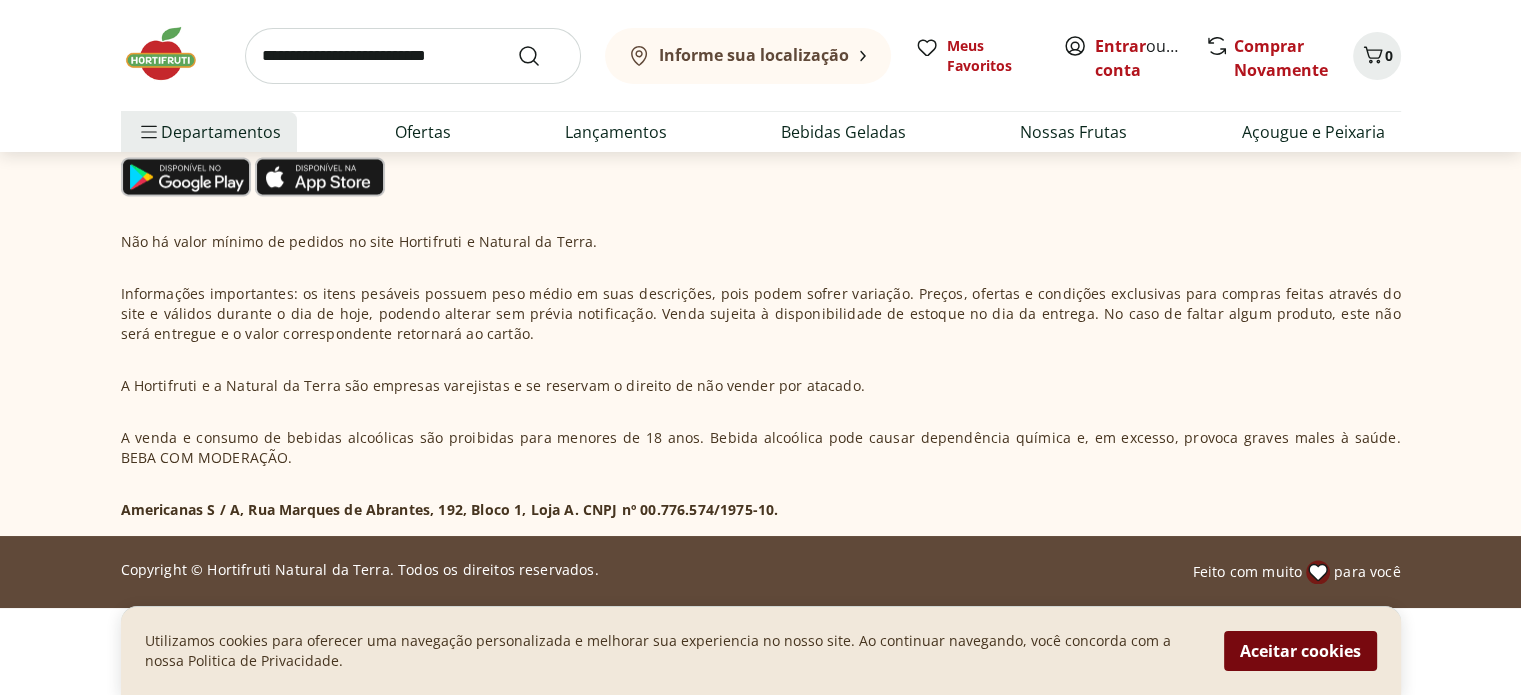 click on "Aceitar cookies" at bounding box center [1300, 651] 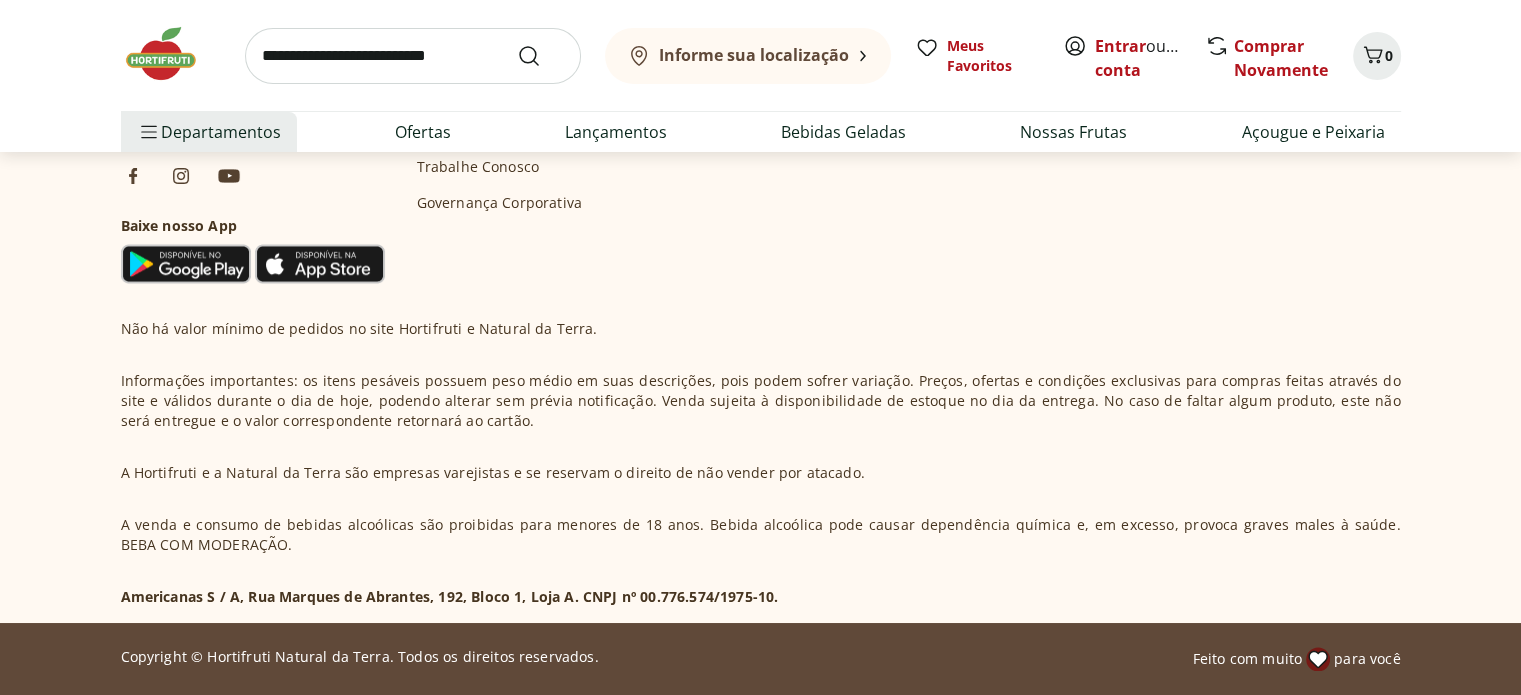 scroll, scrollTop: 7342, scrollLeft: 0, axis: vertical 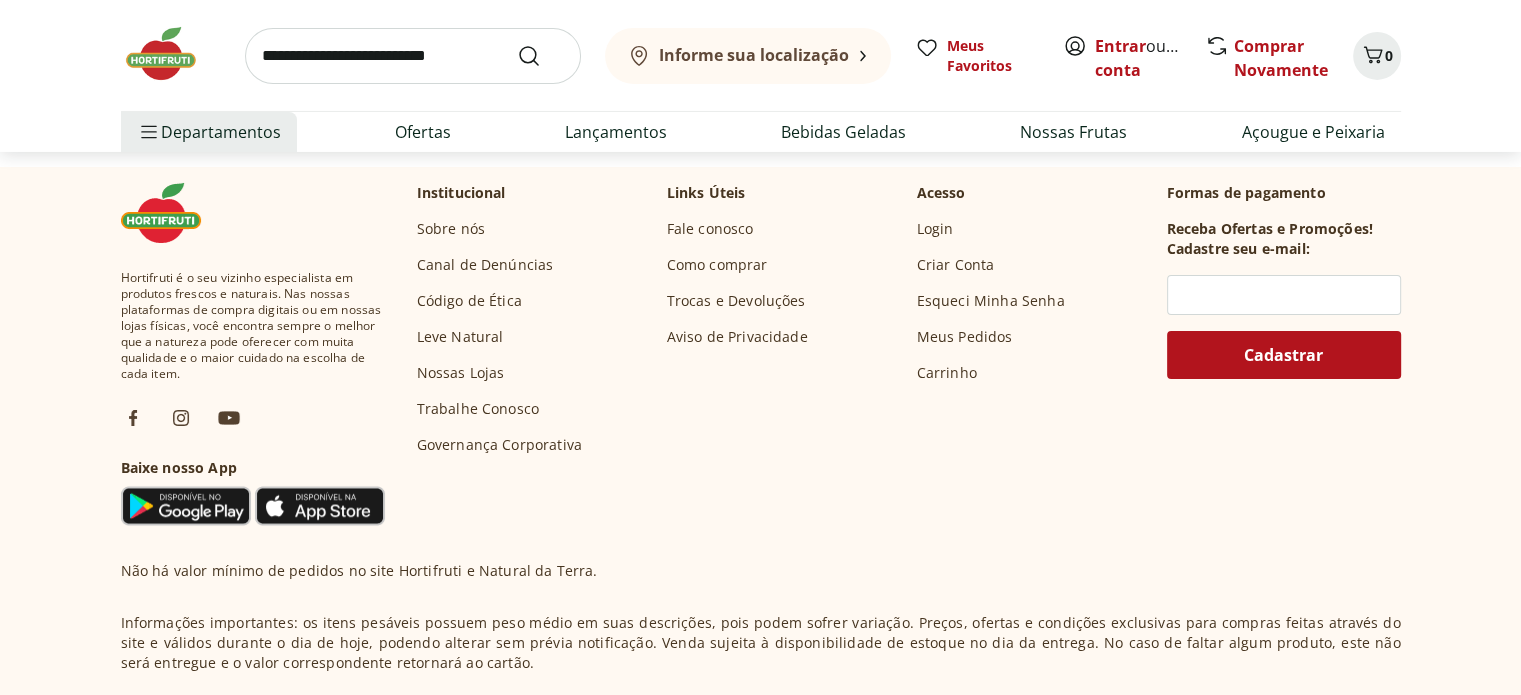 click on "Como comprar" at bounding box center [717, 265] 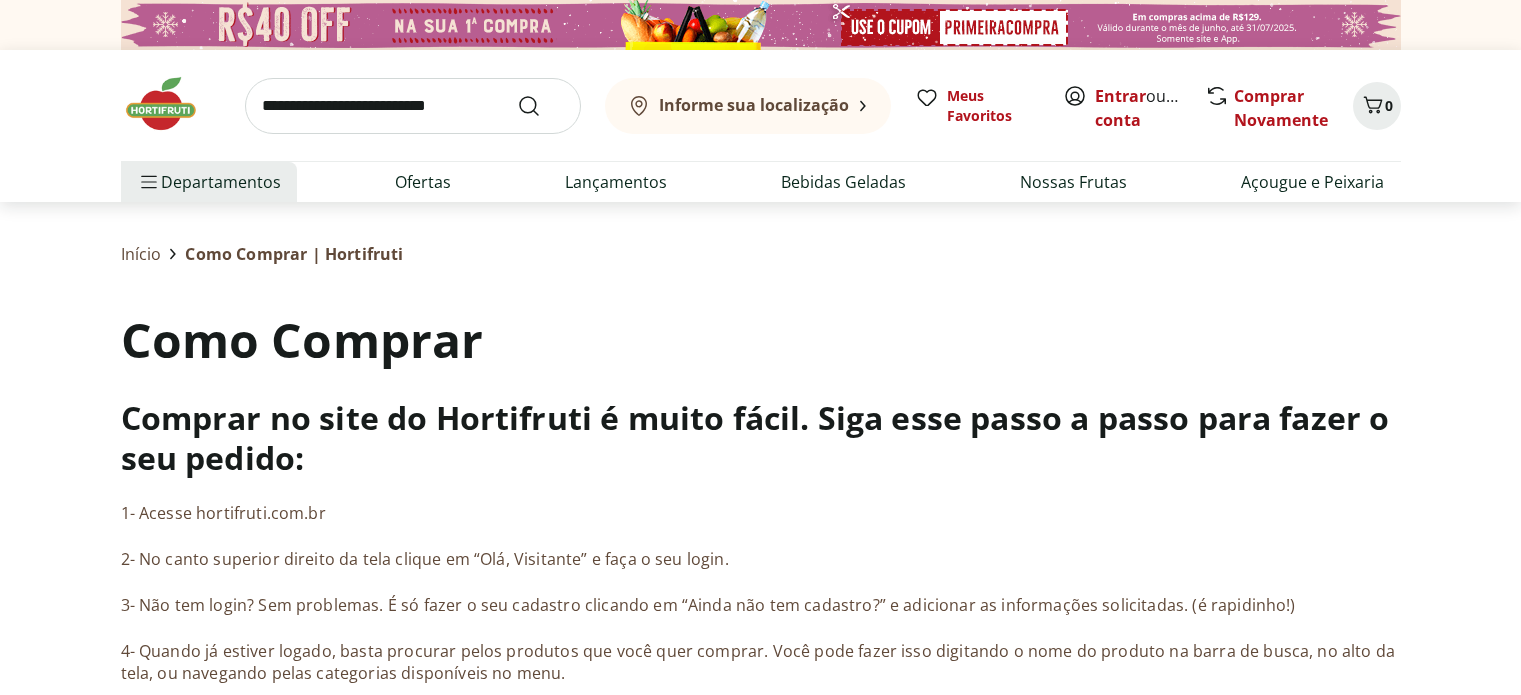 scroll, scrollTop: 0, scrollLeft: 0, axis: both 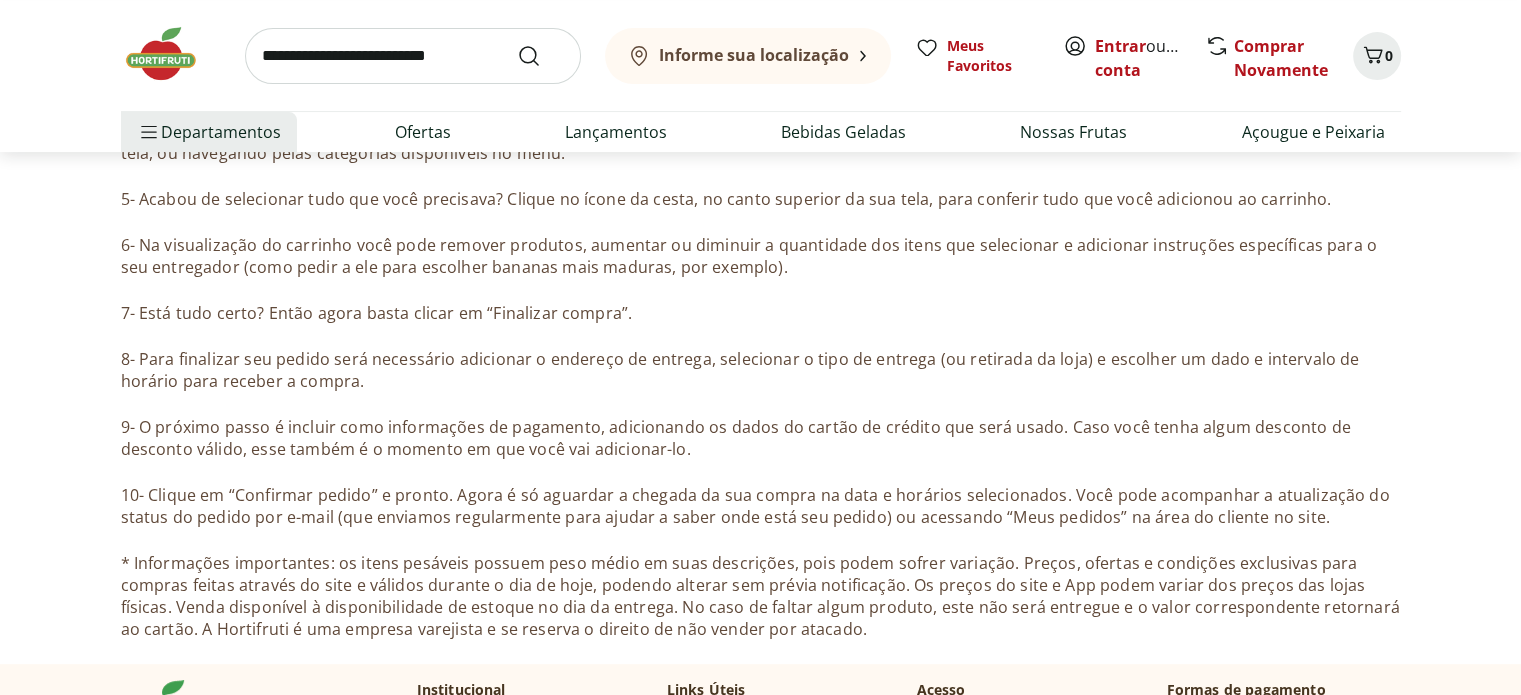 click at bounding box center [171, 54] 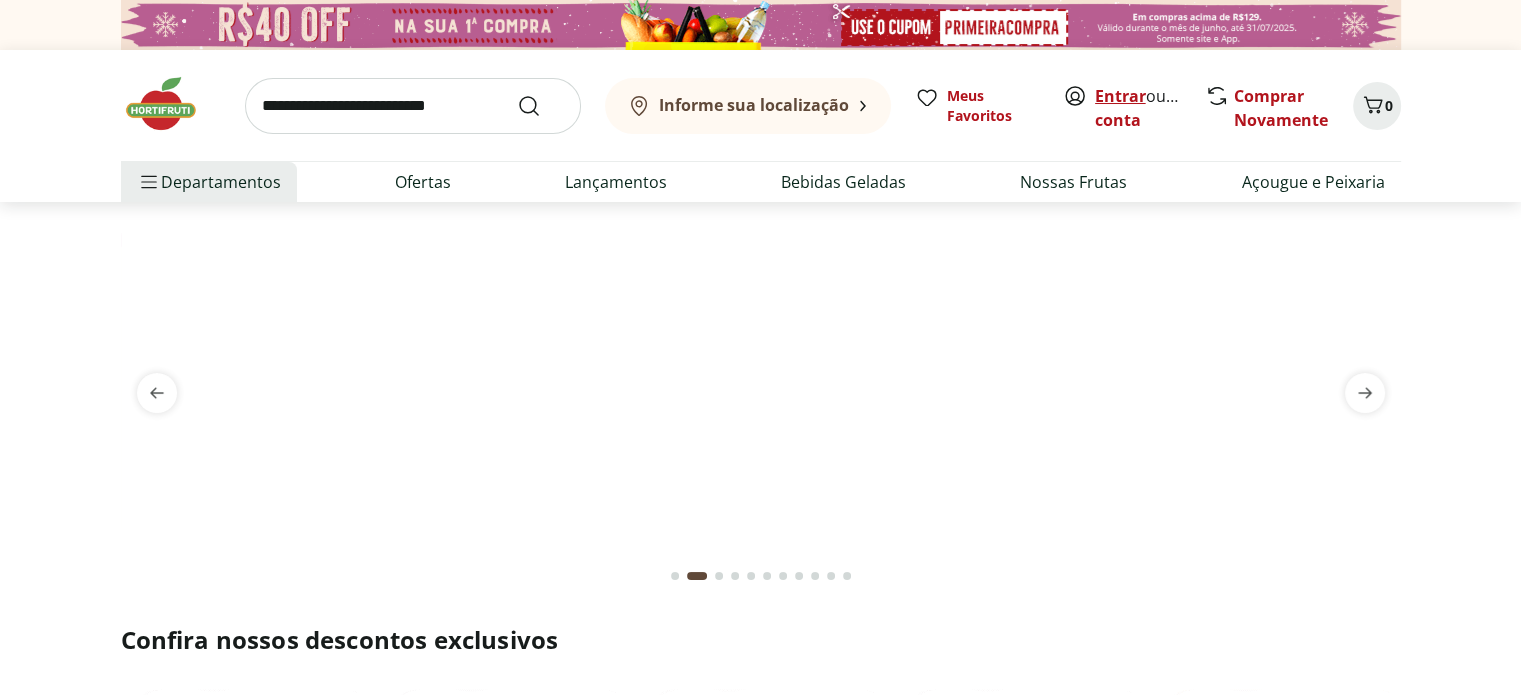 click on "Entrar" at bounding box center (1120, 96) 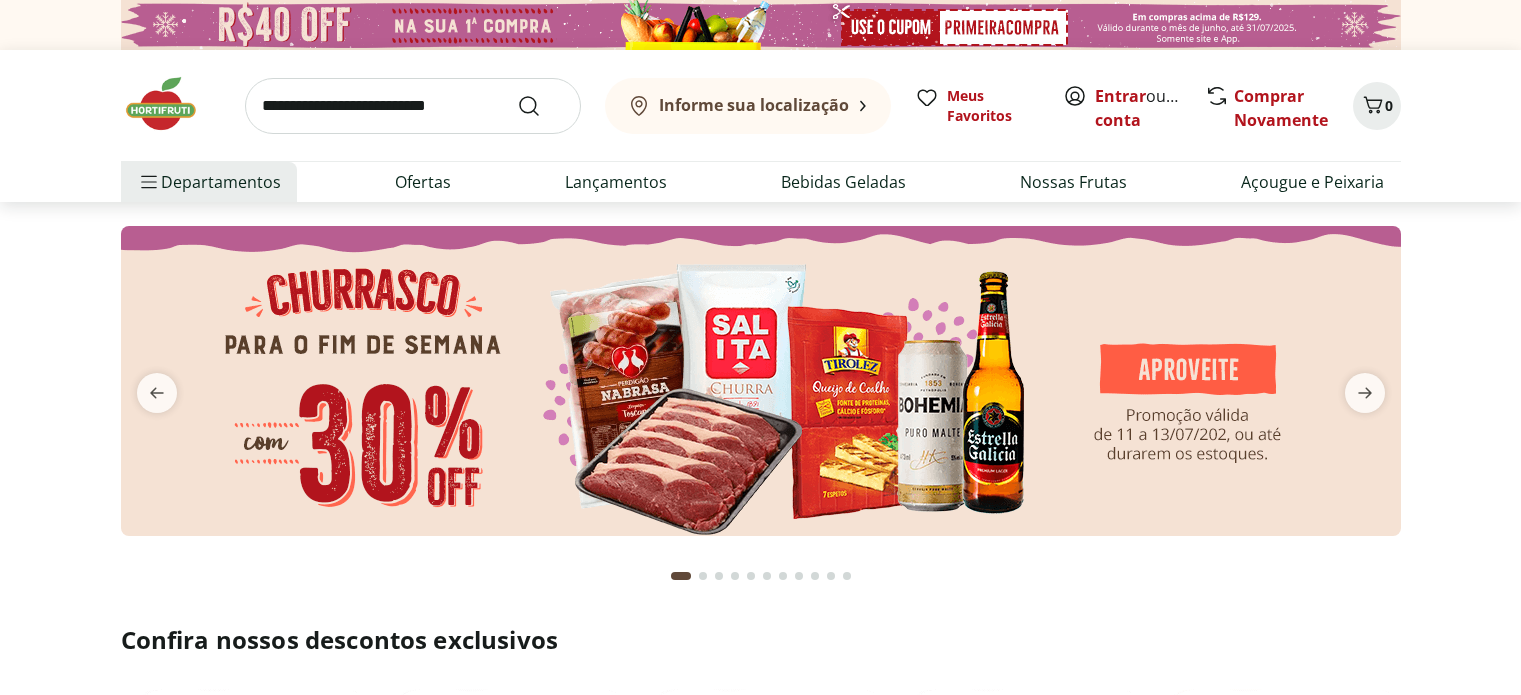 scroll, scrollTop: 0, scrollLeft: 0, axis: both 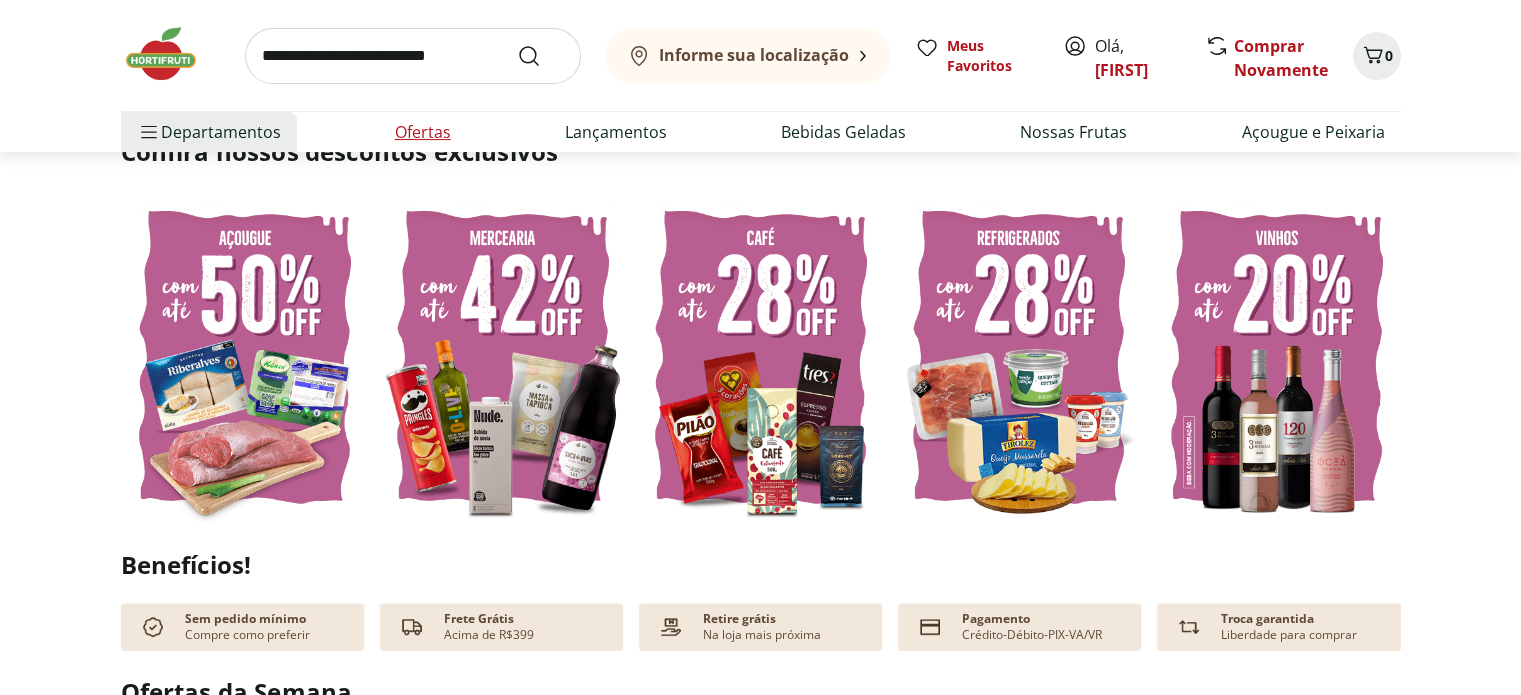 click on "Ofertas" at bounding box center [423, 132] 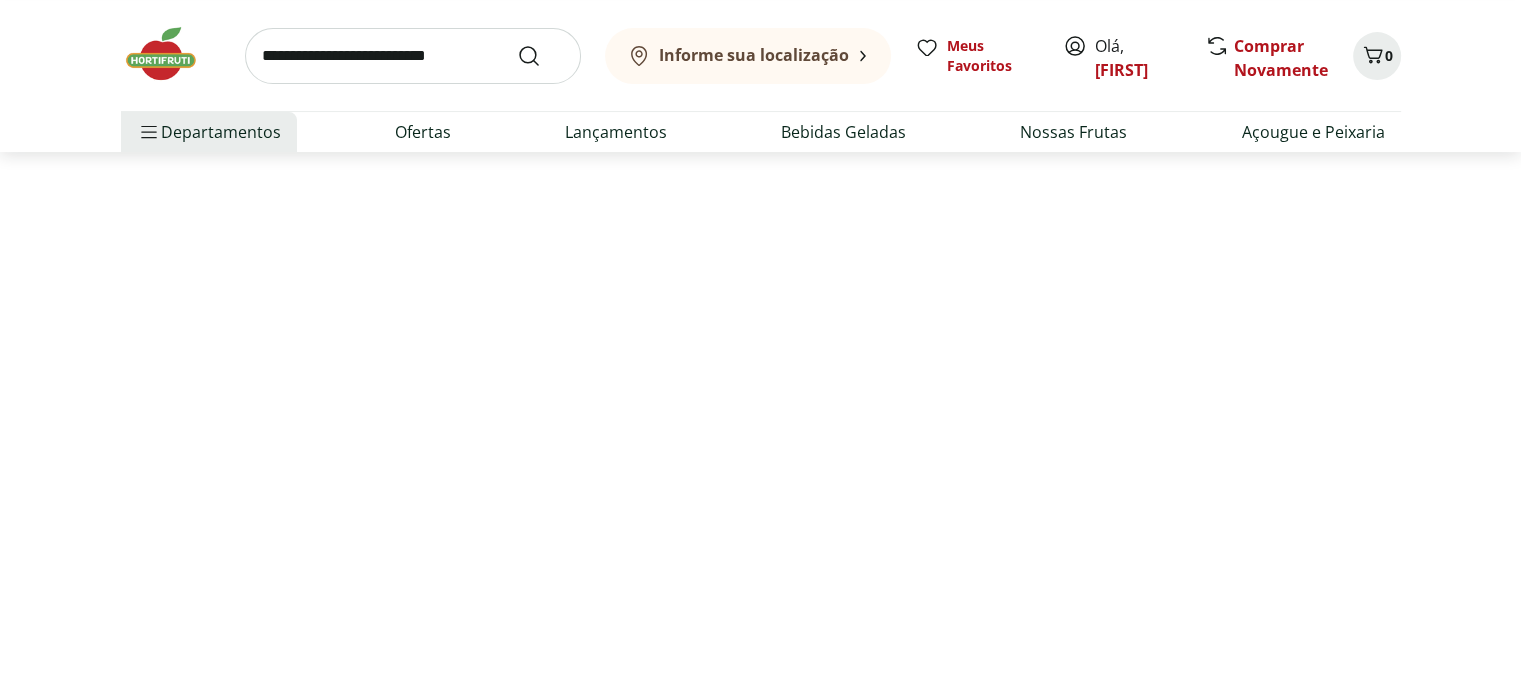 scroll, scrollTop: 0, scrollLeft: 0, axis: both 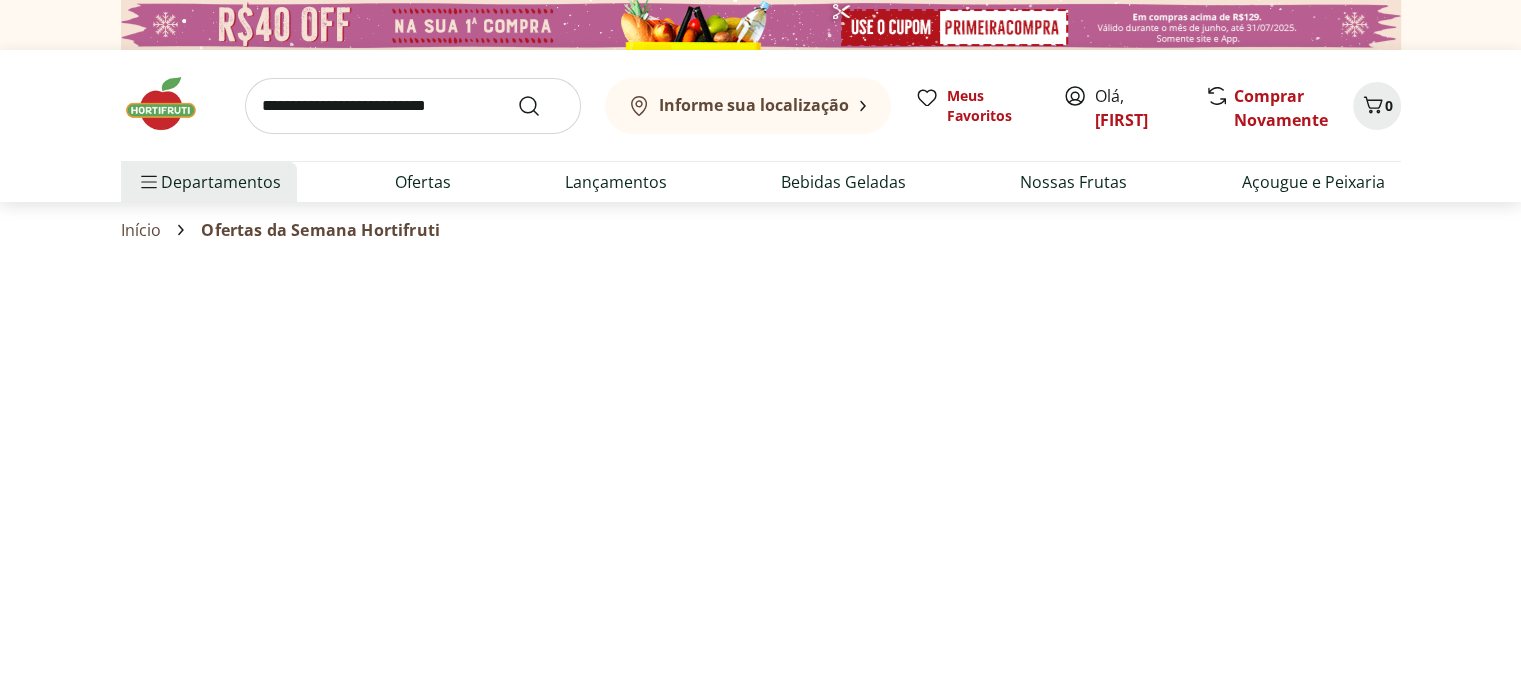 select on "**********" 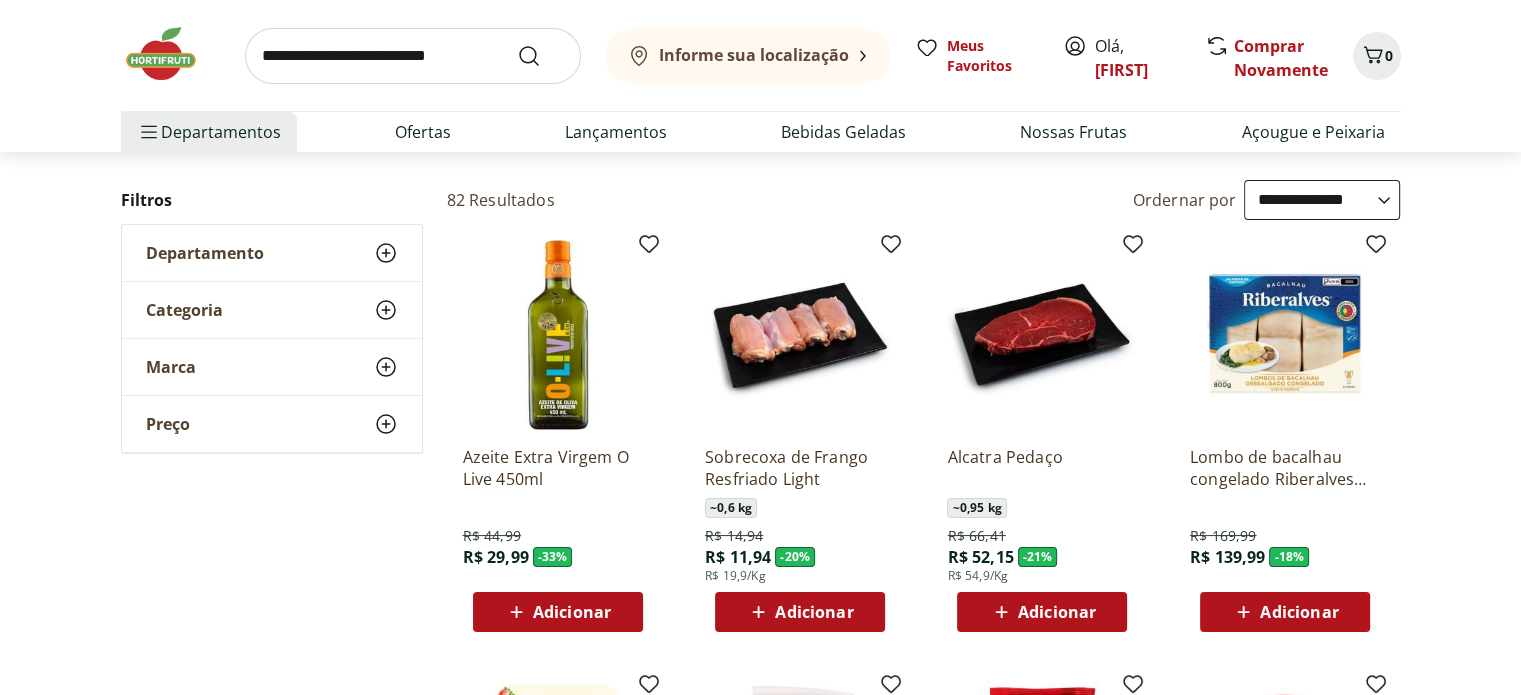 scroll, scrollTop: 120, scrollLeft: 0, axis: vertical 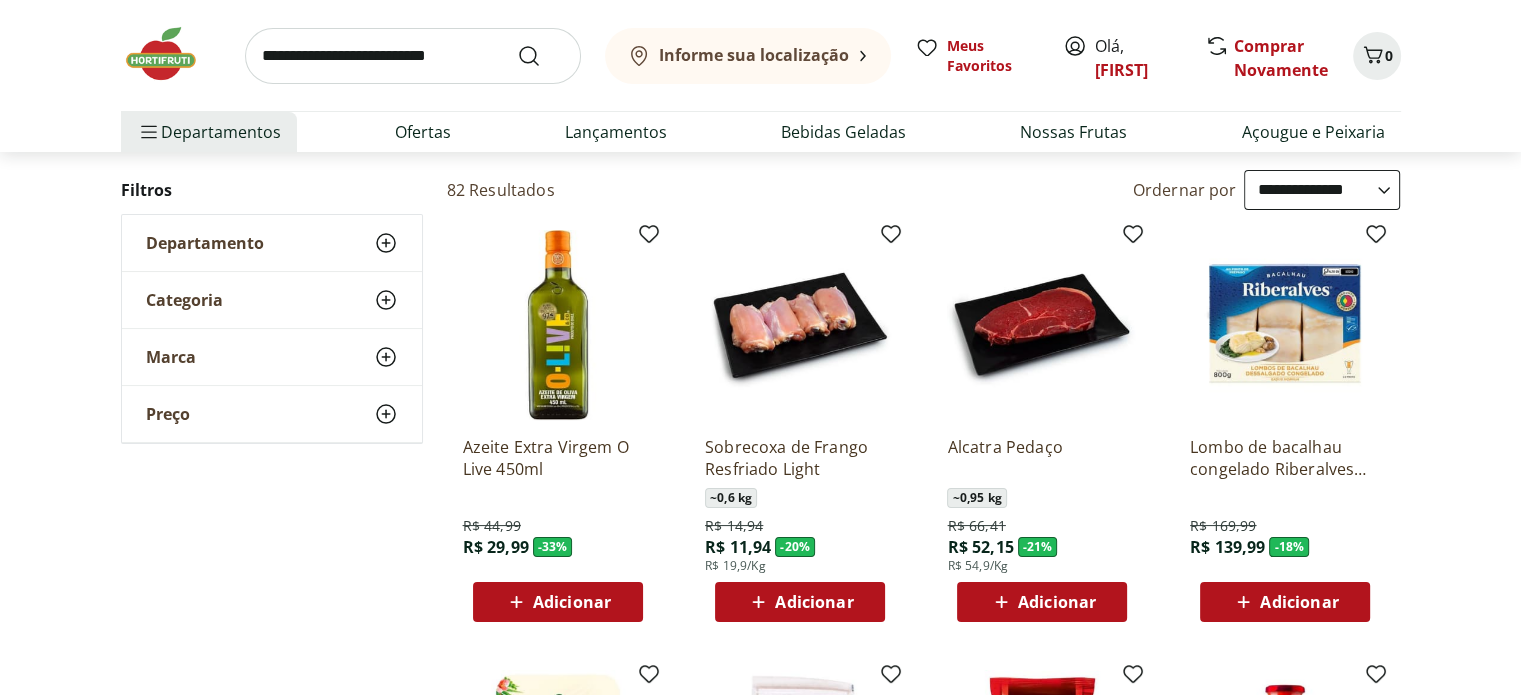 click on "Adicionar" at bounding box center (572, 602) 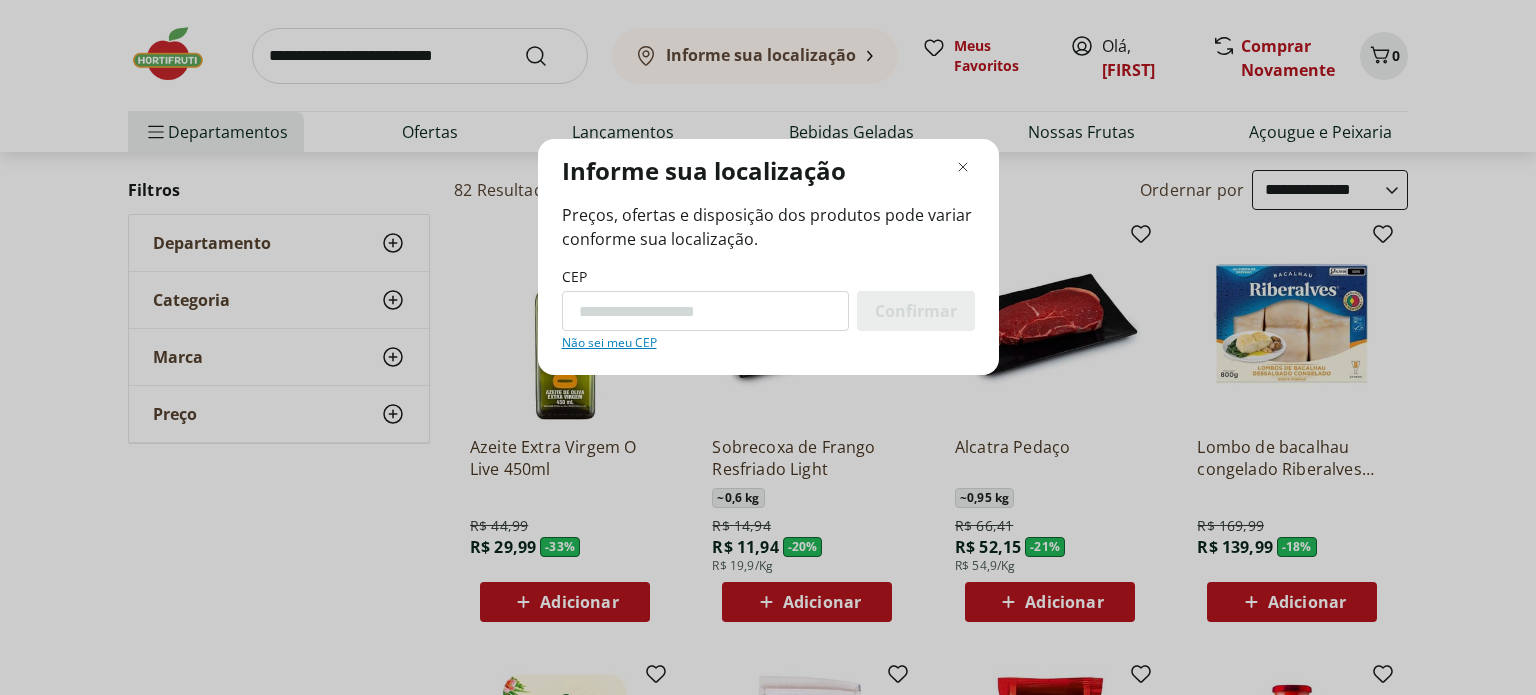 type on "*********" 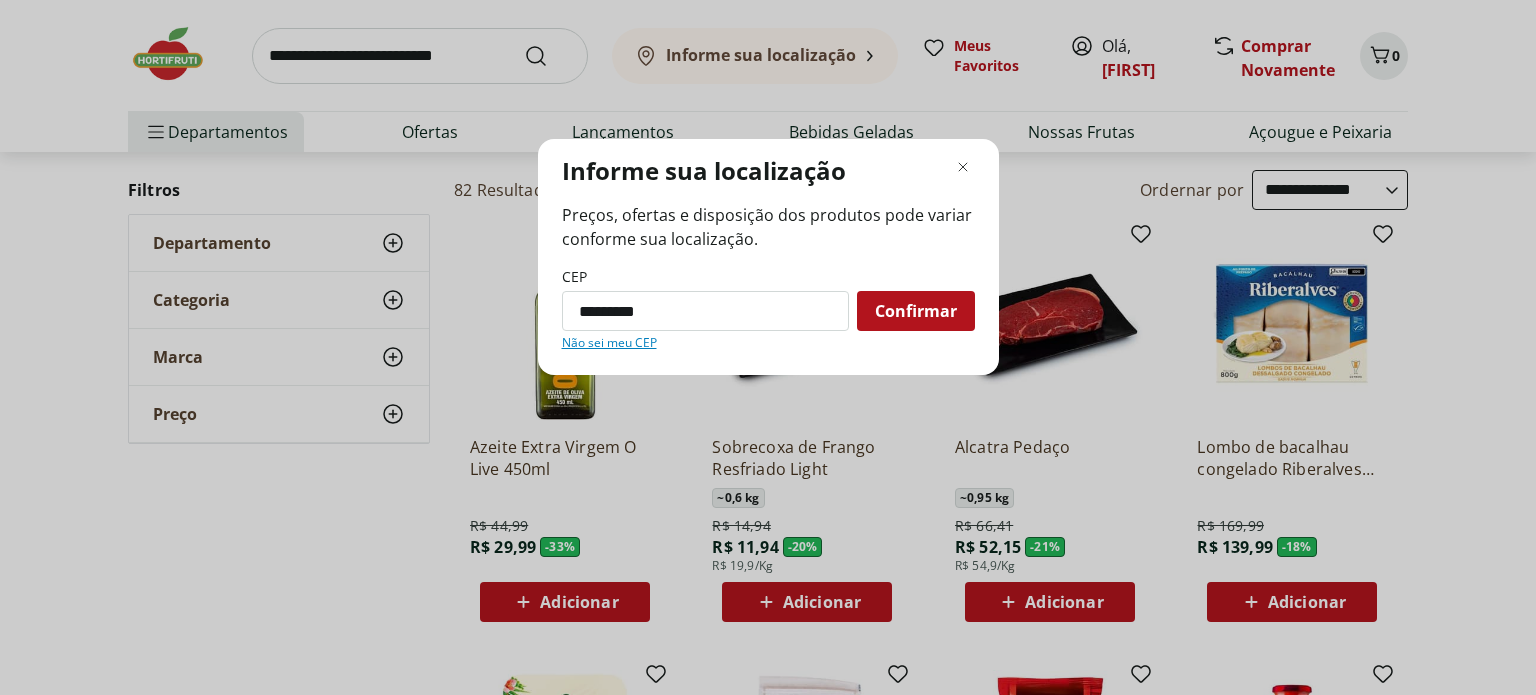 click on "Confirmar" at bounding box center [916, 311] 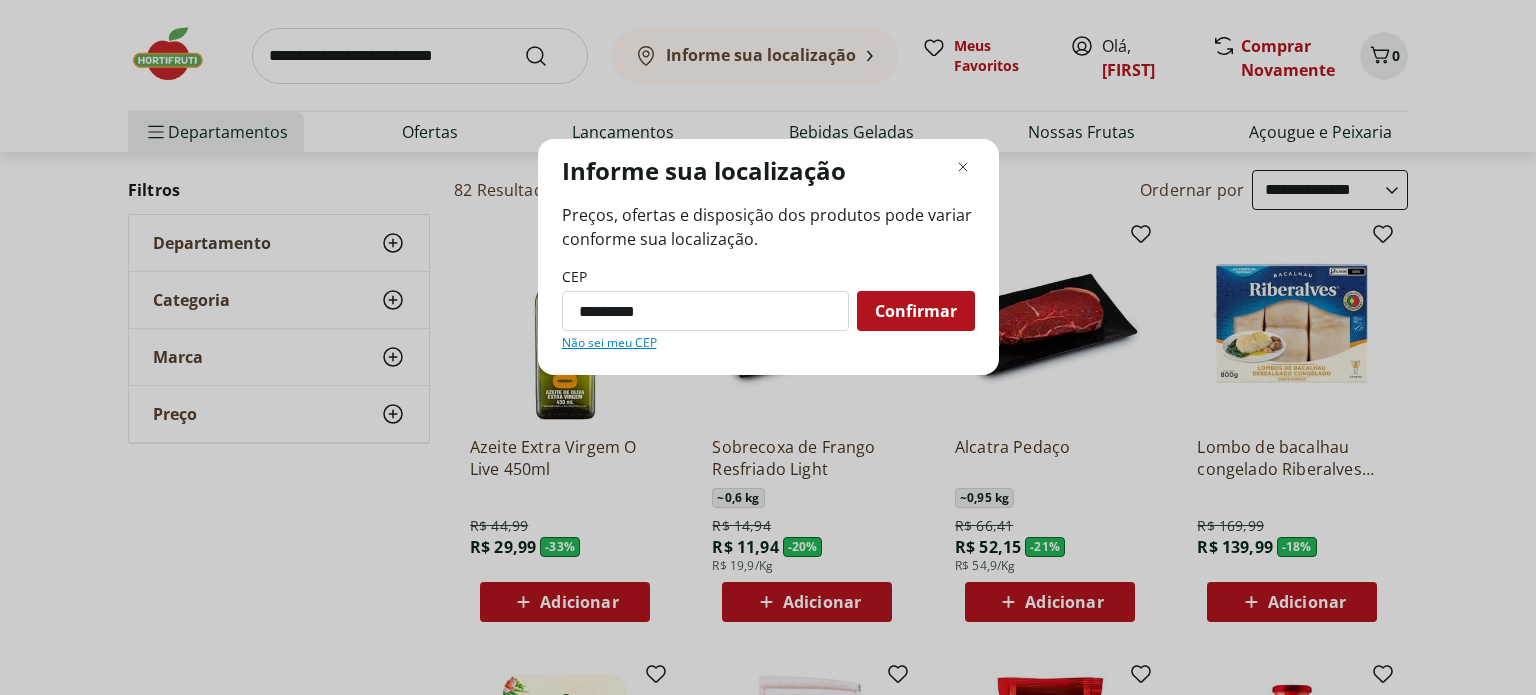 click on "Confirmar" at bounding box center [916, 311] 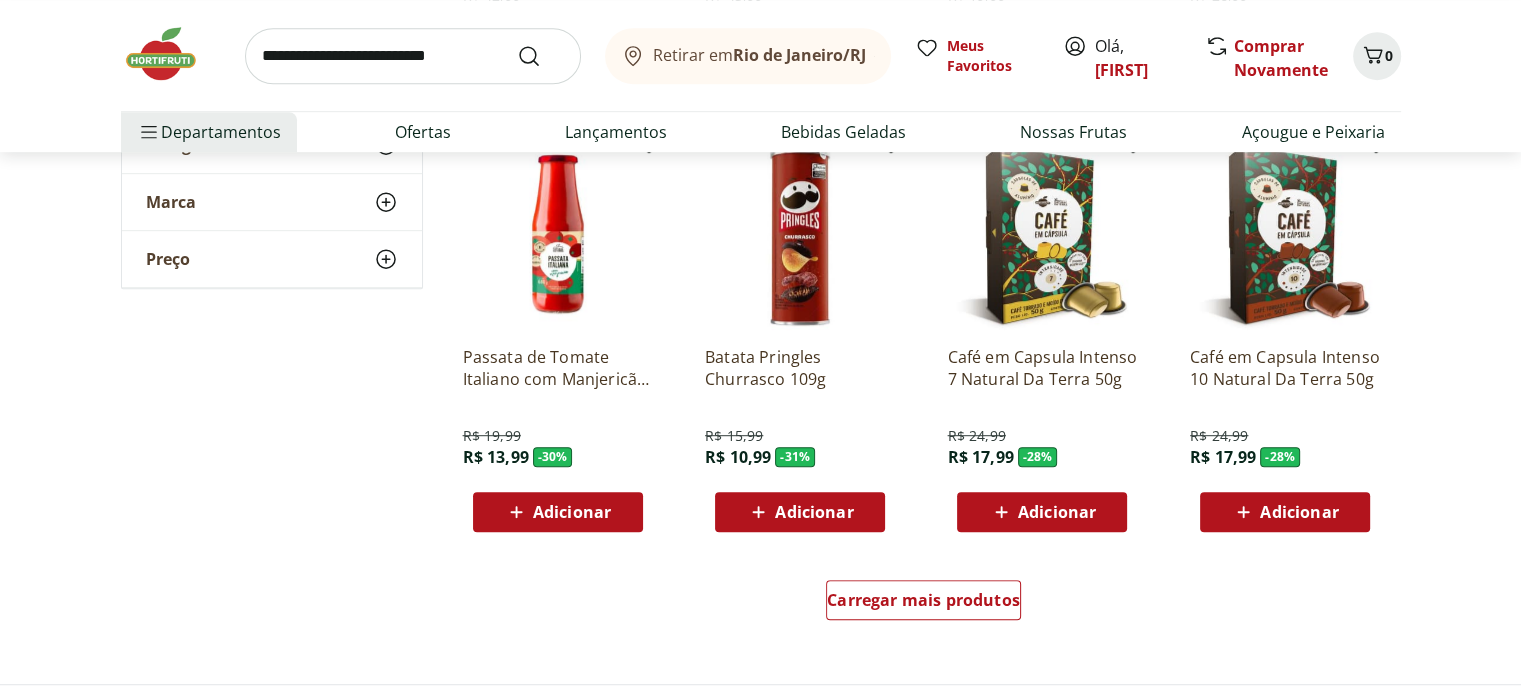 scroll, scrollTop: 1114, scrollLeft: 0, axis: vertical 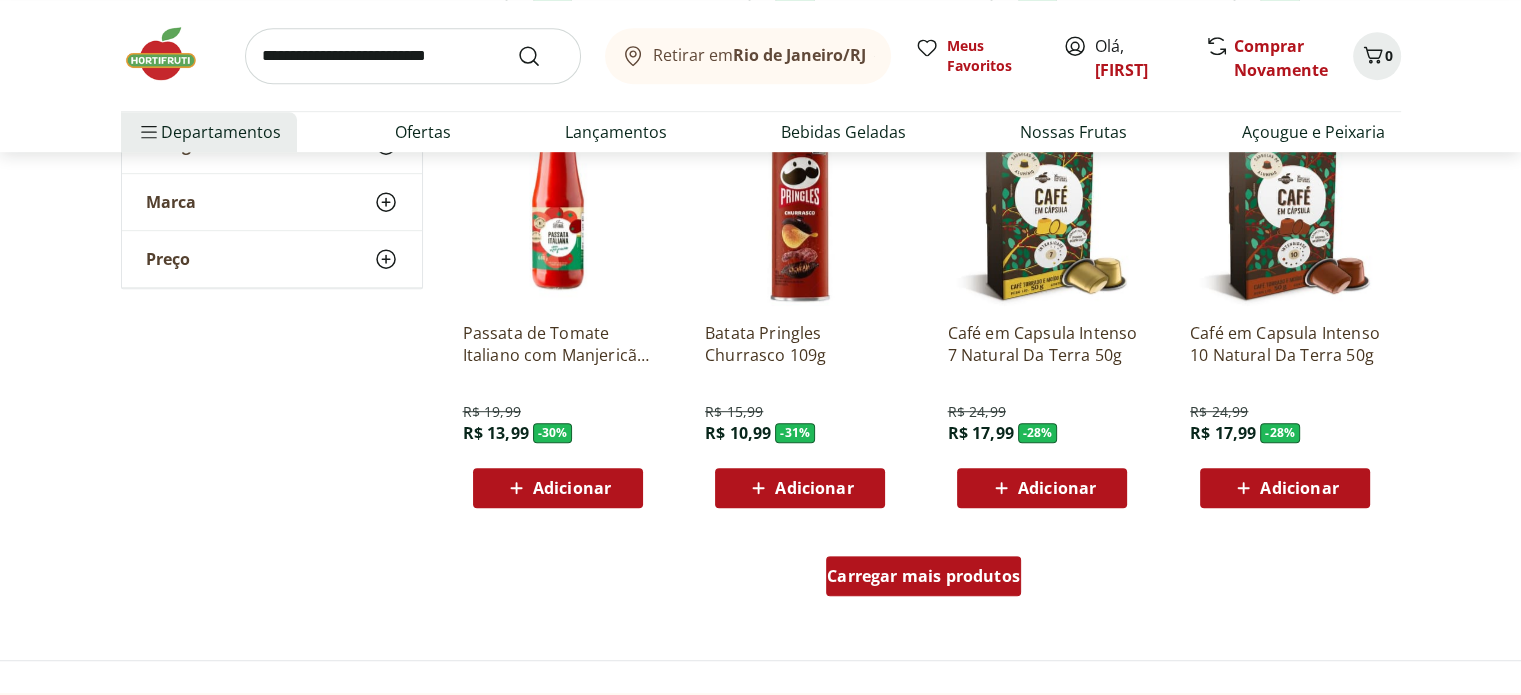 click on "Carregar mais produtos" at bounding box center (923, 576) 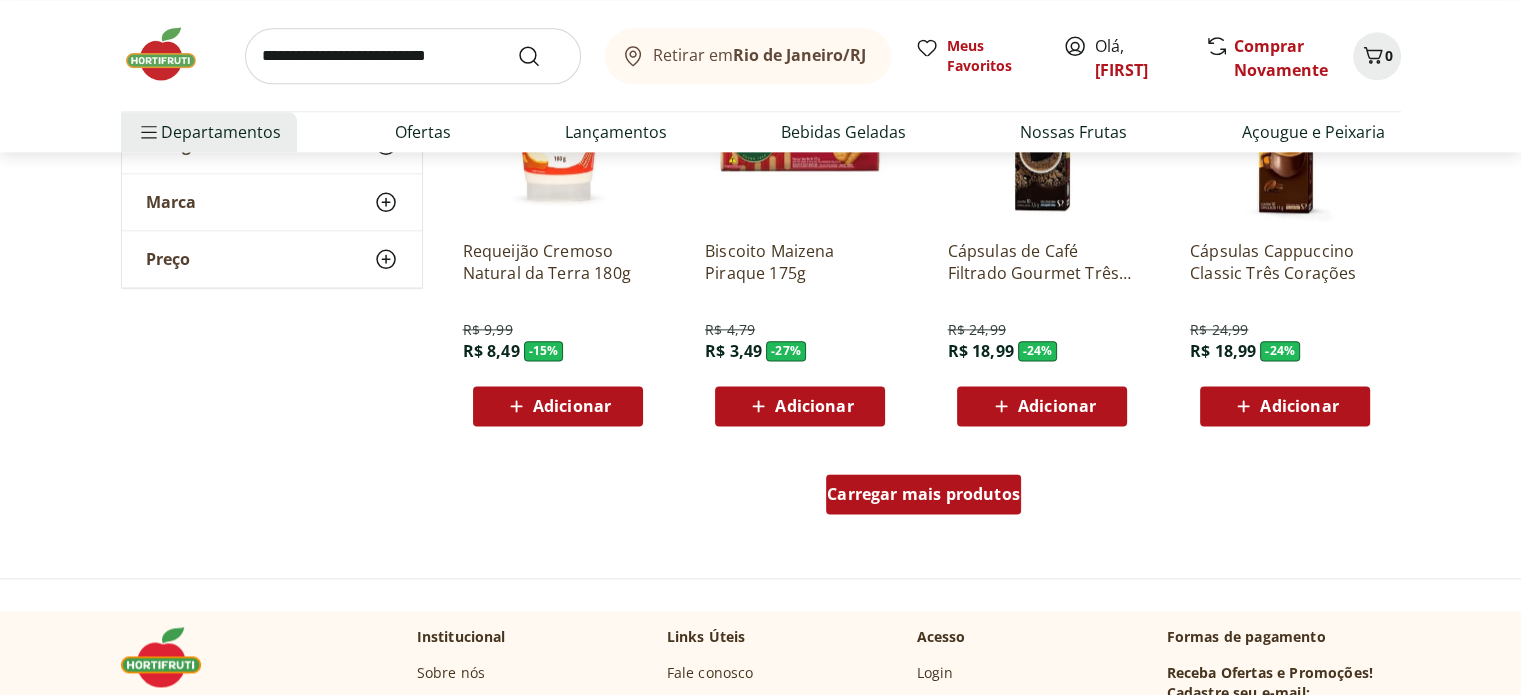 scroll, scrollTop: 2554, scrollLeft: 0, axis: vertical 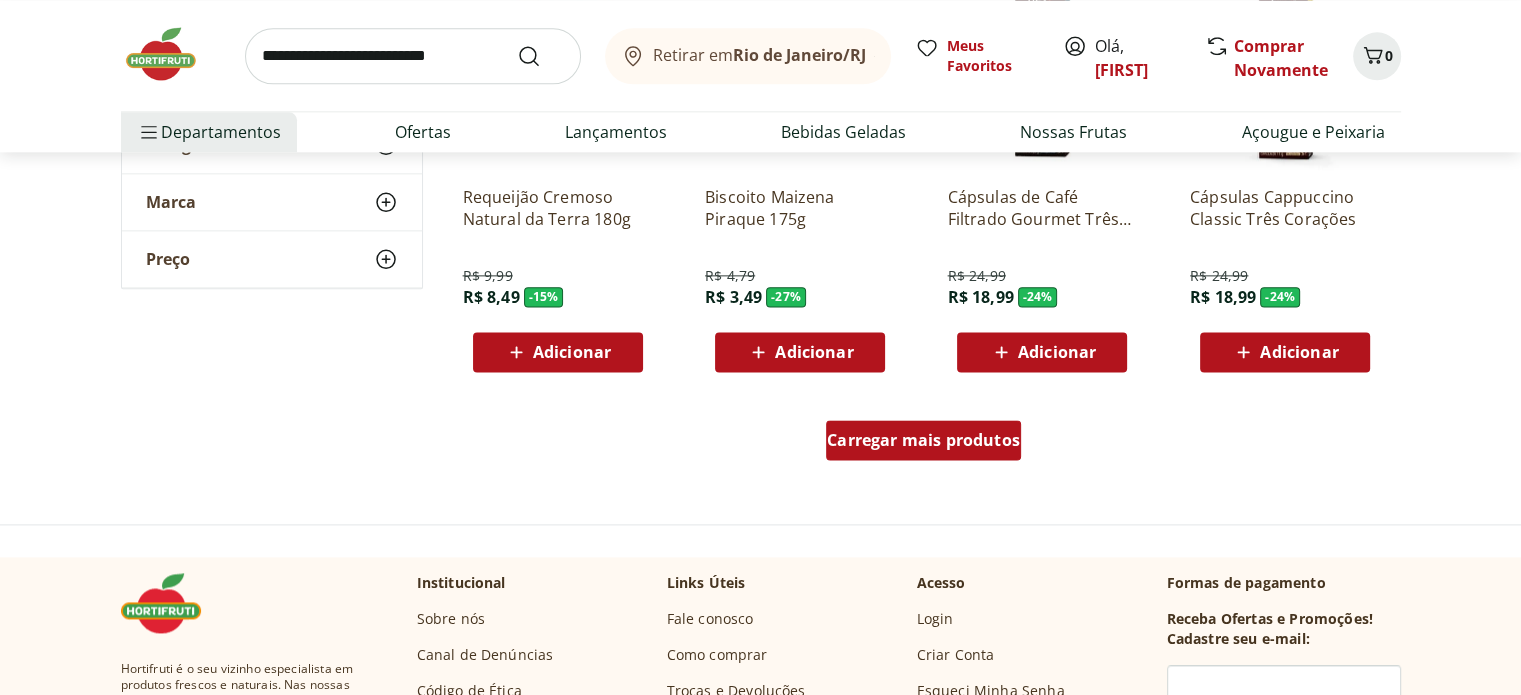 click on "Carregar mais produtos" at bounding box center [923, 440] 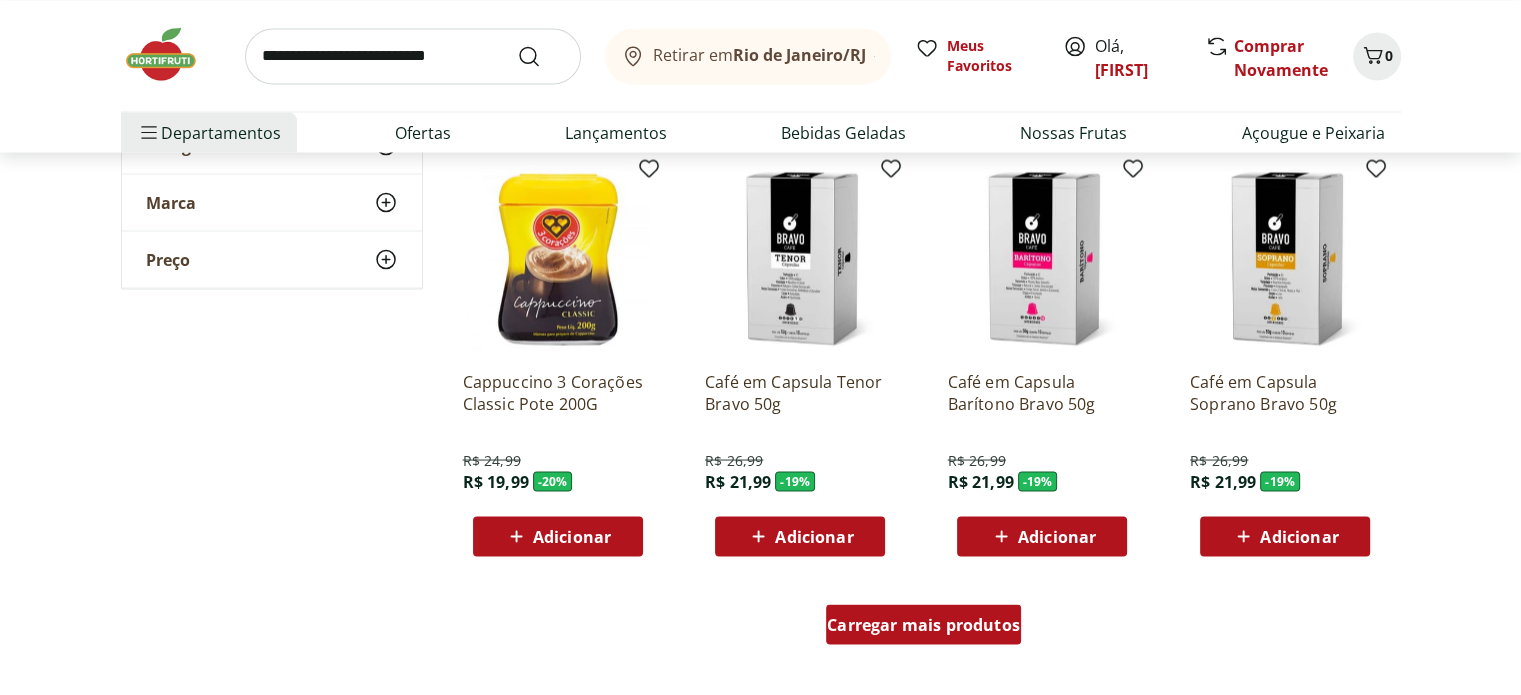 scroll, scrollTop: 3714, scrollLeft: 0, axis: vertical 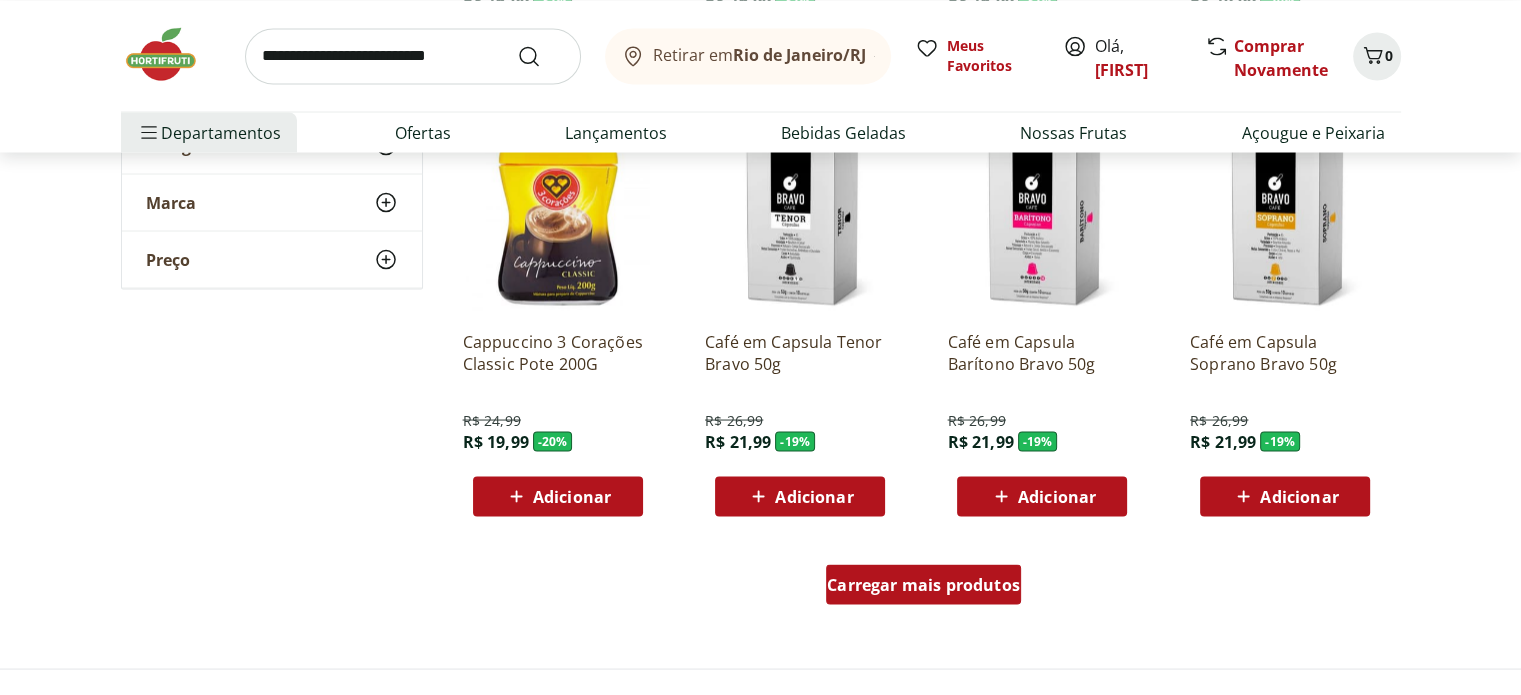 click on "Carregar mais produtos" at bounding box center [923, 584] 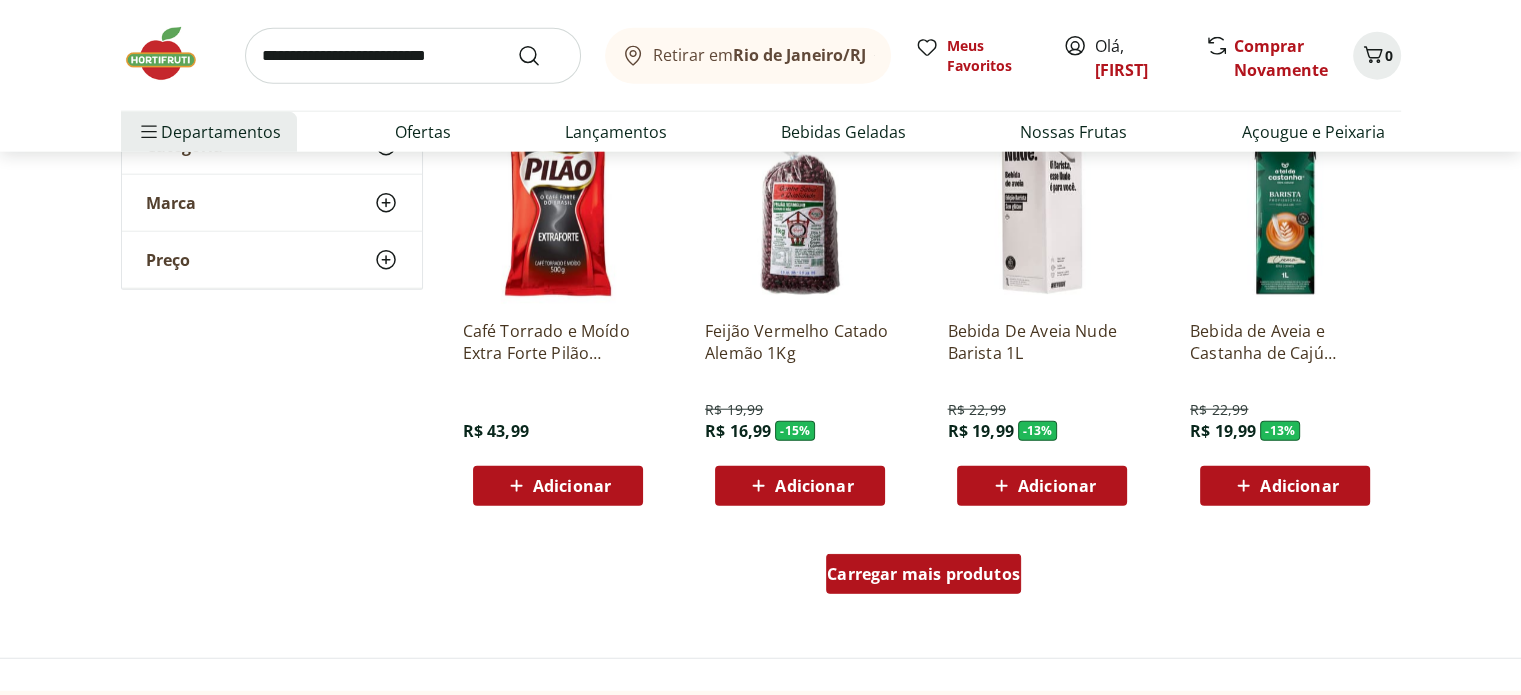 scroll, scrollTop: 5034, scrollLeft: 0, axis: vertical 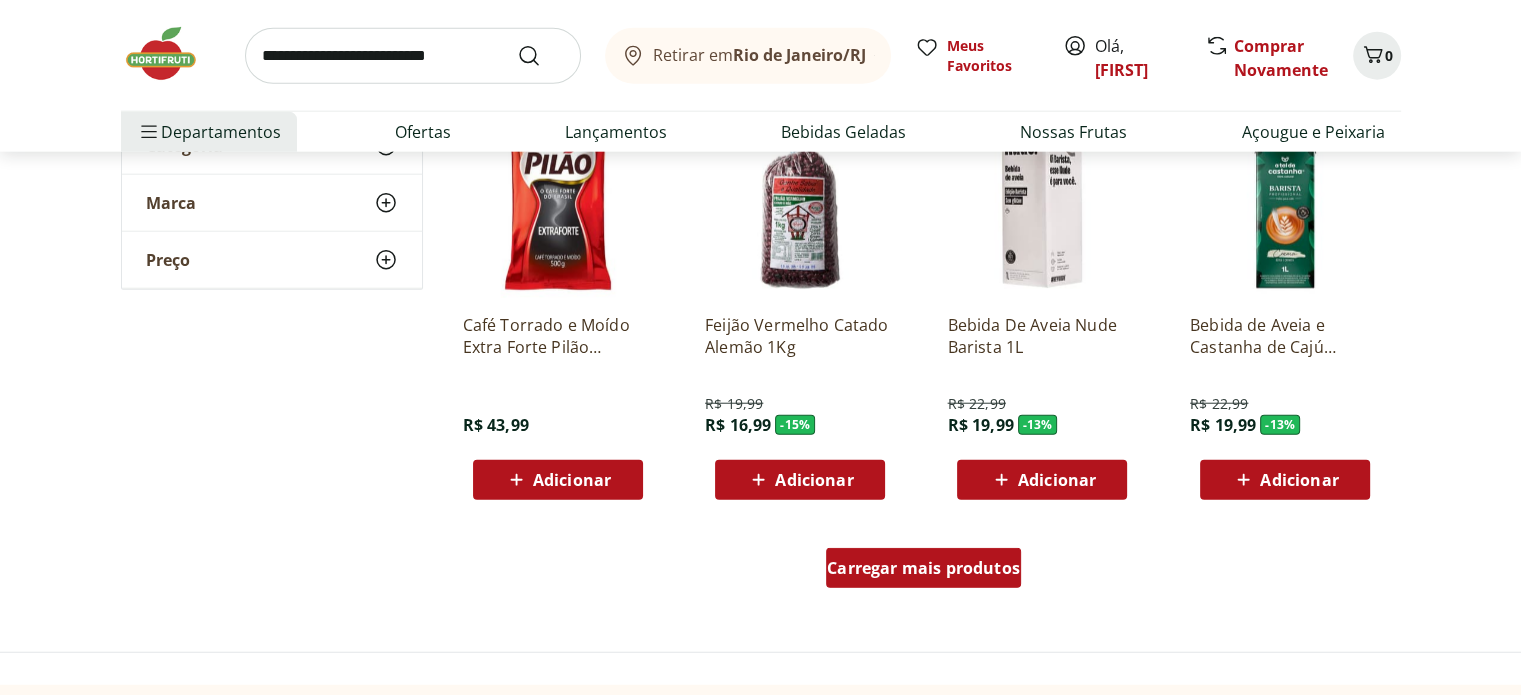 click on "Carregar mais produtos" at bounding box center (923, 568) 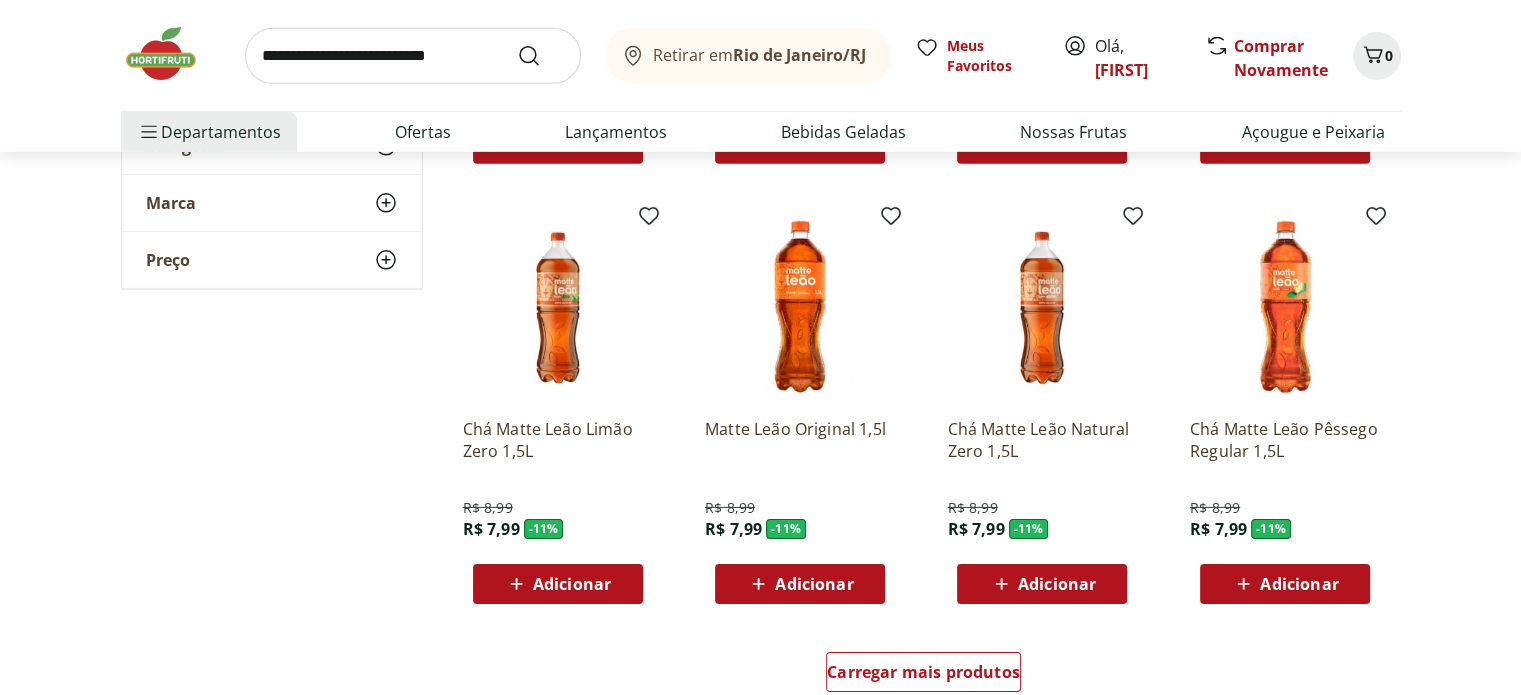 scroll, scrollTop: 6274, scrollLeft: 0, axis: vertical 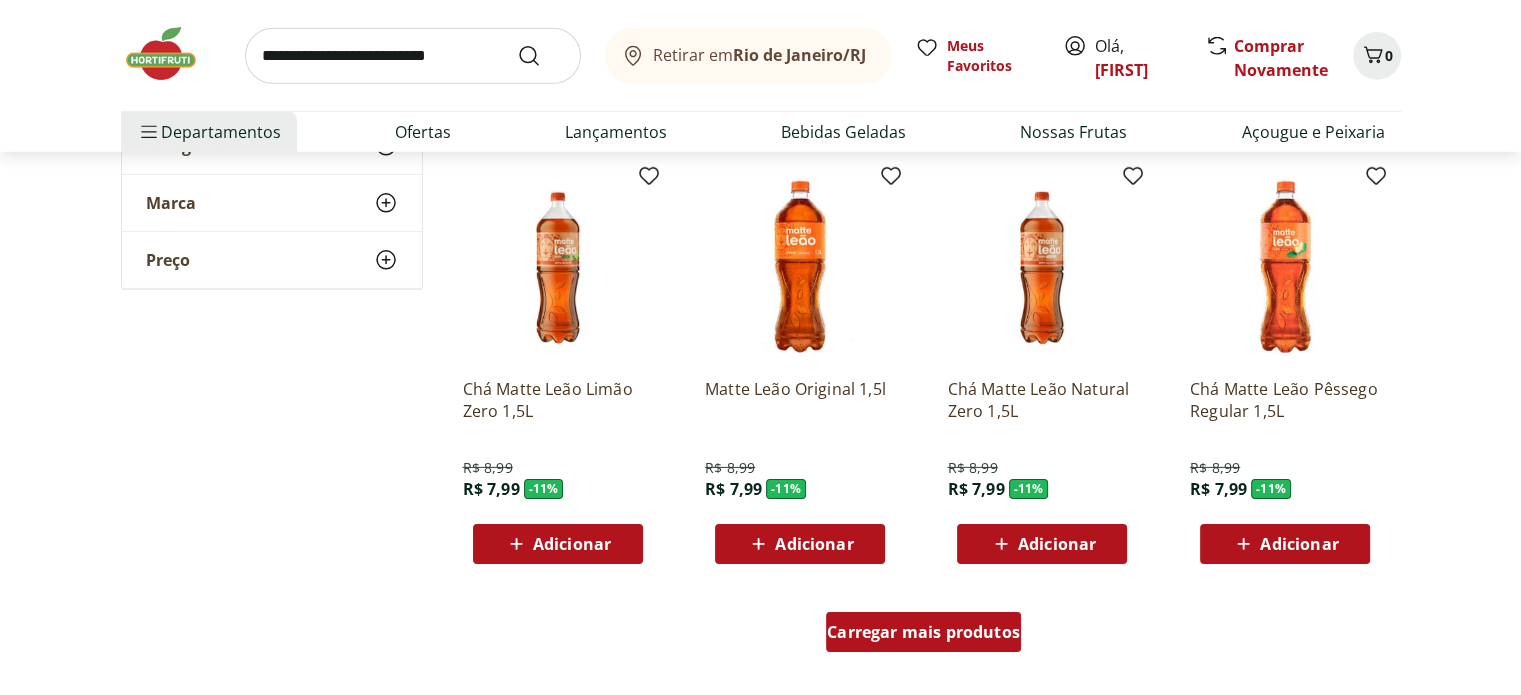click on "Carregar mais produtos" at bounding box center [923, 632] 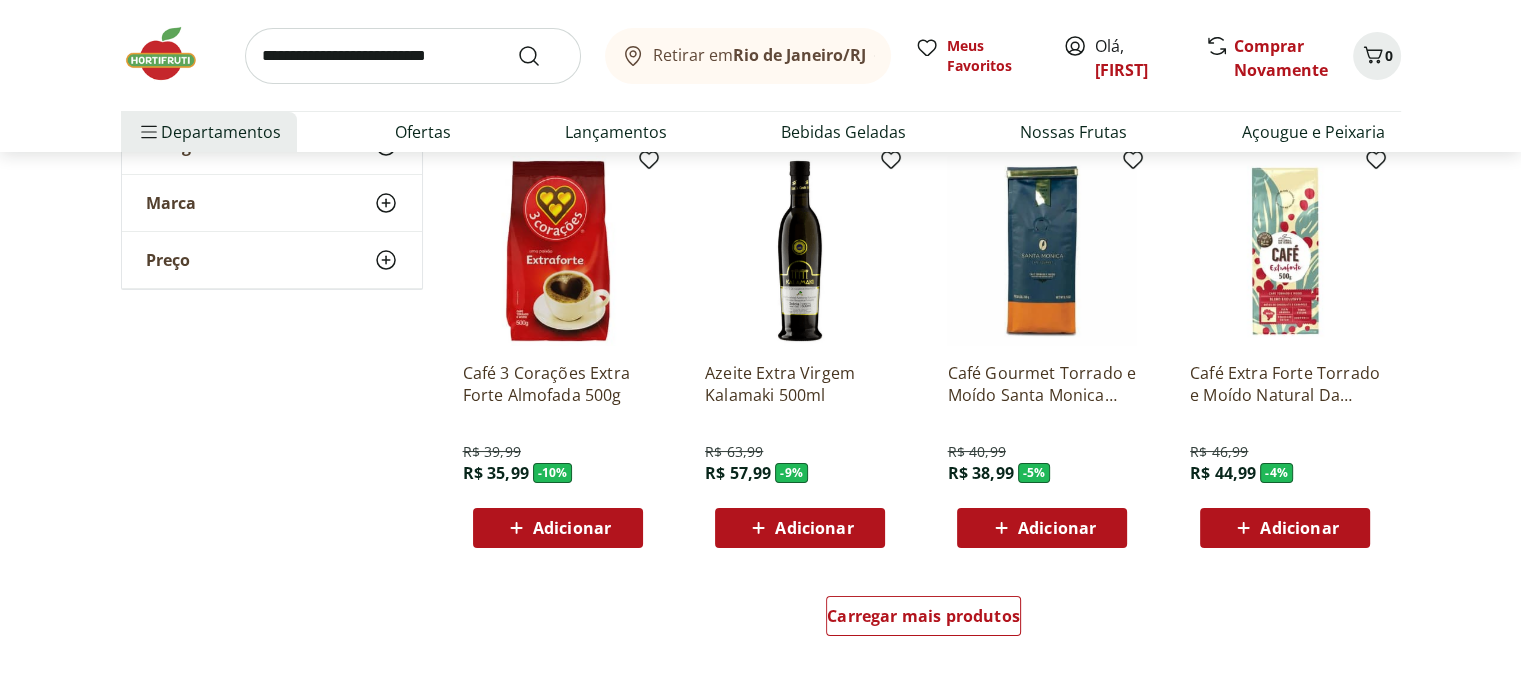 scroll, scrollTop: 7634, scrollLeft: 0, axis: vertical 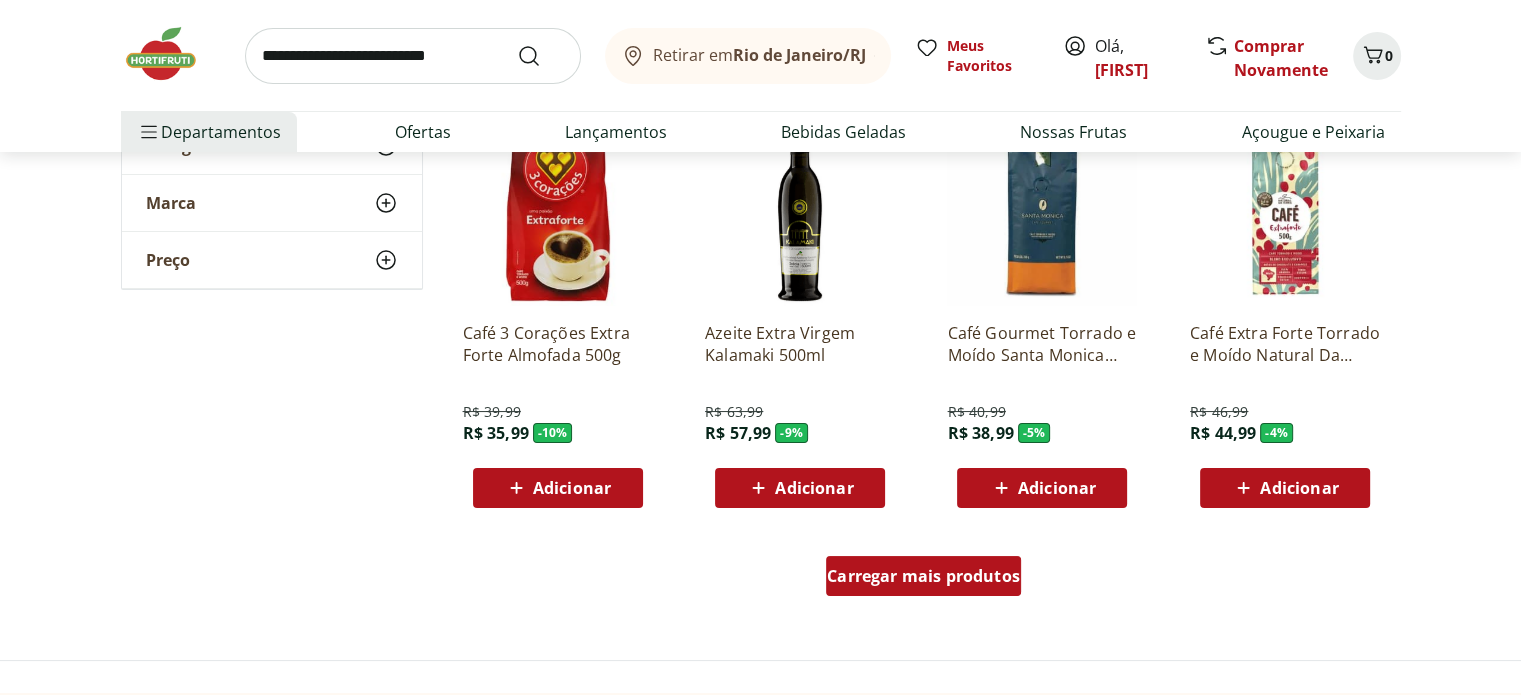 click on "Carregar mais produtos" at bounding box center [923, 576] 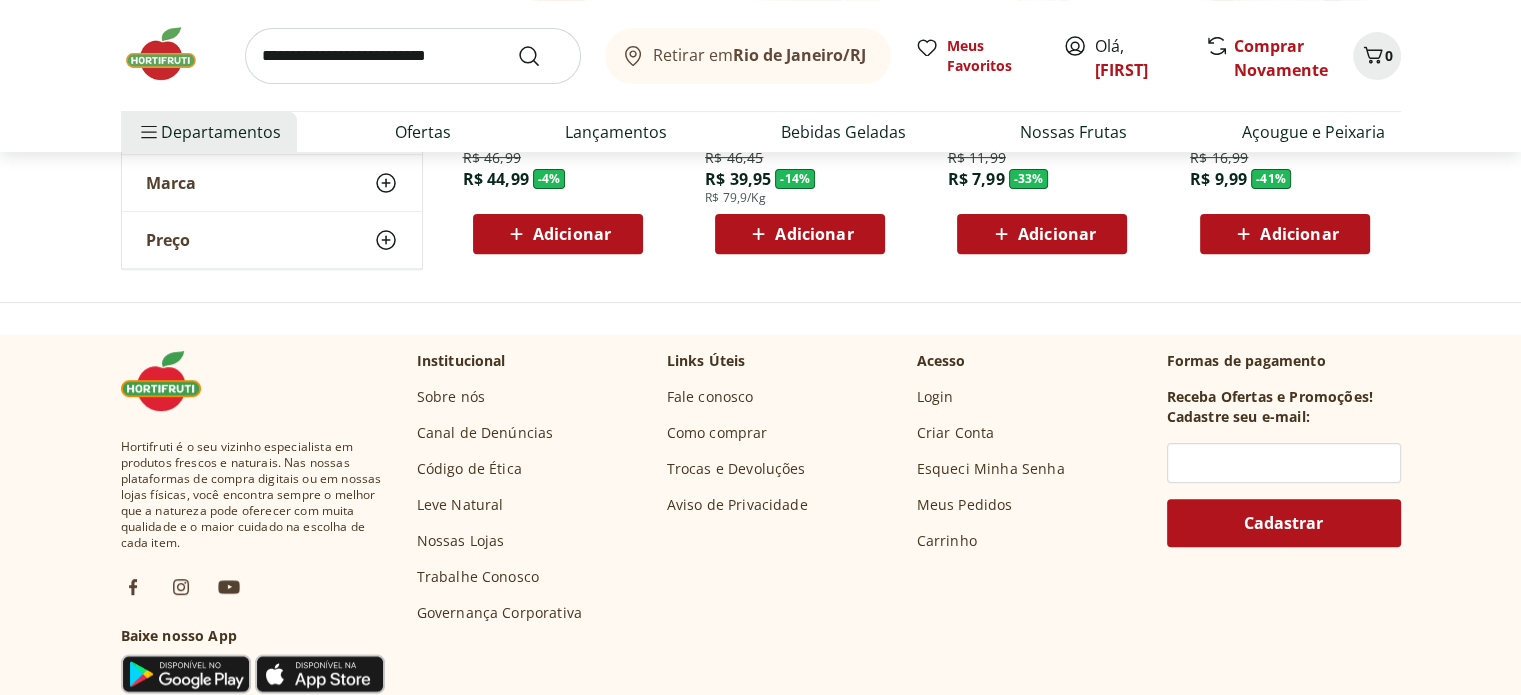 scroll, scrollTop: 8314, scrollLeft: 0, axis: vertical 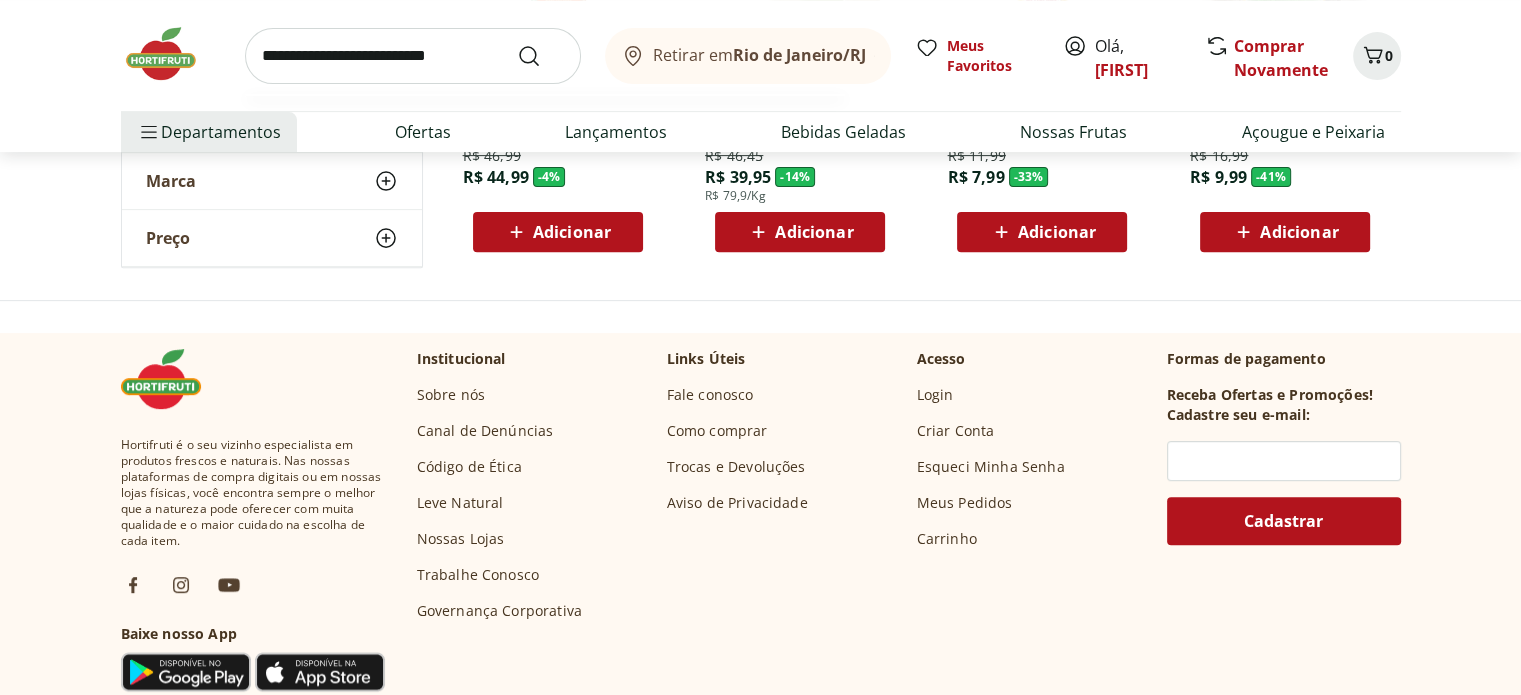 click at bounding box center [413, 56] 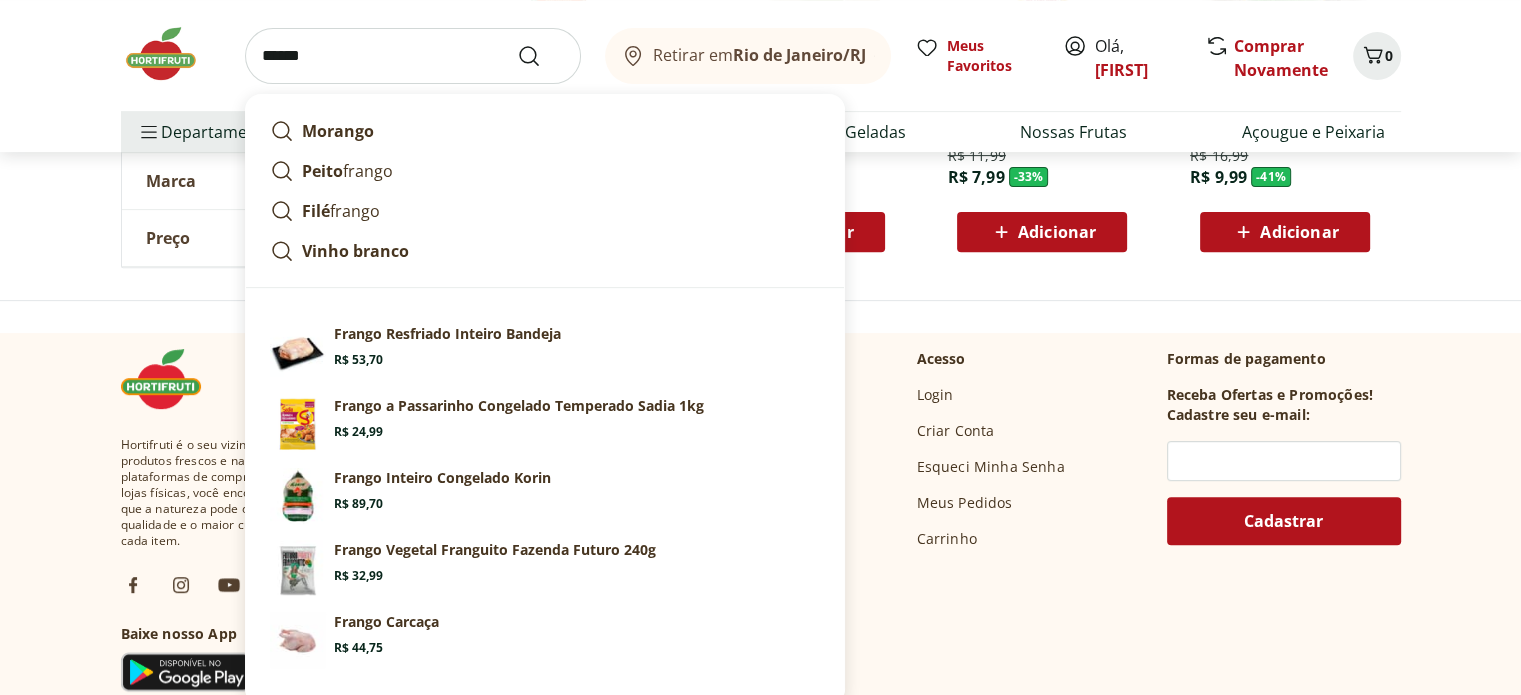 type on "******" 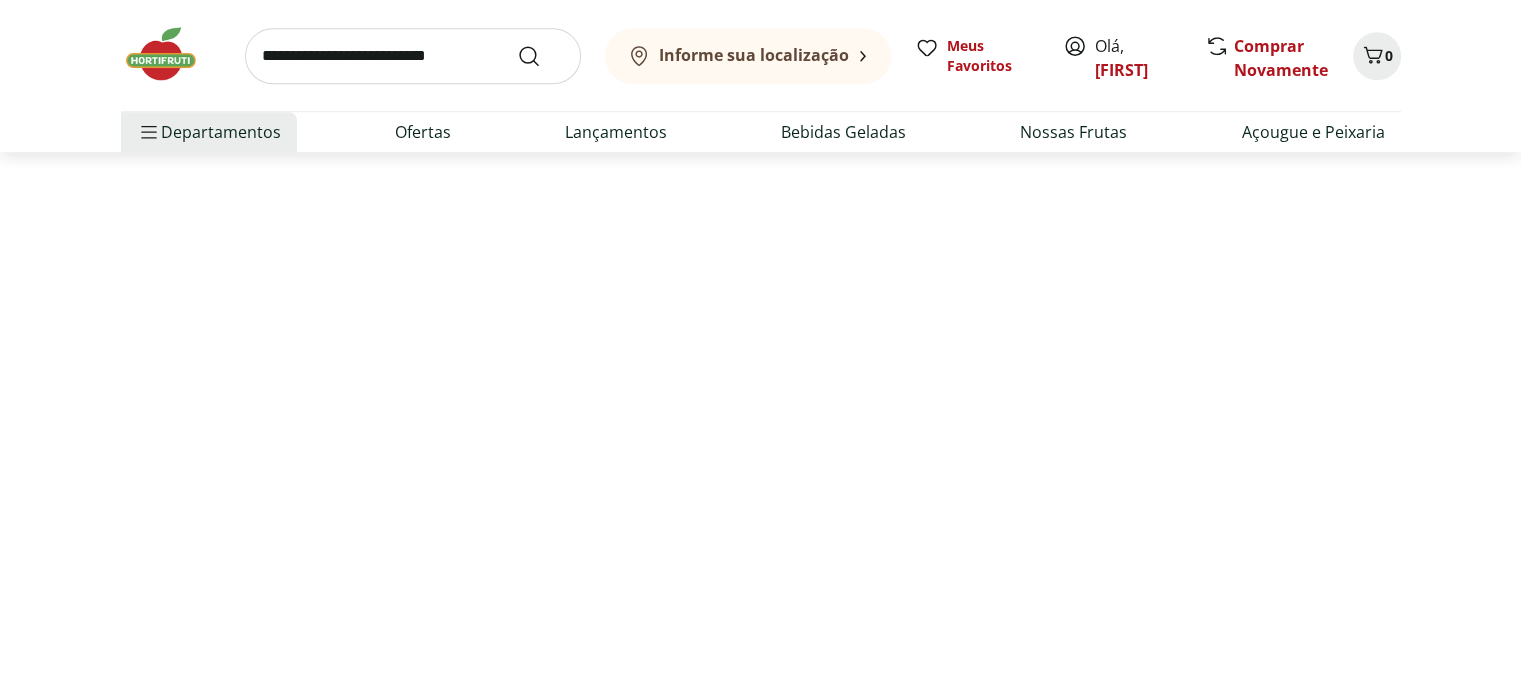 scroll, scrollTop: 0, scrollLeft: 0, axis: both 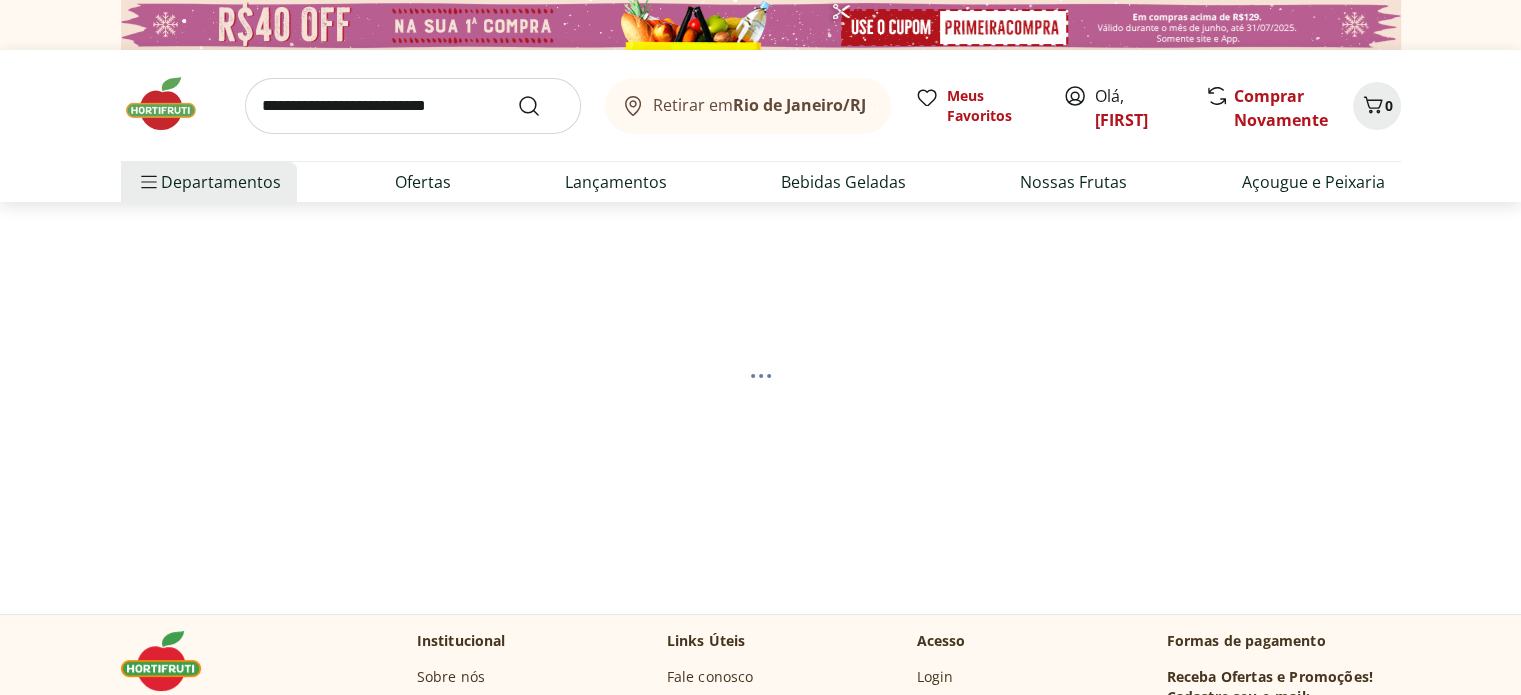 select on "**********" 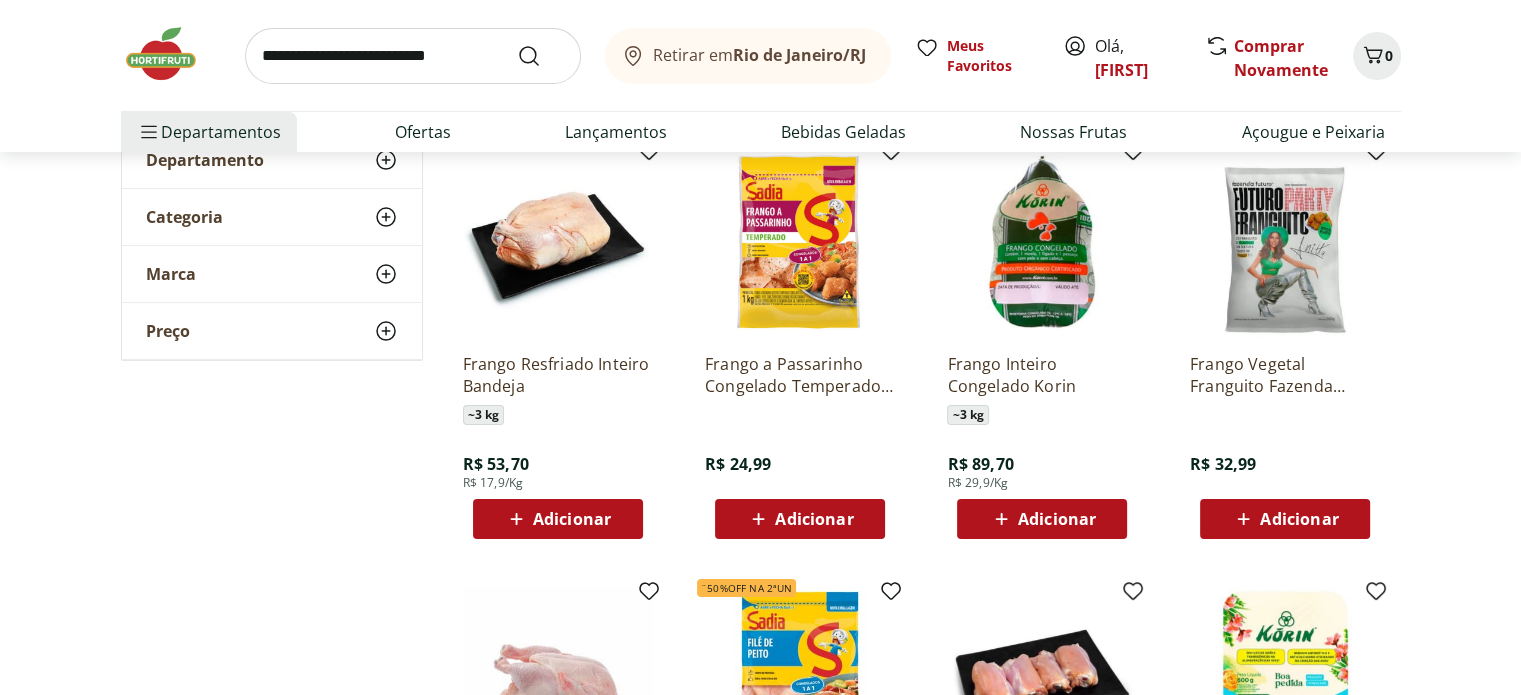 scroll, scrollTop: 328, scrollLeft: 0, axis: vertical 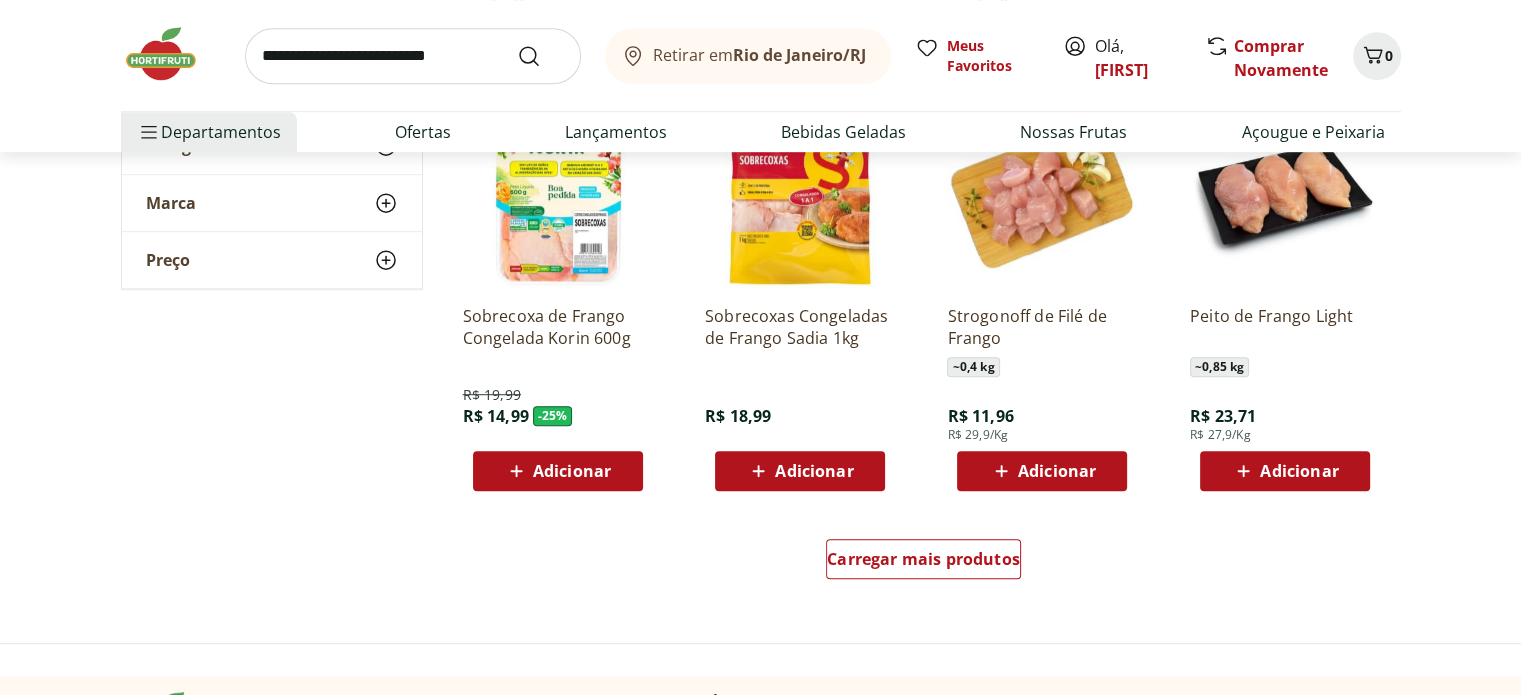 click on "Adicionar" at bounding box center (1057, 471) 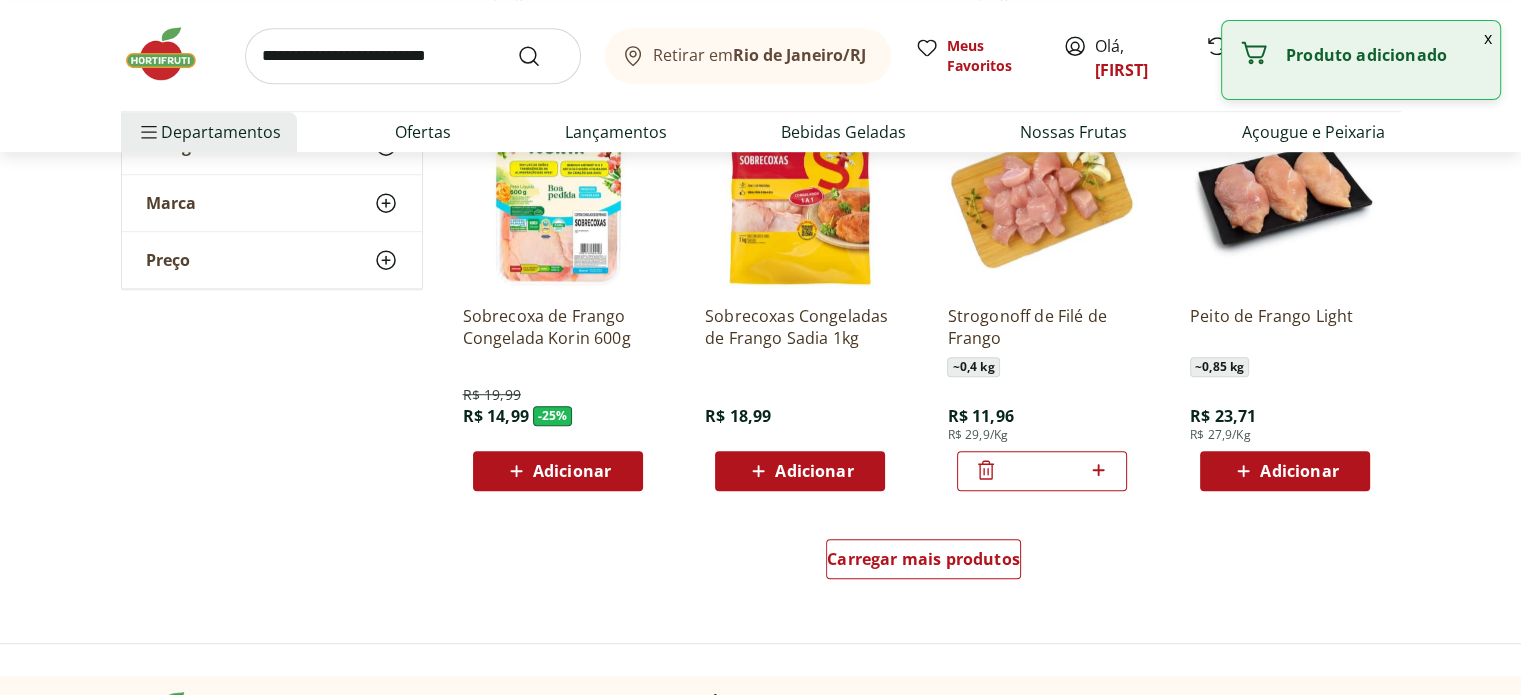 scroll, scrollTop: 596, scrollLeft: 0, axis: vertical 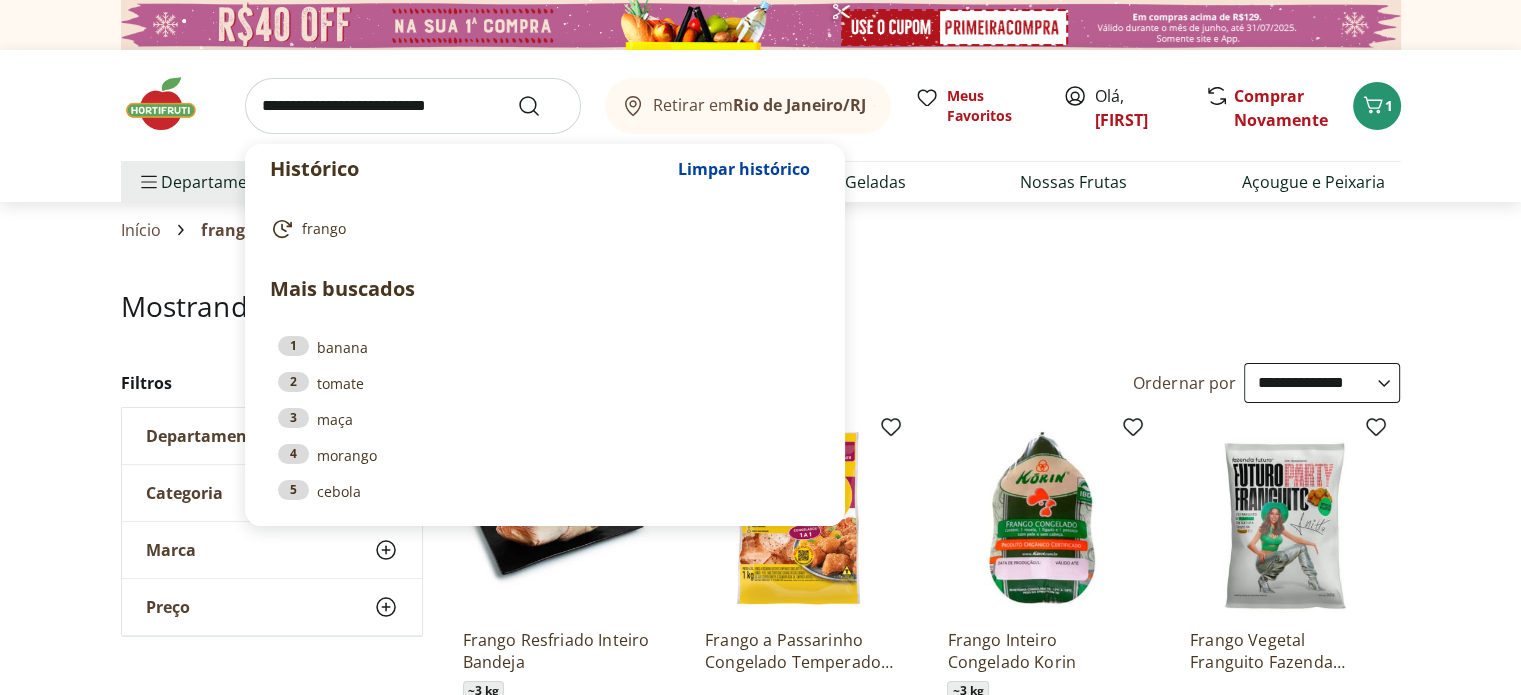 click at bounding box center [413, 106] 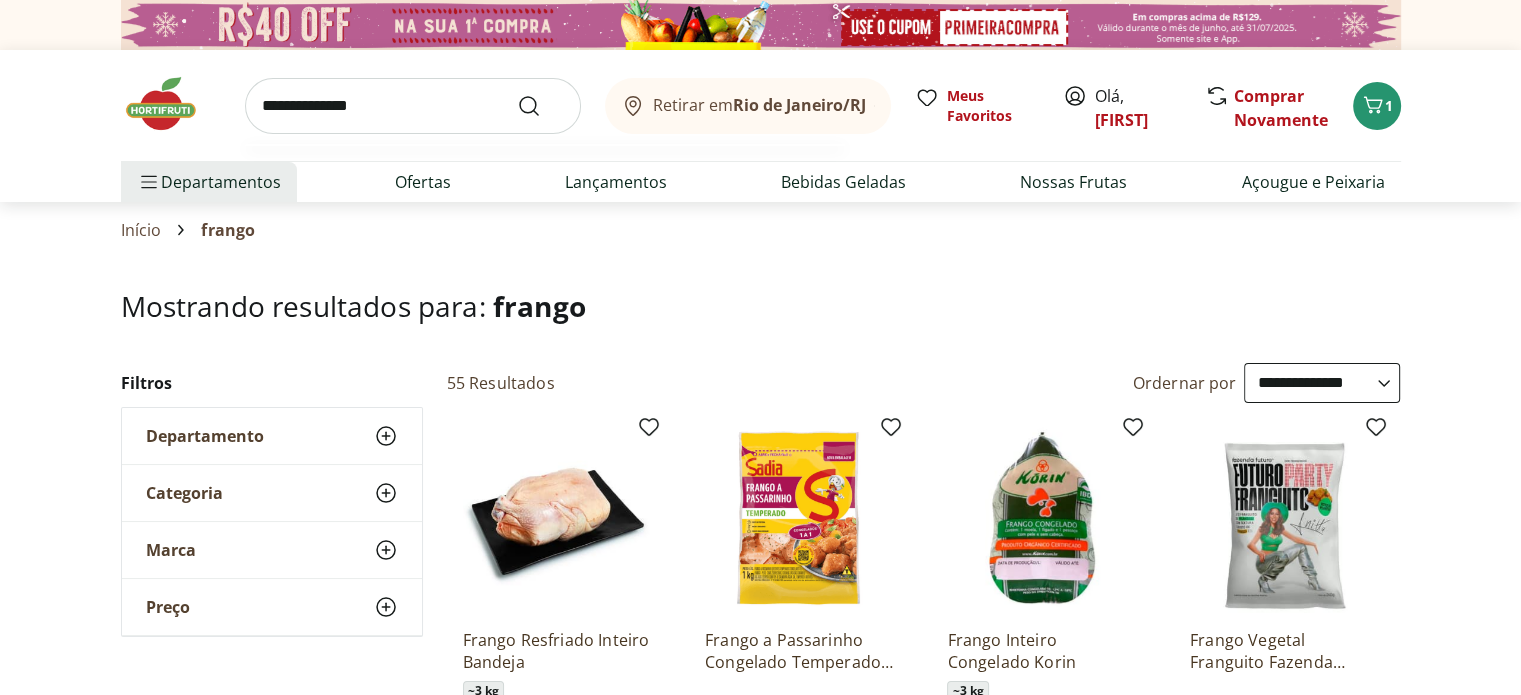 type on "**********" 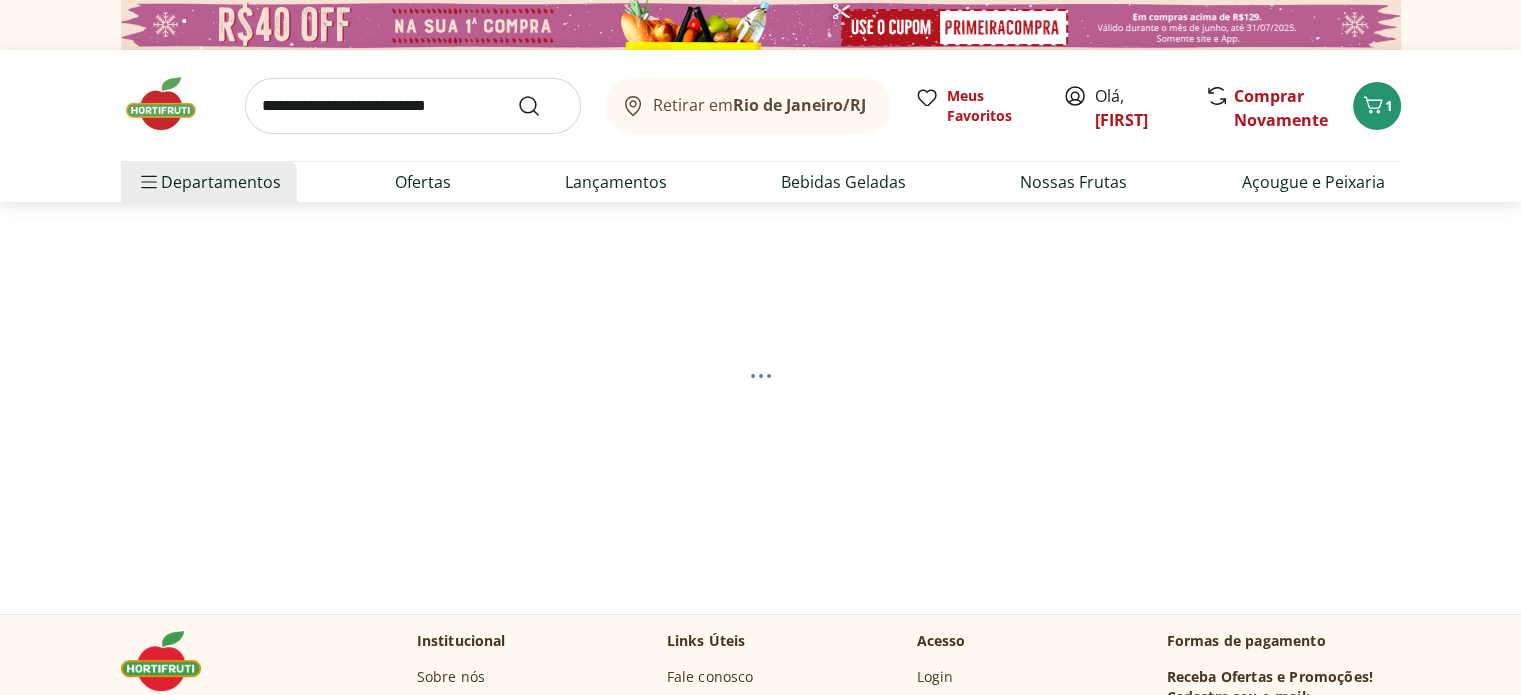 select on "**********" 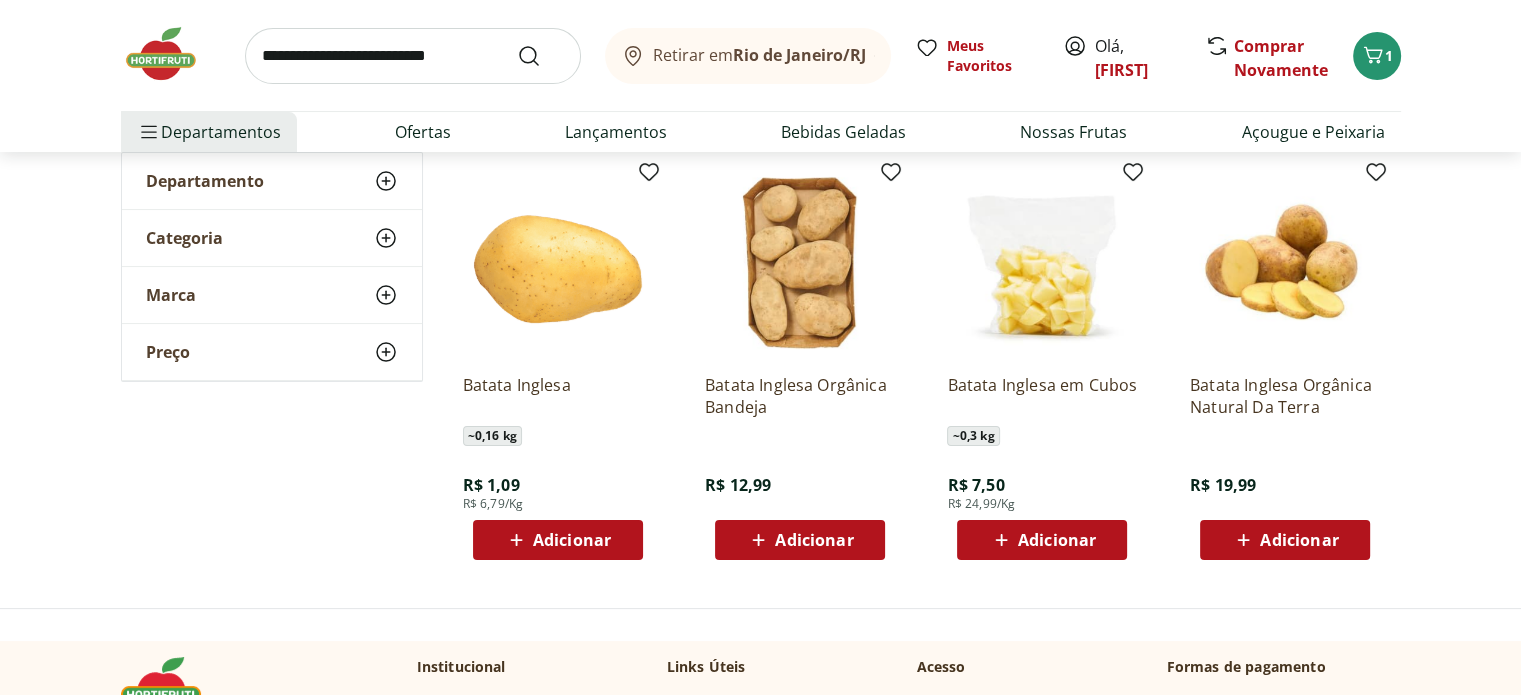 scroll, scrollTop: 264, scrollLeft: 0, axis: vertical 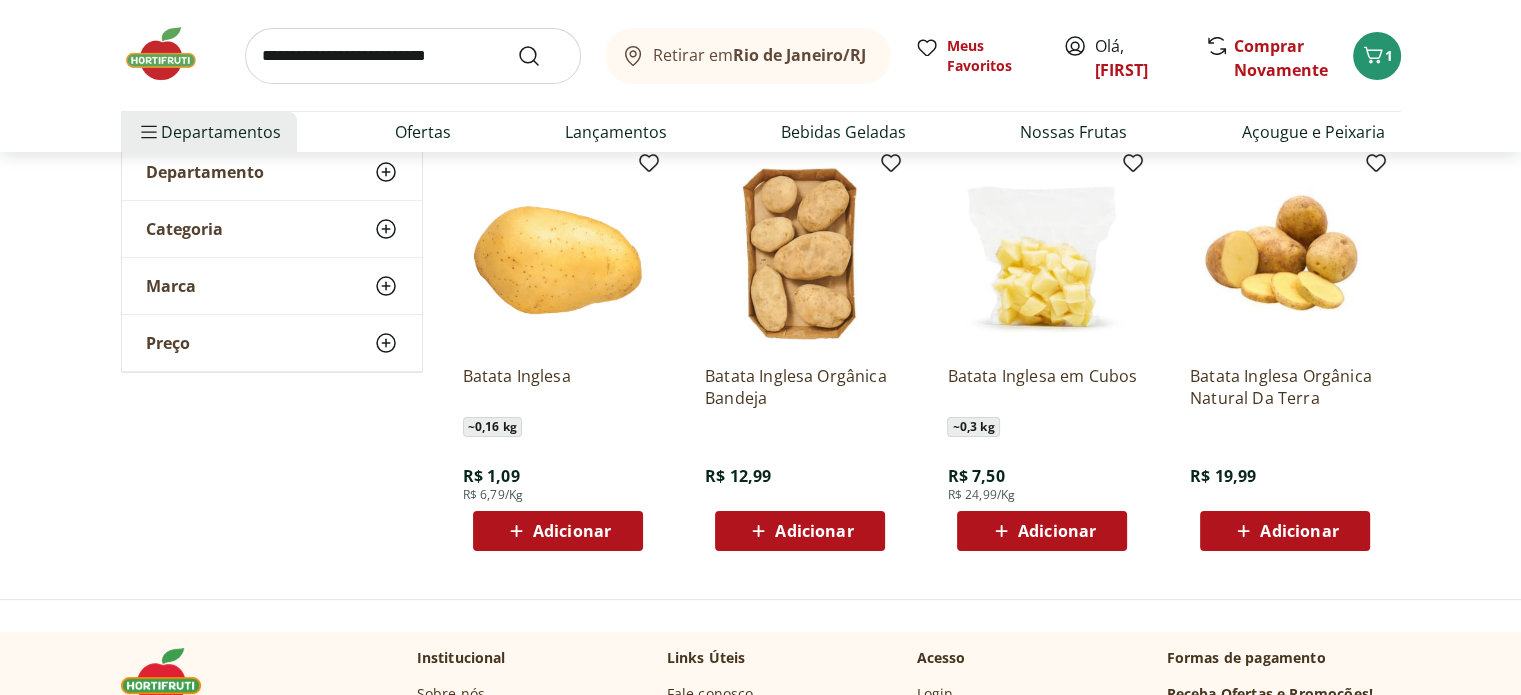 click on "Adicionar" at bounding box center [572, 531] 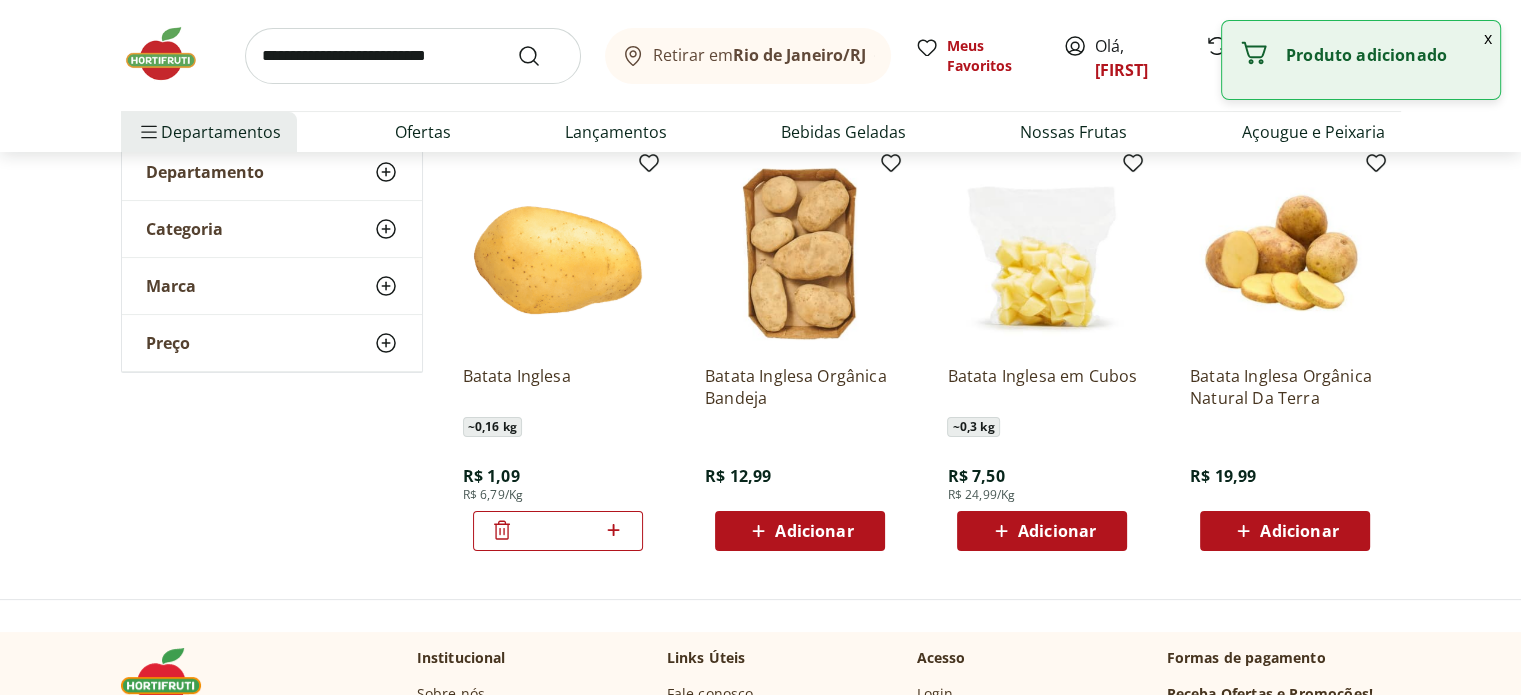 click 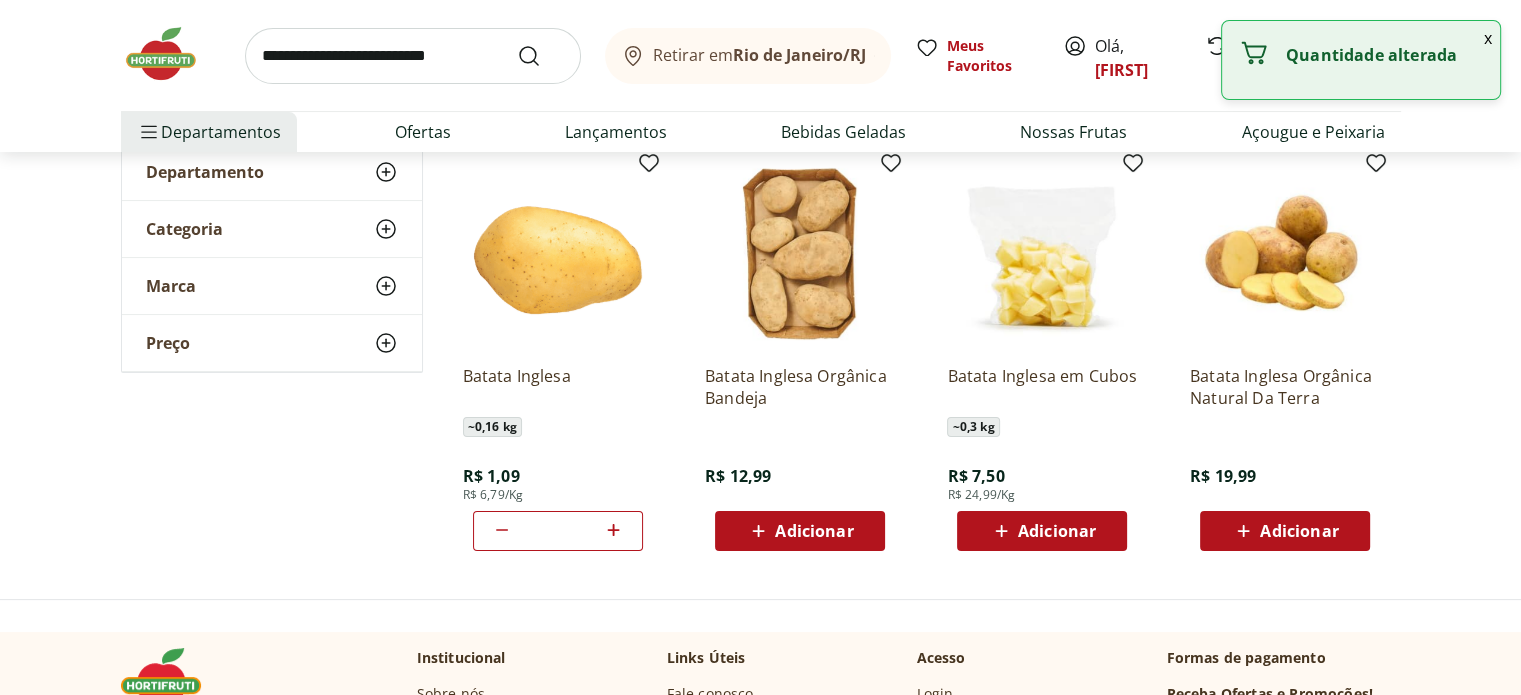 click 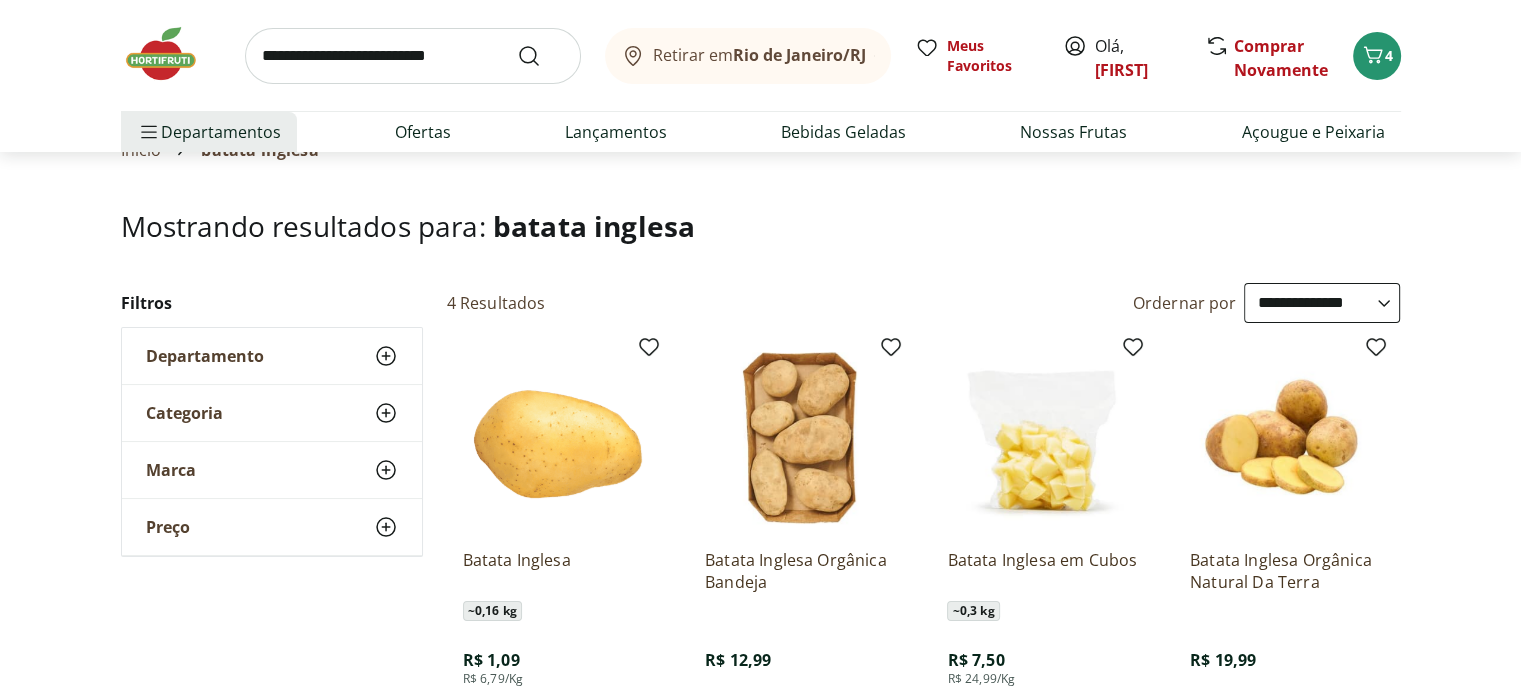 scroll, scrollTop: 0, scrollLeft: 0, axis: both 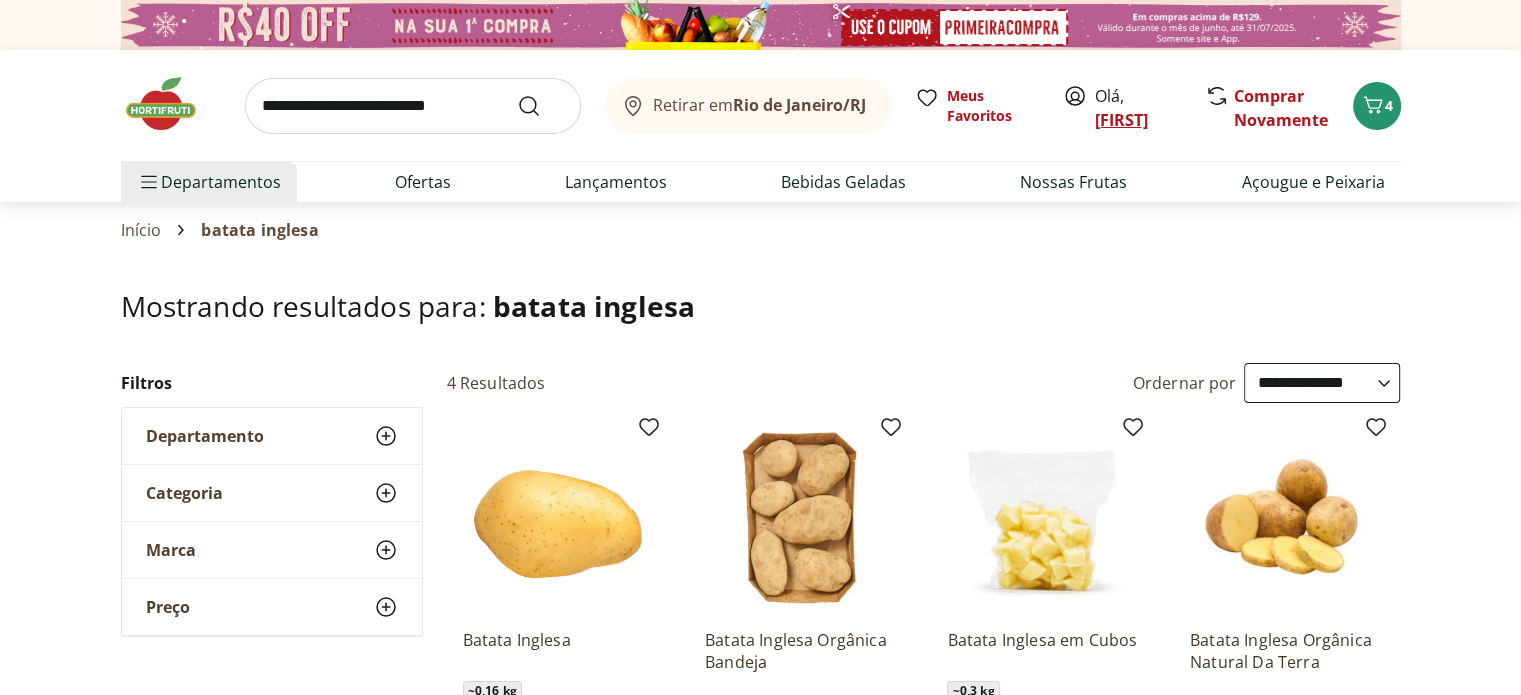 click on "Anna" at bounding box center [1121, 120] 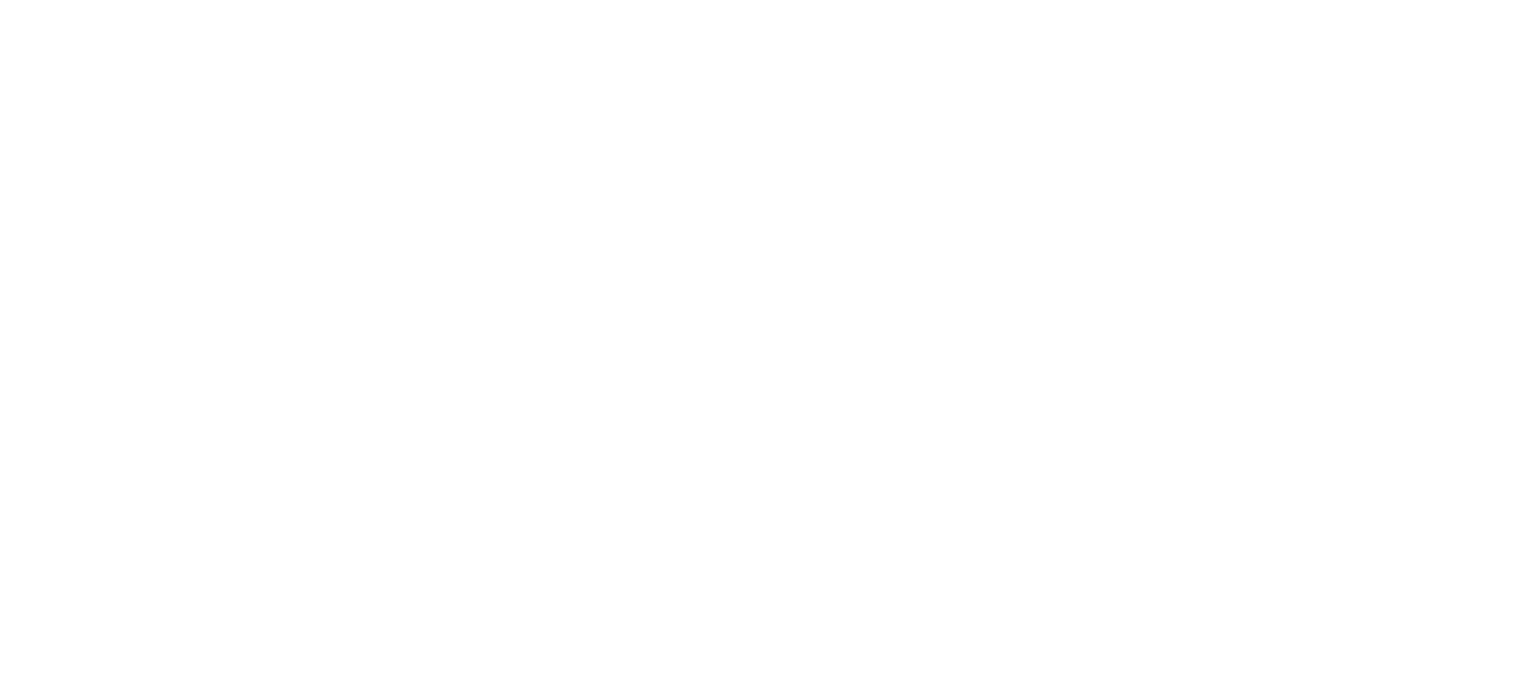 scroll, scrollTop: 0, scrollLeft: 0, axis: both 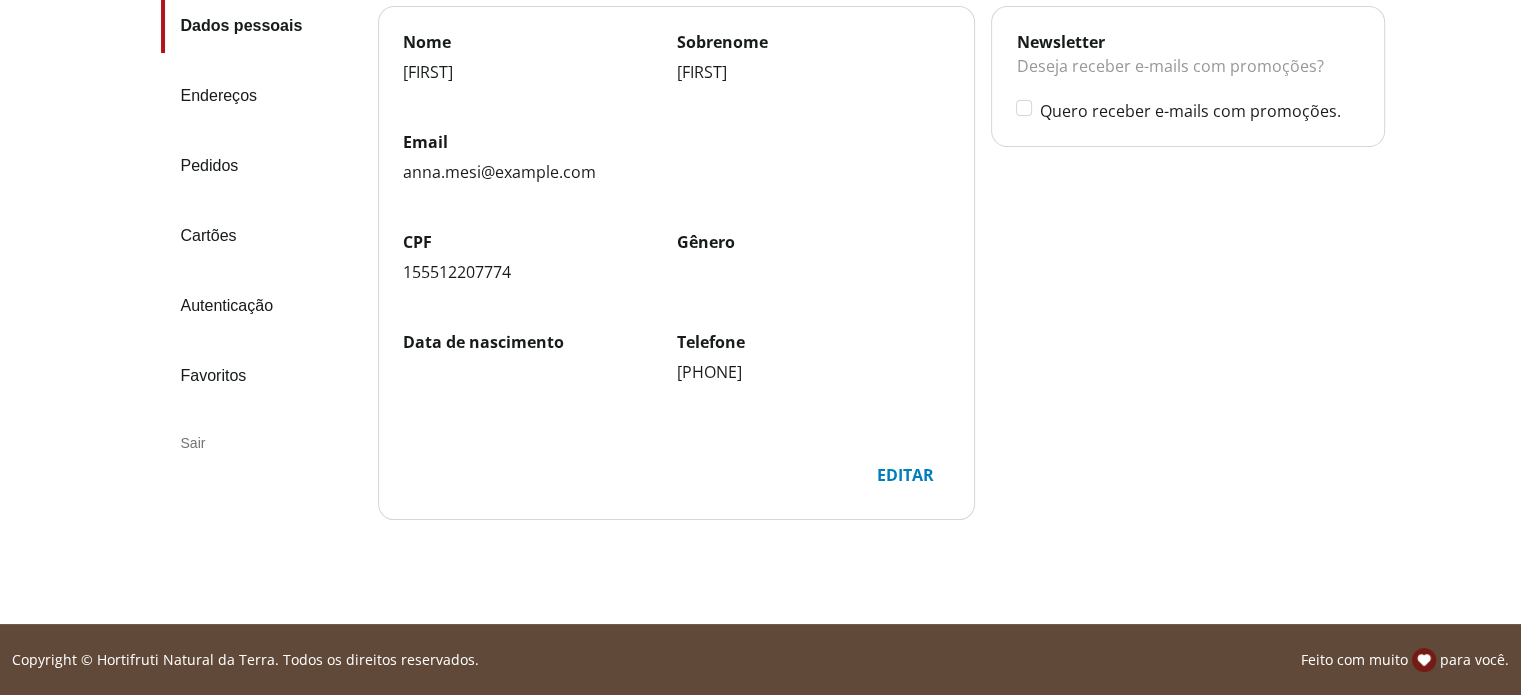 click on "Sair" at bounding box center [261, 443] 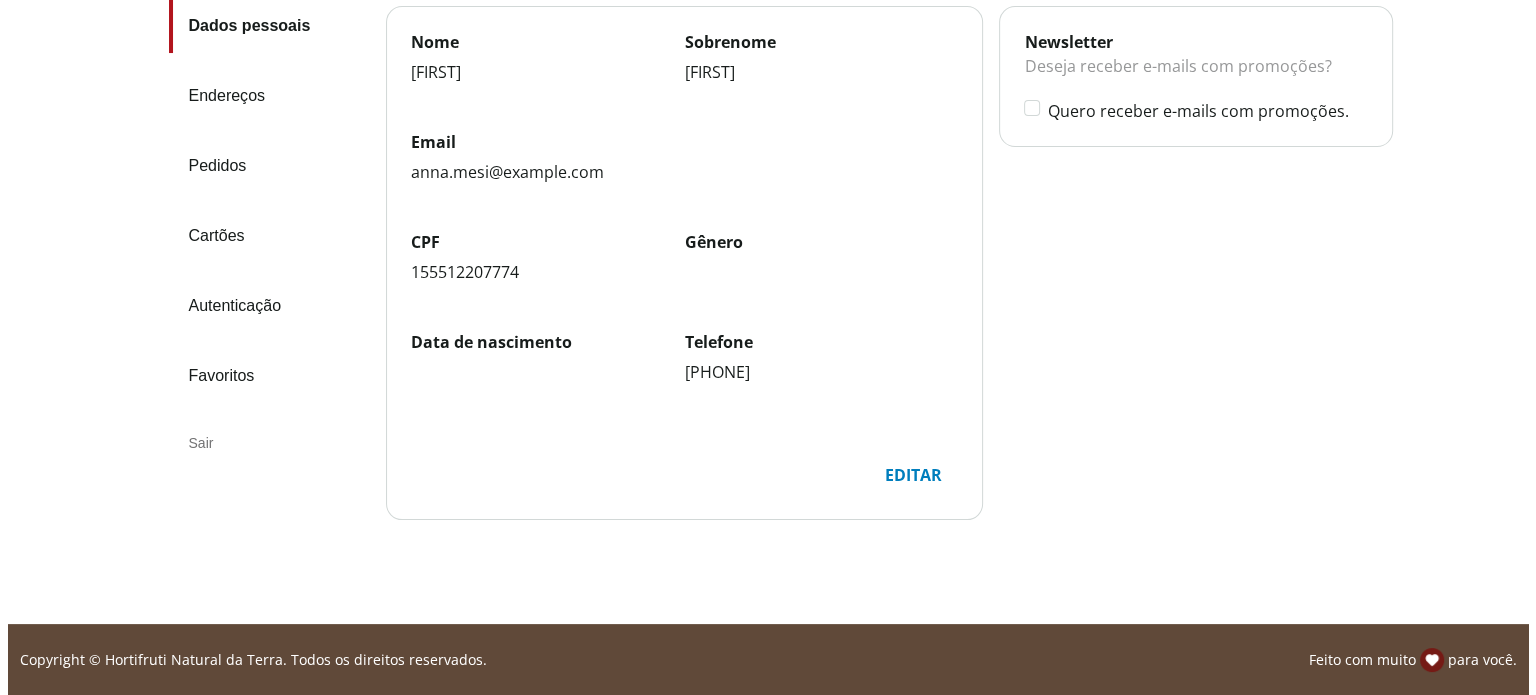 scroll, scrollTop: 0, scrollLeft: 0, axis: both 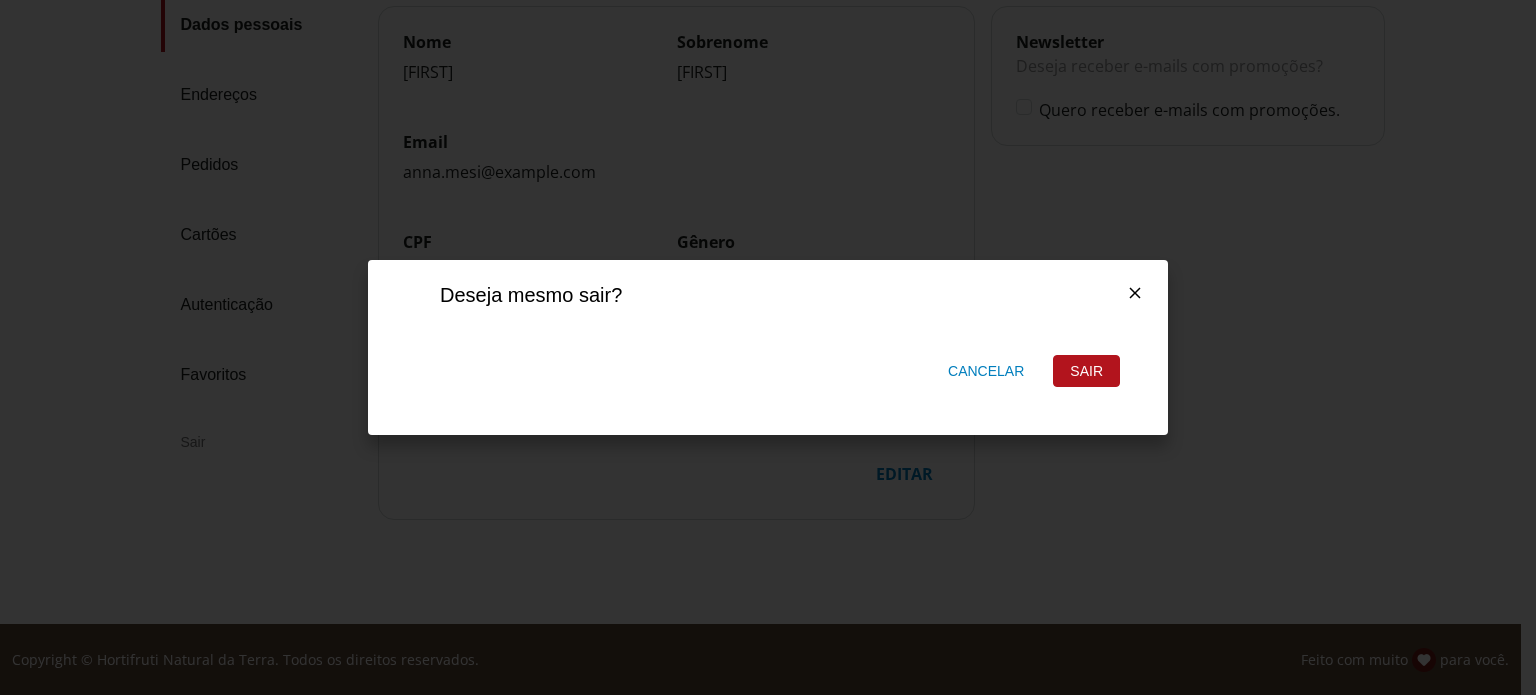 click on "Sair" at bounding box center [1086, 371] 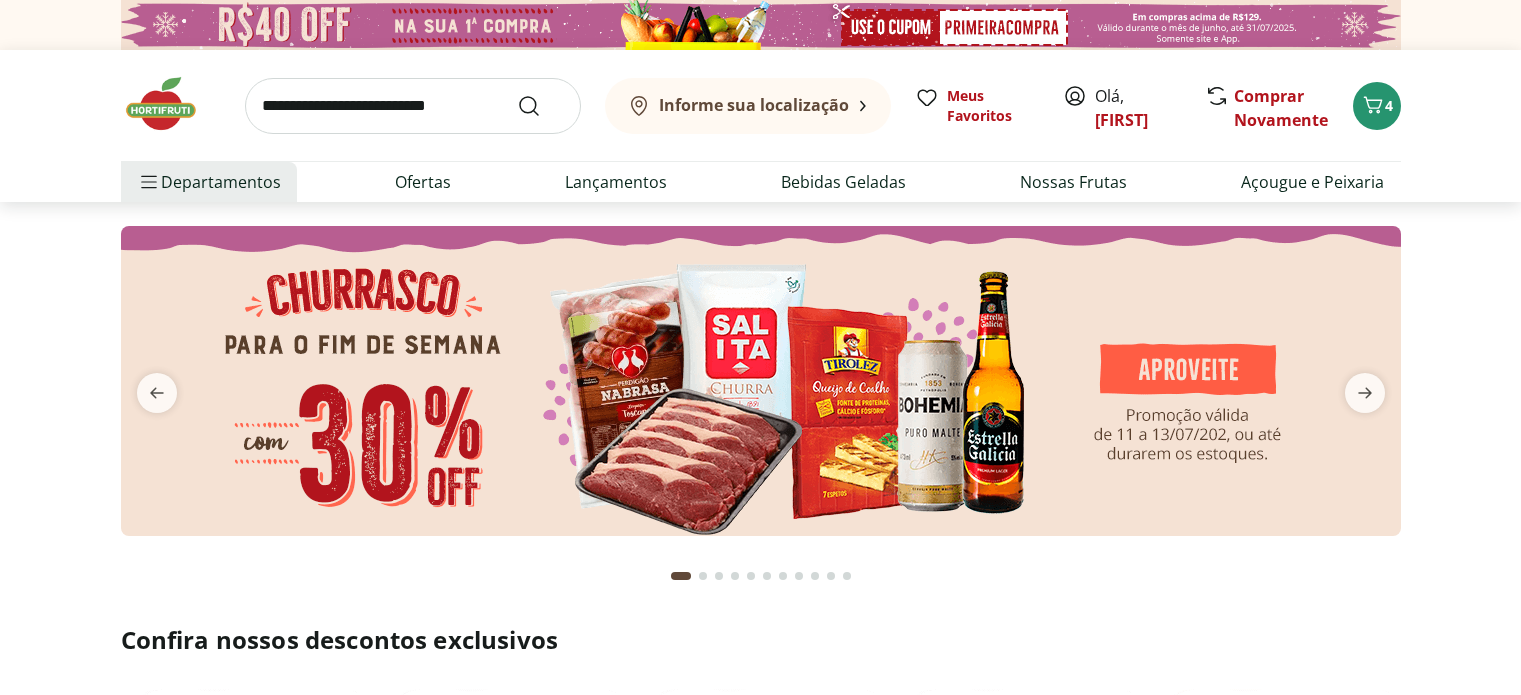 scroll, scrollTop: 0, scrollLeft: 0, axis: both 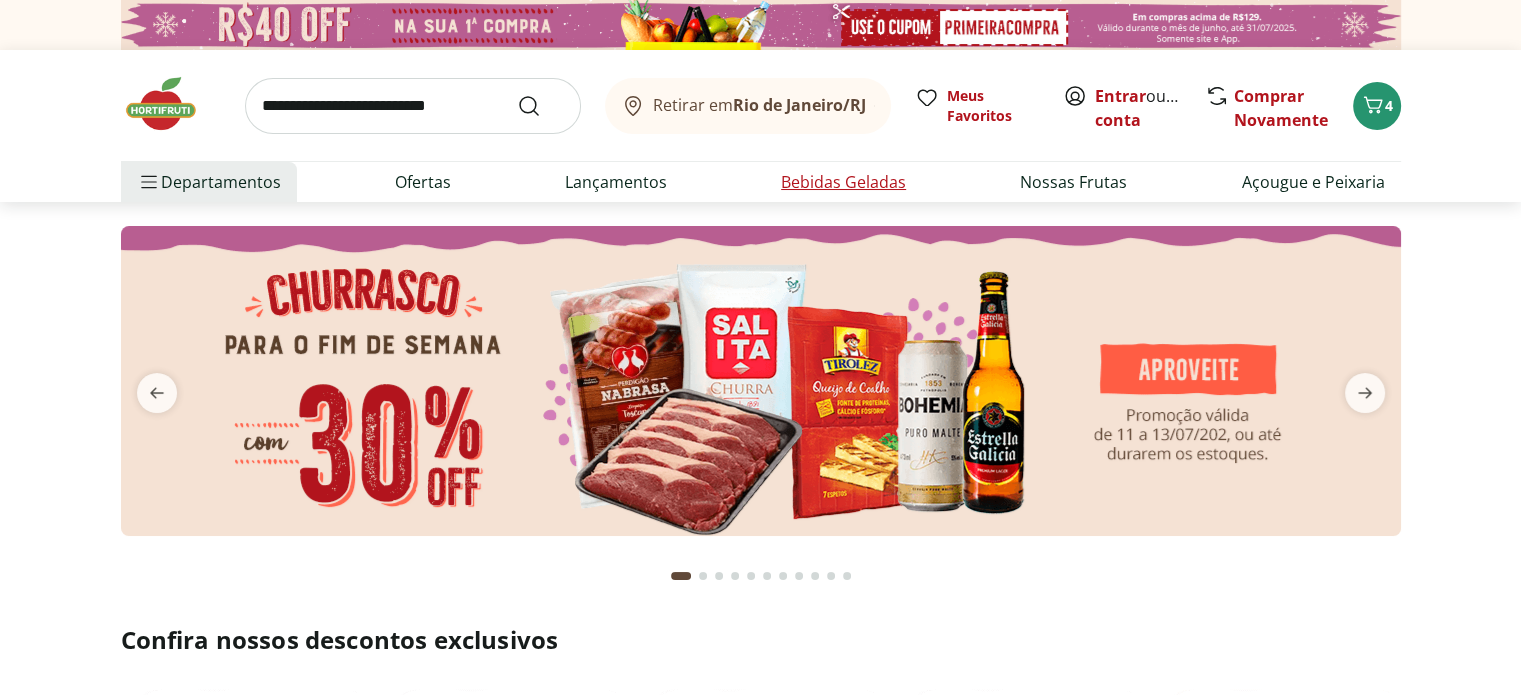 click on "Bebidas Geladas" at bounding box center (843, 182) 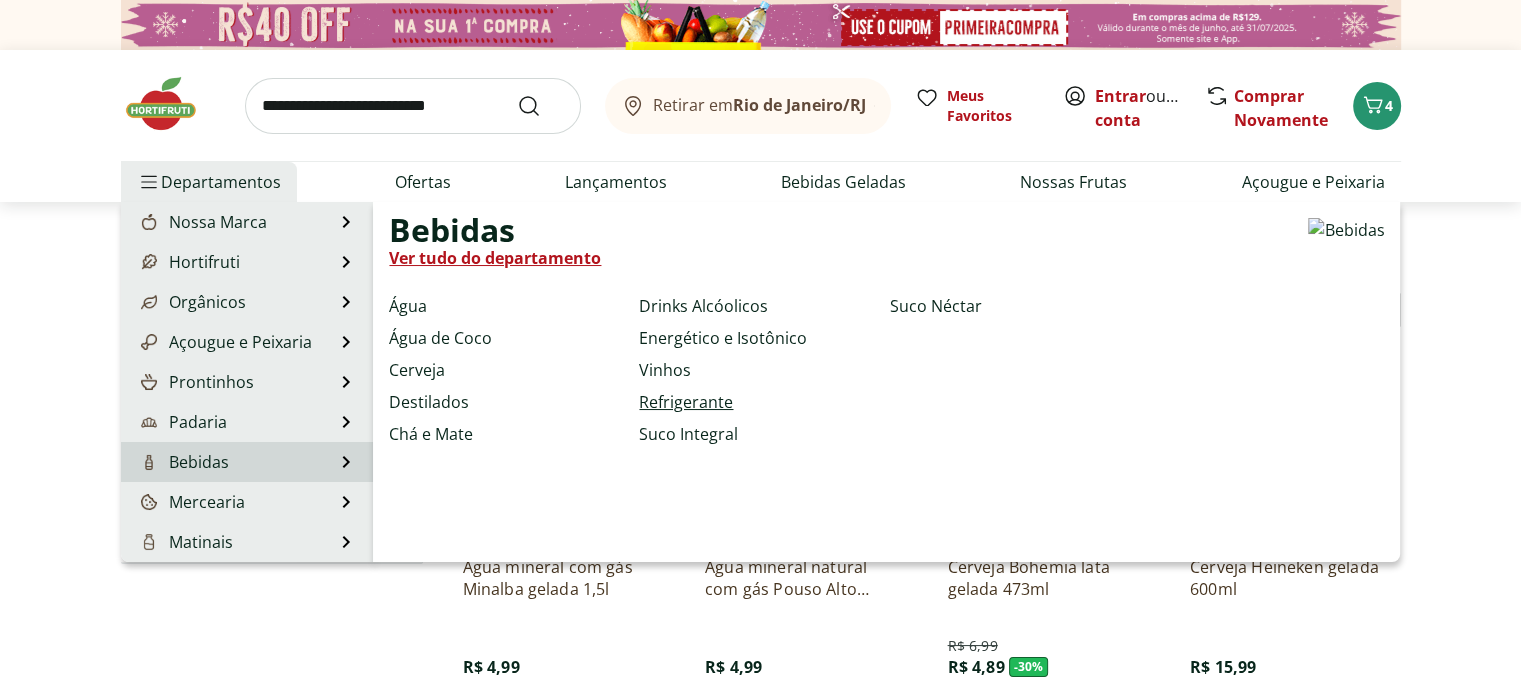 click on "Refrigerante" at bounding box center (686, 402) 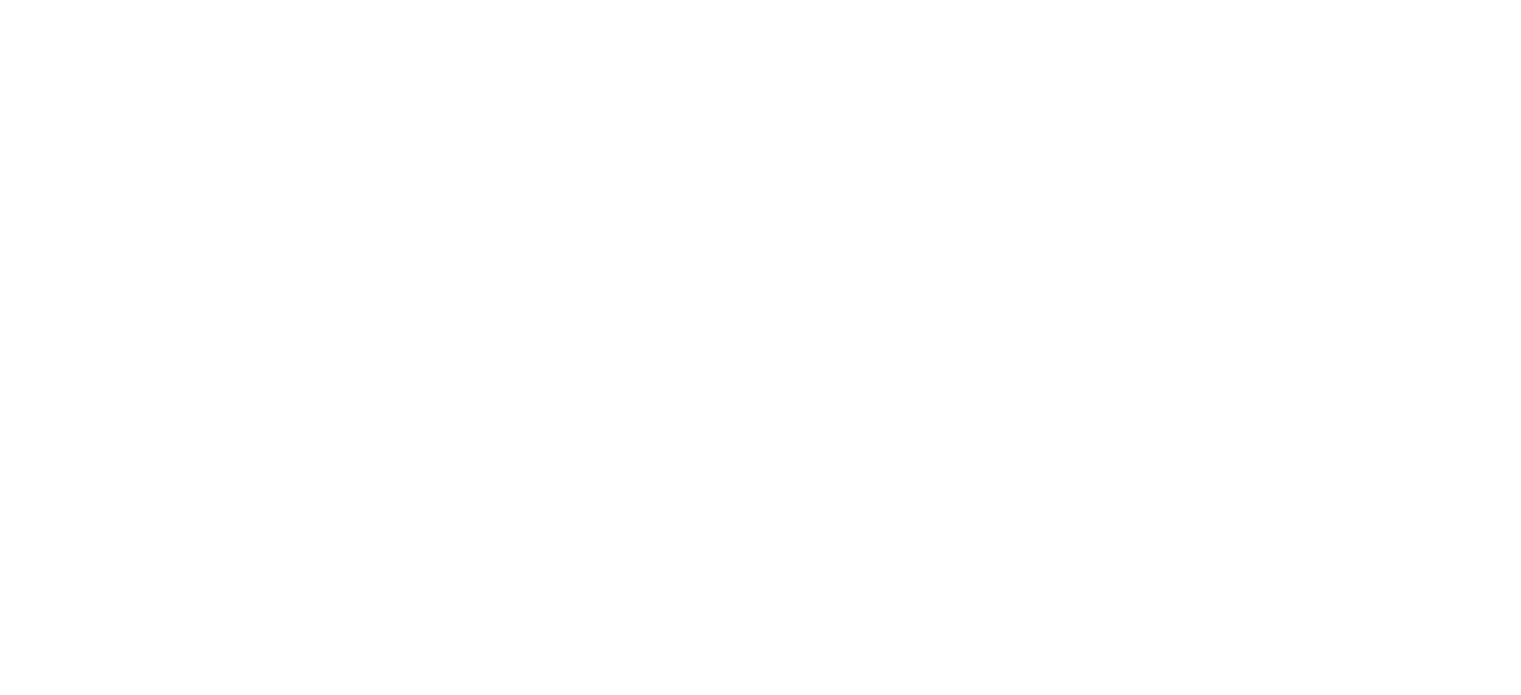 select on "**********" 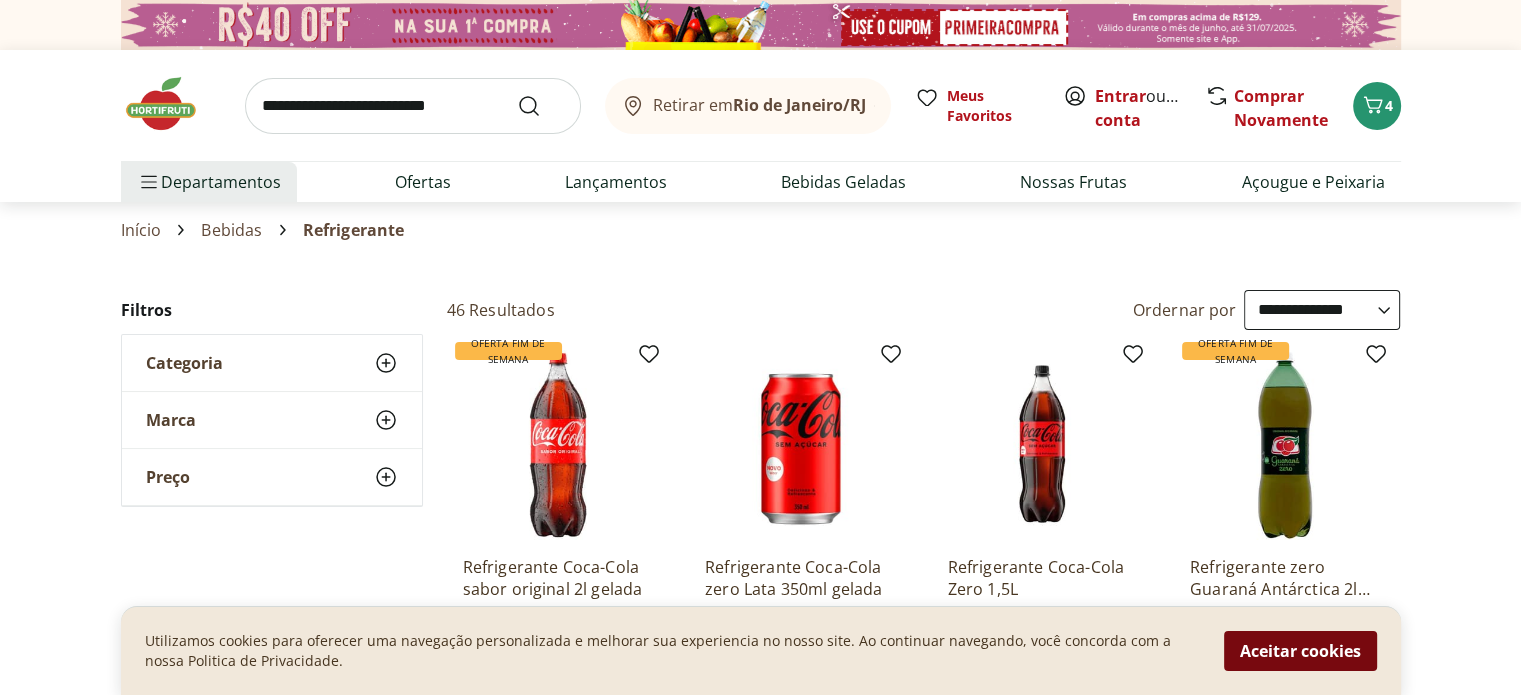 click on "Aceitar cookies" at bounding box center [1300, 651] 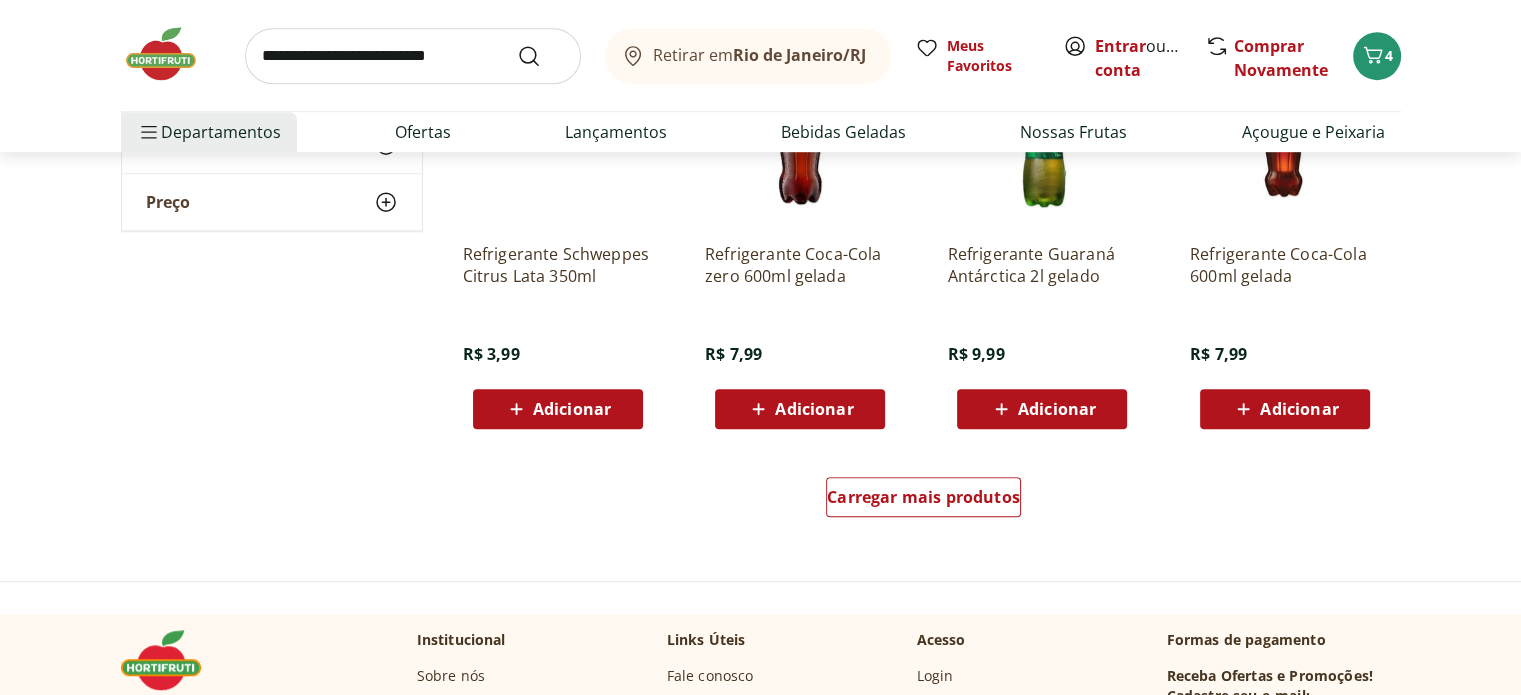 scroll, scrollTop: 1201, scrollLeft: 0, axis: vertical 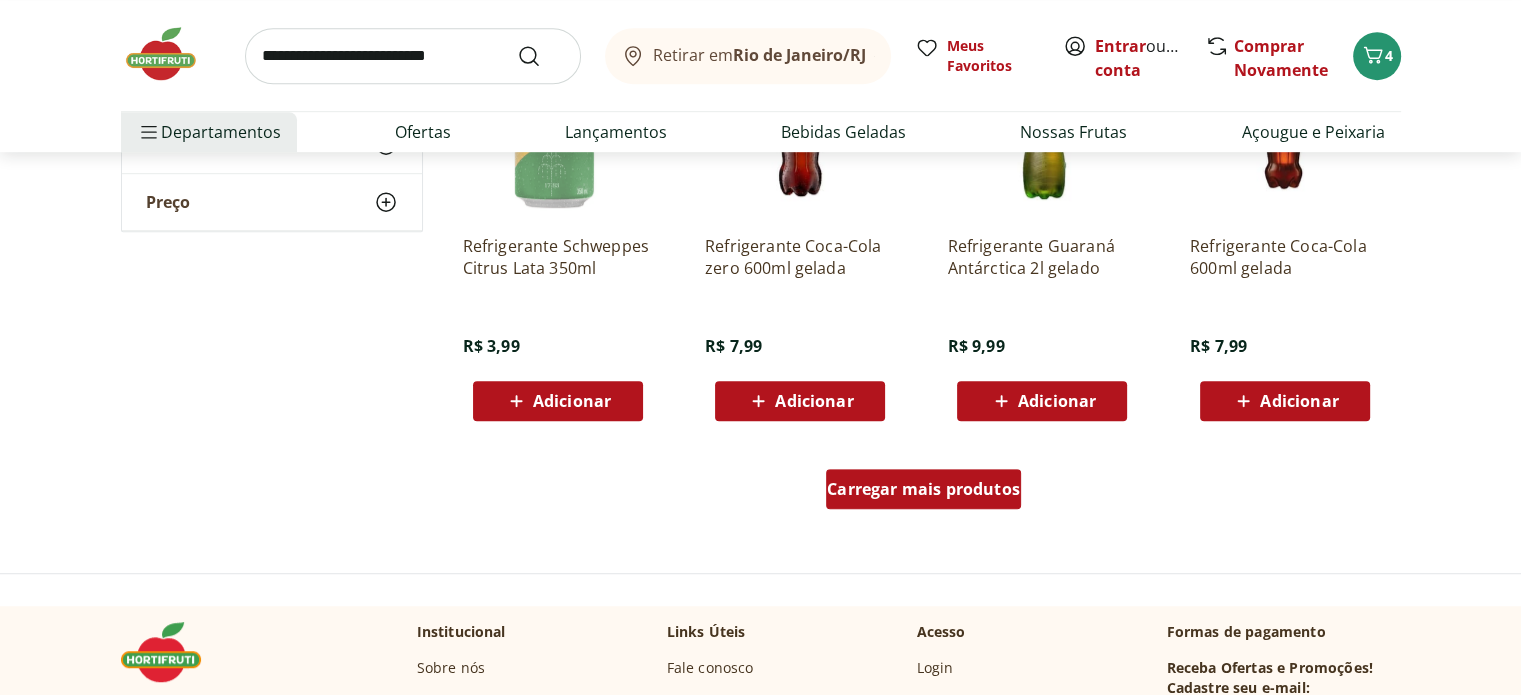 click on "Carregar mais produtos" at bounding box center (923, 489) 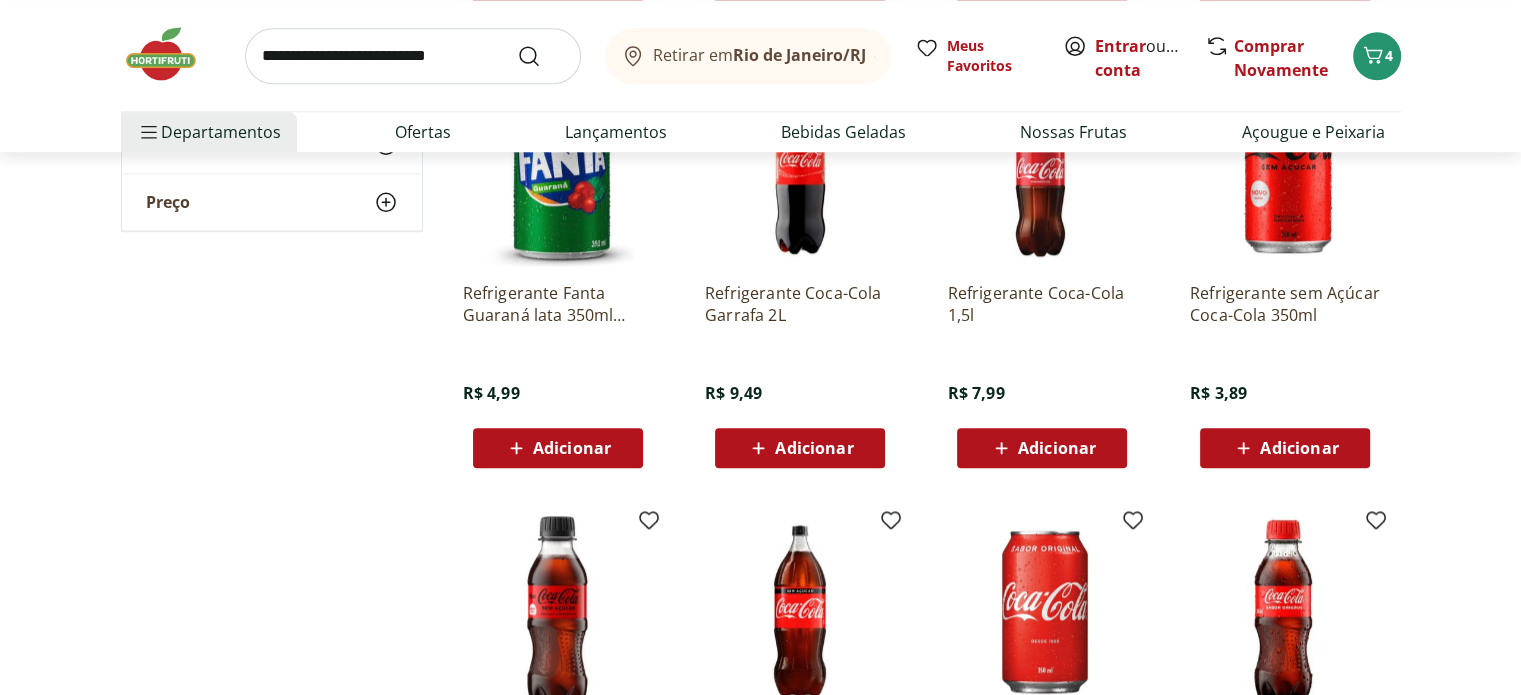 scroll, scrollTop: 1841, scrollLeft: 0, axis: vertical 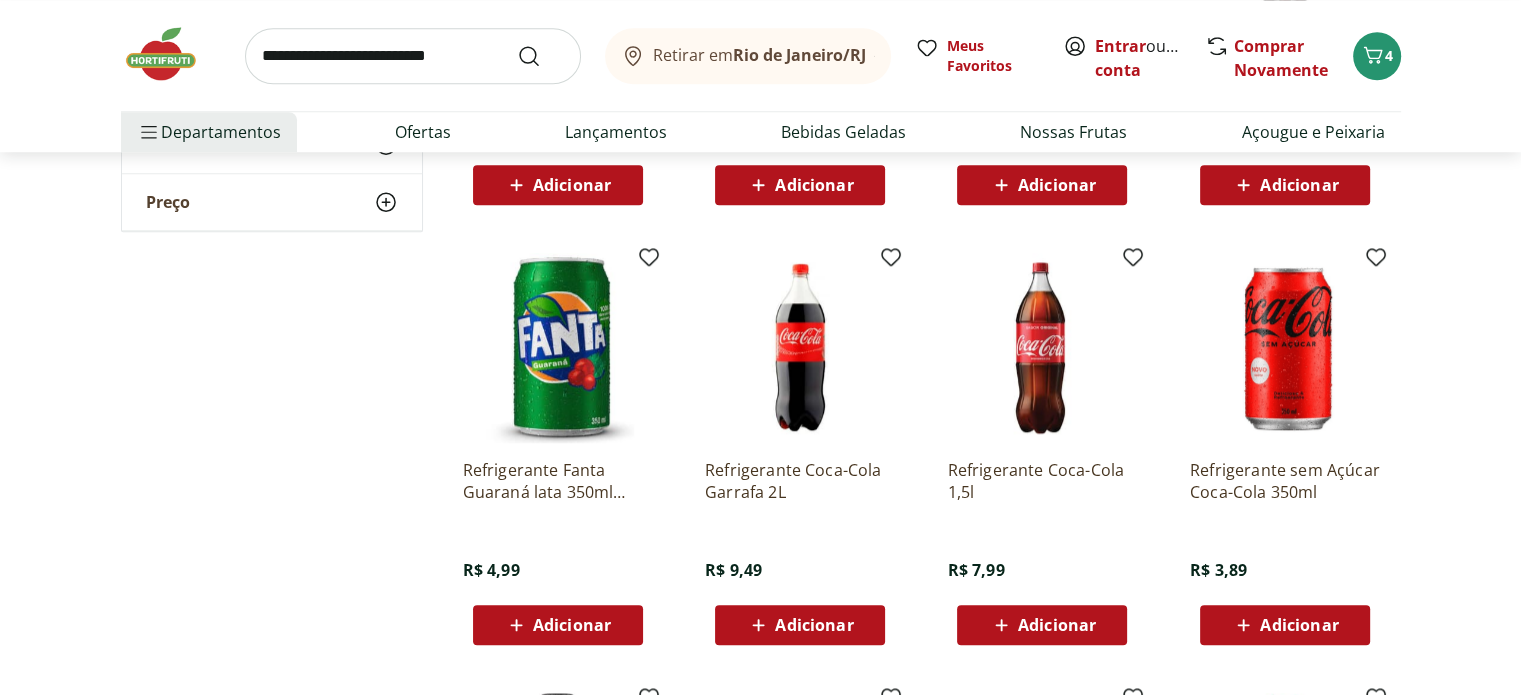 click on "Adicionar" at bounding box center [1299, 625] 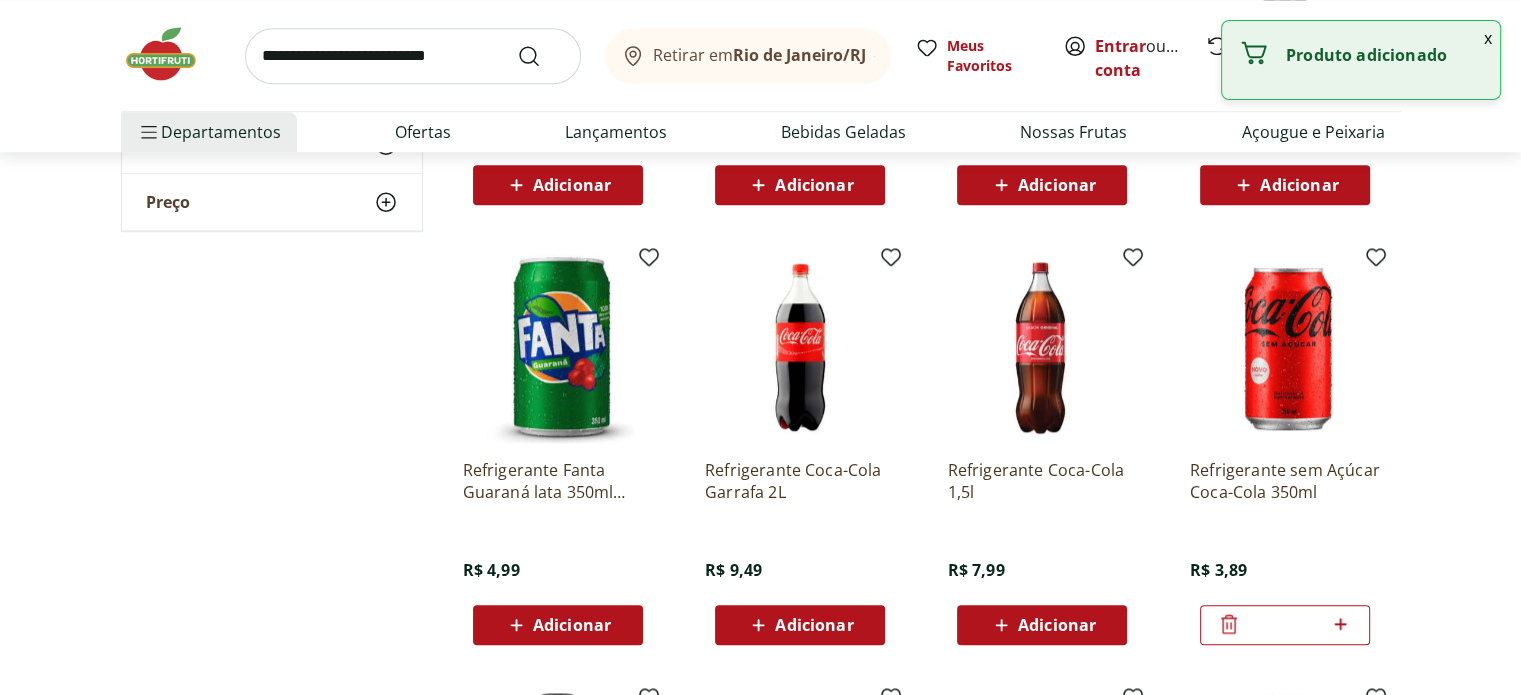 click 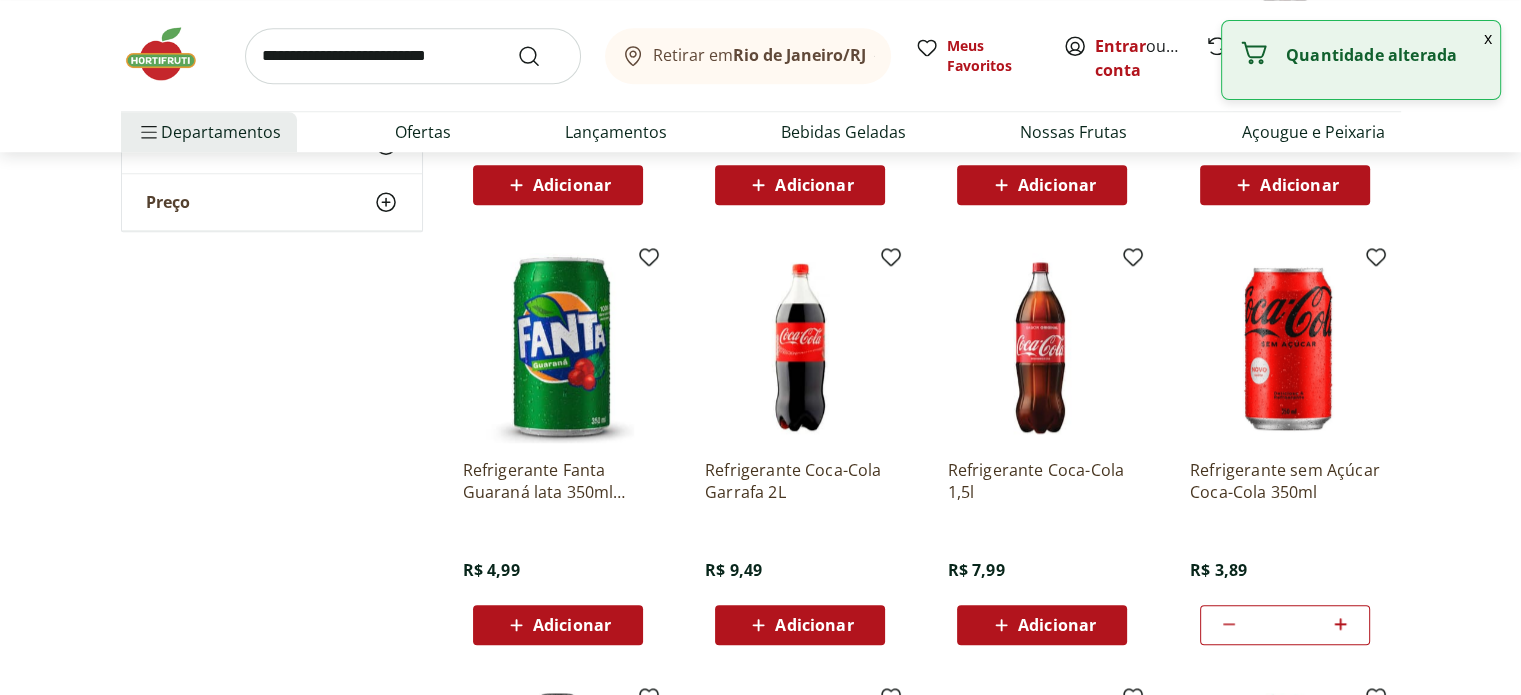 click 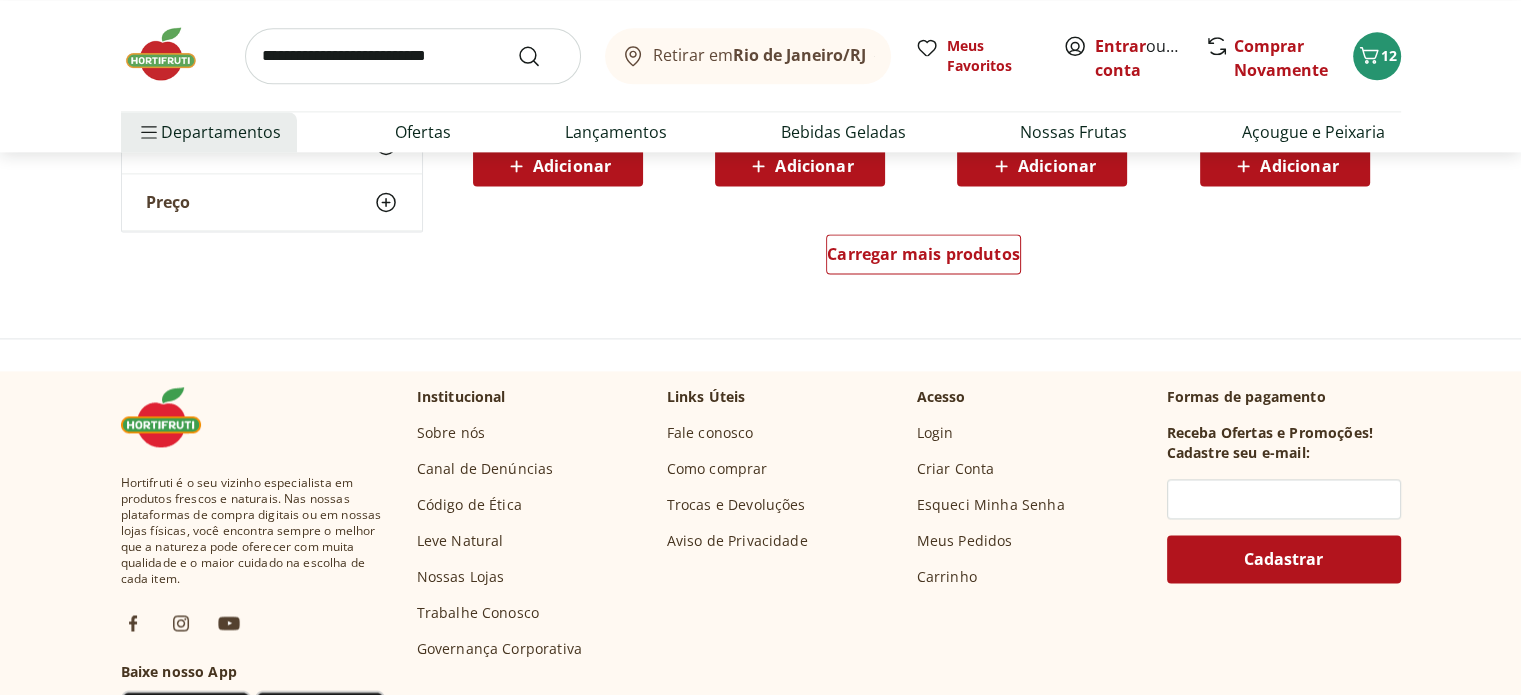 scroll, scrollTop: 2757, scrollLeft: 0, axis: vertical 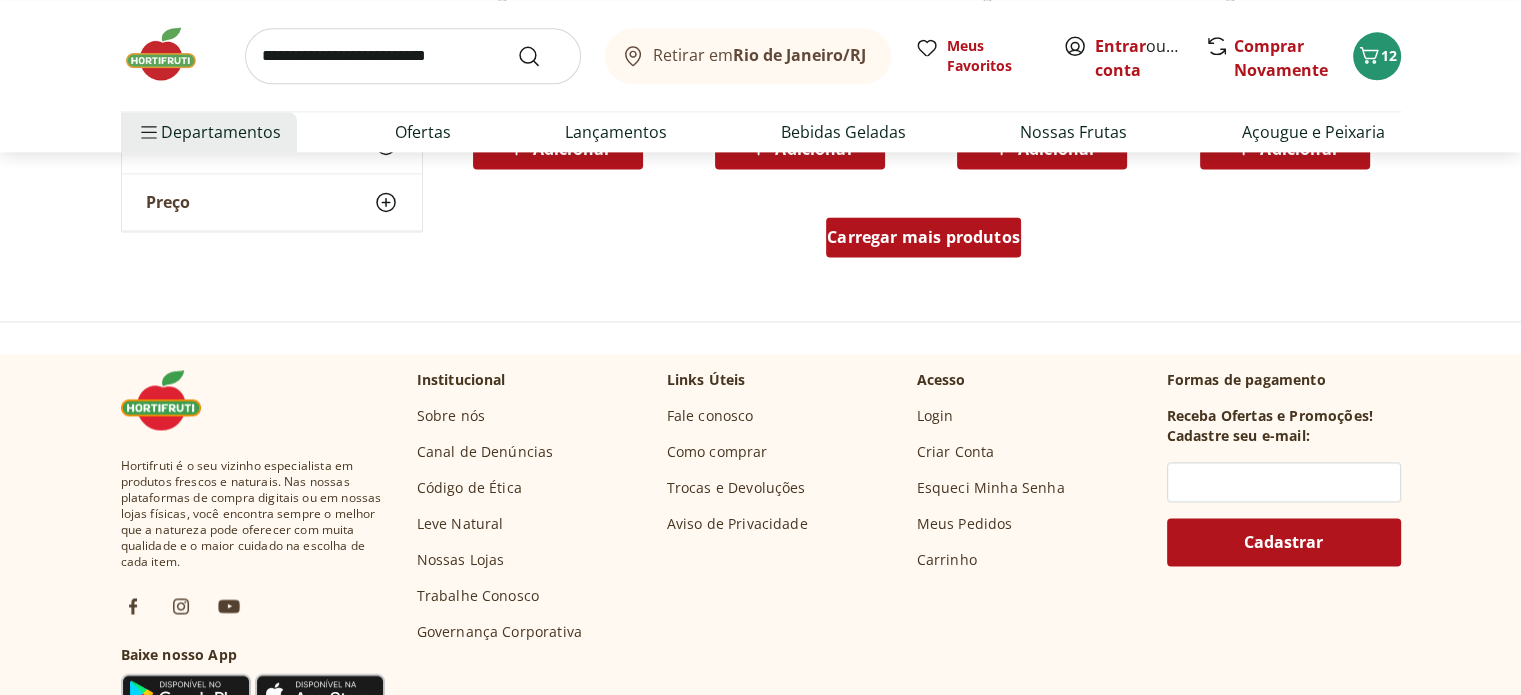 click on "Carregar mais produtos" at bounding box center (923, 237) 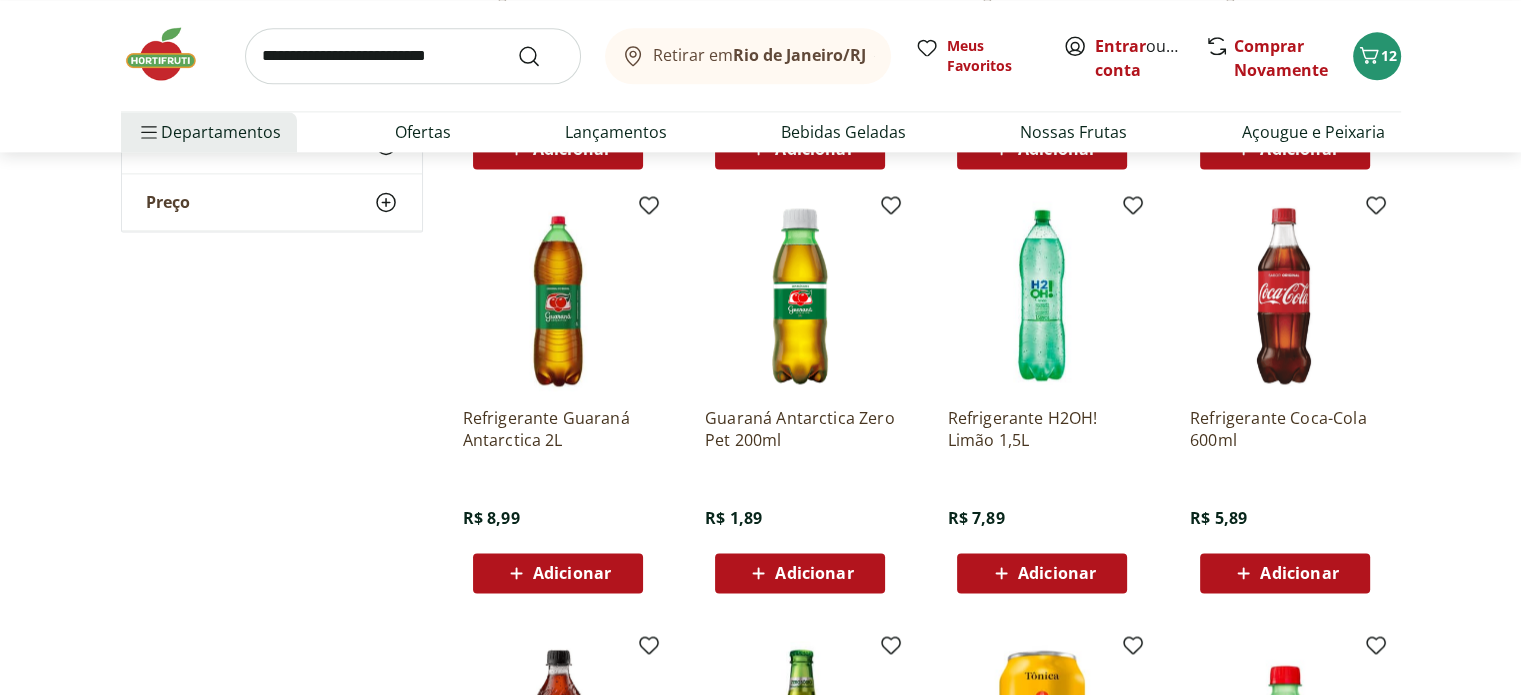 click on "Adicionar" at bounding box center [1057, 573] 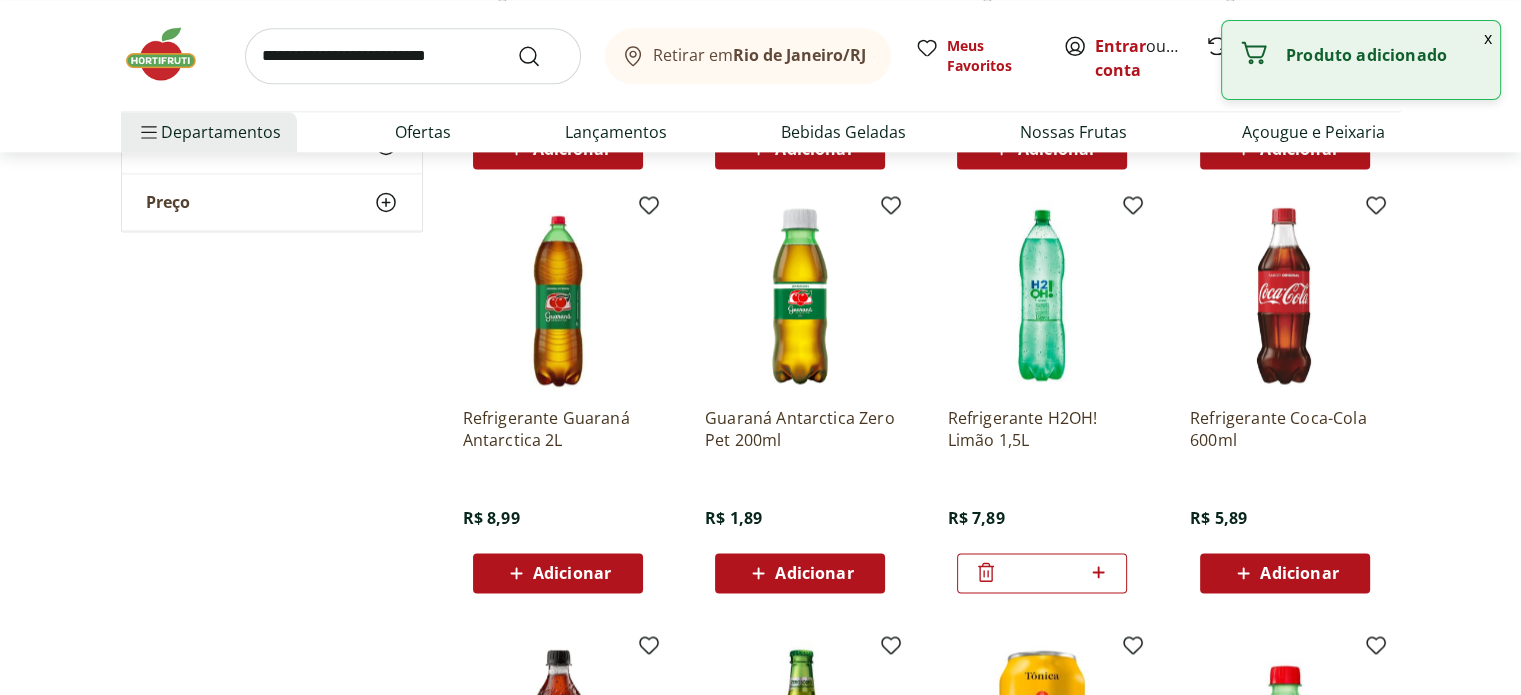 click 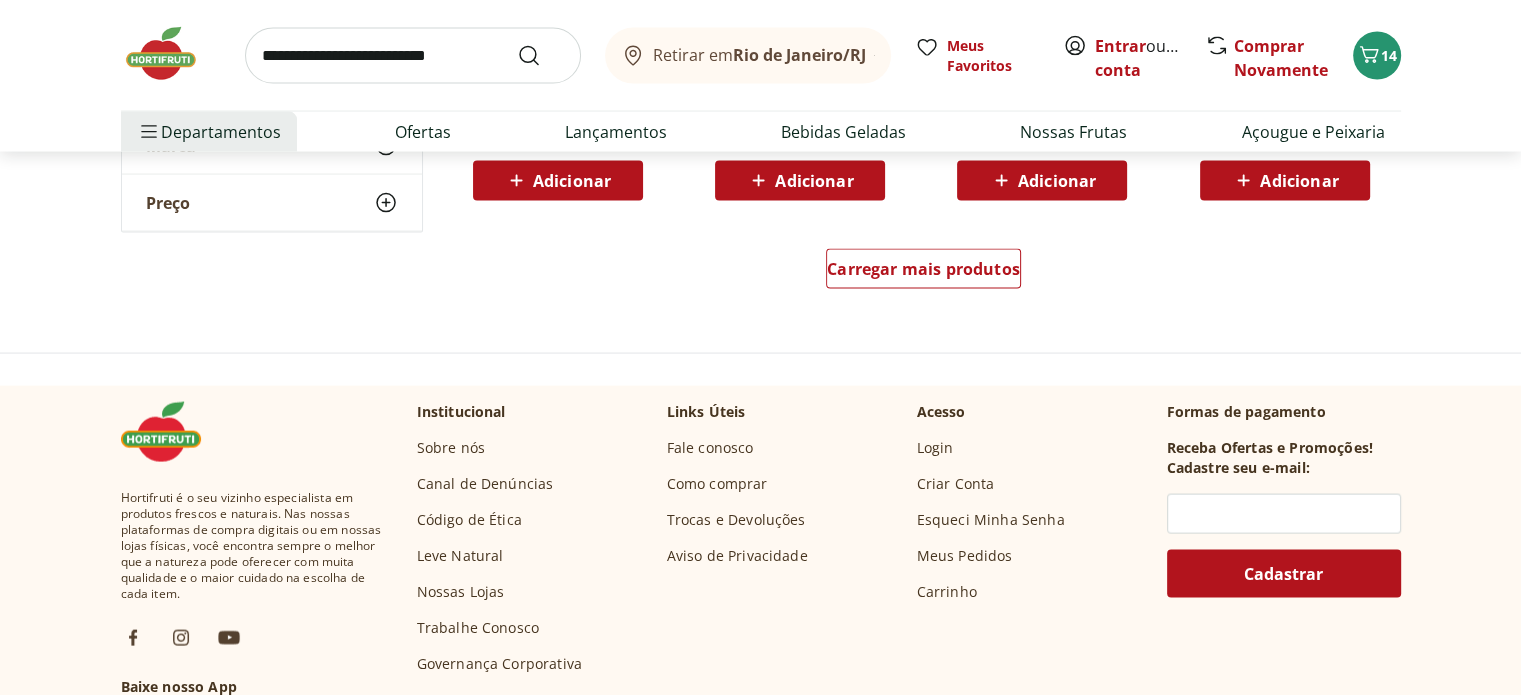 scroll, scrollTop: 4021, scrollLeft: 0, axis: vertical 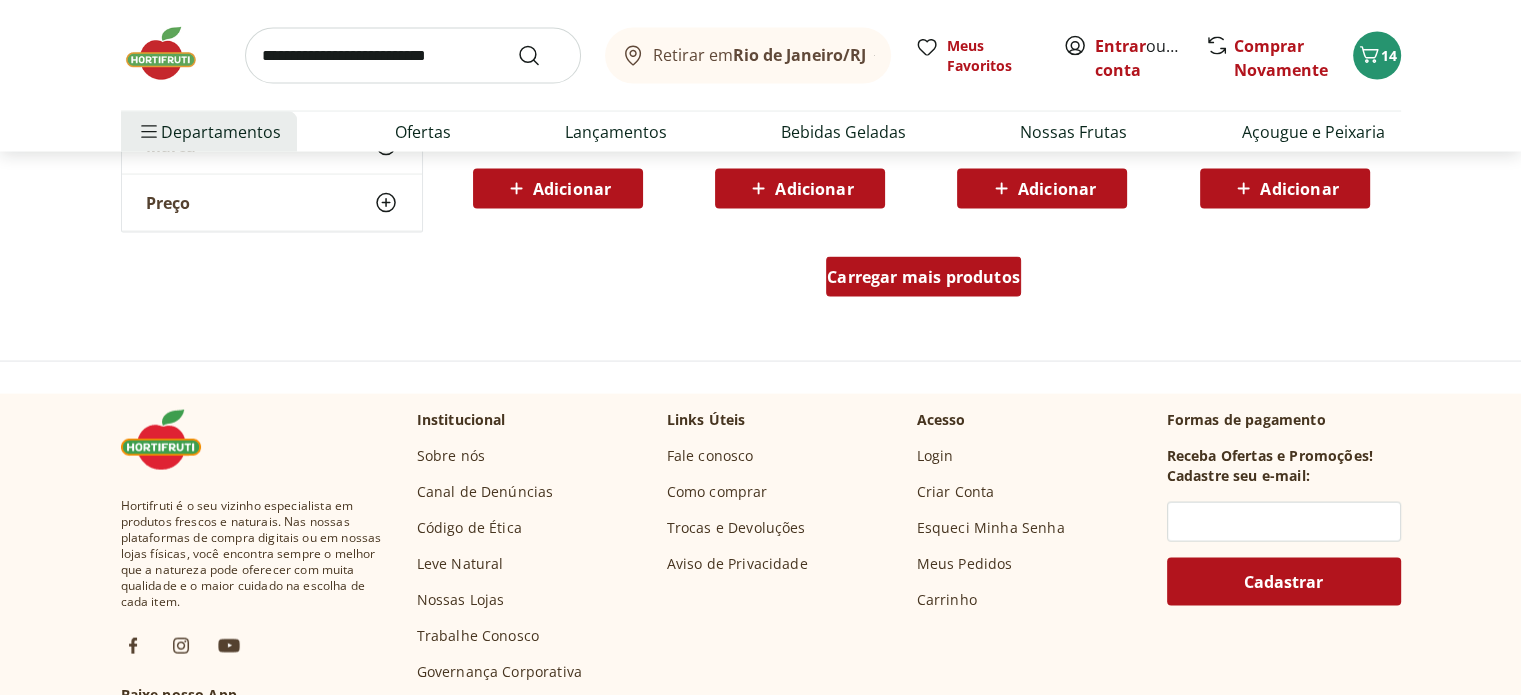 click on "Carregar mais produtos" at bounding box center [923, 277] 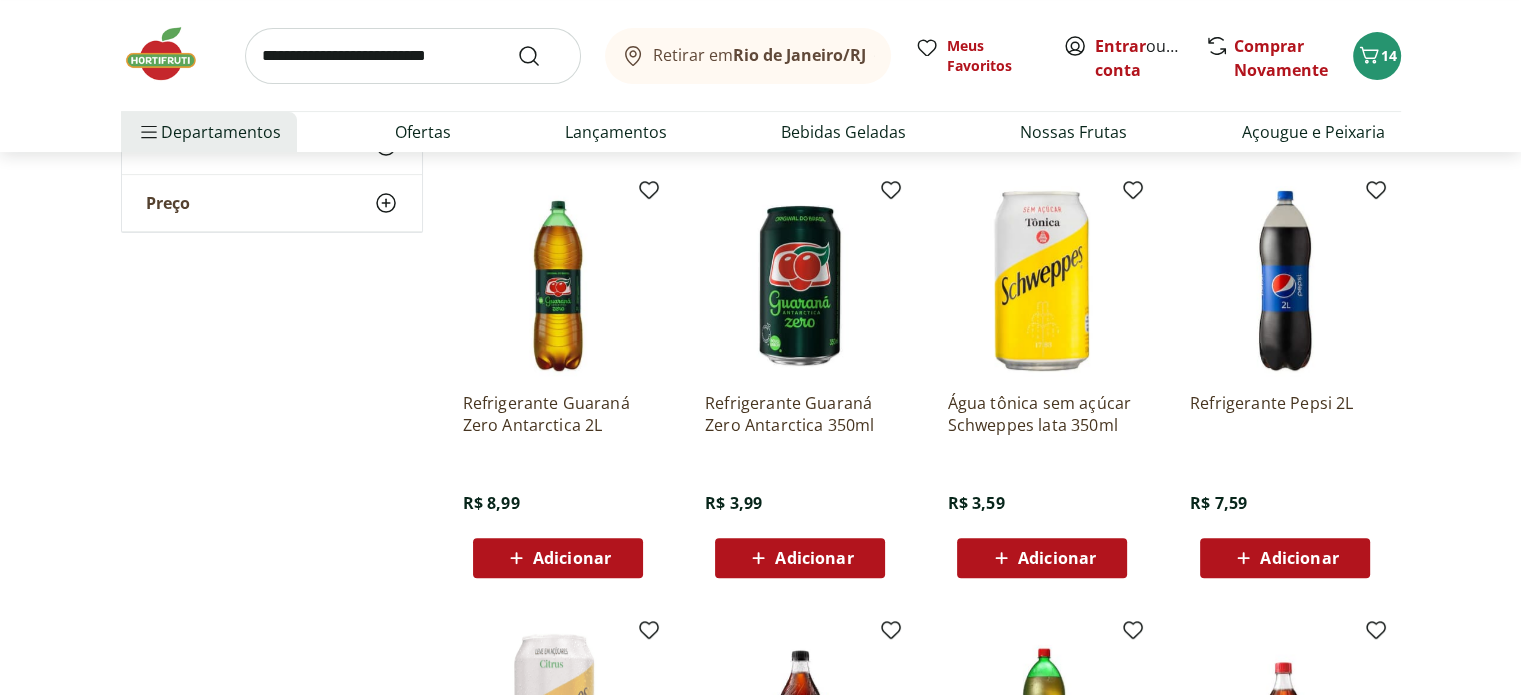 scroll, scrollTop: 612, scrollLeft: 0, axis: vertical 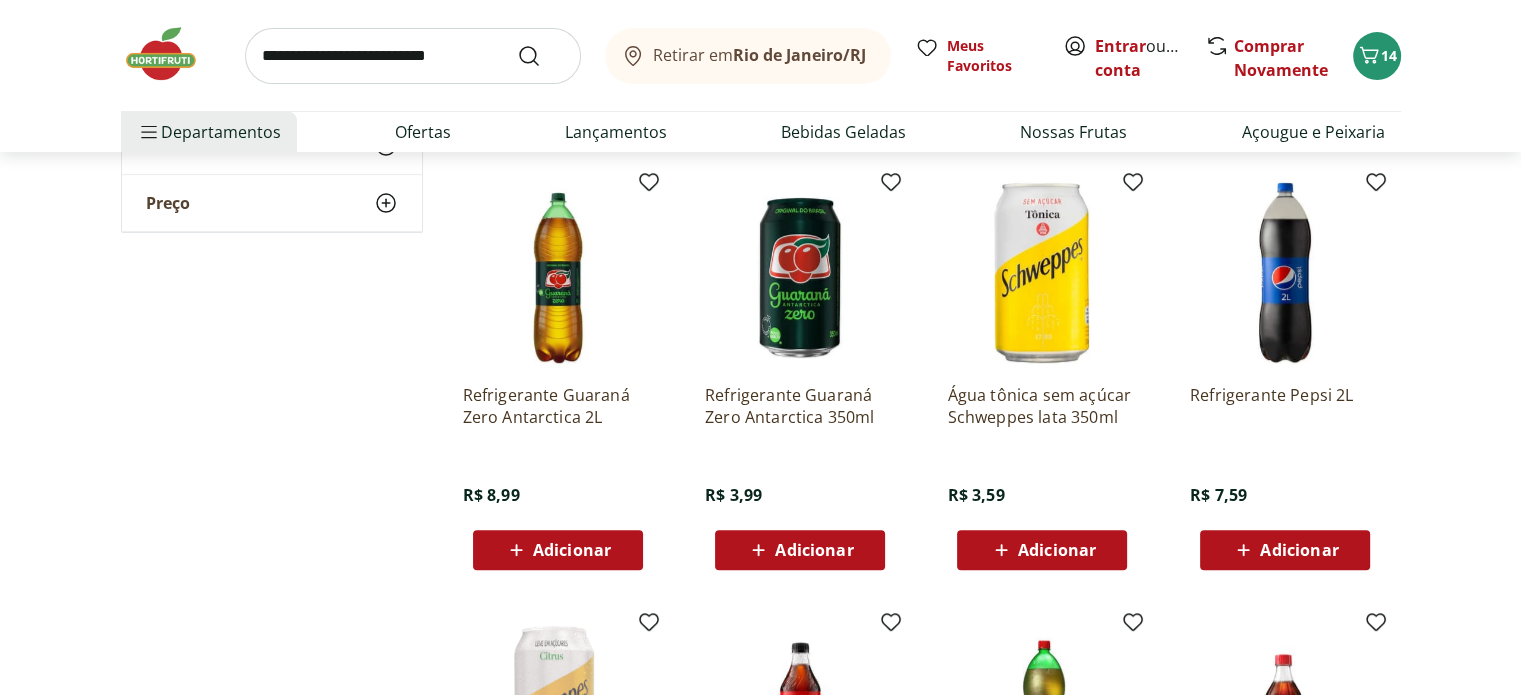 click on "Adicionar" at bounding box center (1057, 550) 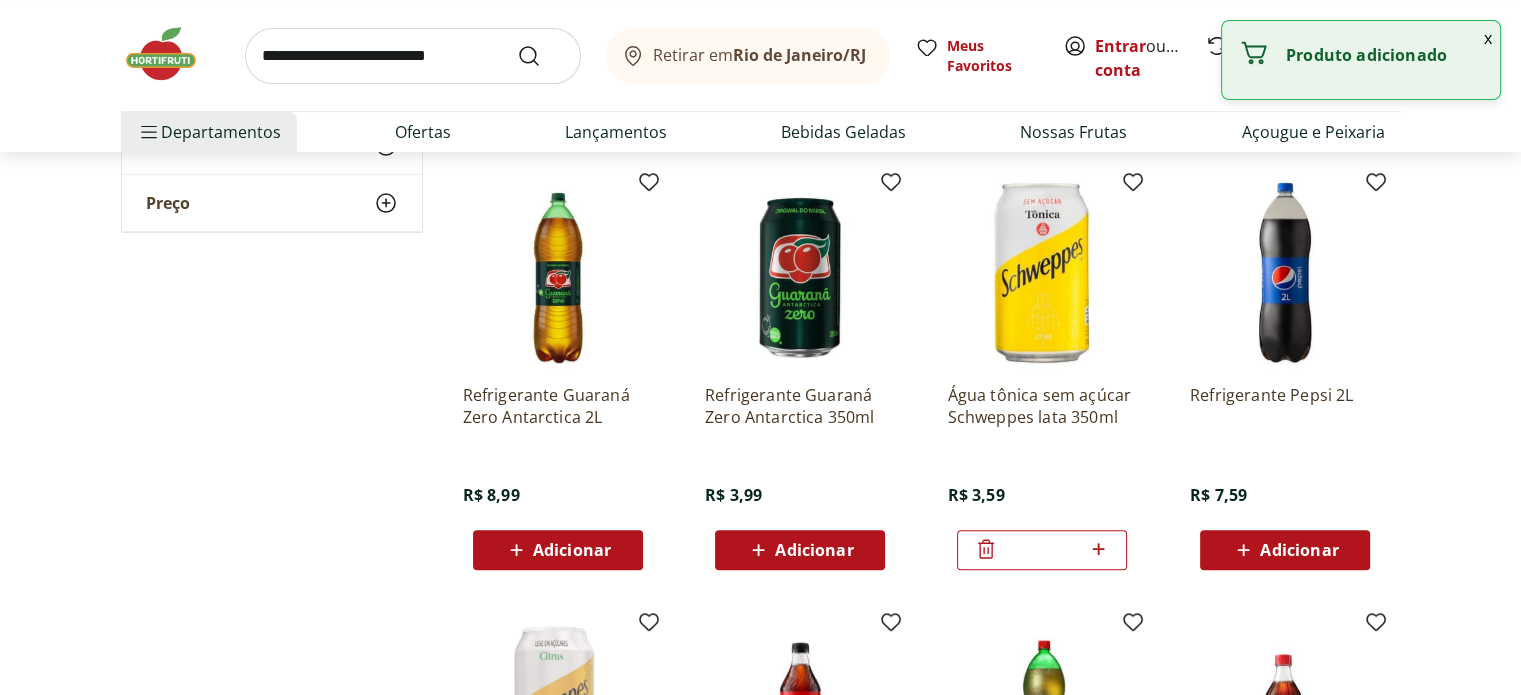 click 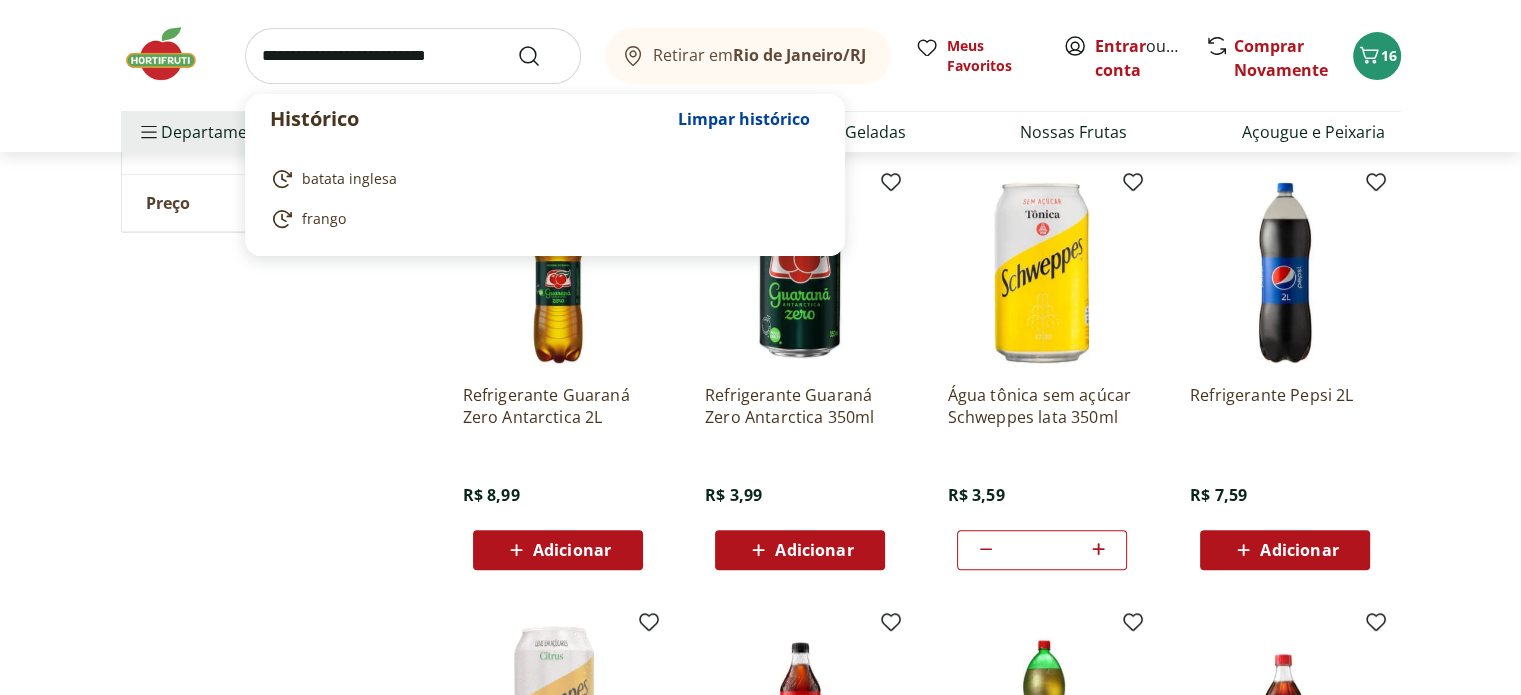 click at bounding box center [413, 56] 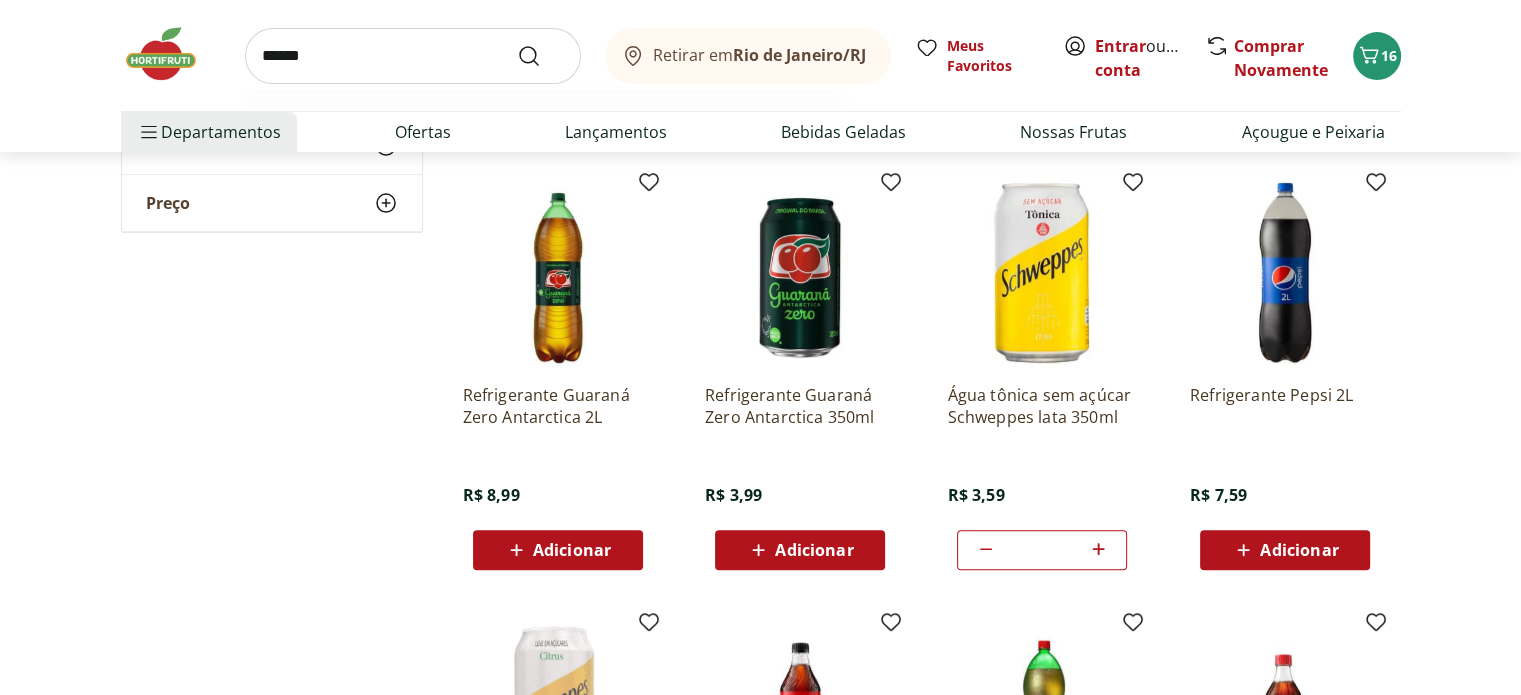 type on "******" 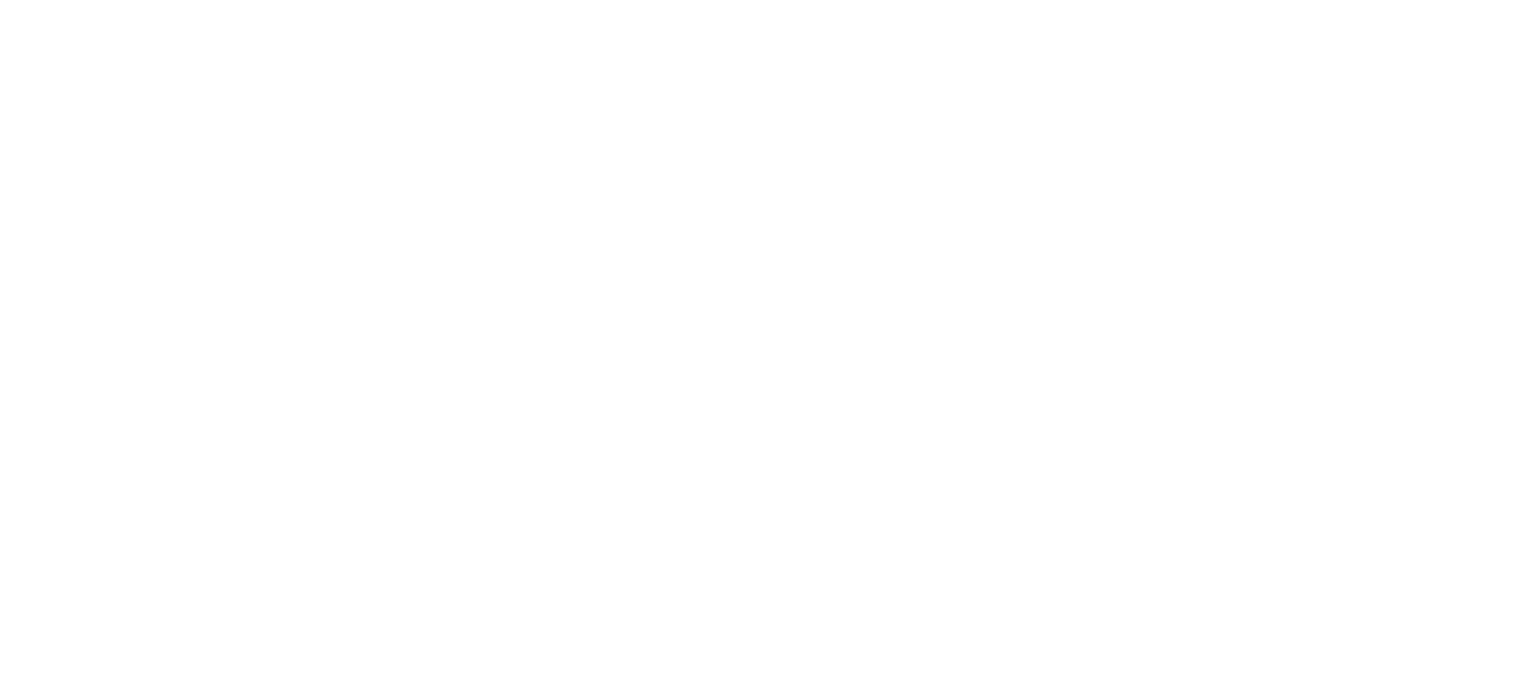 scroll, scrollTop: 0, scrollLeft: 0, axis: both 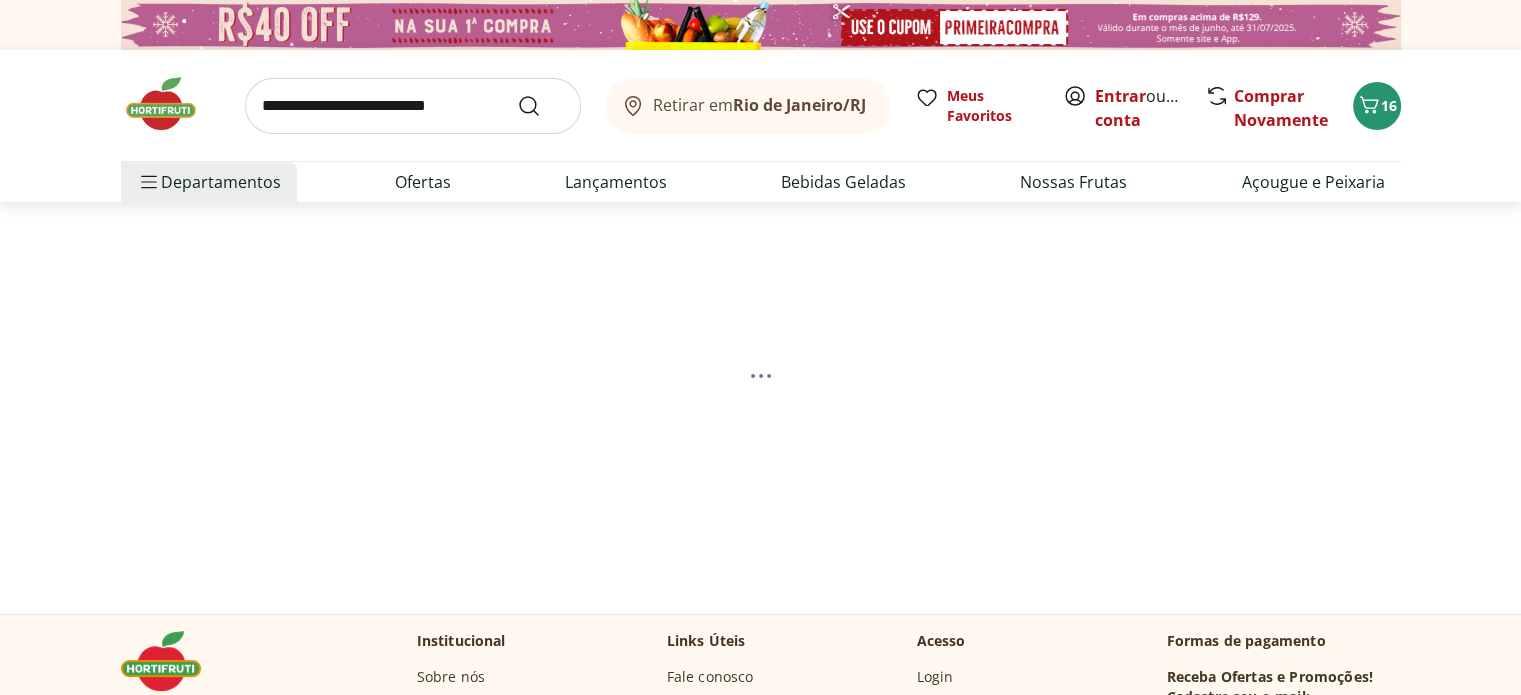 select on "**********" 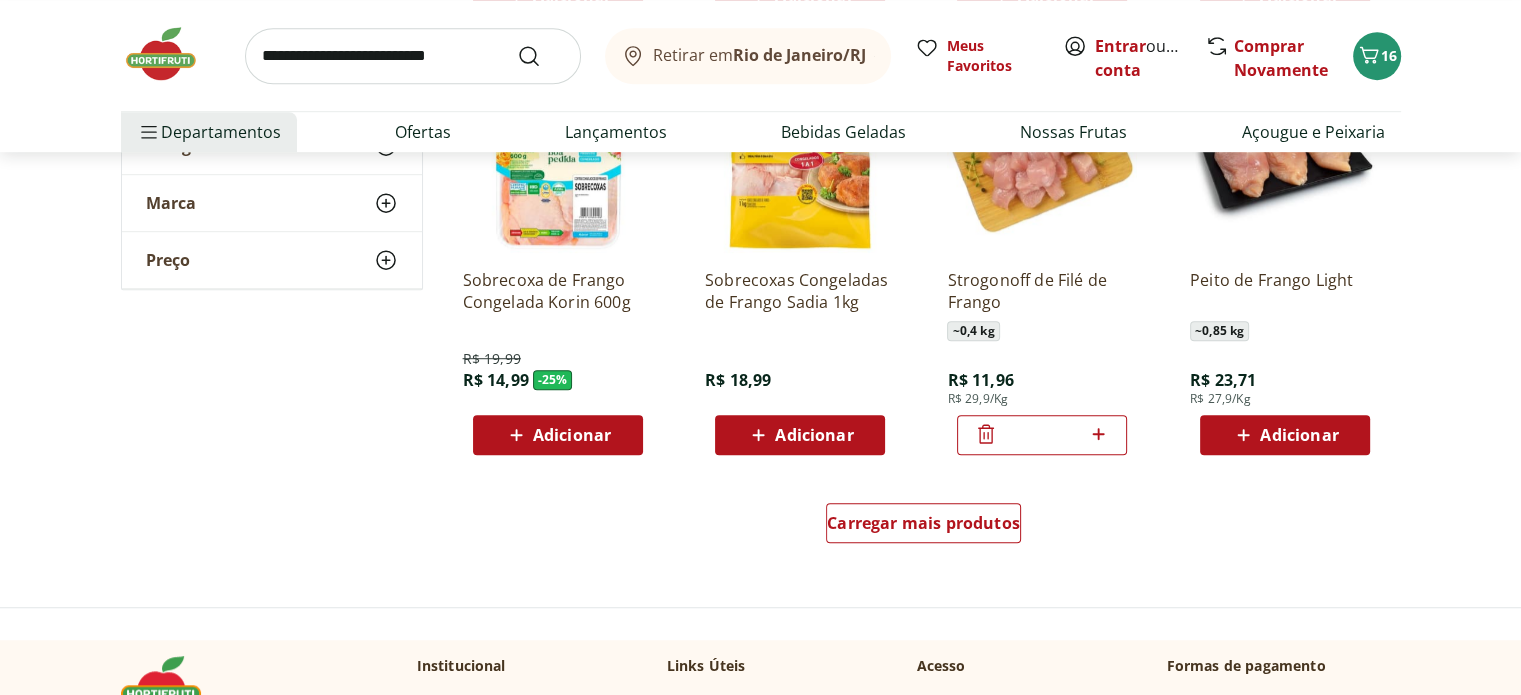 scroll, scrollTop: 1248, scrollLeft: 0, axis: vertical 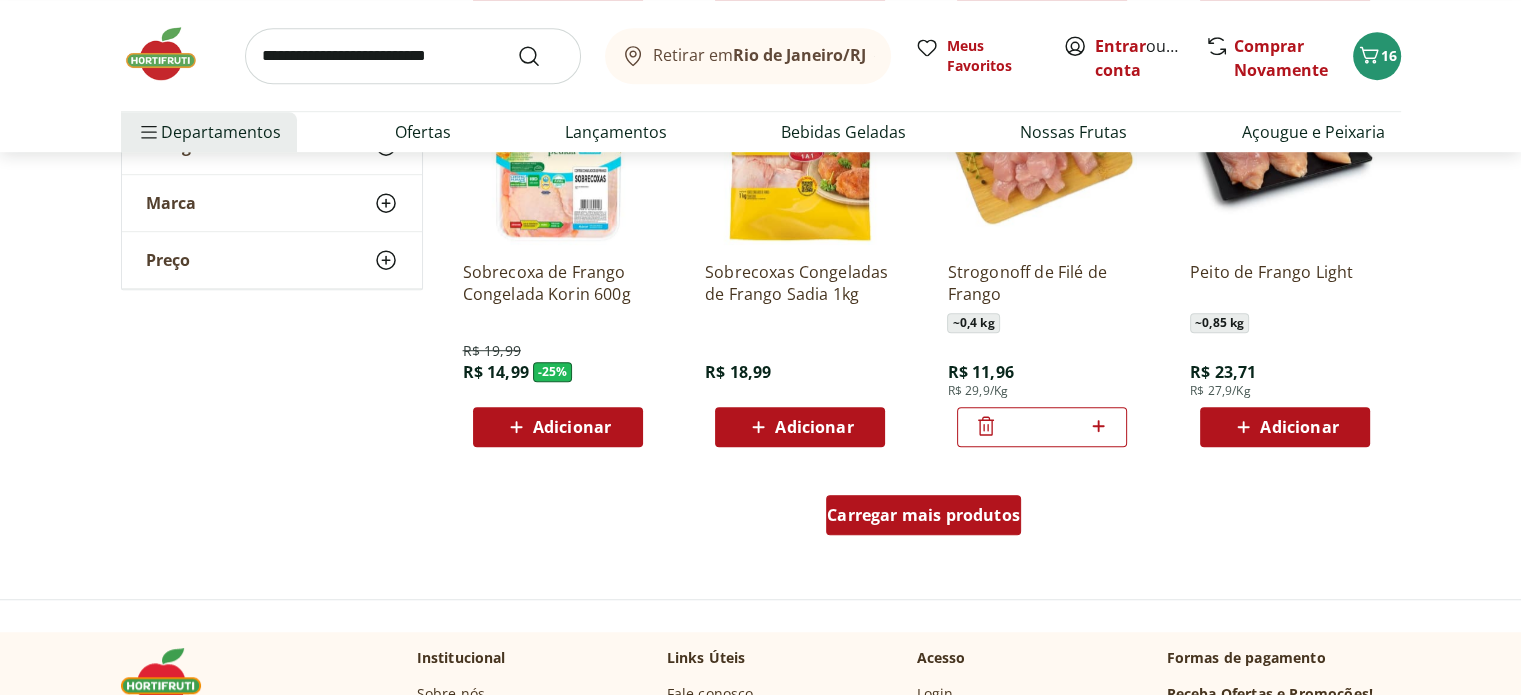 click on "Carregar mais produtos" at bounding box center (923, 515) 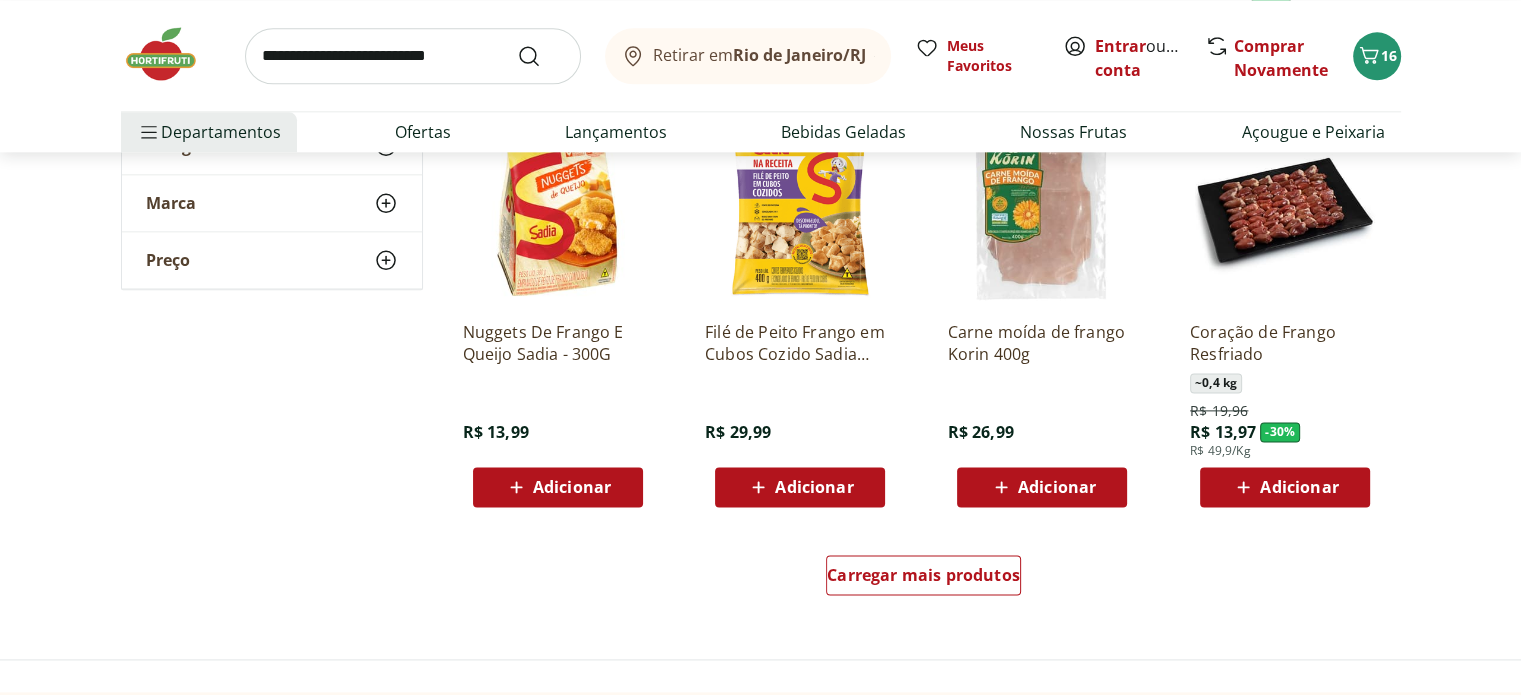 scroll, scrollTop: 2532, scrollLeft: 0, axis: vertical 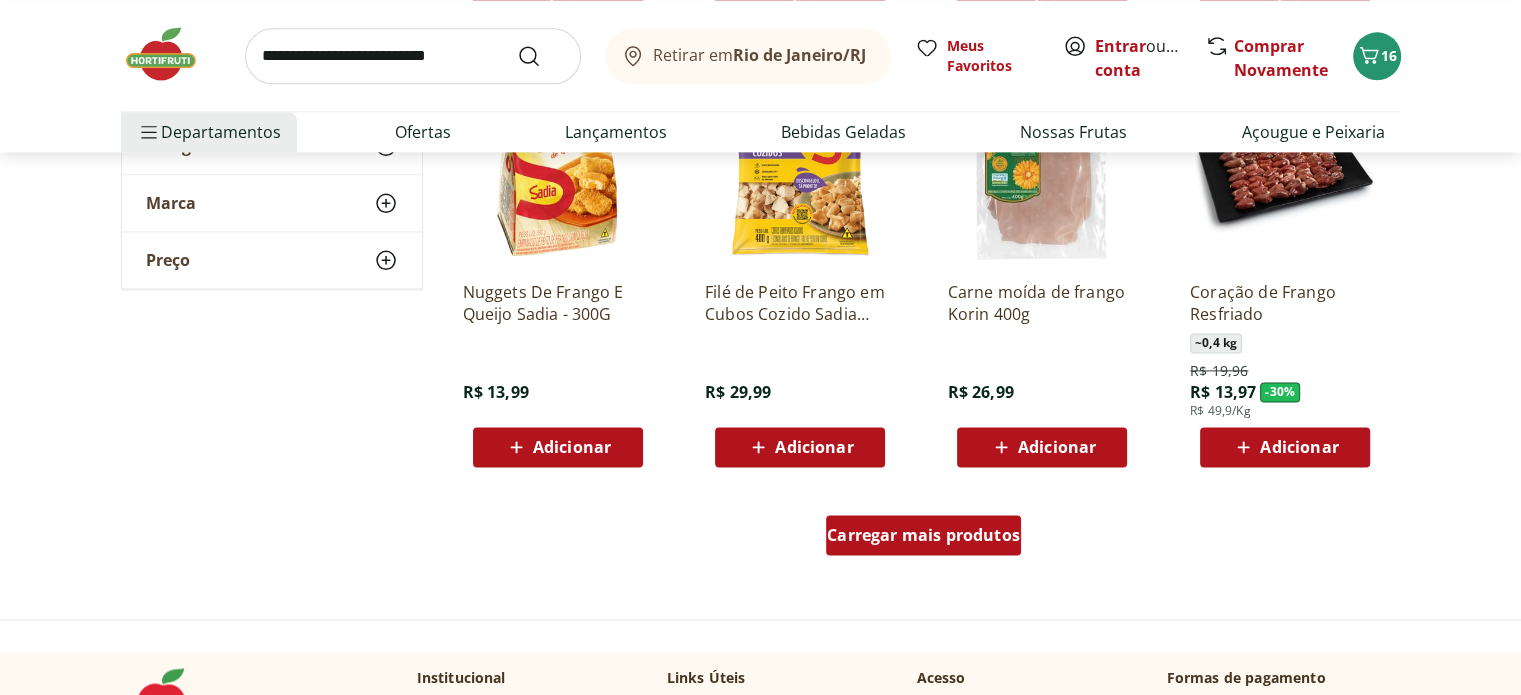 click on "Carregar mais produtos" at bounding box center [923, 535] 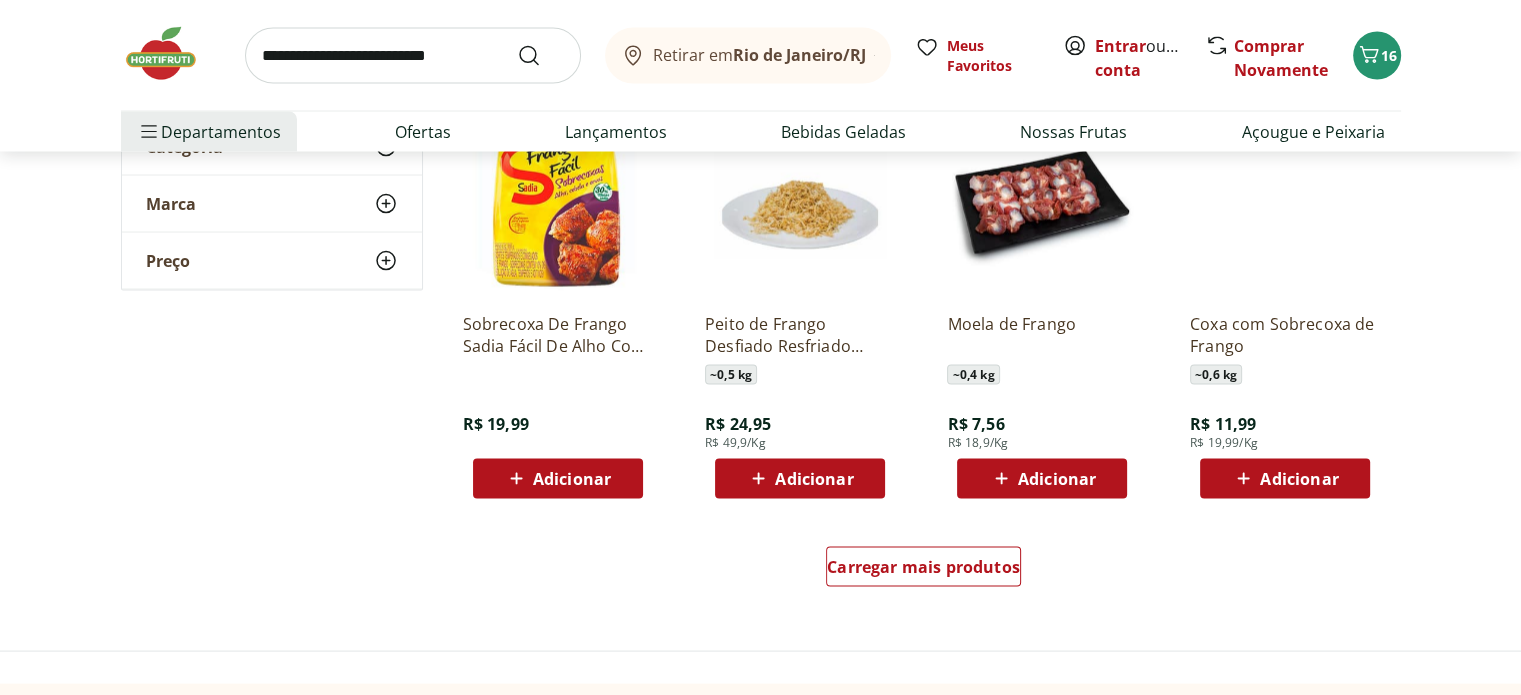 scroll, scrollTop: 3856, scrollLeft: 0, axis: vertical 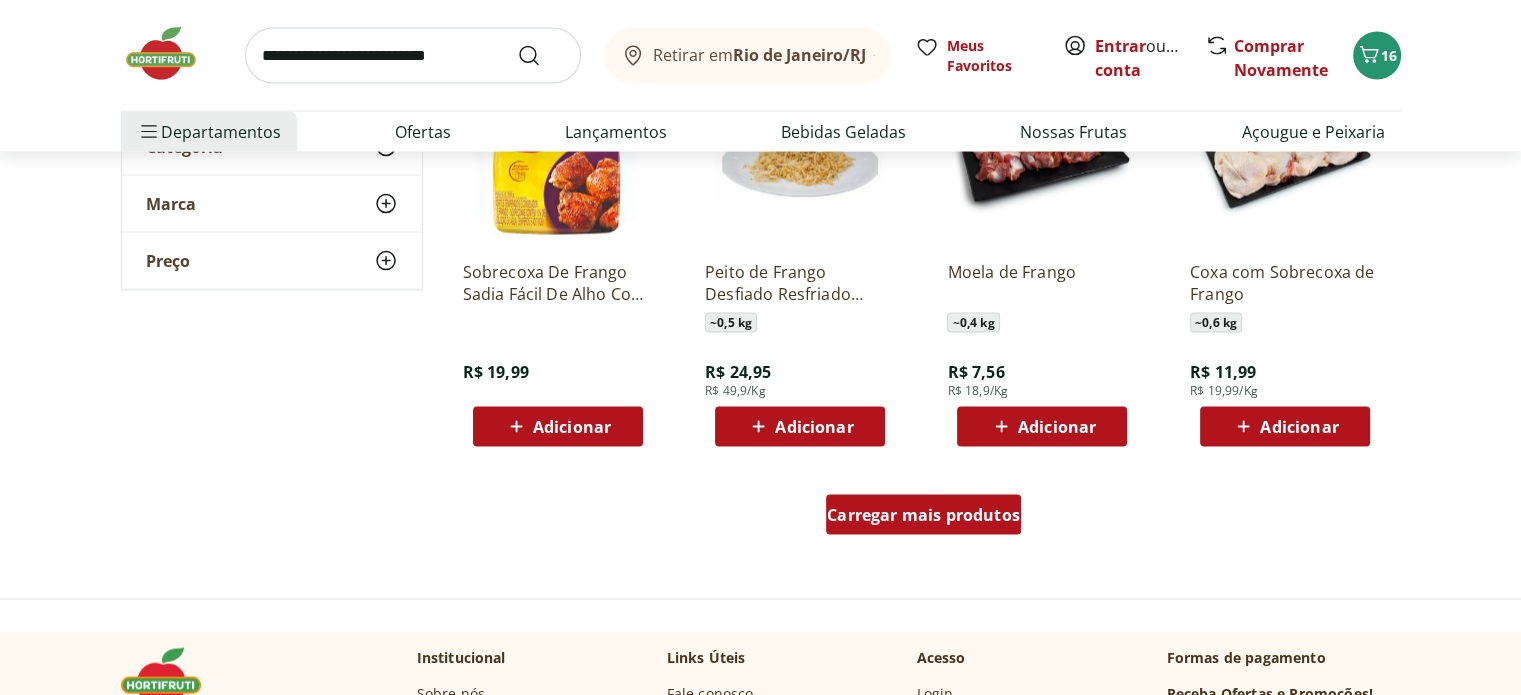 click on "Carregar mais produtos" at bounding box center [923, 515] 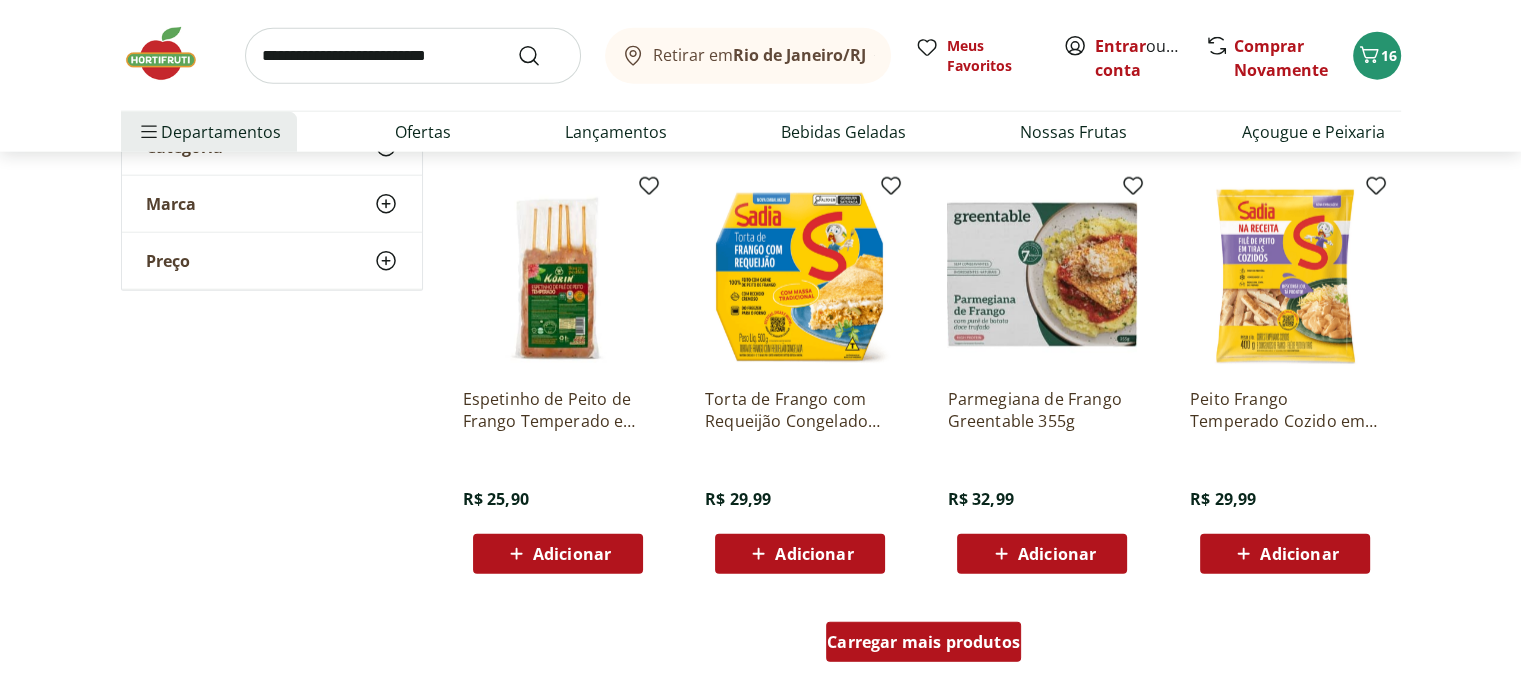 scroll, scrollTop: 5056, scrollLeft: 0, axis: vertical 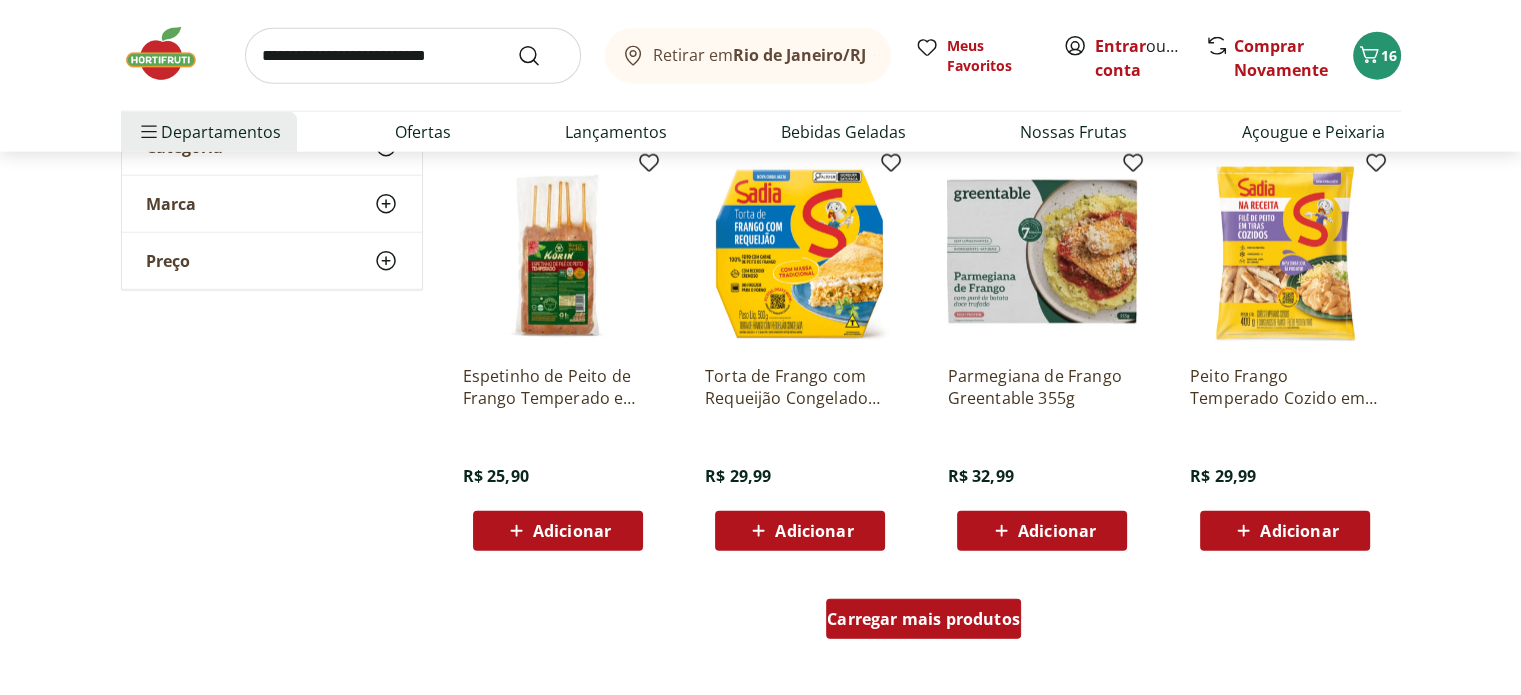 click on "Carregar mais produtos" at bounding box center (923, 619) 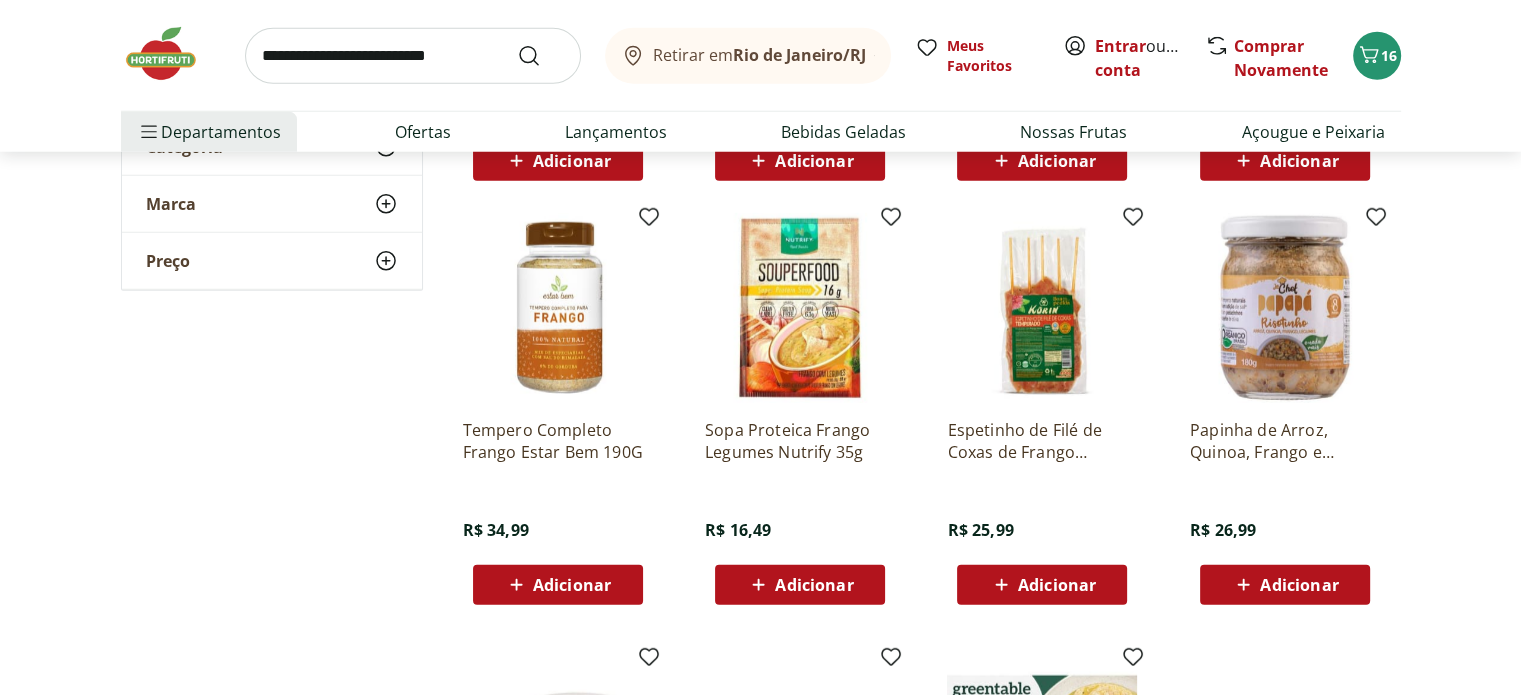 scroll, scrollTop: 5456, scrollLeft: 0, axis: vertical 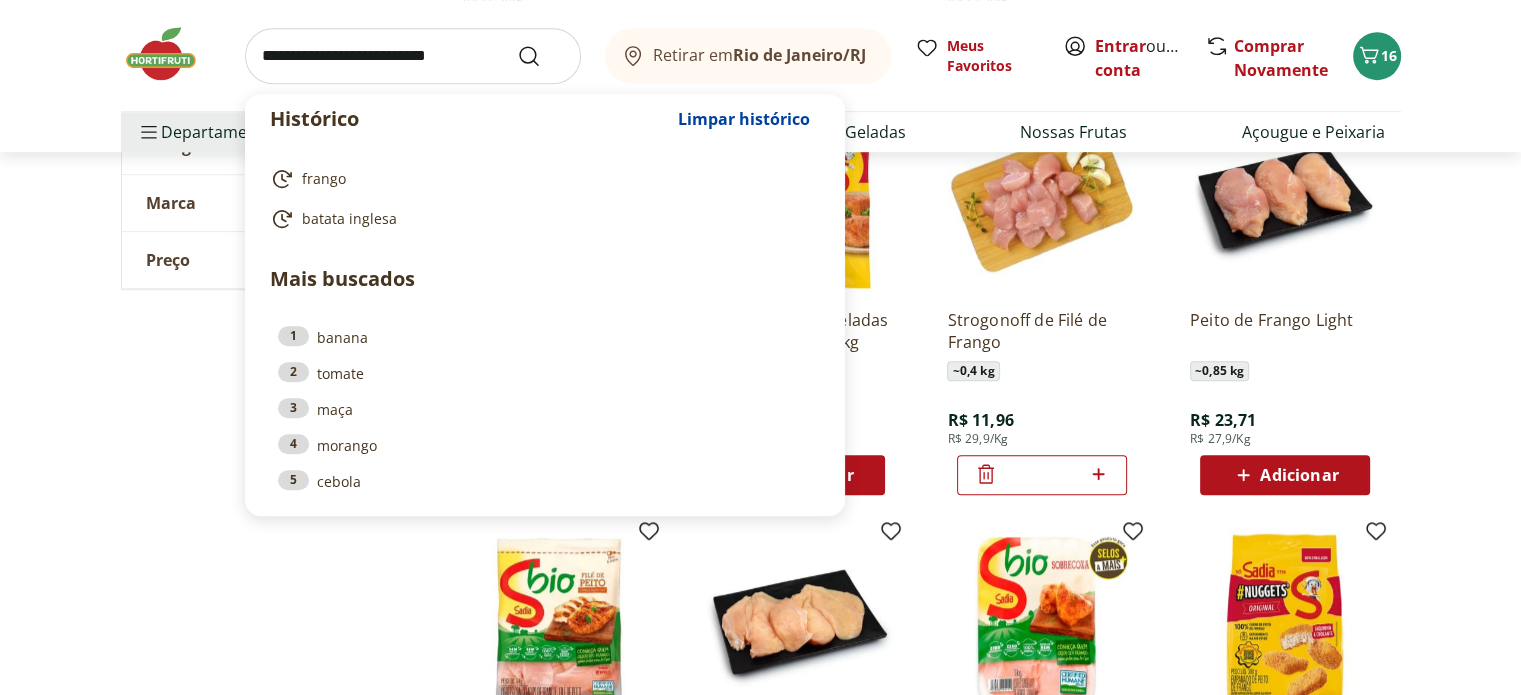 click at bounding box center (413, 56) 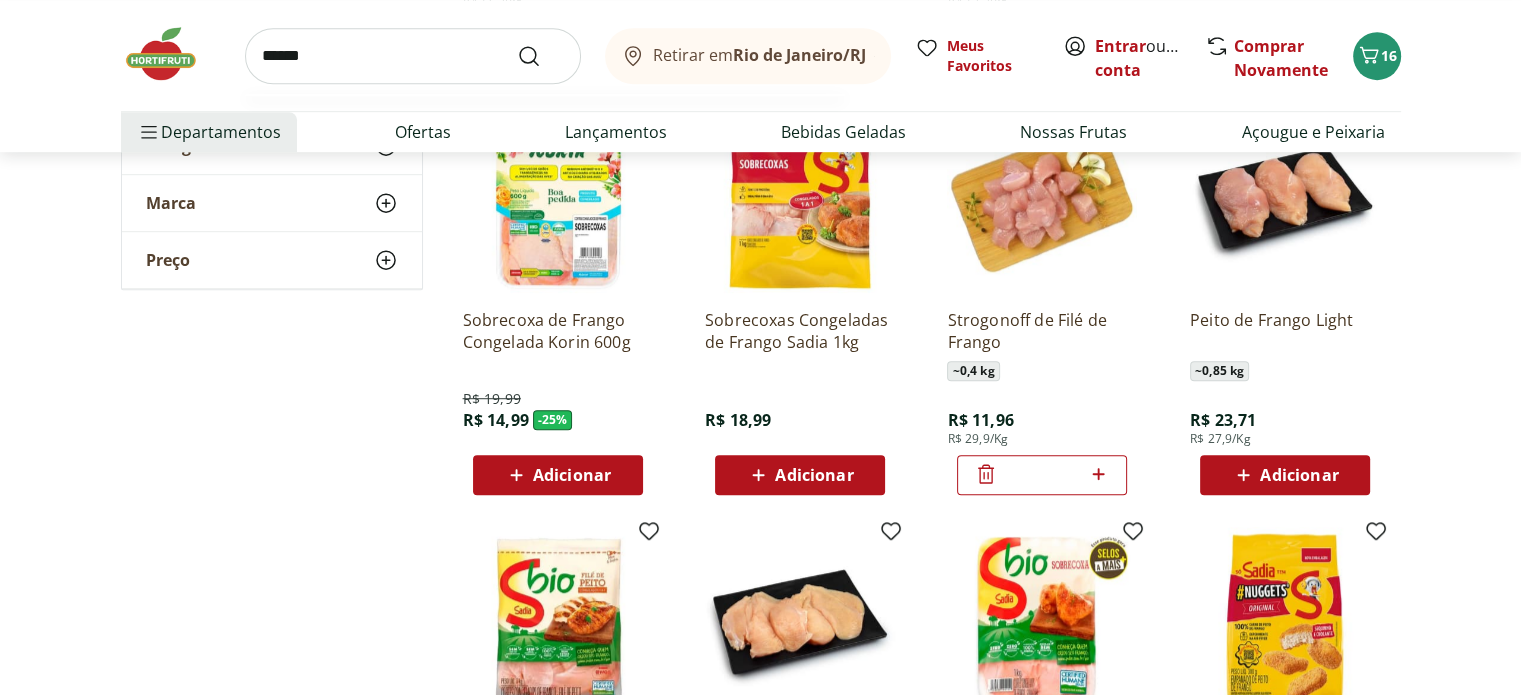 type on "******" 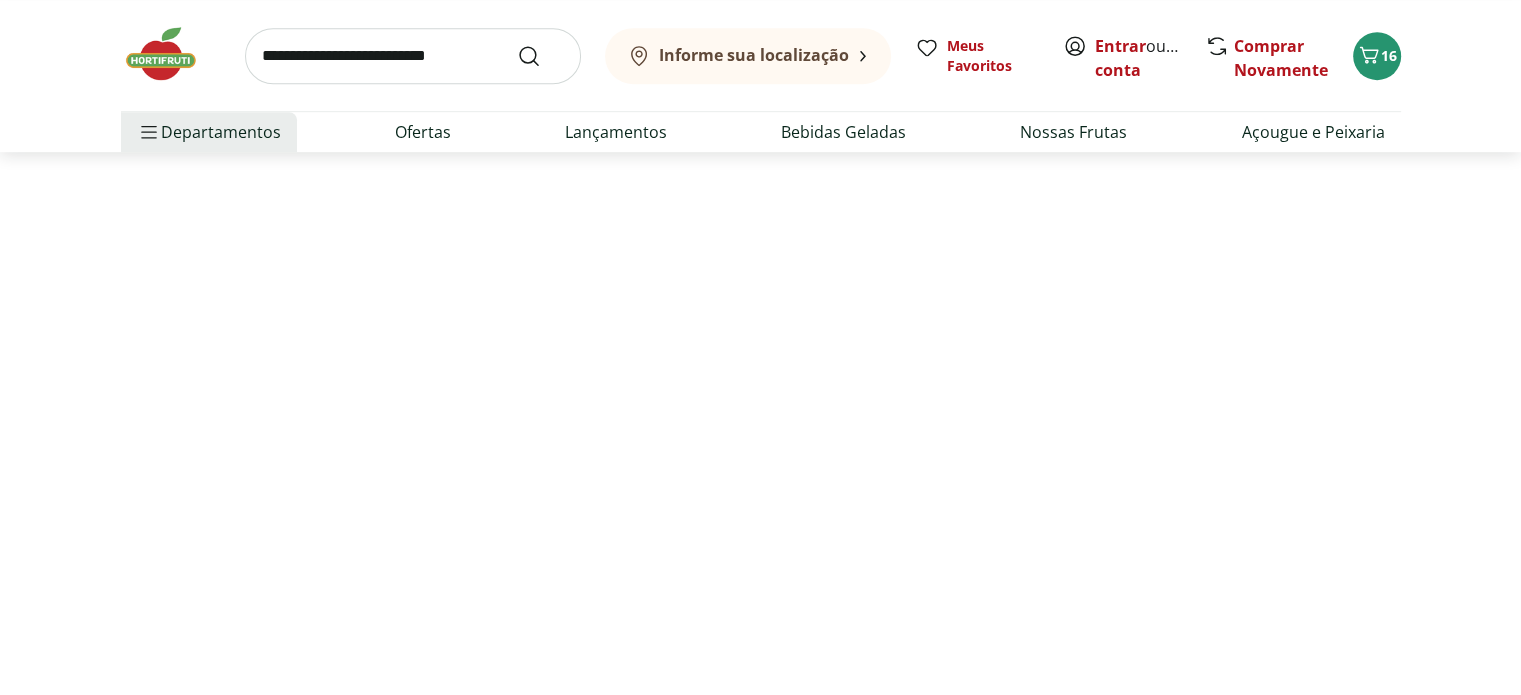 scroll, scrollTop: 0, scrollLeft: 0, axis: both 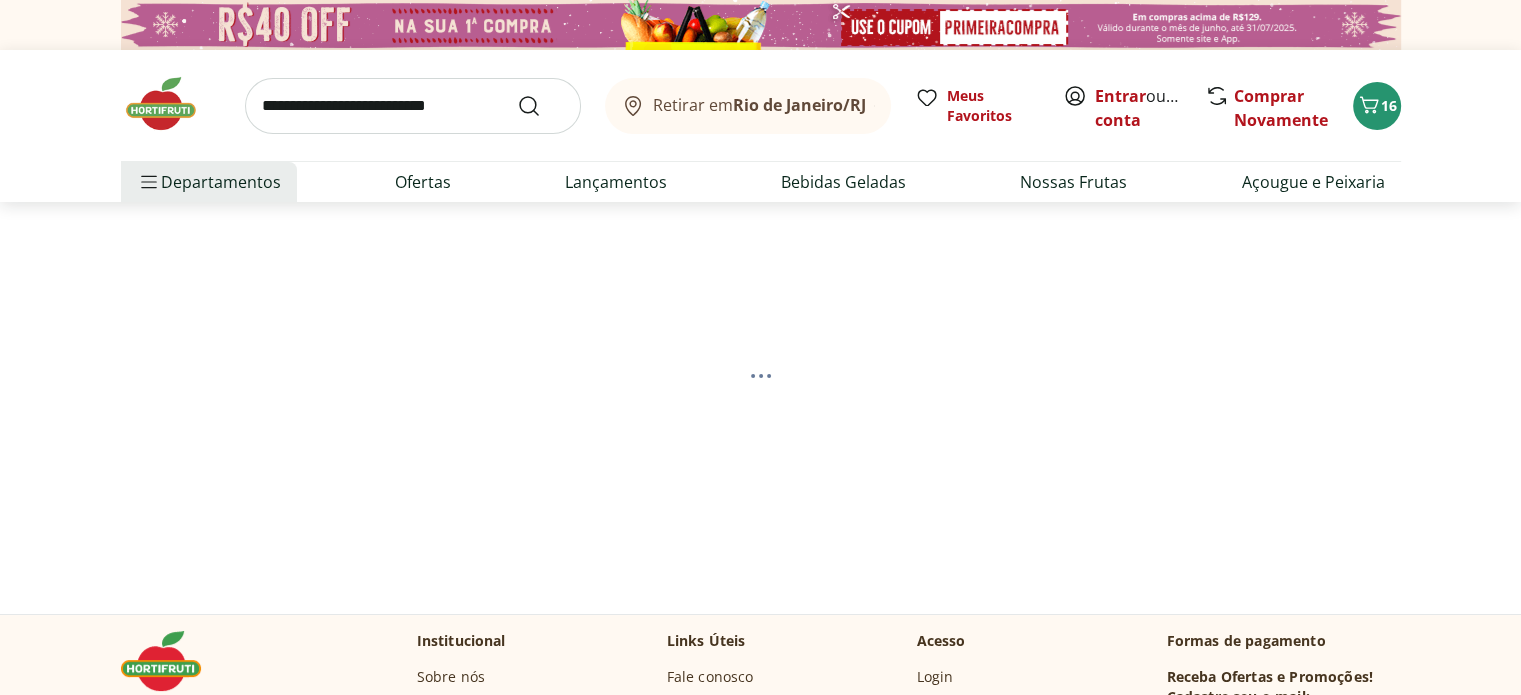 select on "**********" 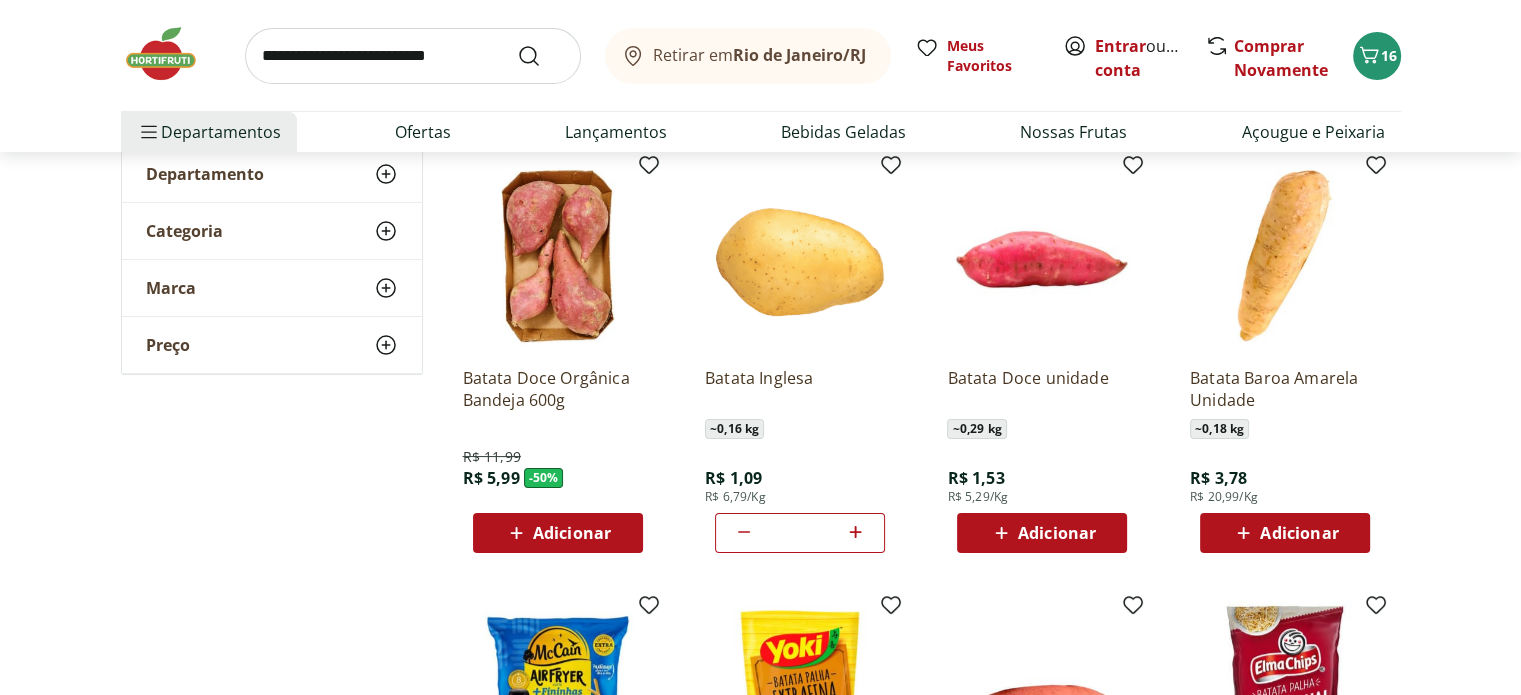 scroll, scrollTop: 268, scrollLeft: 0, axis: vertical 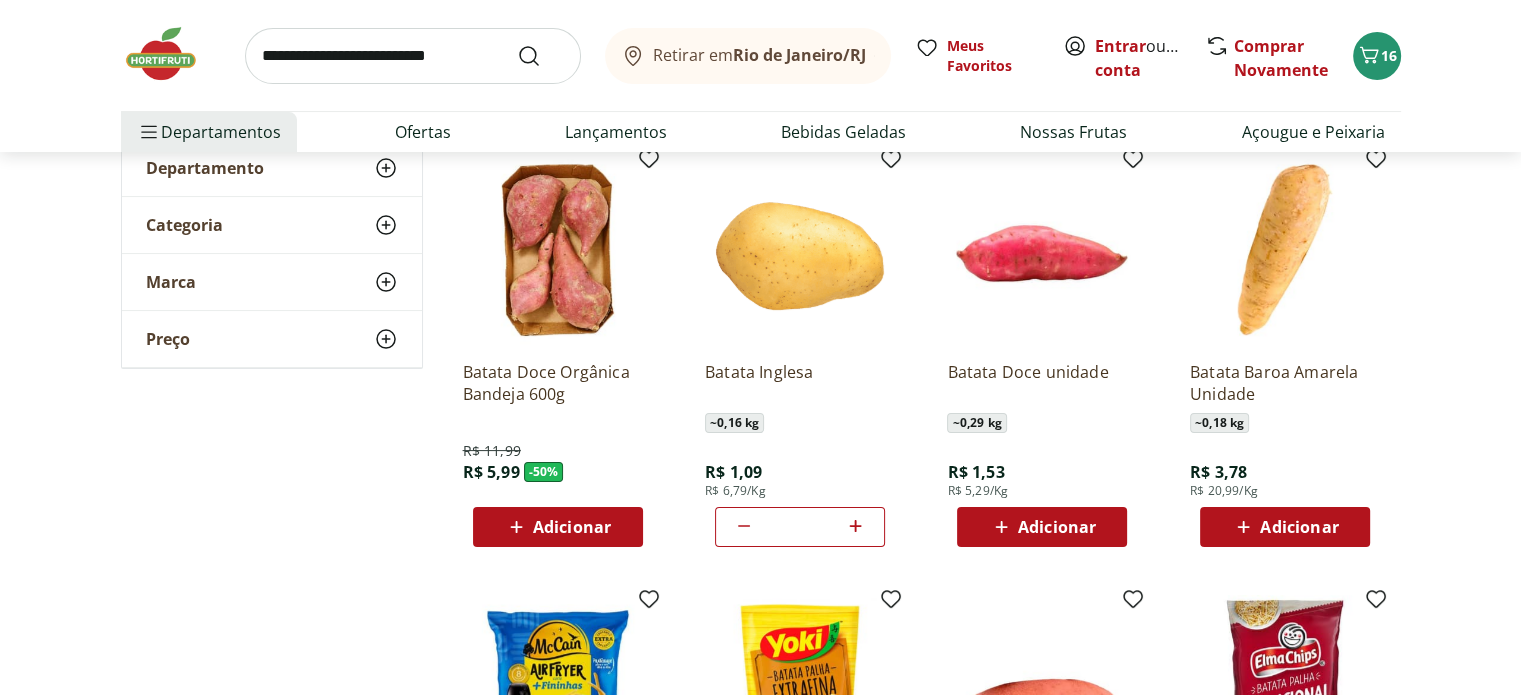 click 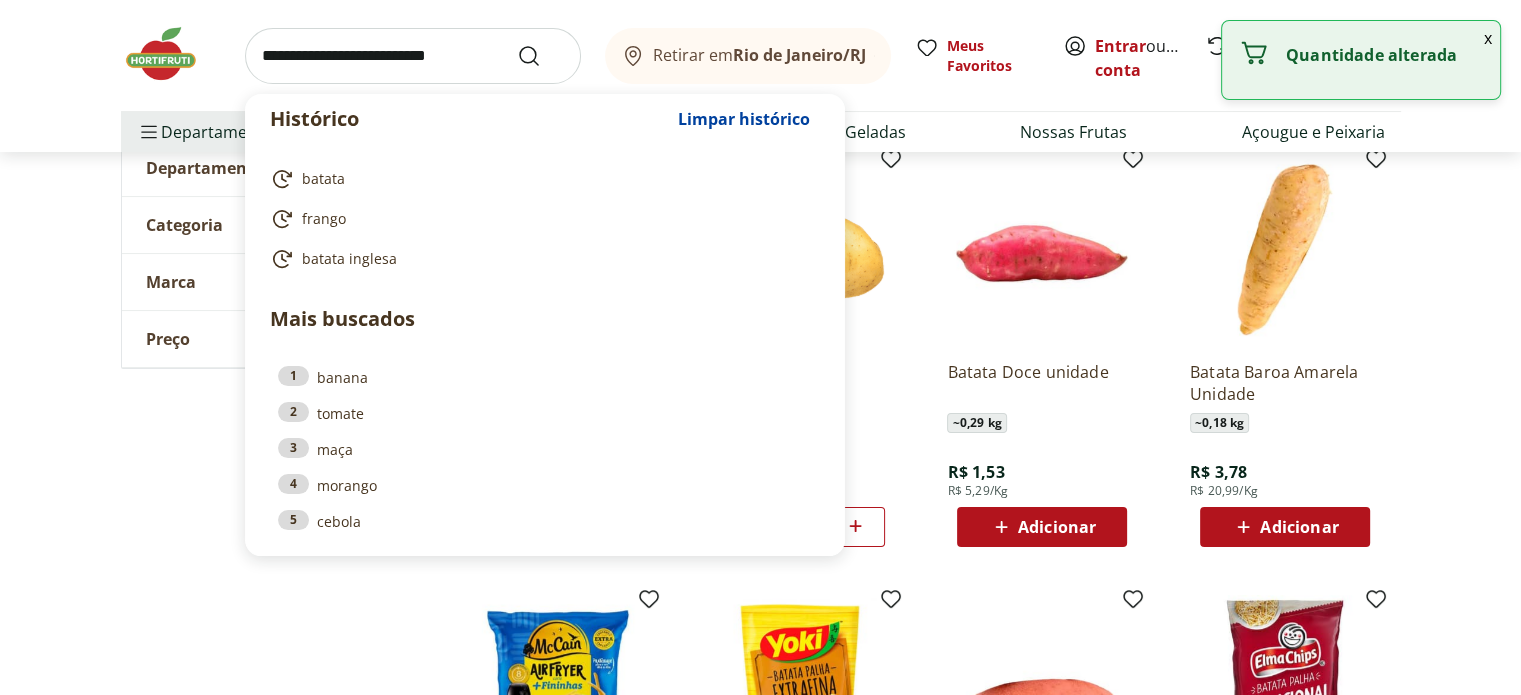 click at bounding box center (413, 56) 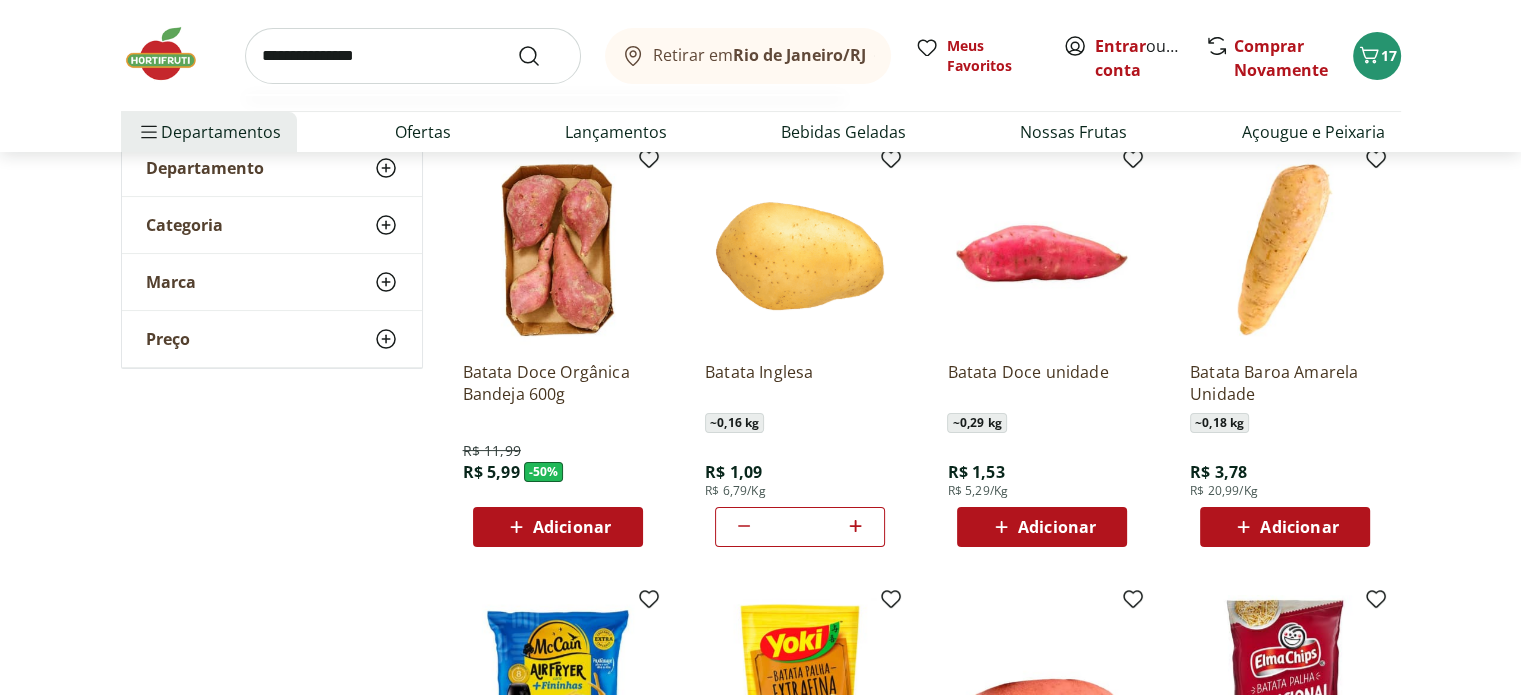 type on "**********" 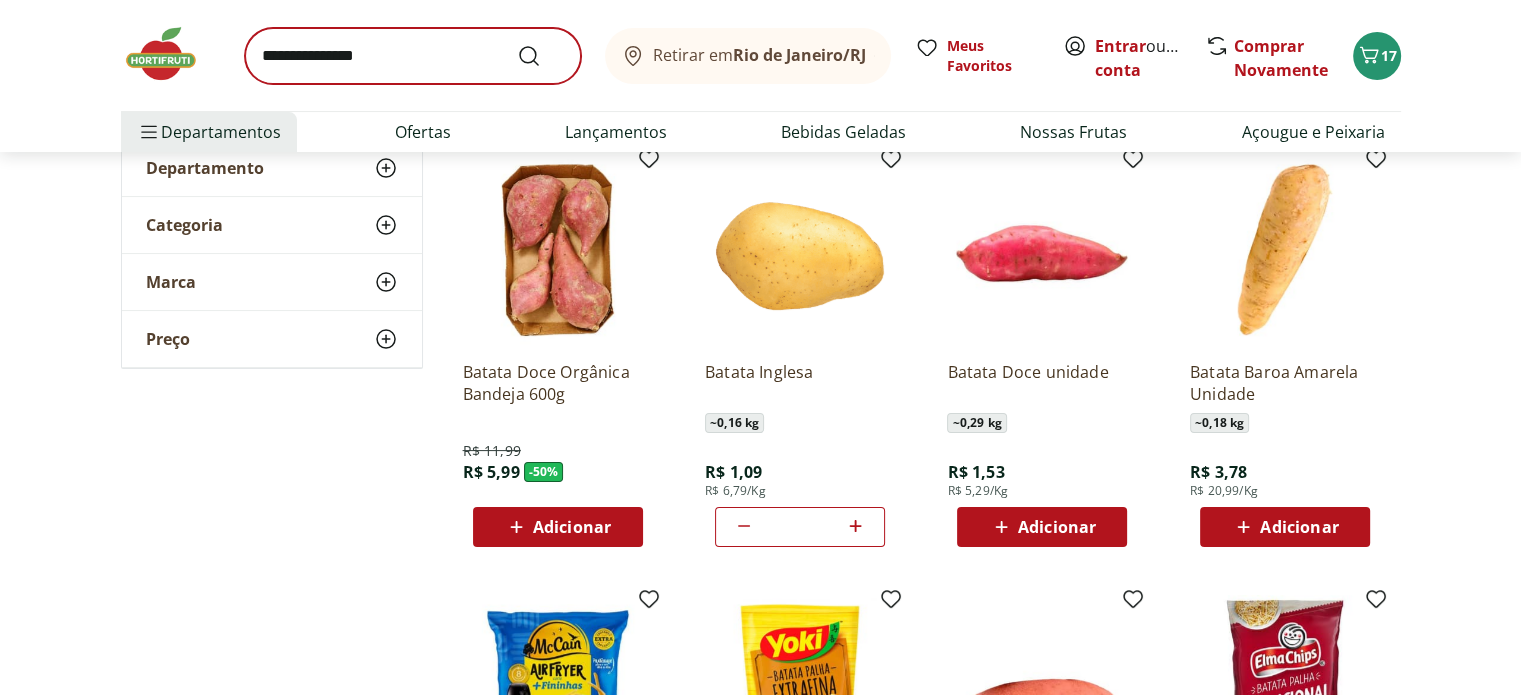 scroll, scrollTop: 0, scrollLeft: 0, axis: both 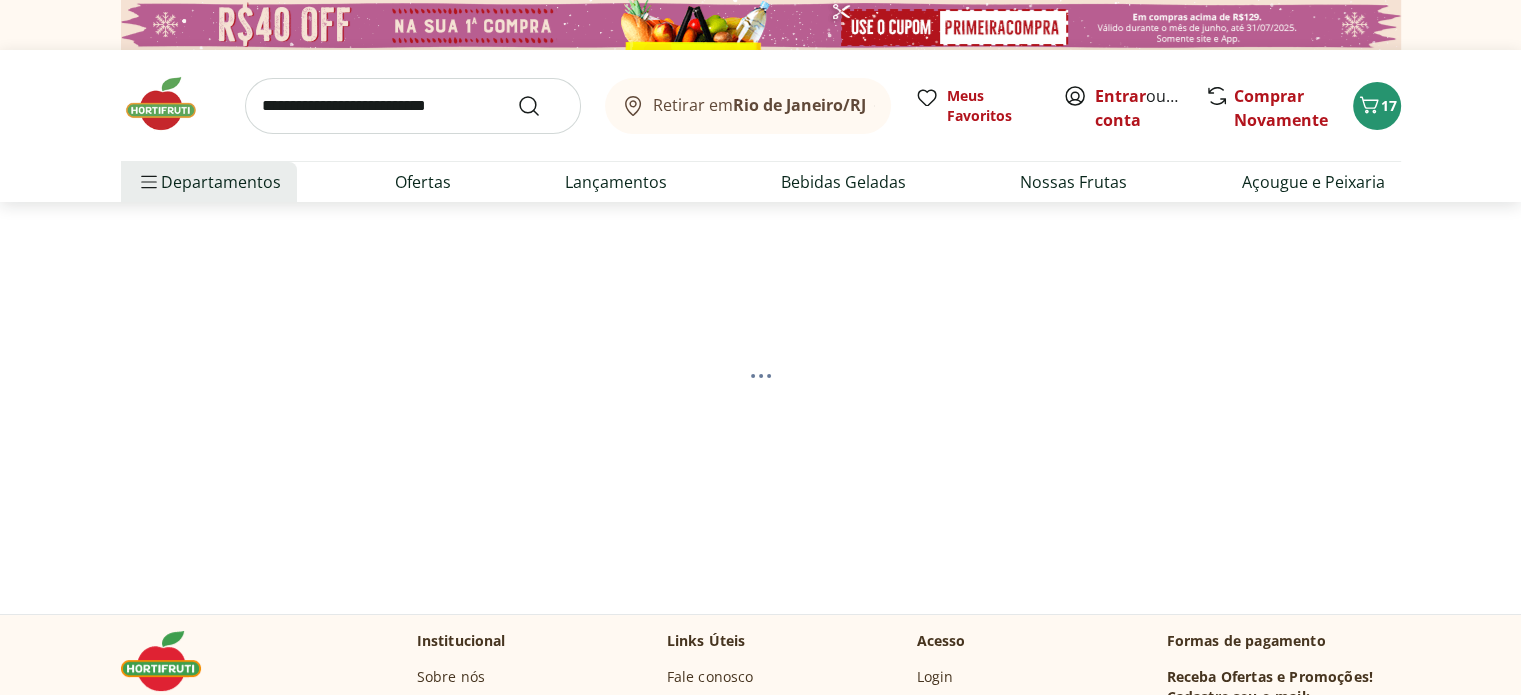 select on "**********" 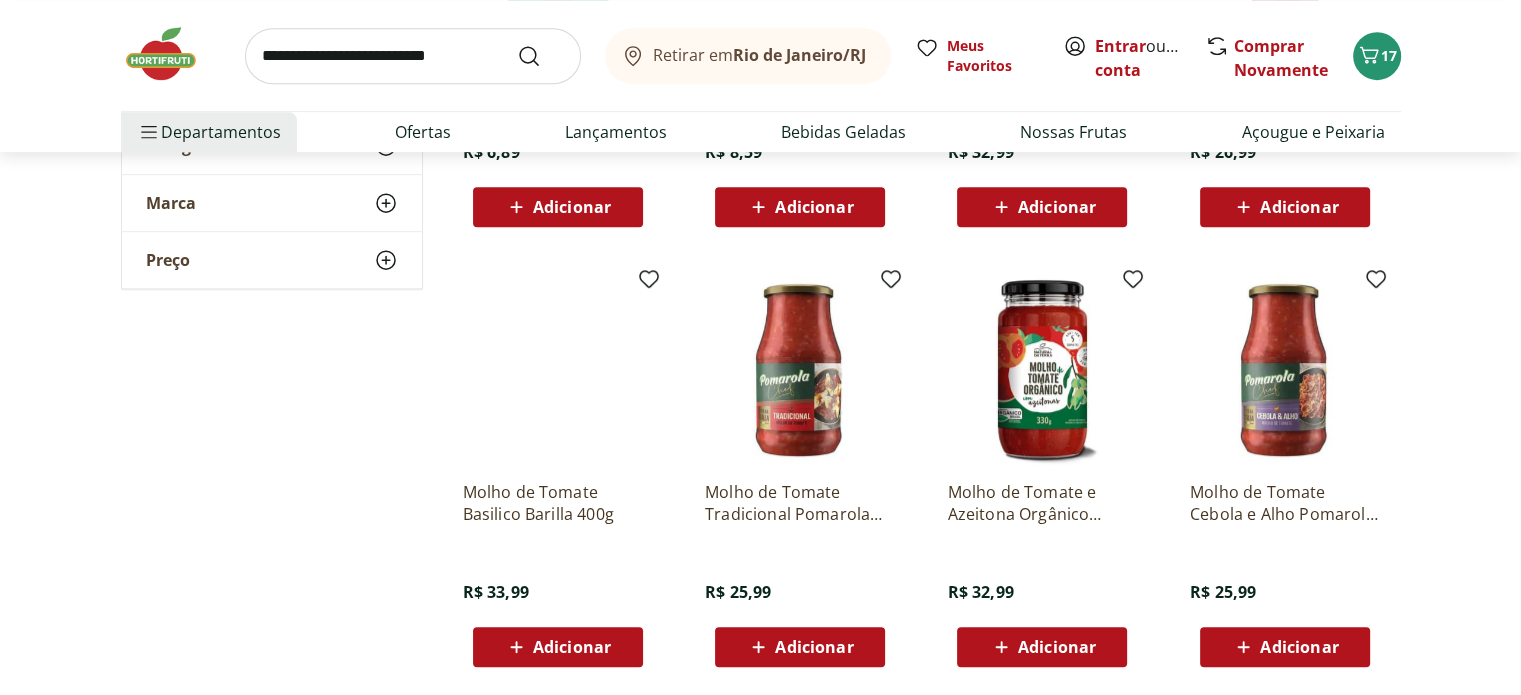 scroll, scrollTop: 1046, scrollLeft: 0, axis: vertical 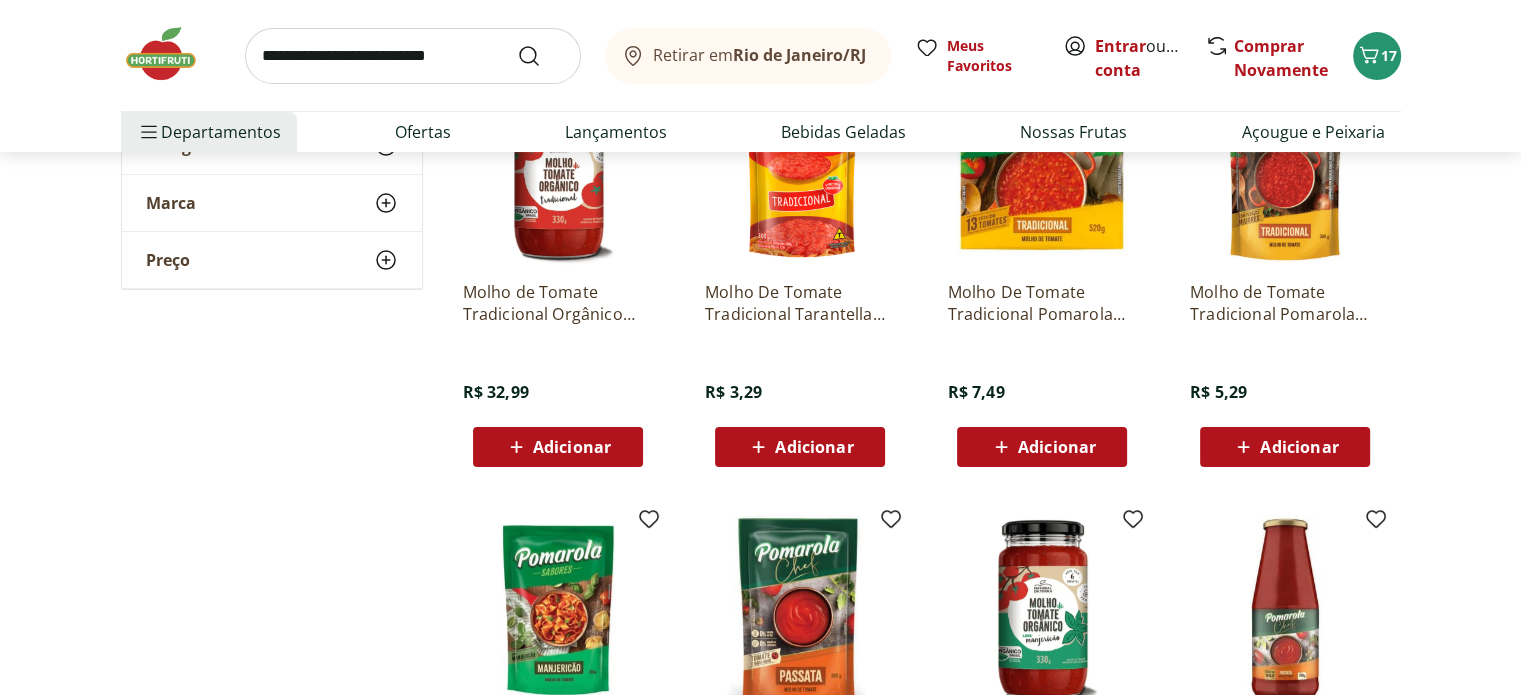 click on "Adicionar" at bounding box center (558, 447) 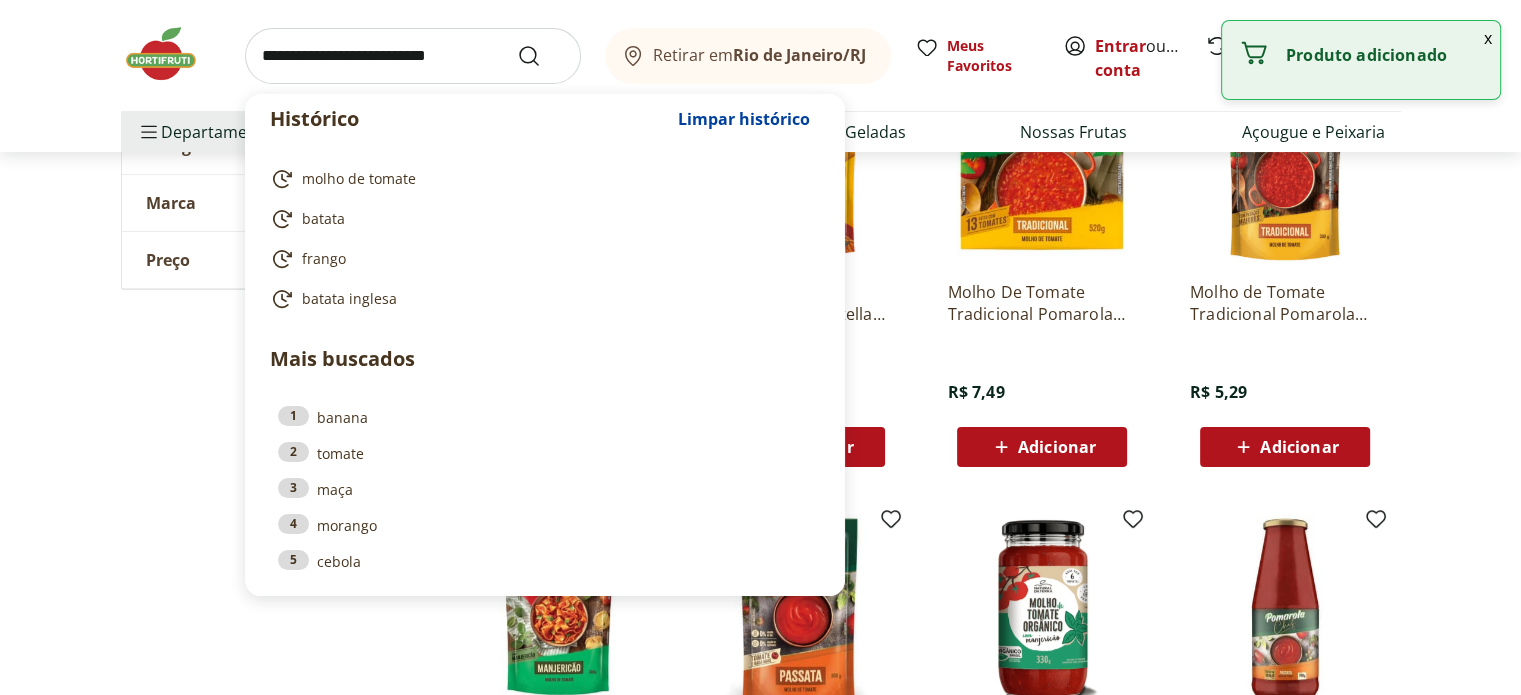 click at bounding box center (413, 56) 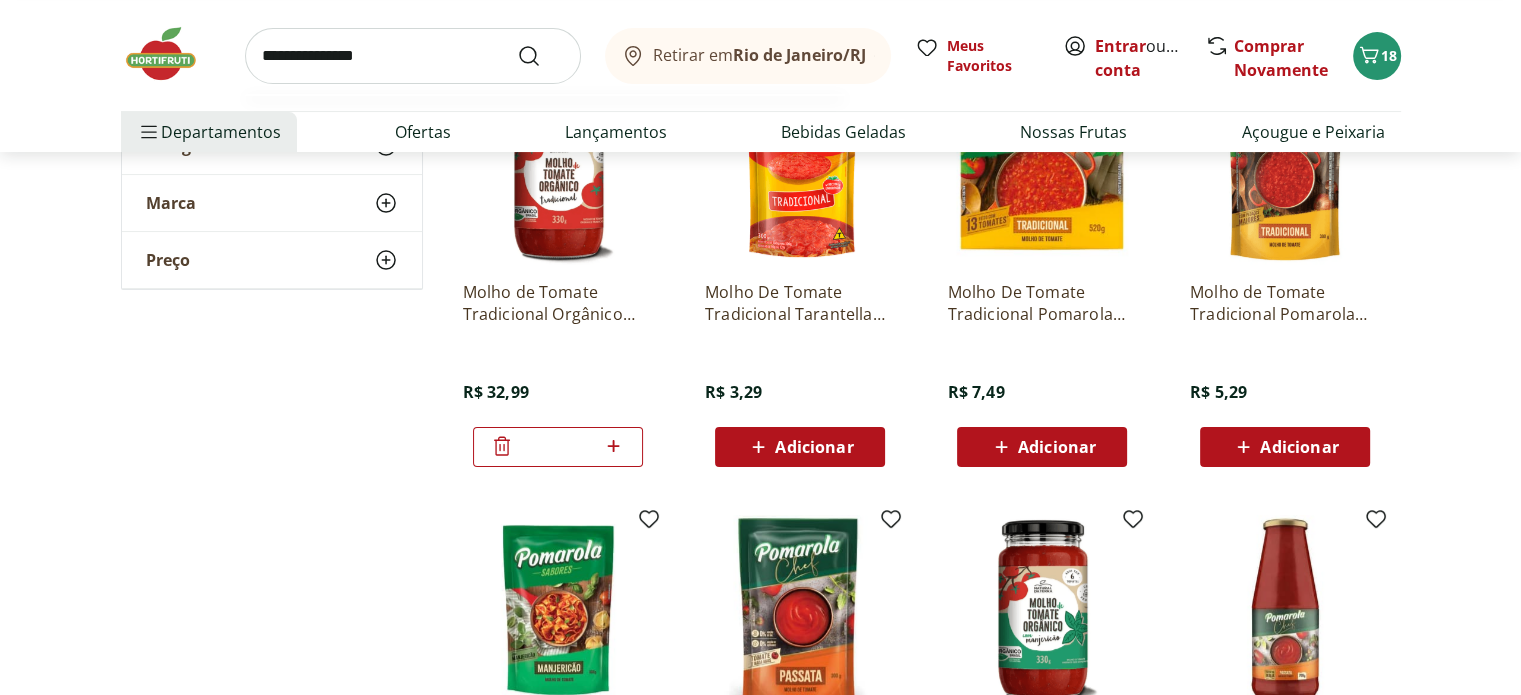 type on "**********" 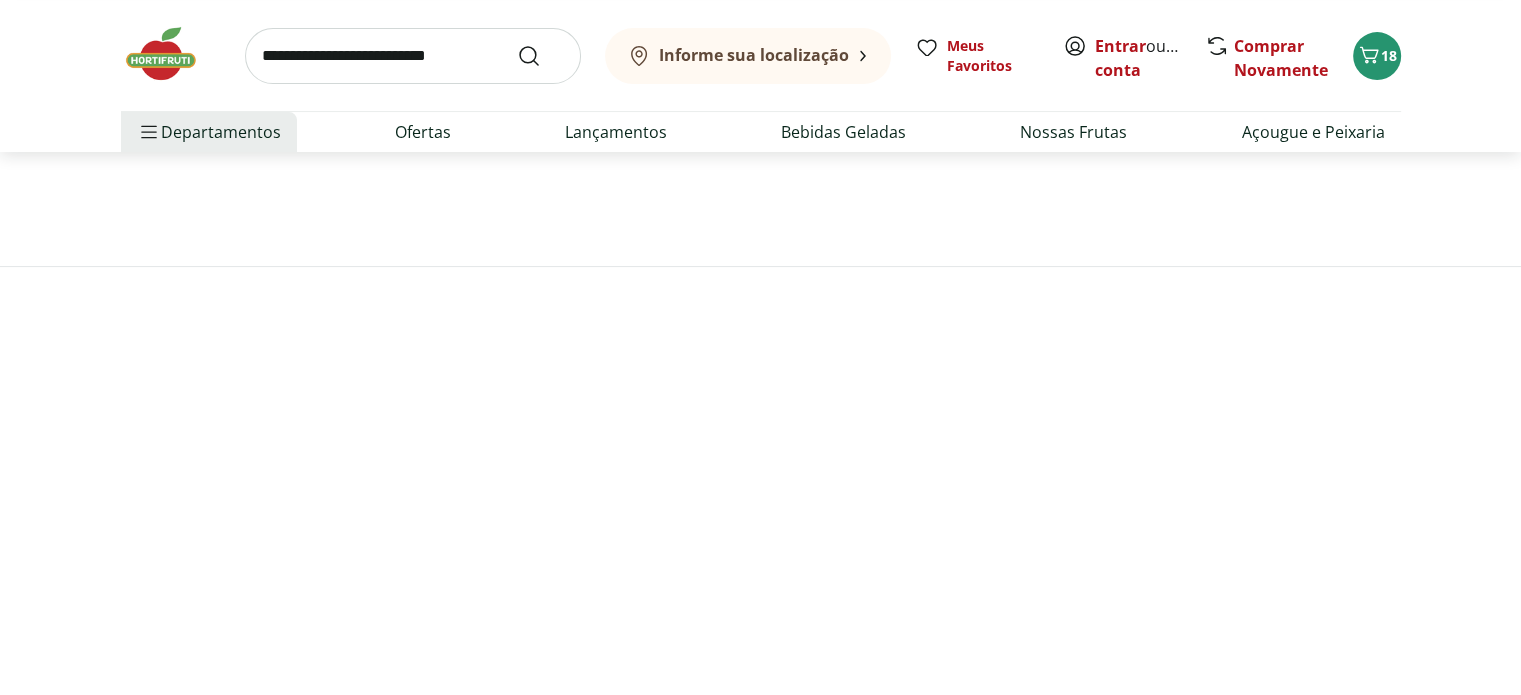 scroll, scrollTop: 0, scrollLeft: 0, axis: both 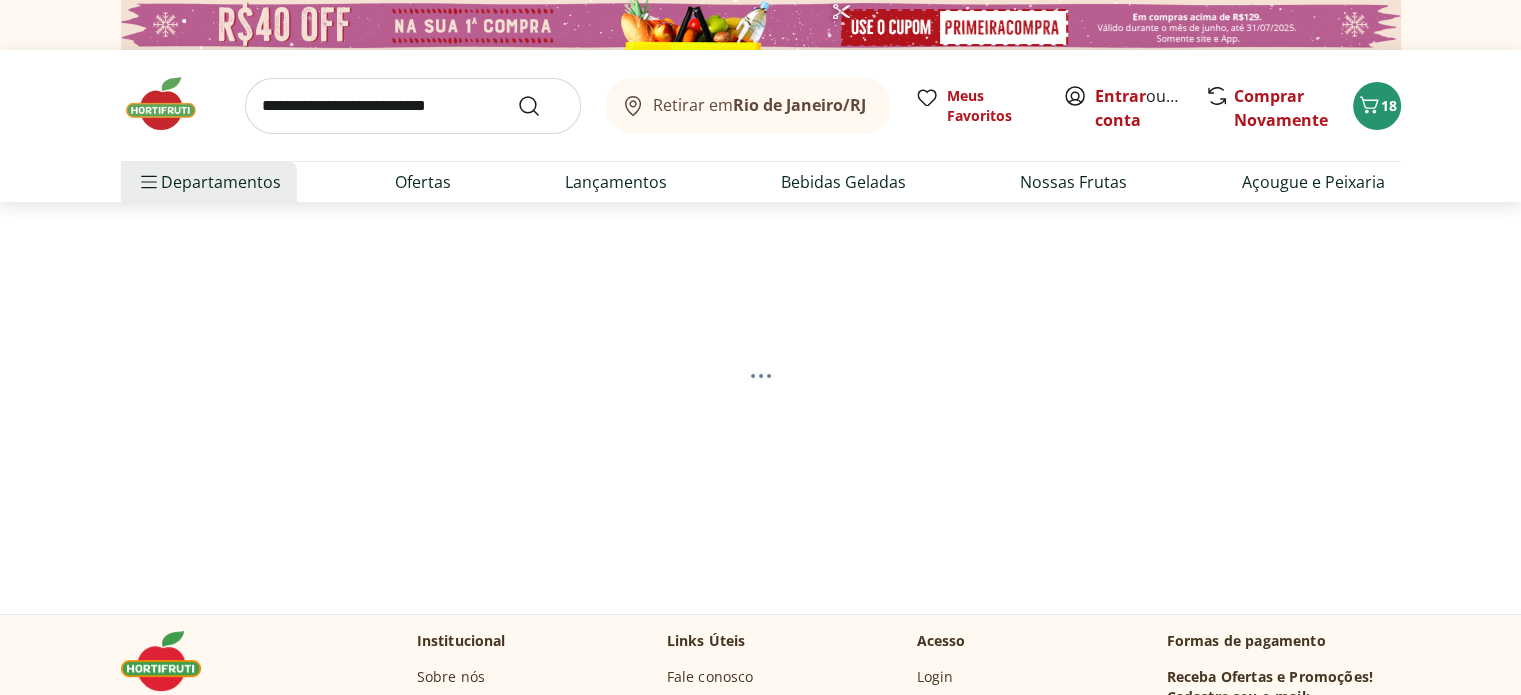 select on "**********" 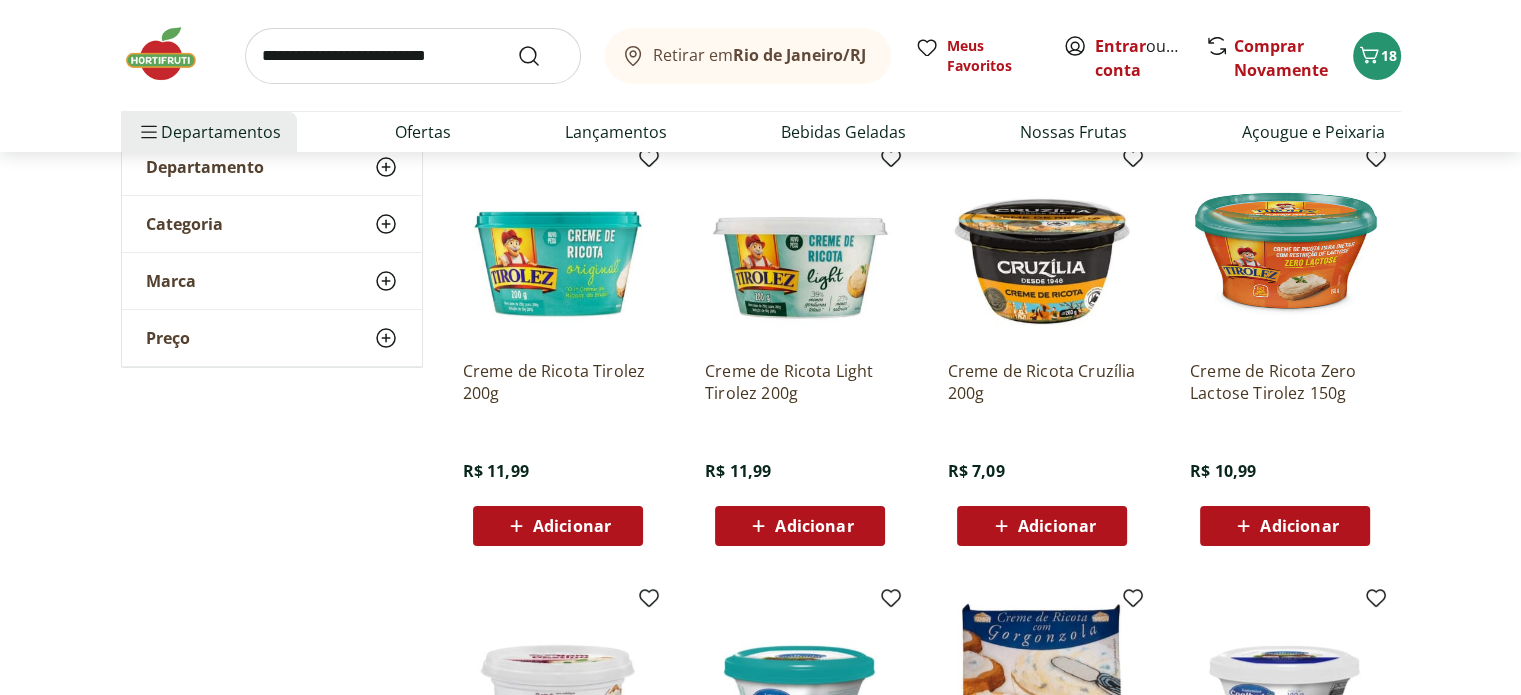 scroll, scrollTop: 244, scrollLeft: 0, axis: vertical 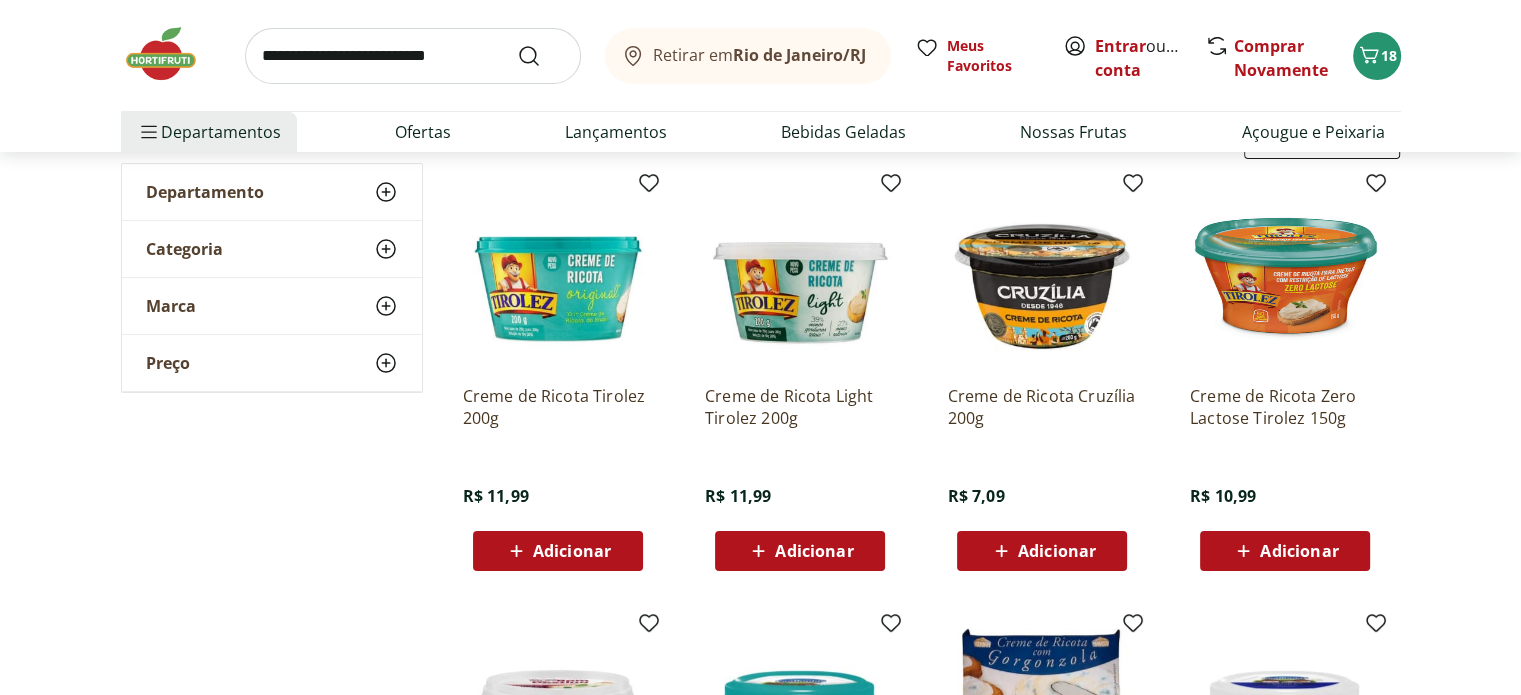 click on "Adicionar" at bounding box center (814, 551) 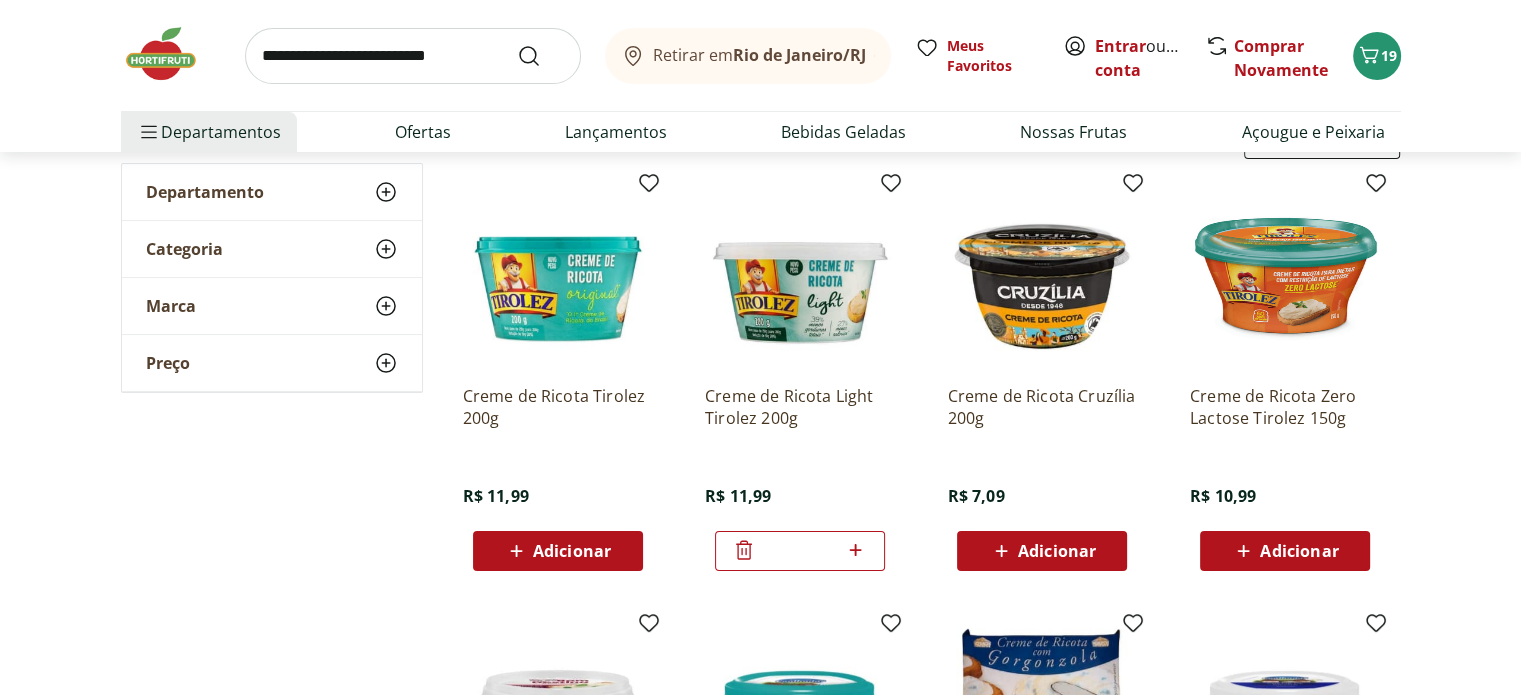 click at bounding box center (171, 54) 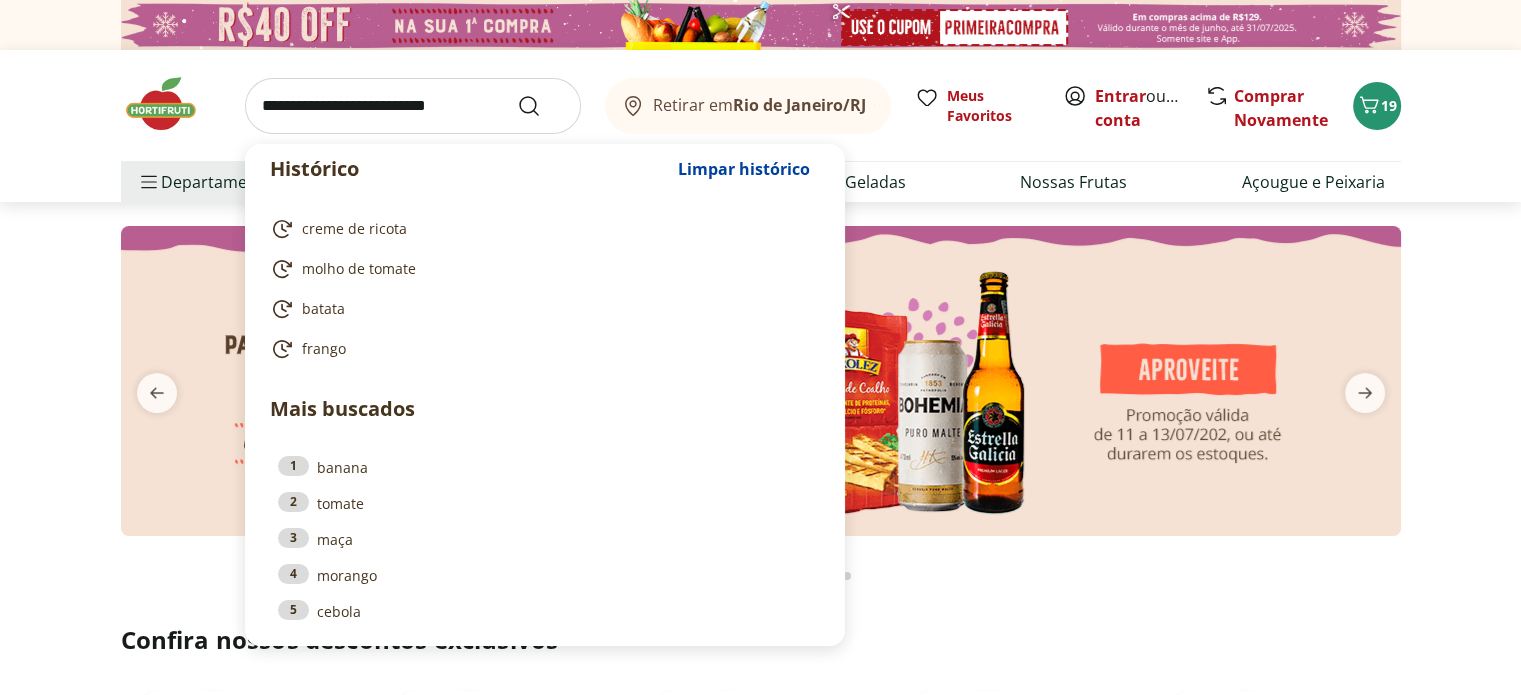 click at bounding box center (413, 106) 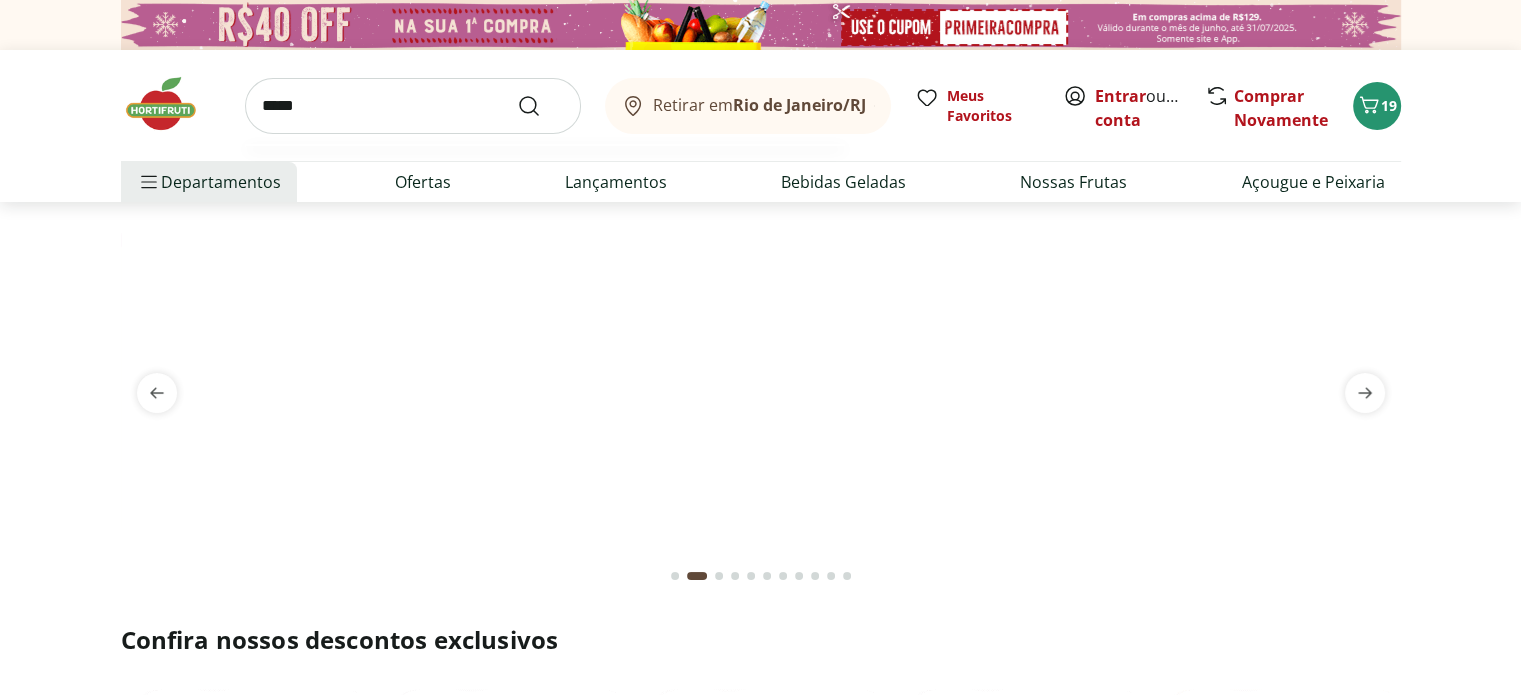 type on "*****" 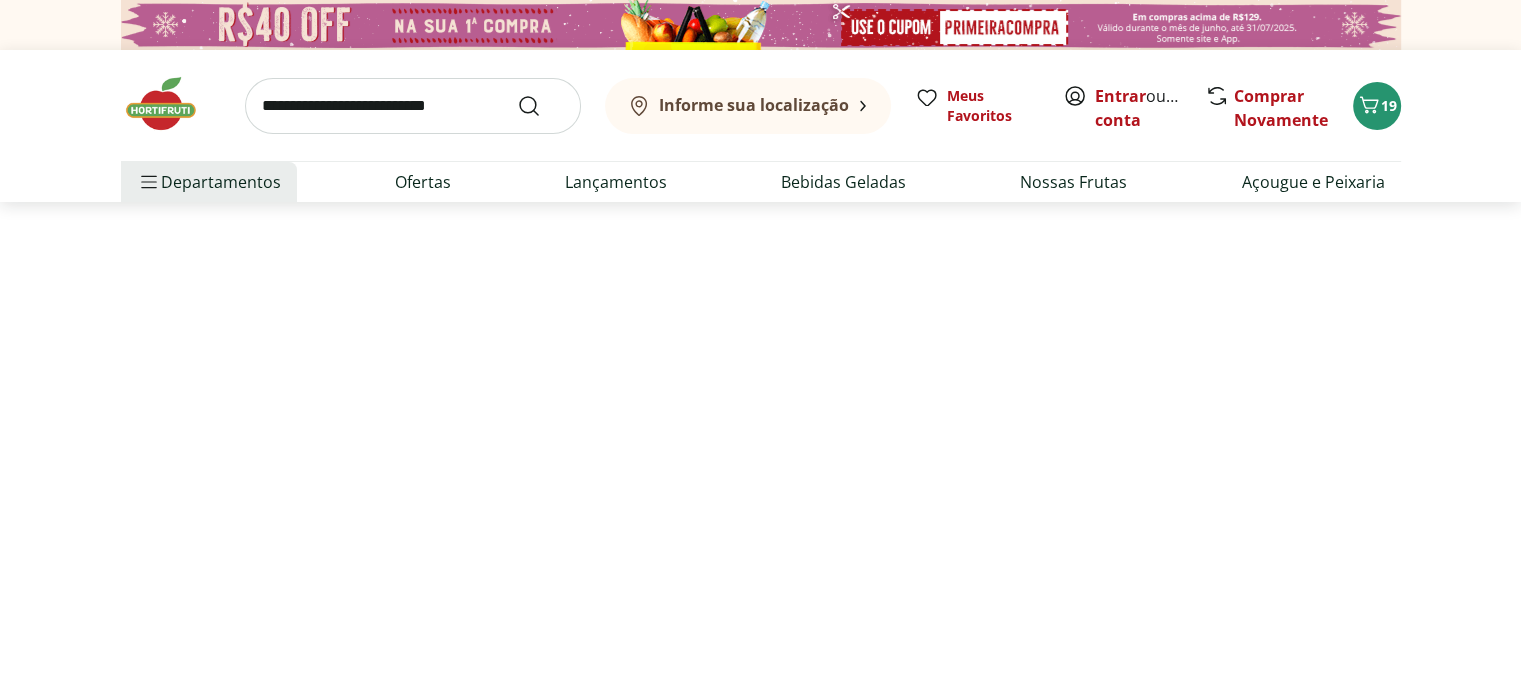 select on "**********" 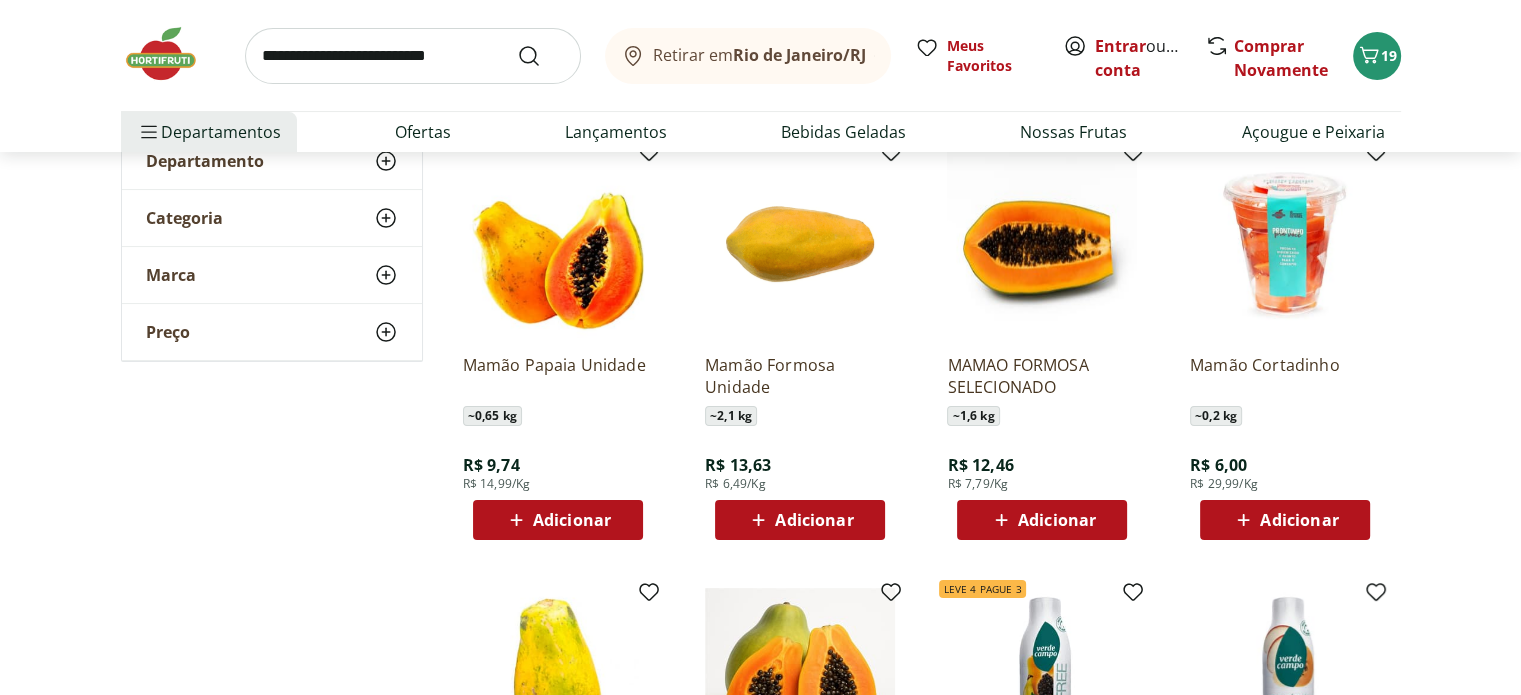 scroll, scrollTop: 293, scrollLeft: 0, axis: vertical 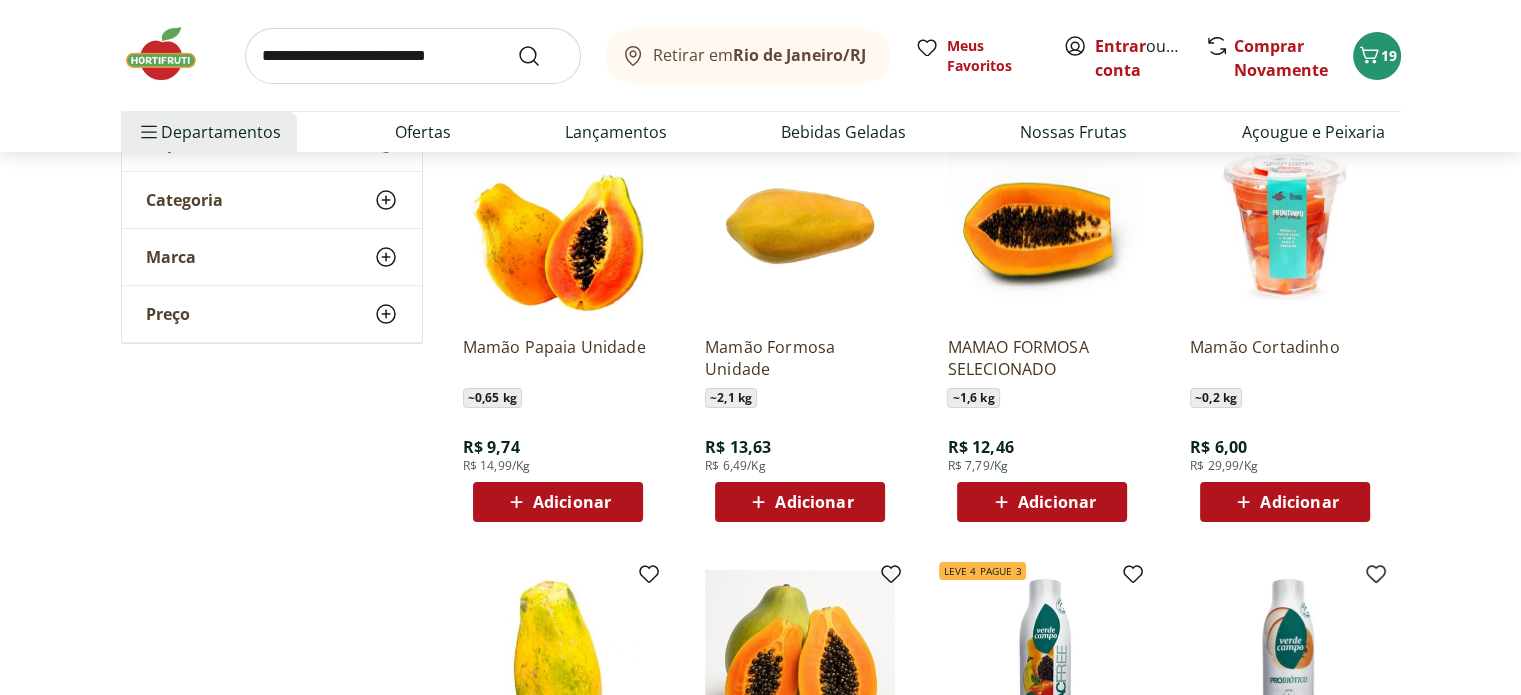 click on "Adicionar" at bounding box center (572, 502) 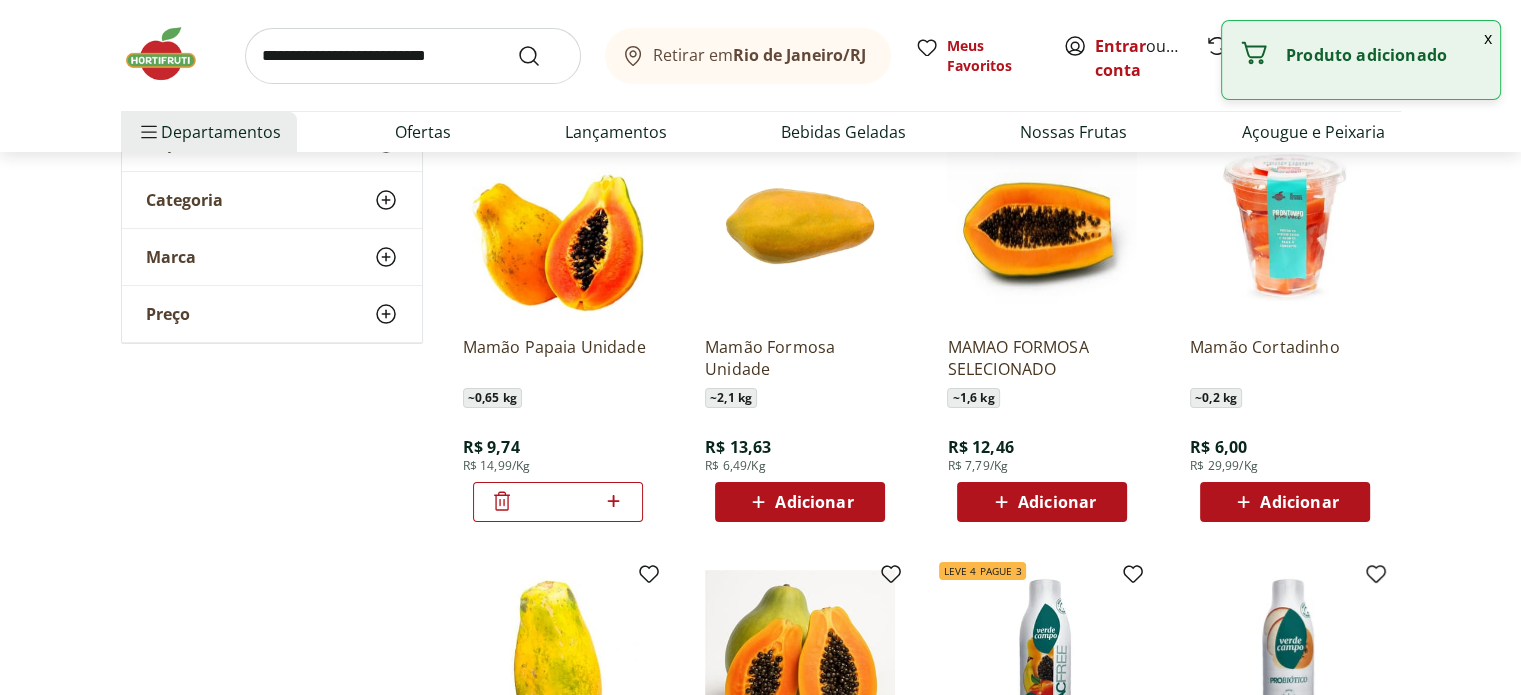 click 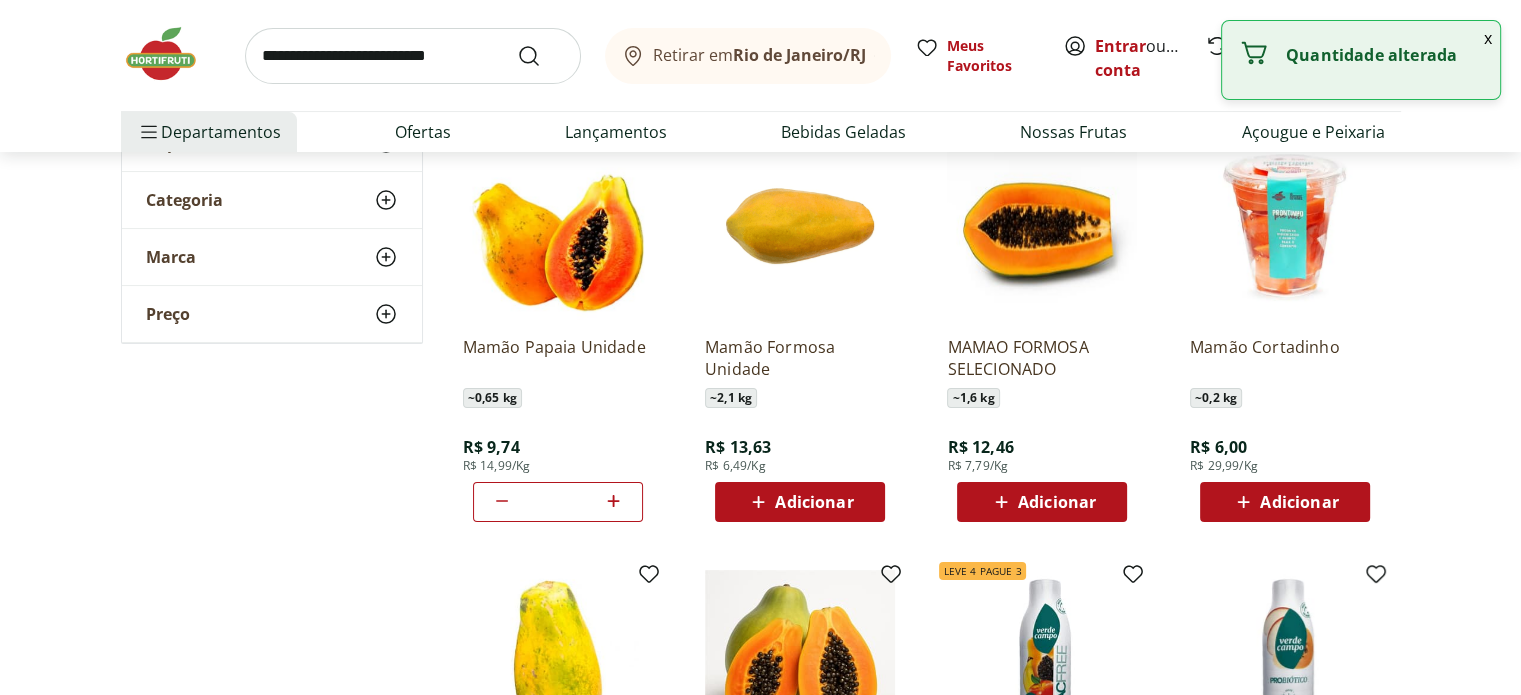 click 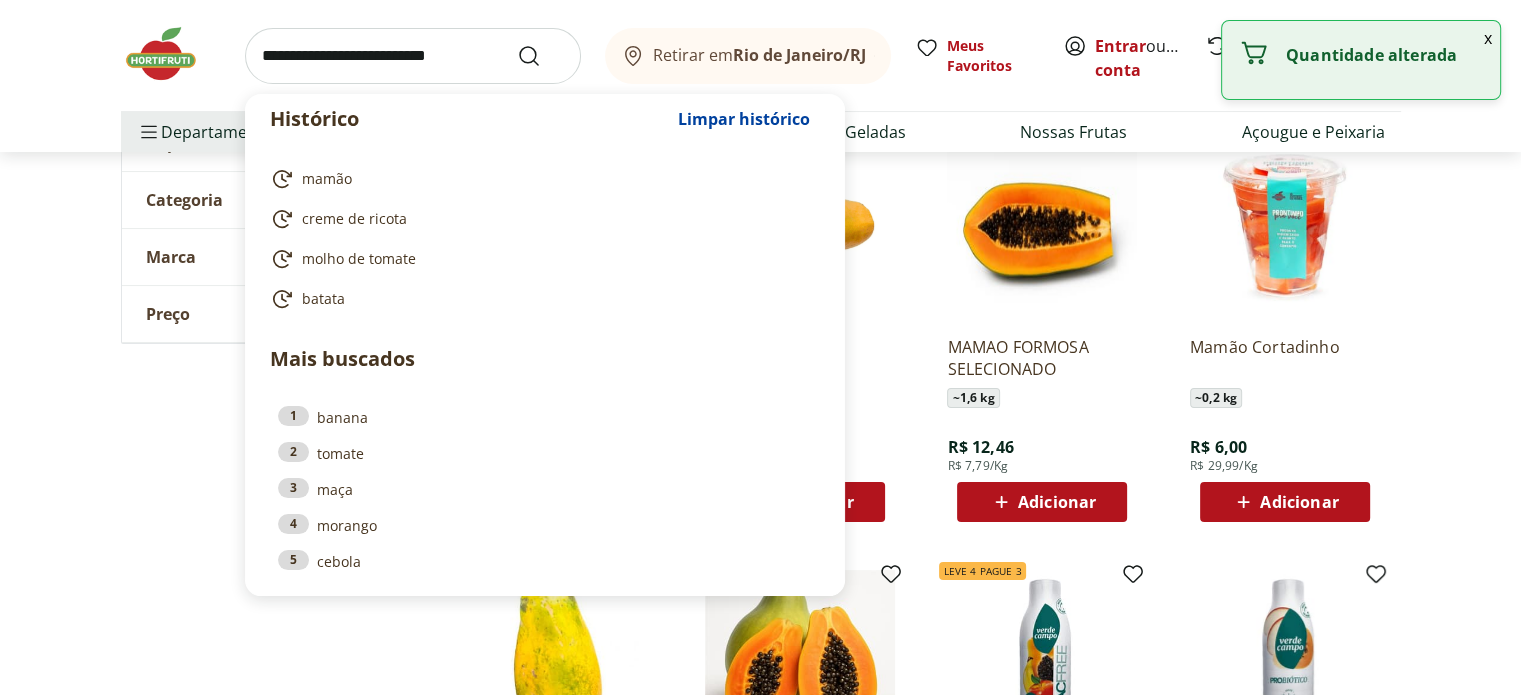 click at bounding box center (413, 56) 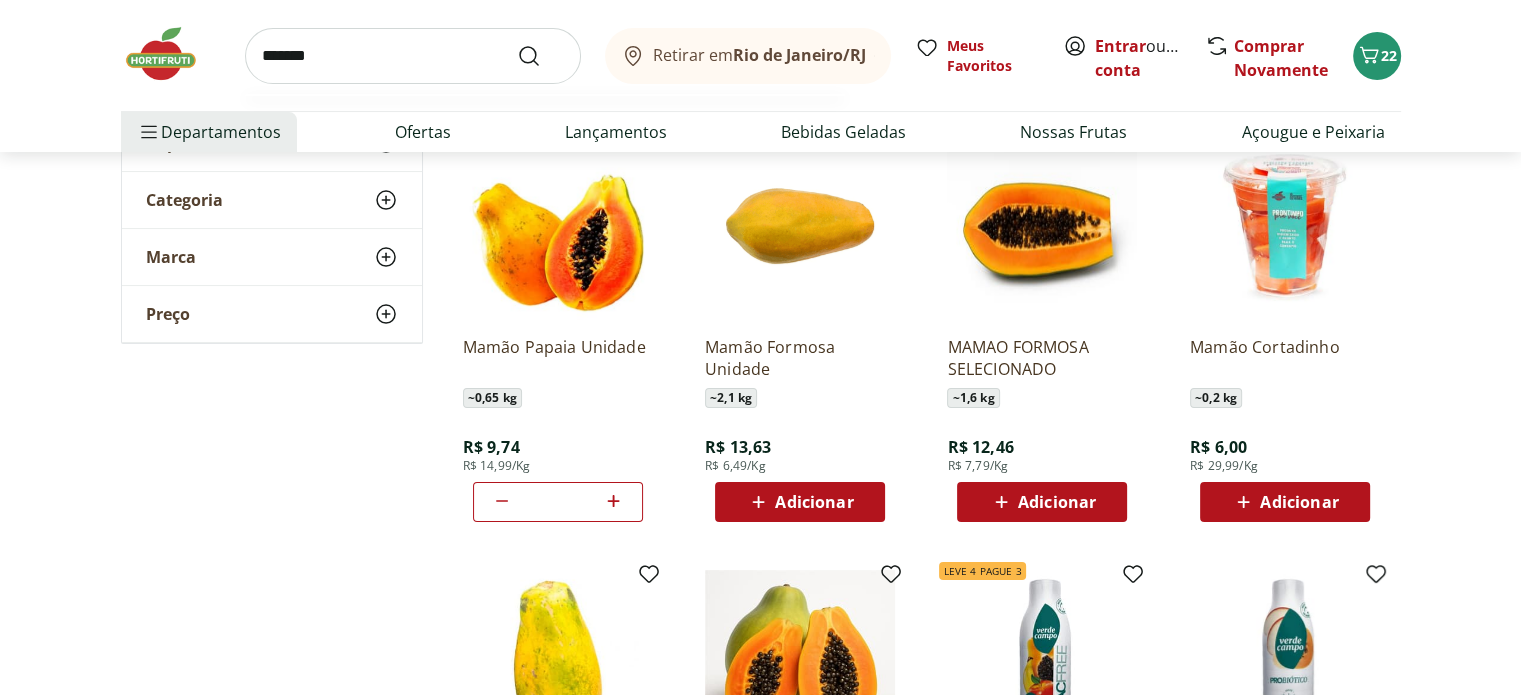 type on "*******" 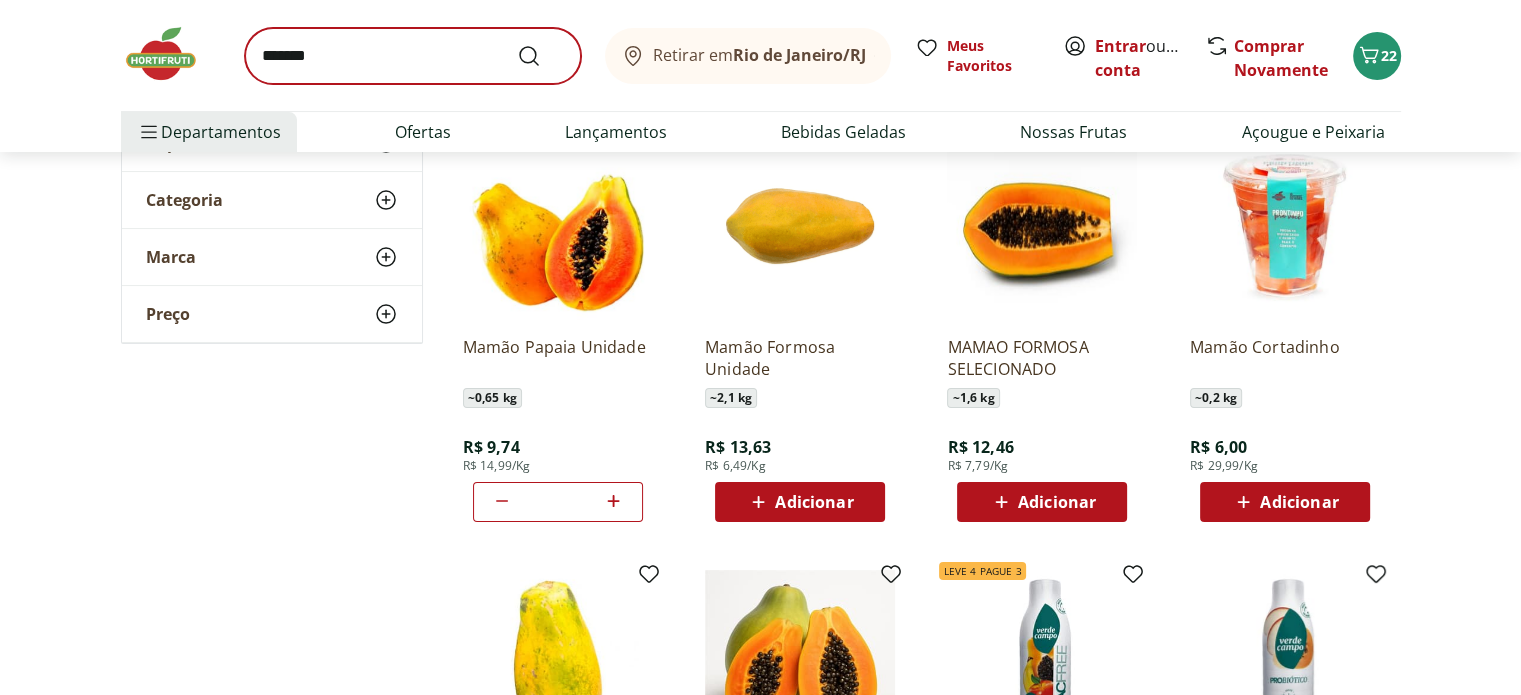 scroll, scrollTop: 0, scrollLeft: 0, axis: both 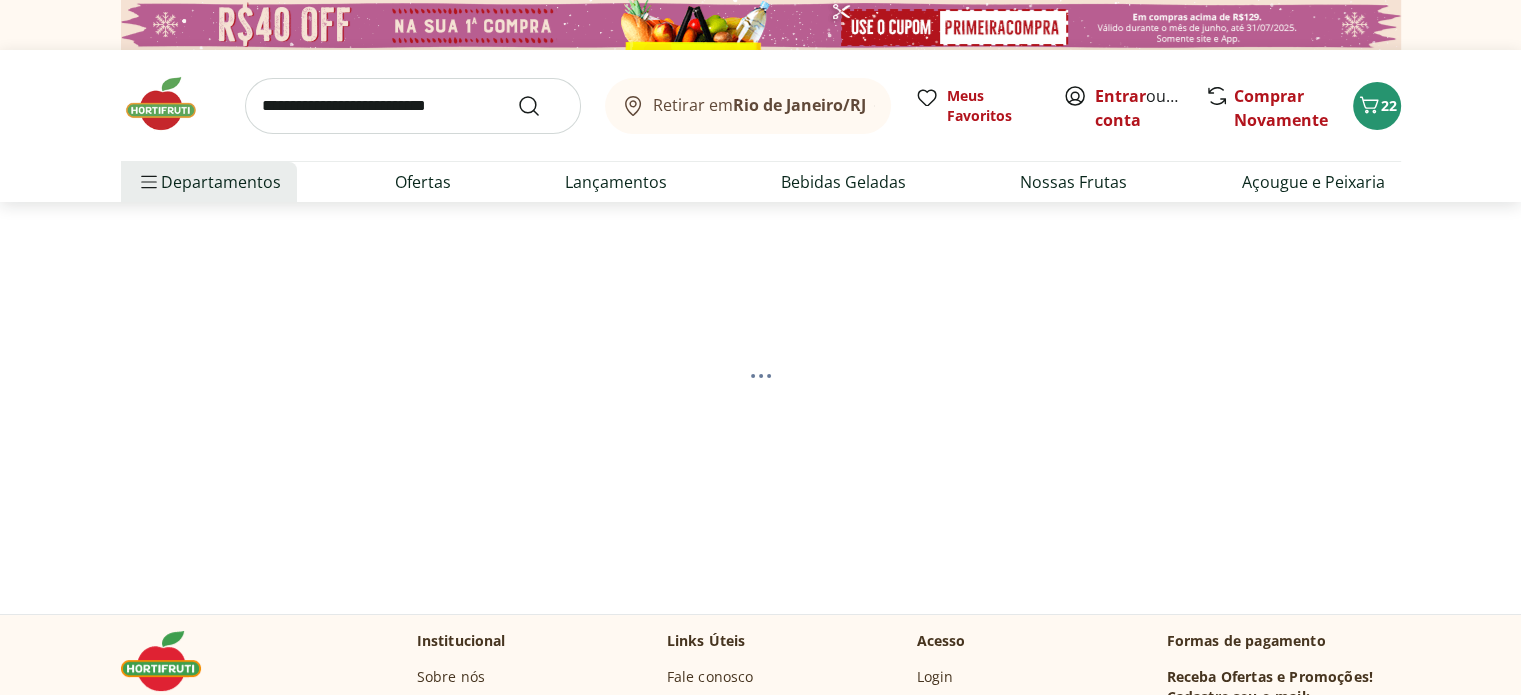 select on "**********" 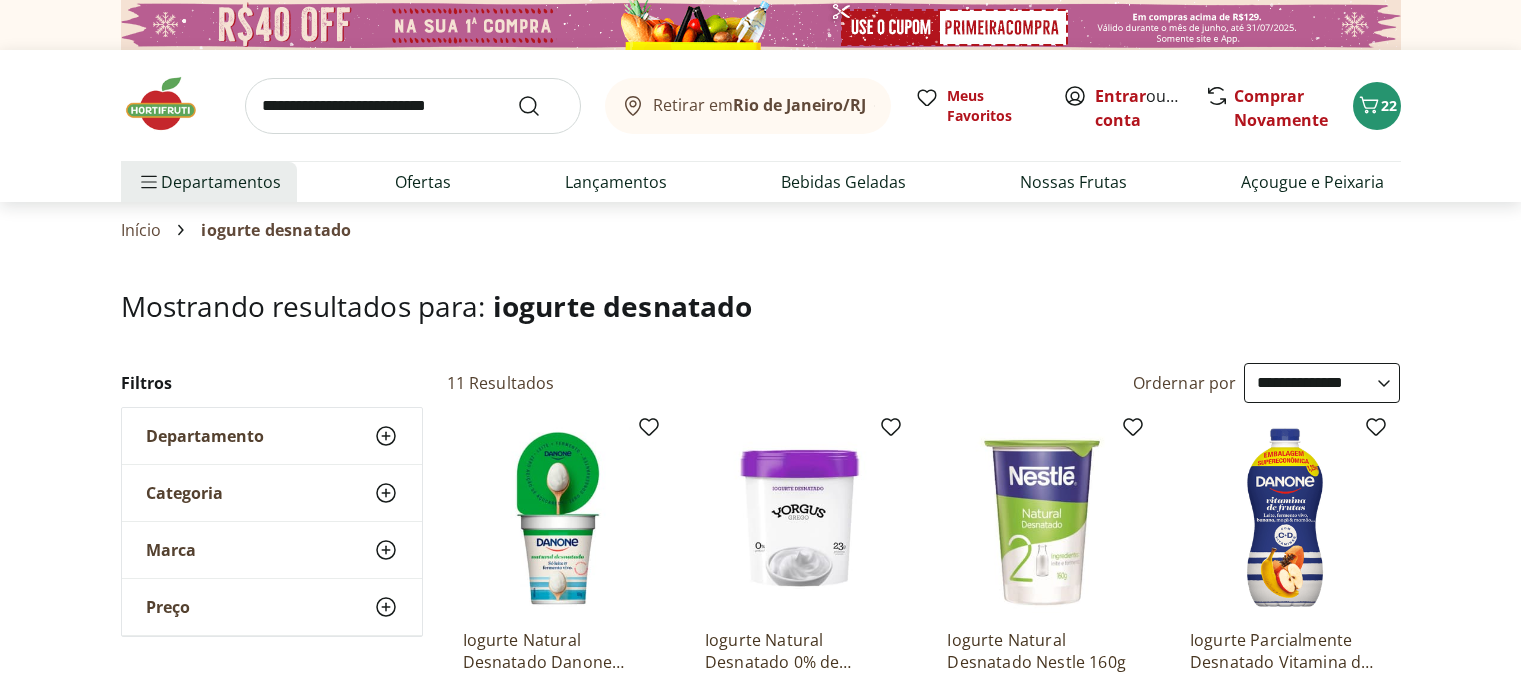 select on "**********" 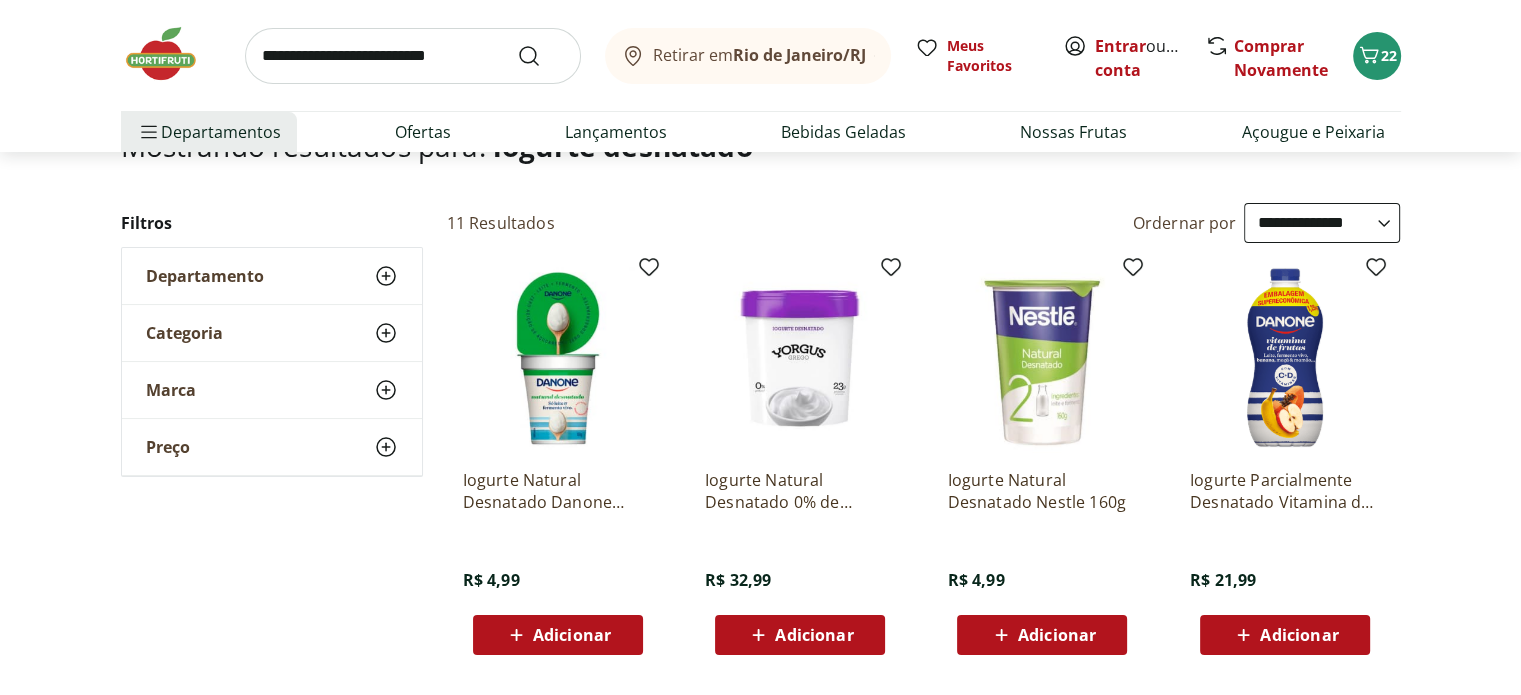 scroll, scrollTop: 0, scrollLeft: 0, axis: both 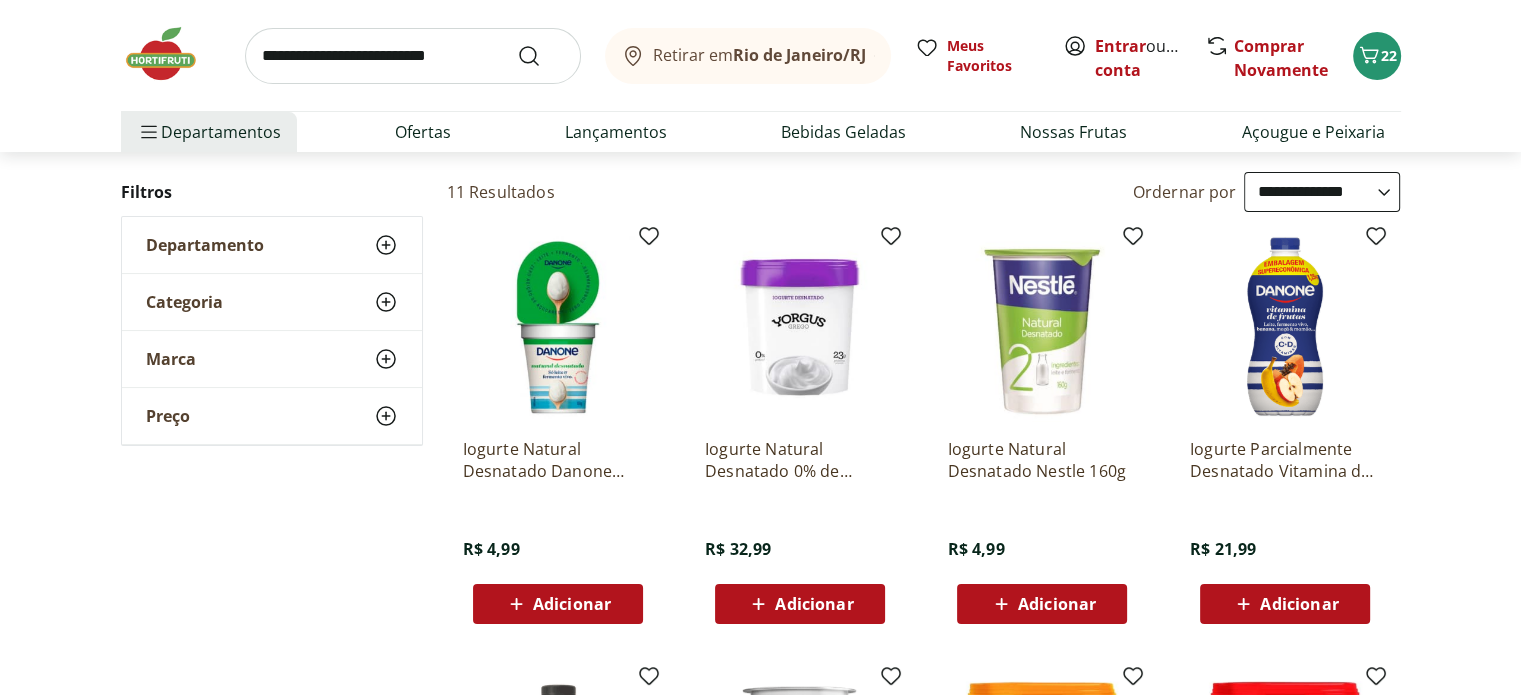 click on "Adicionar" at bounding box center [1057, 604] 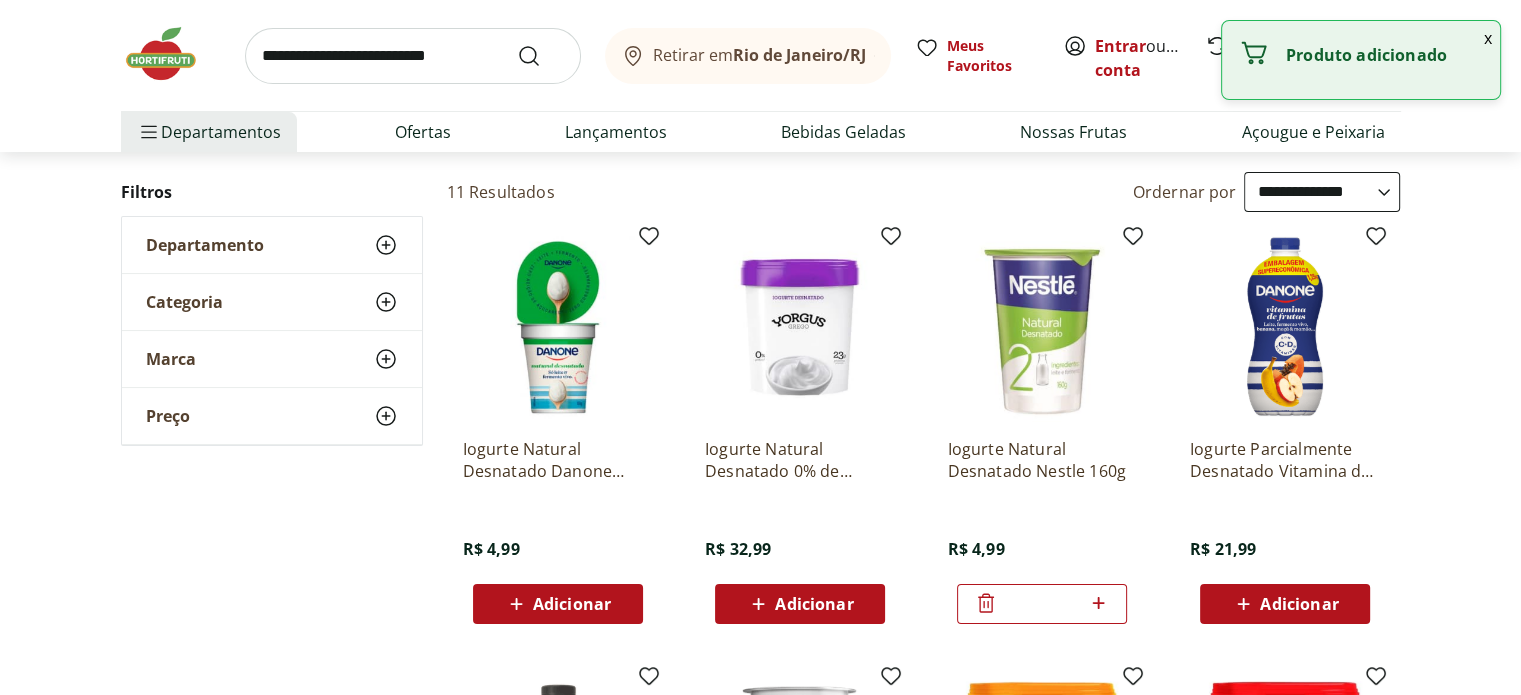 click 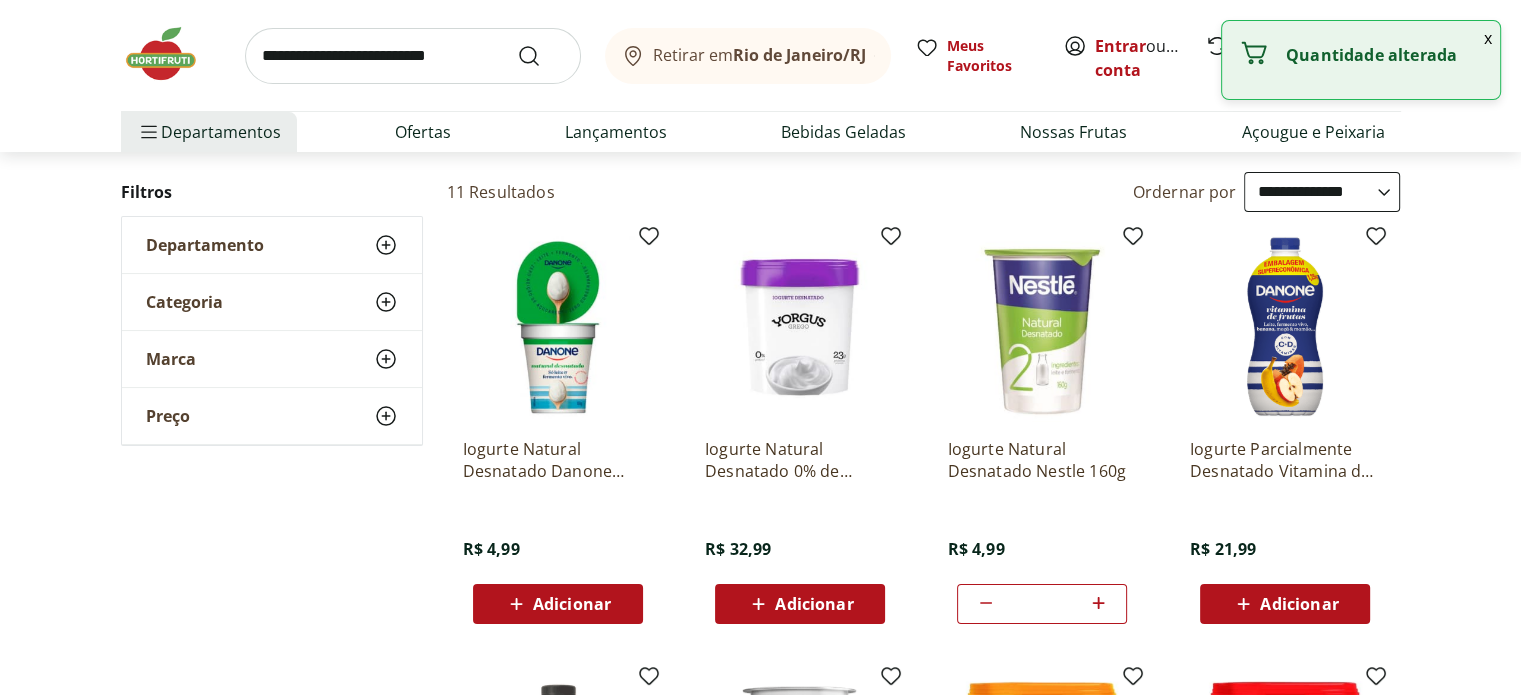 click 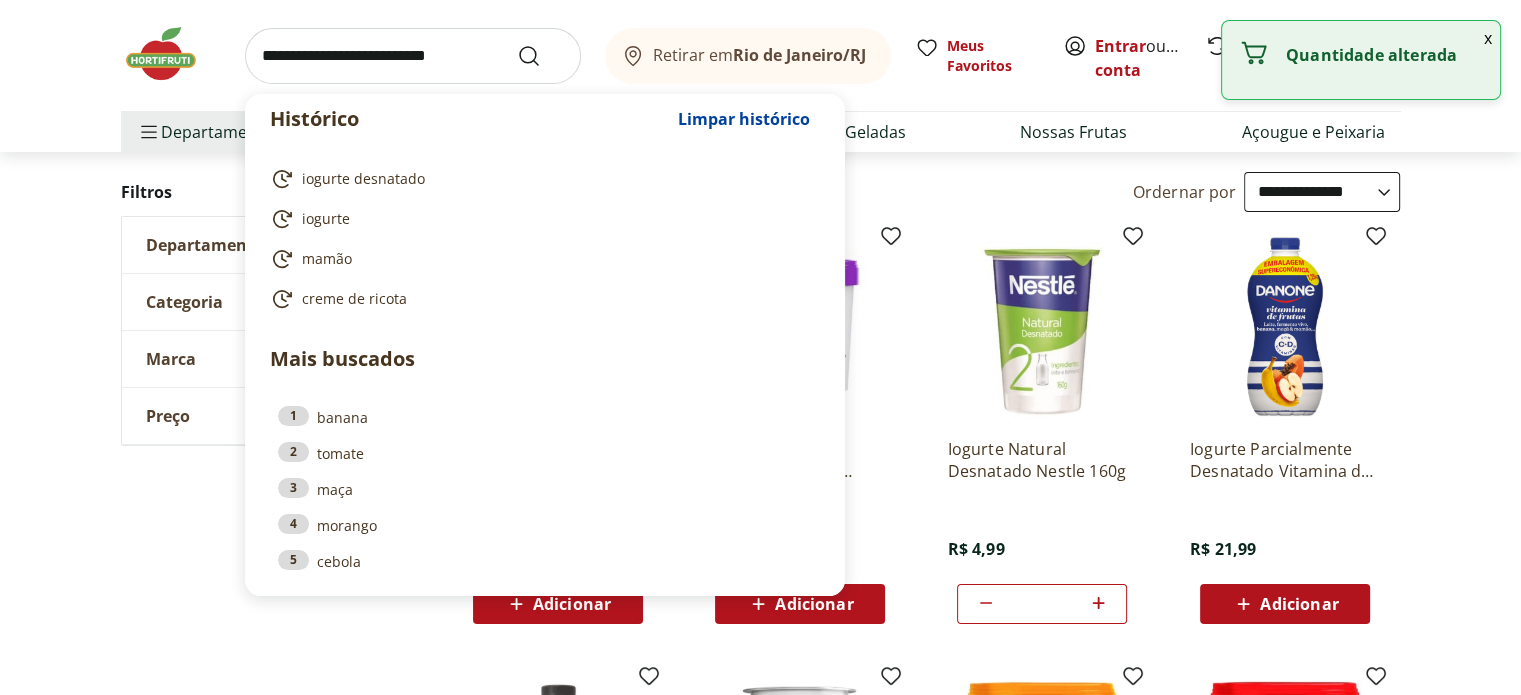 click at bounding box center [413, 56] 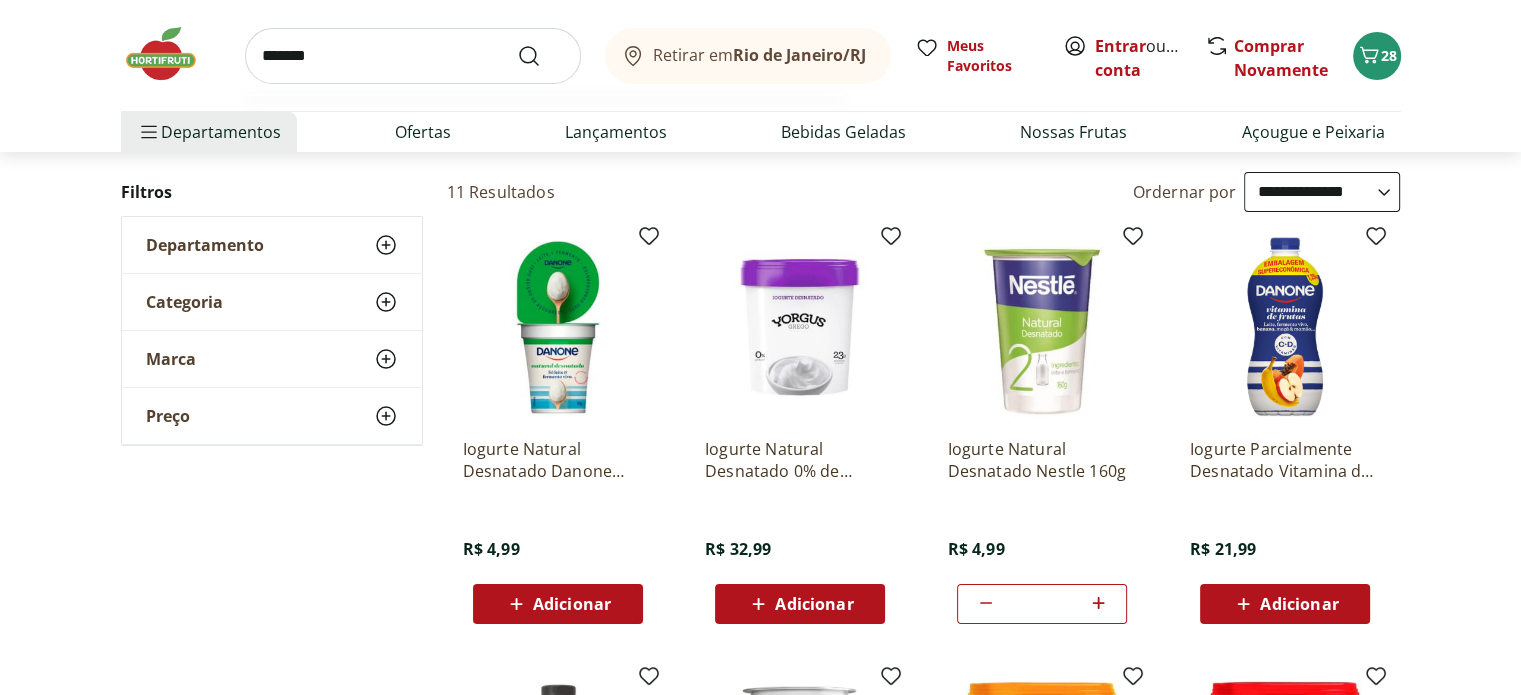 type on "*******" 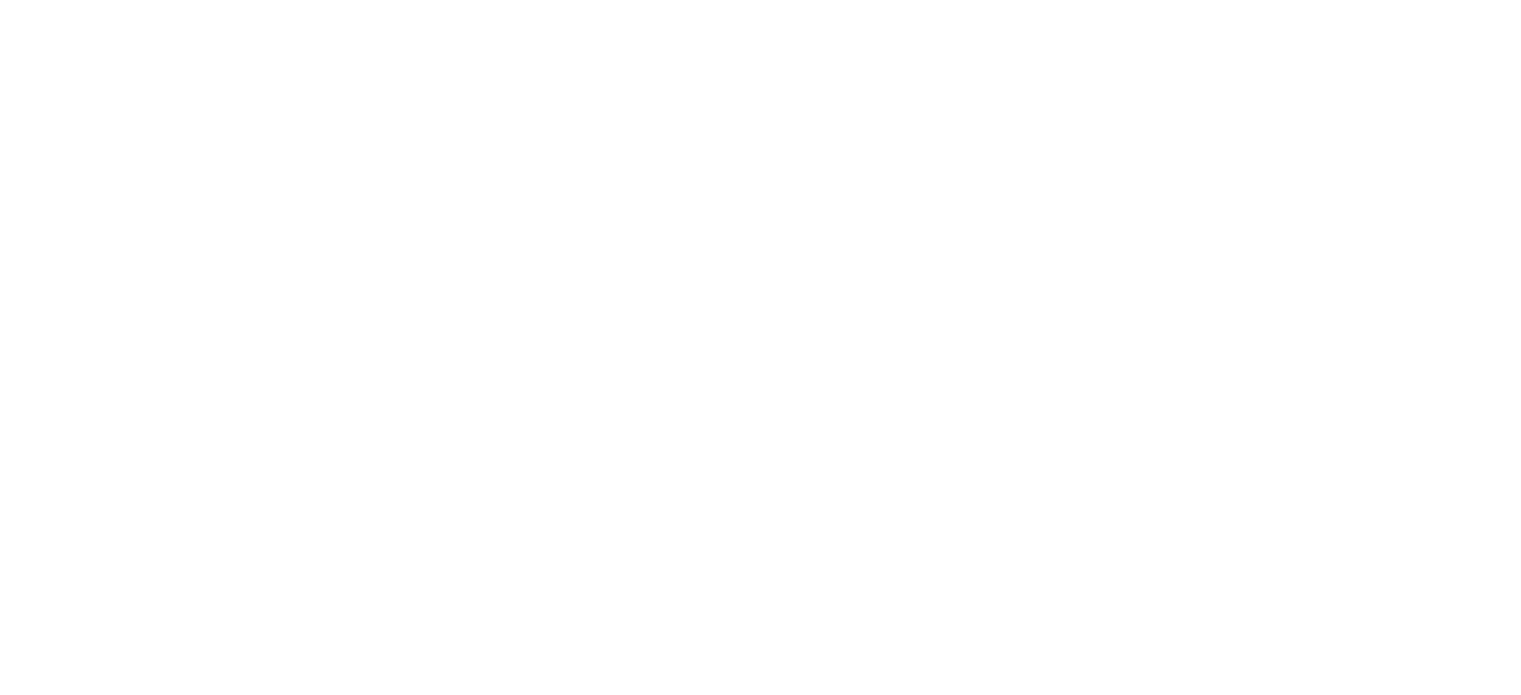 scroll, scrollTop: 0, scrollLeft: 0, axis: both 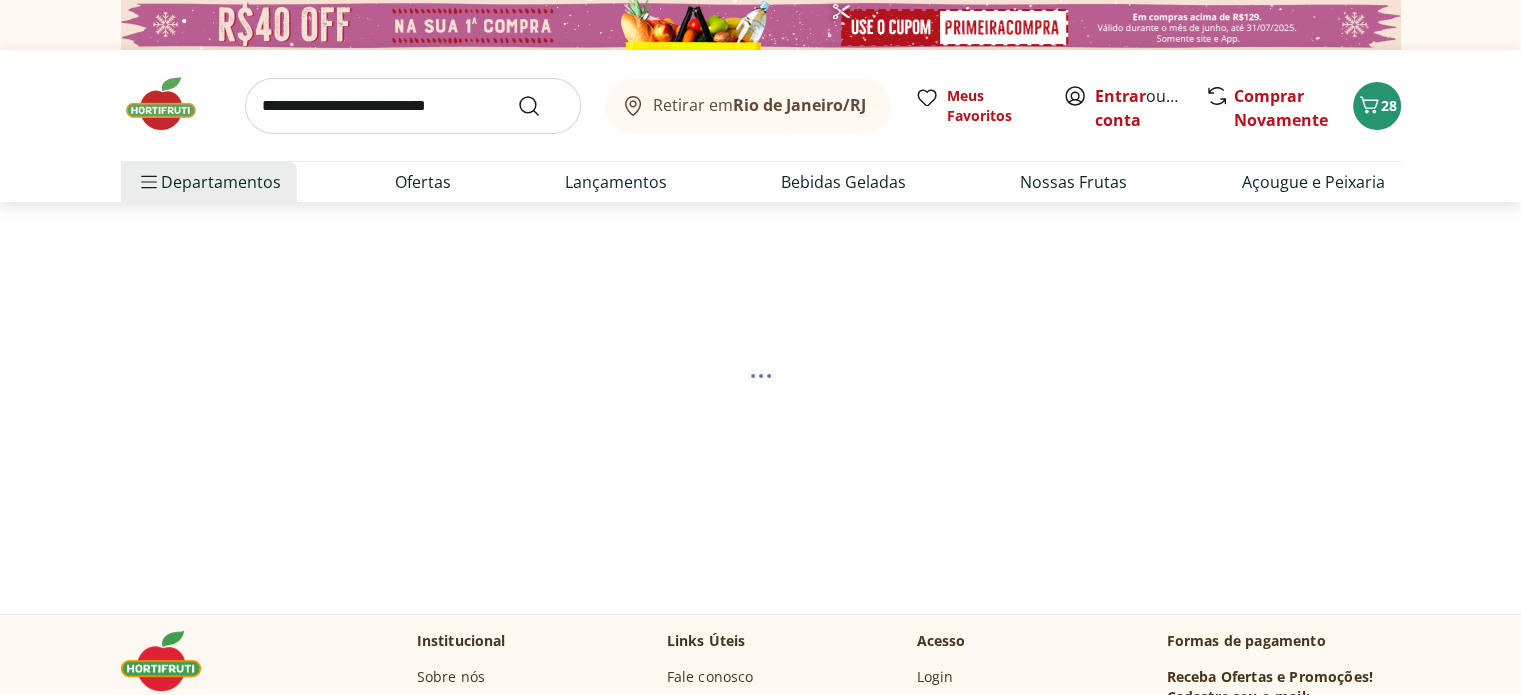 select on "**********" 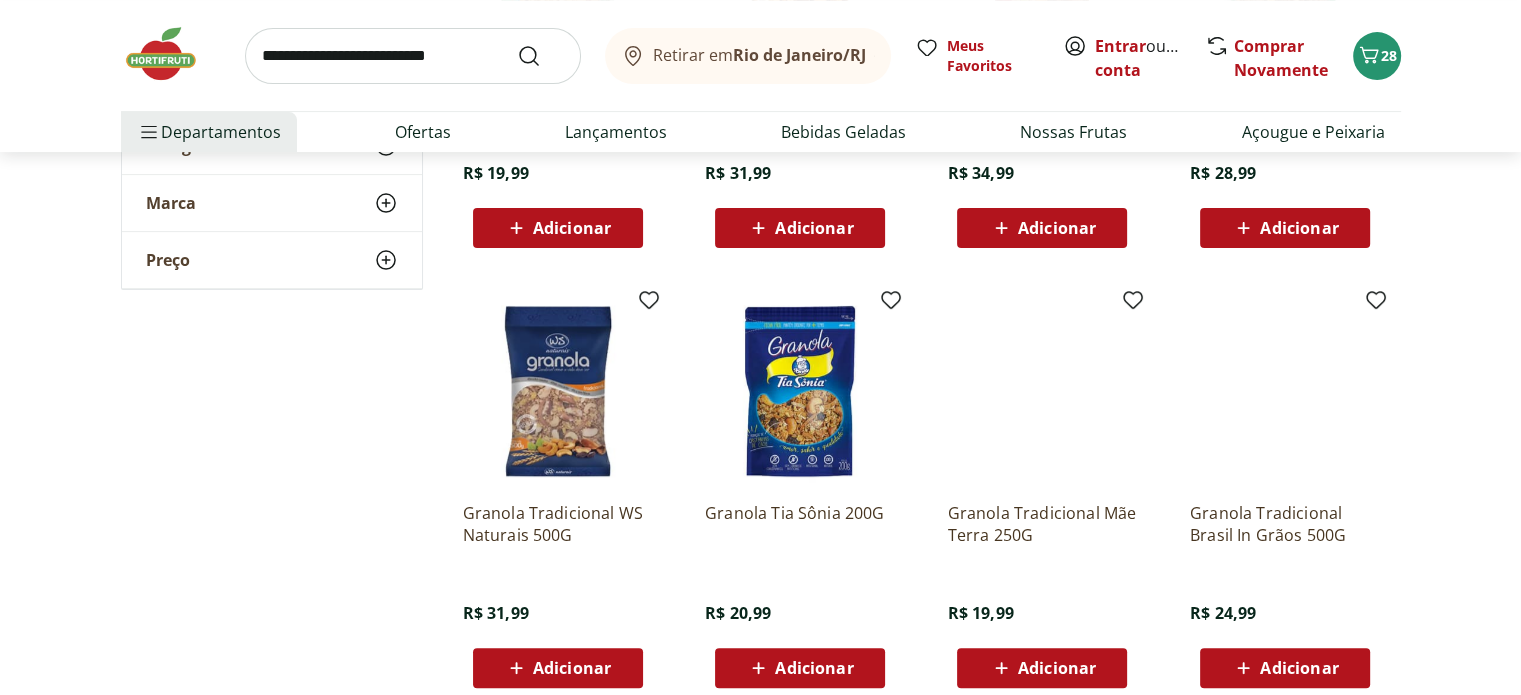 scroll, scrollTop: 573, scrollLeft: 0, axis: vertical 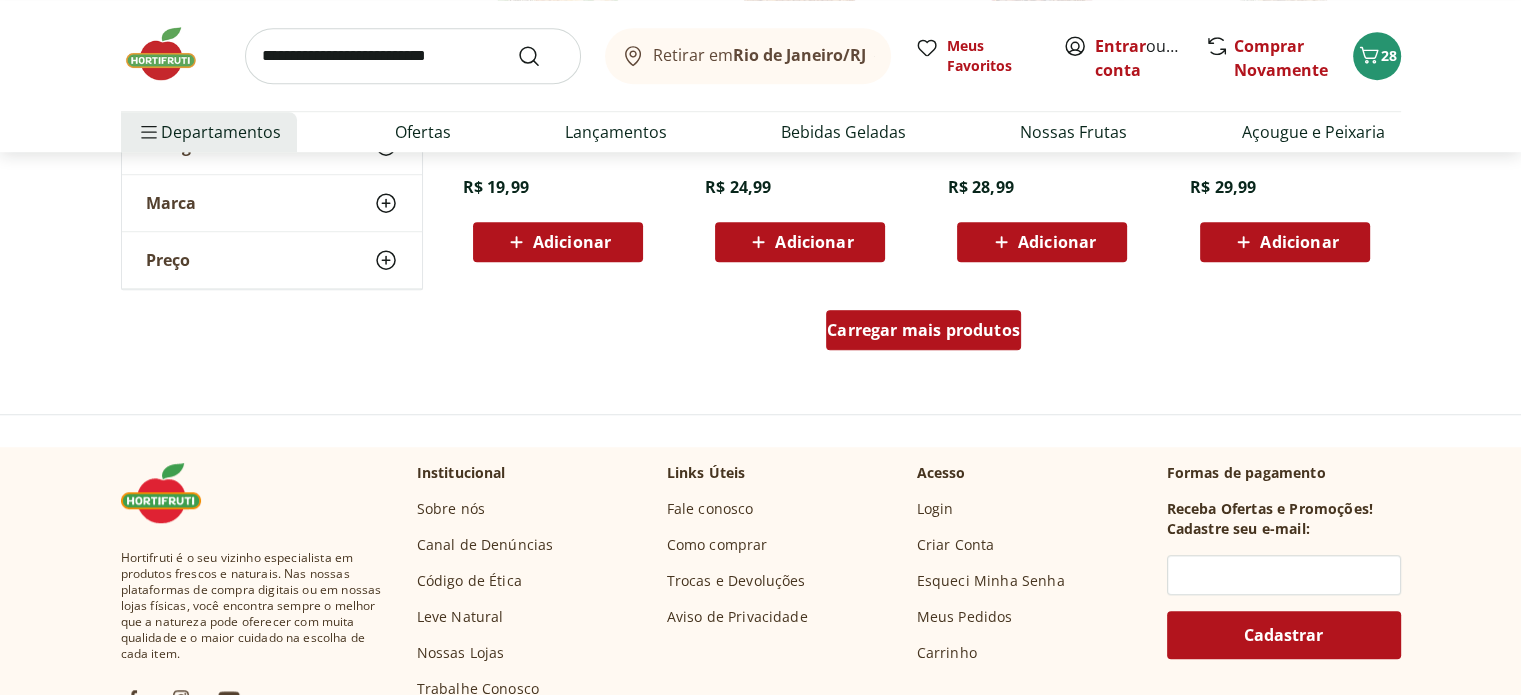 click on "Carregar mais produtos" at bounding box center [923, 330] 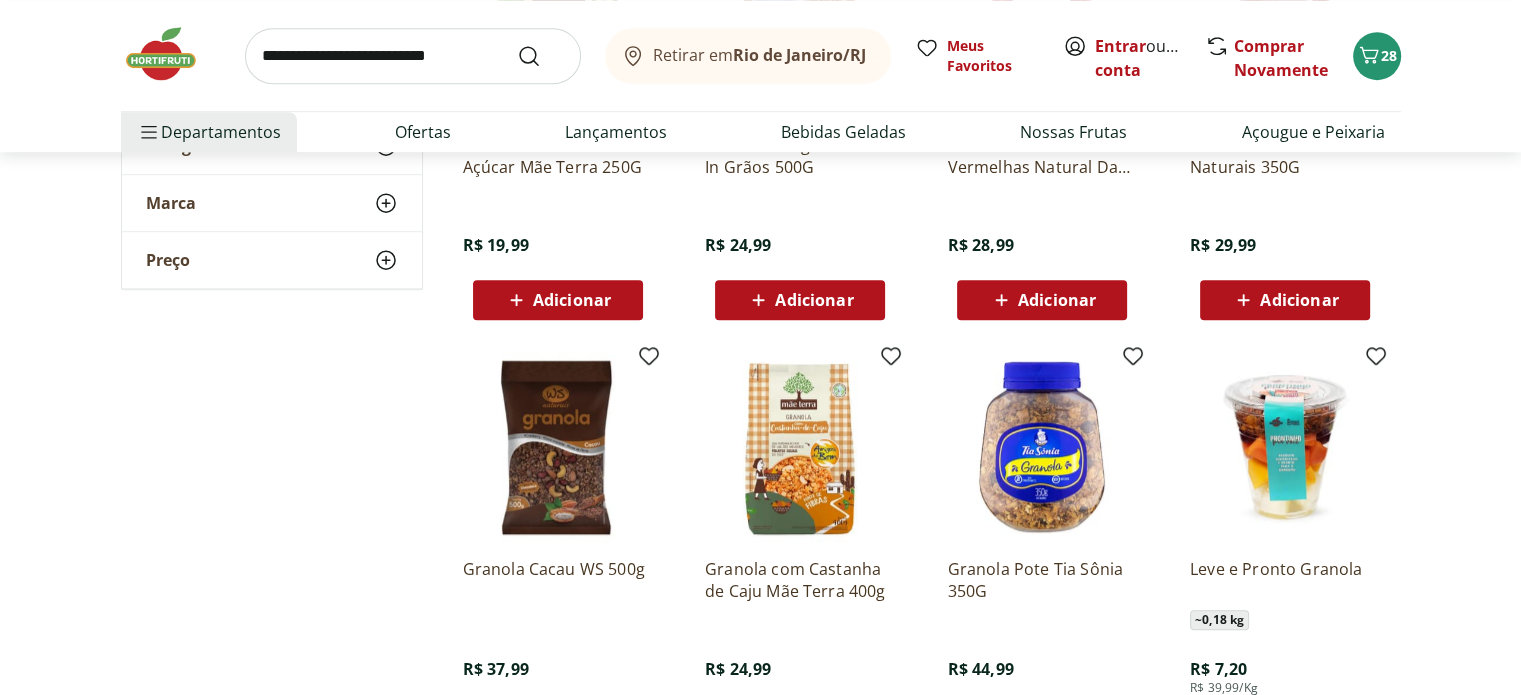 scroll, scrollTop: 1320, scrollLeft: 0, axis: vertical 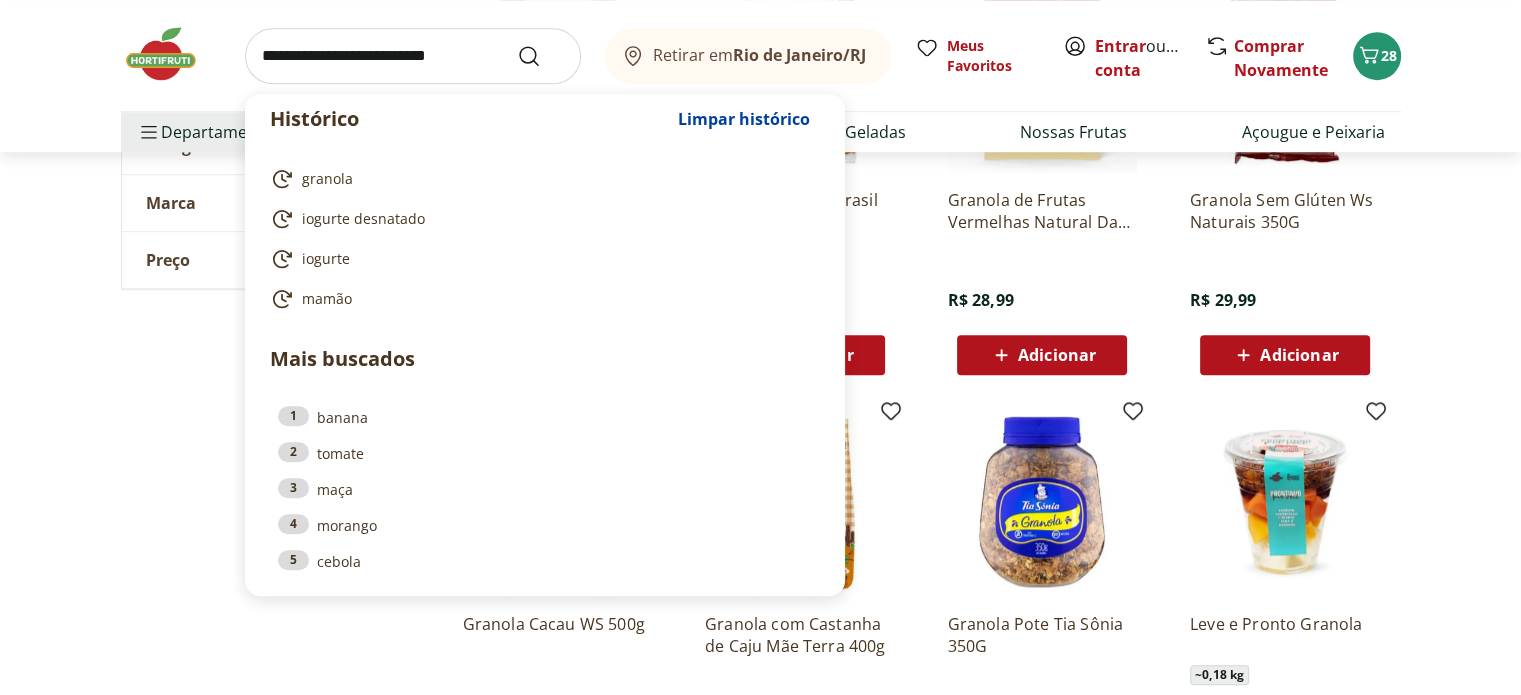 click at bounding box center [413, 56] 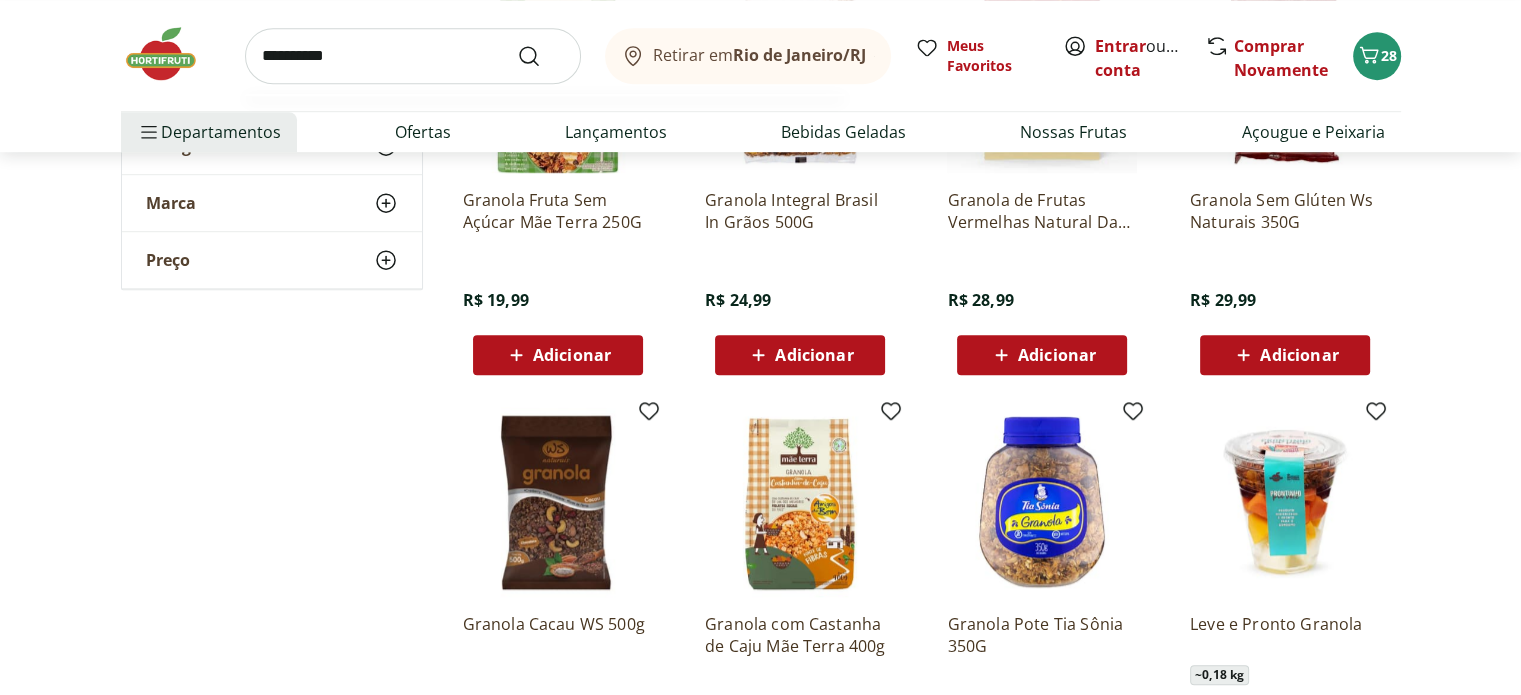 type on "**********" 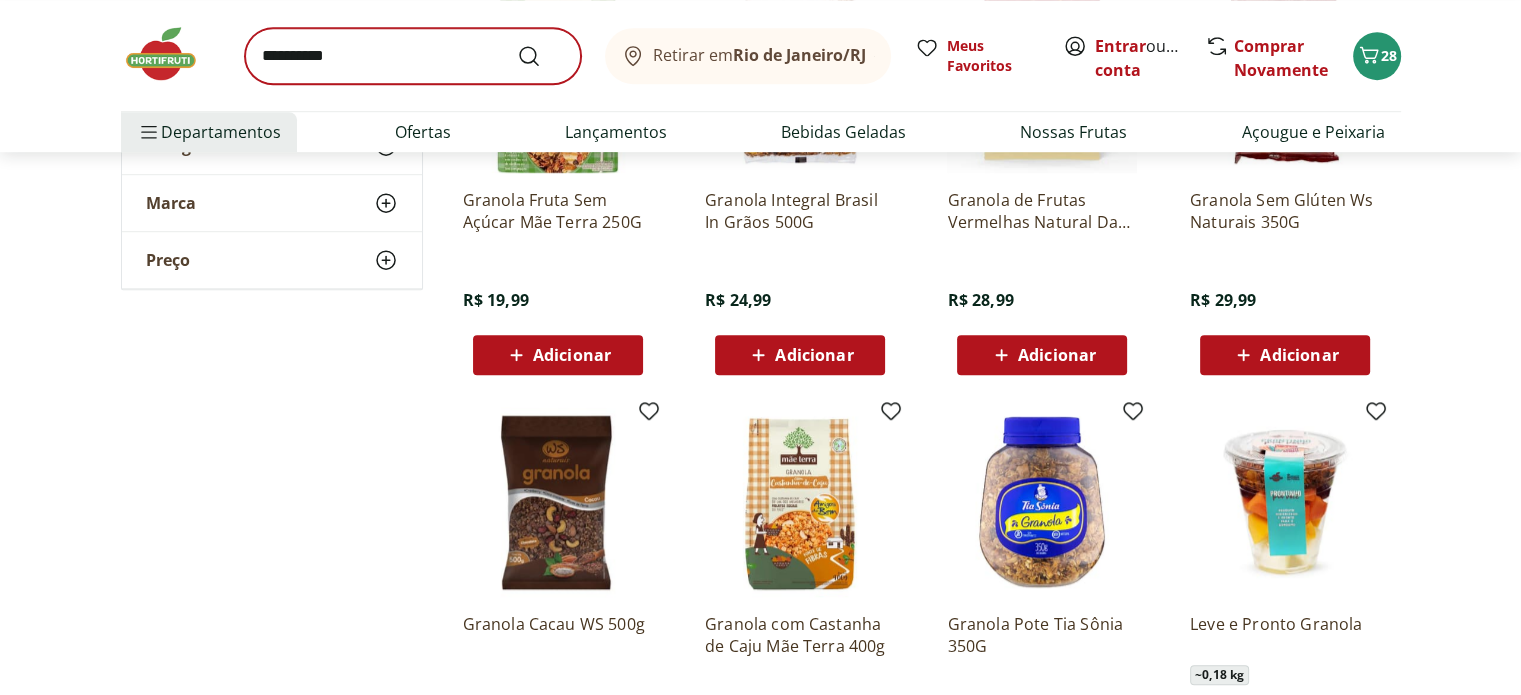 scroll, scrollTop: 0, scrollLeft: 0, axis: both 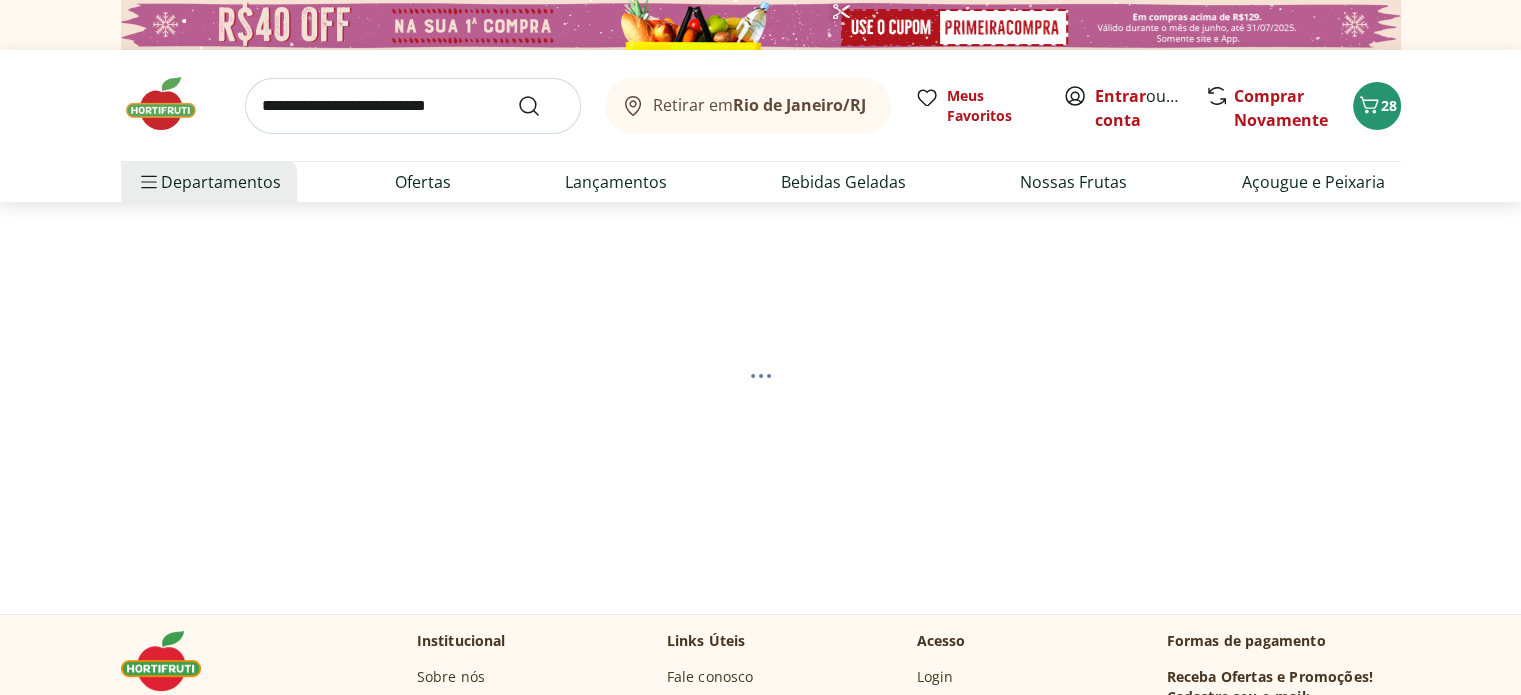 select on "**********" 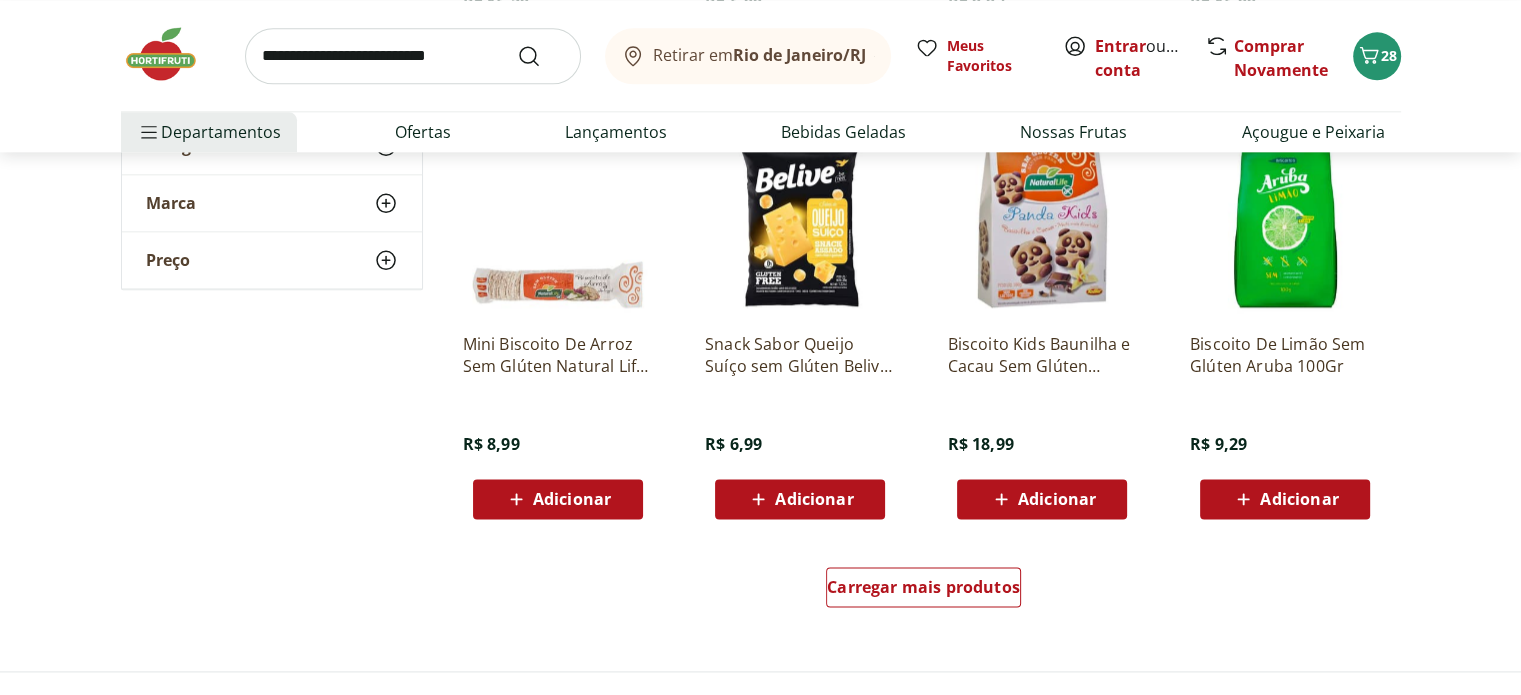 scroll, scrollTop: 2520, scrollLeft: 0, axis: vertical 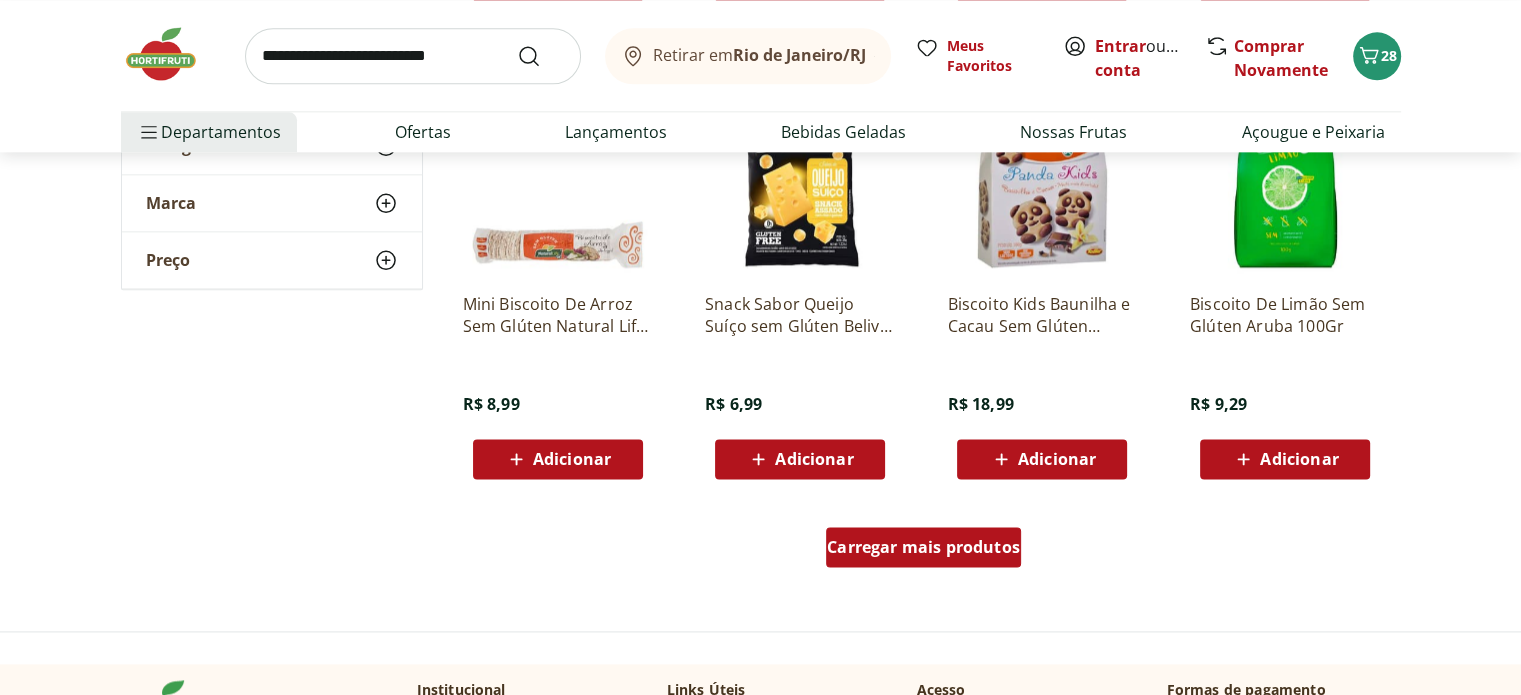 click on "Carregar mais produtos" at bounding box center [923, 547] 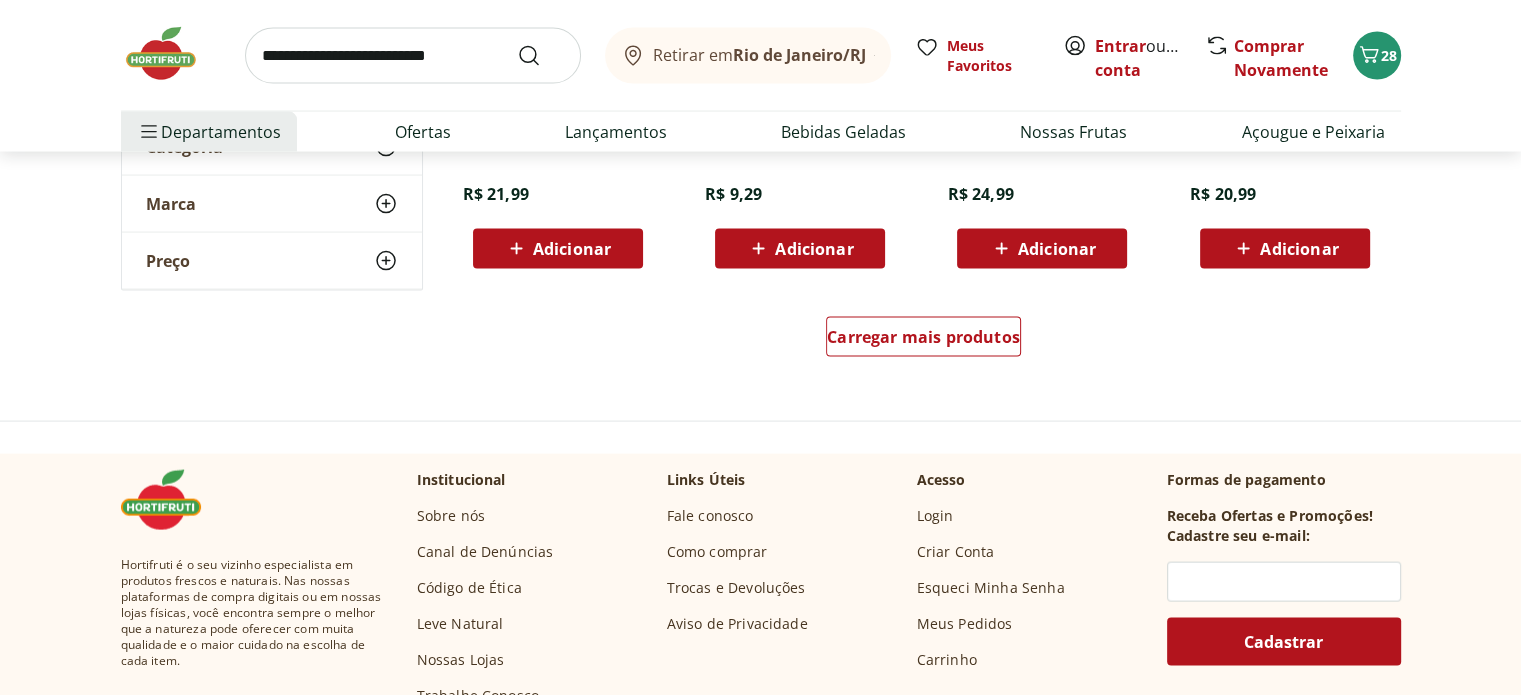 scroll, scrollTop: 4040, scrollLeft: 0, axis: vertical 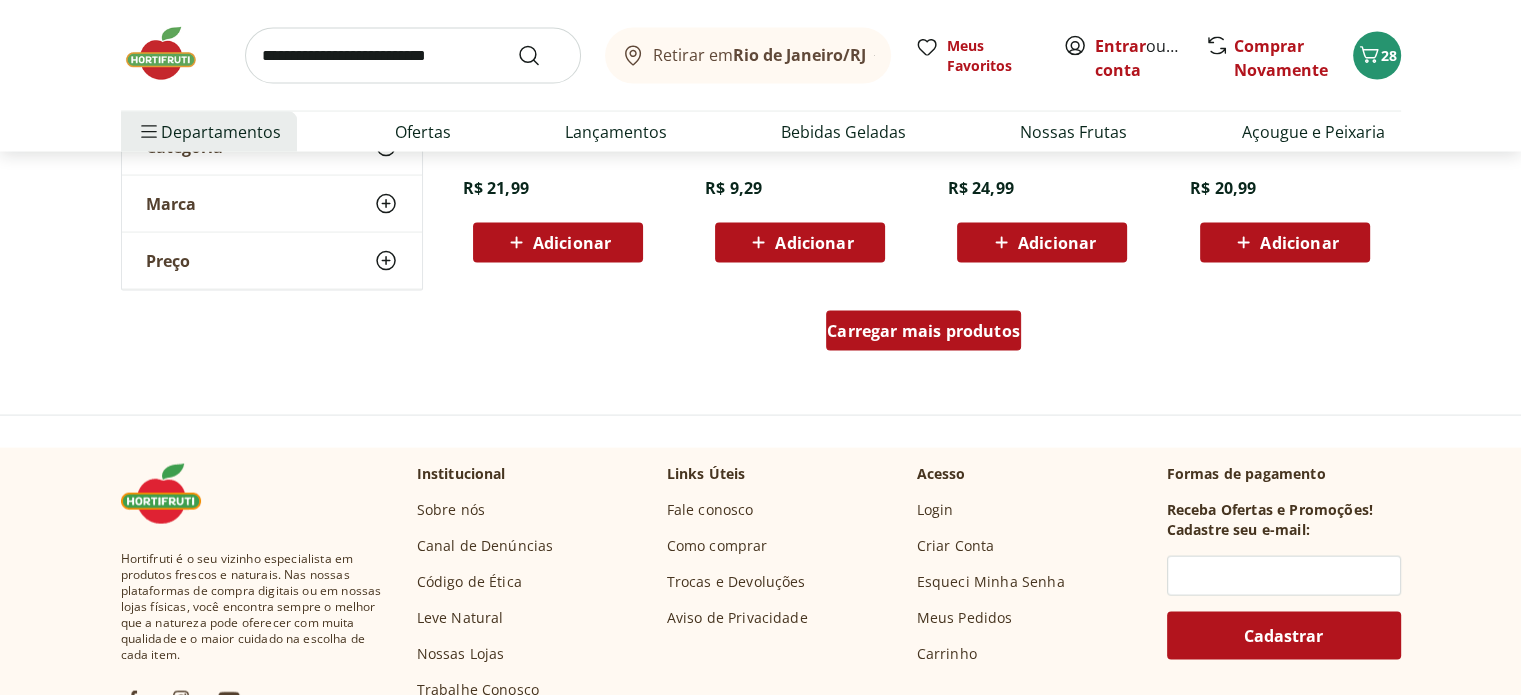 click on "Carregar mais produtos" at bounding box center (923, 331) 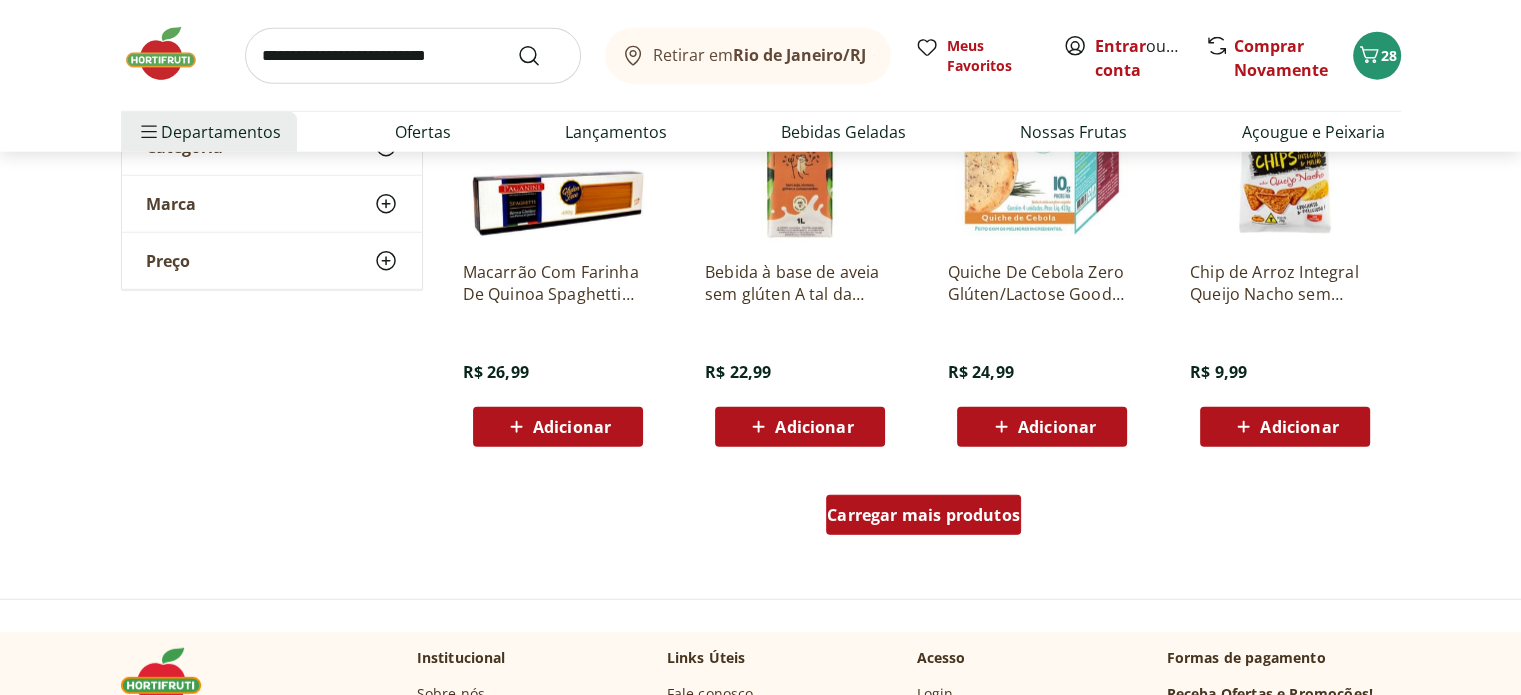 scroll, scrollTop: 5120, scrollLeft: 0, axis: vertical 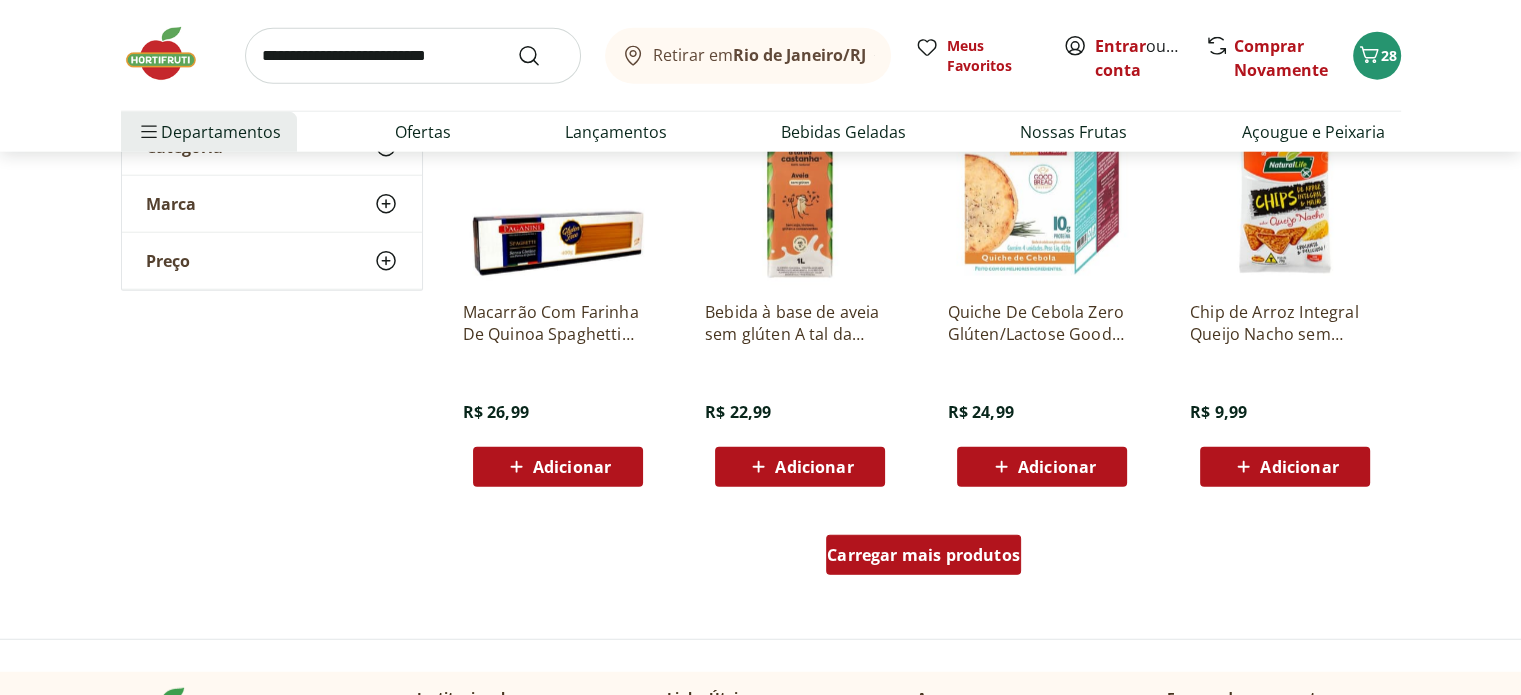 click on "Carregar mais produtos" at bounding box center [923, 555] 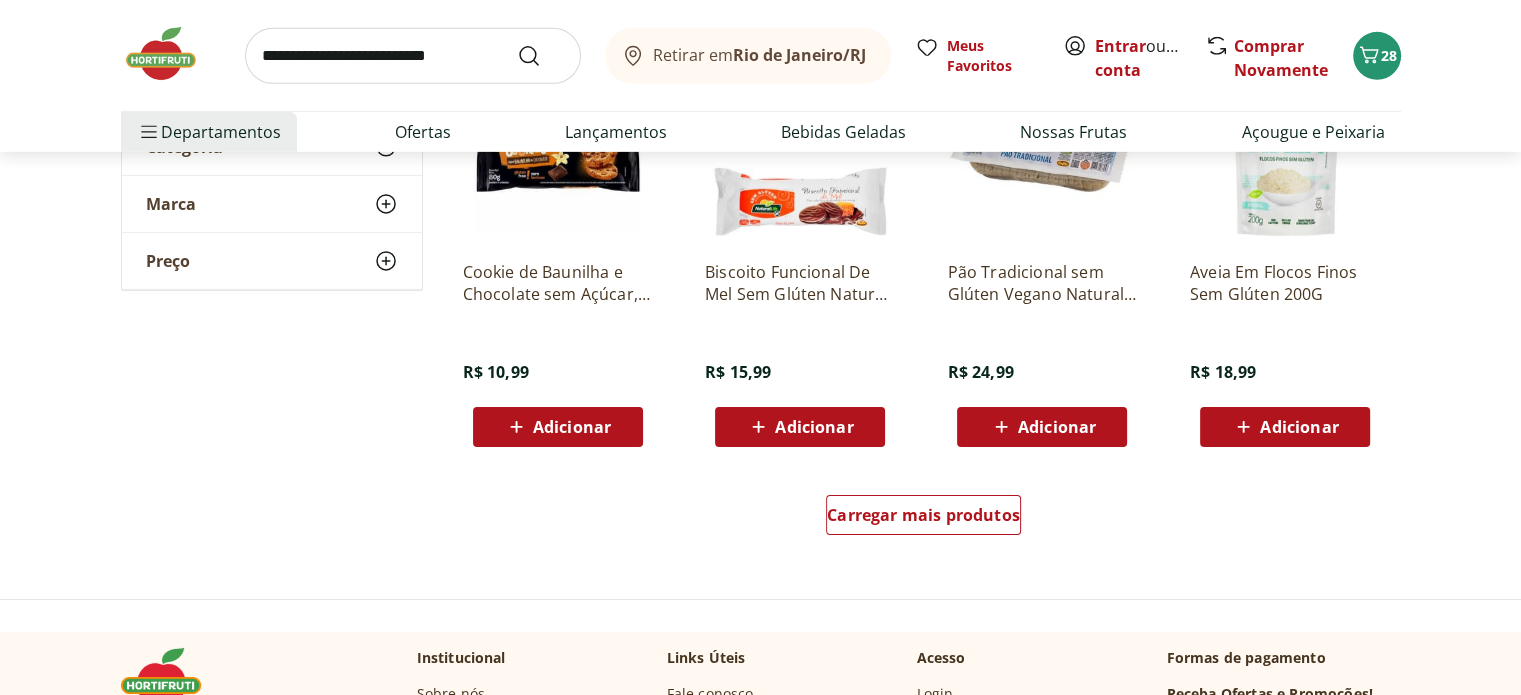 scroll, scrollTop: 6560, scrollLeft: 0, axis: vertical 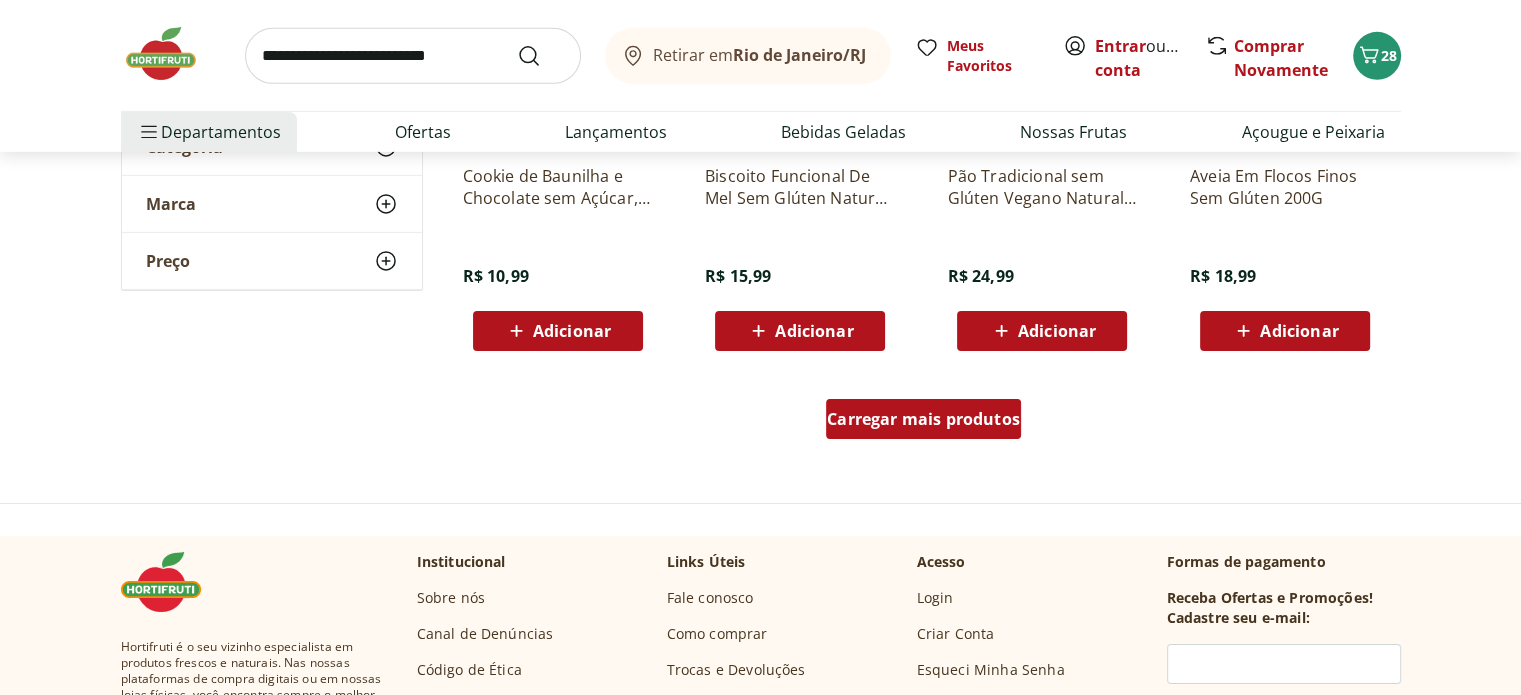click on "Carregar mais produtos" at bounding box center [923, 419] 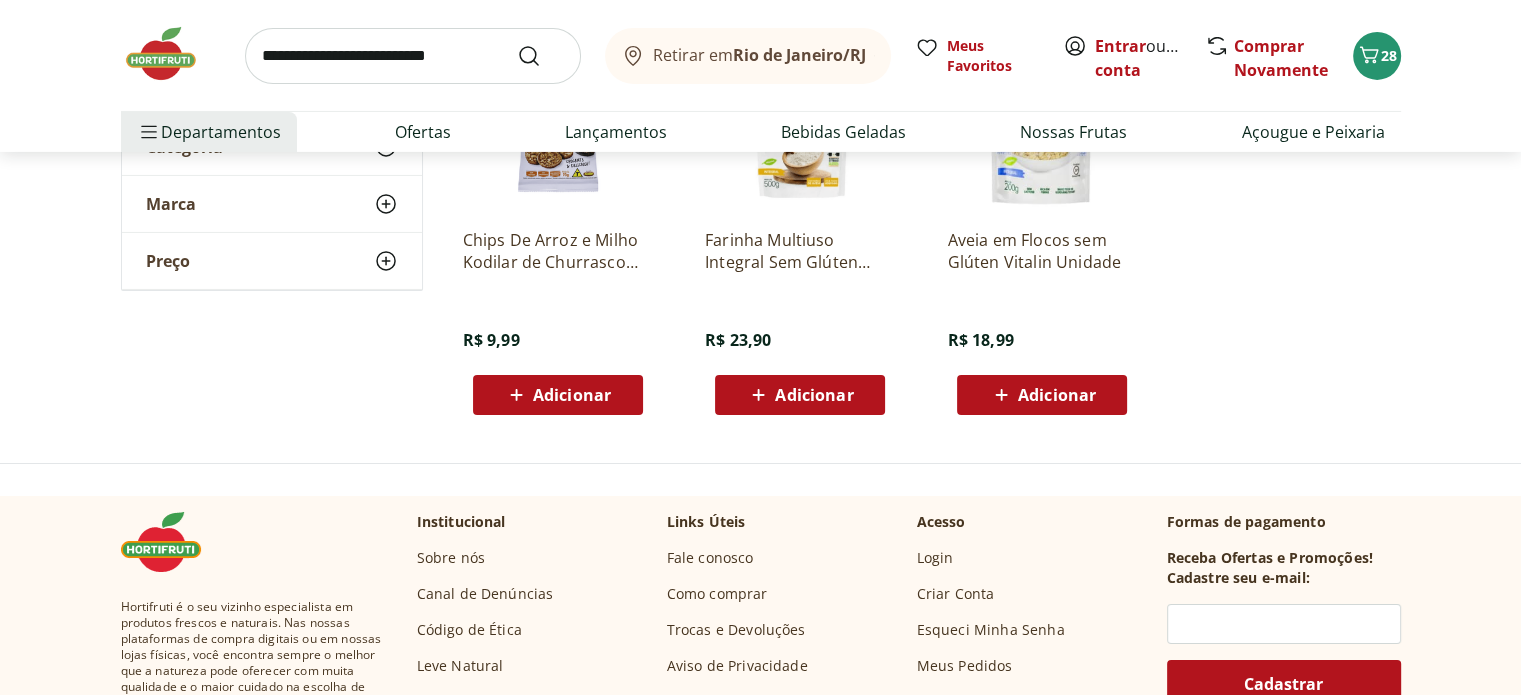 scroll, scrollTop: 6880, scrollLeft: 0, axis: vertical 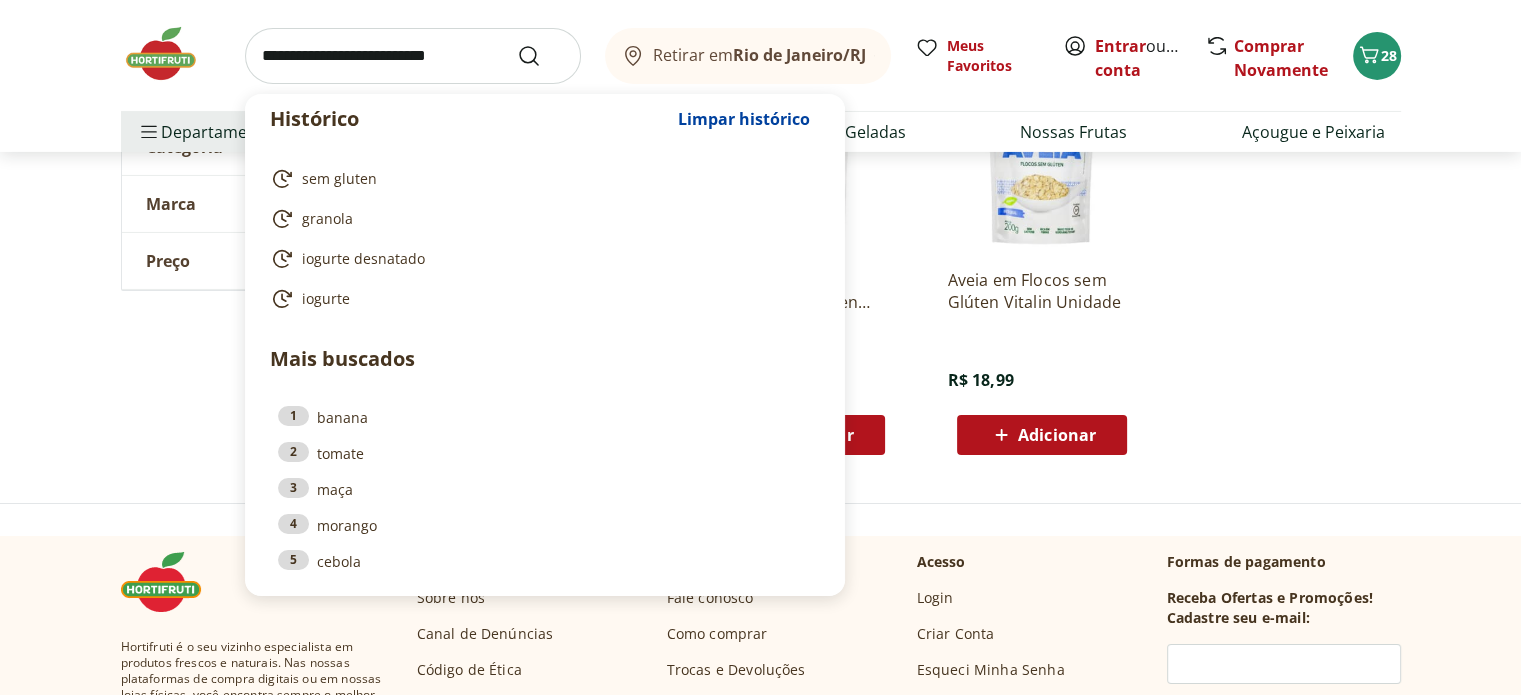 click at bounding box center (413, 56) 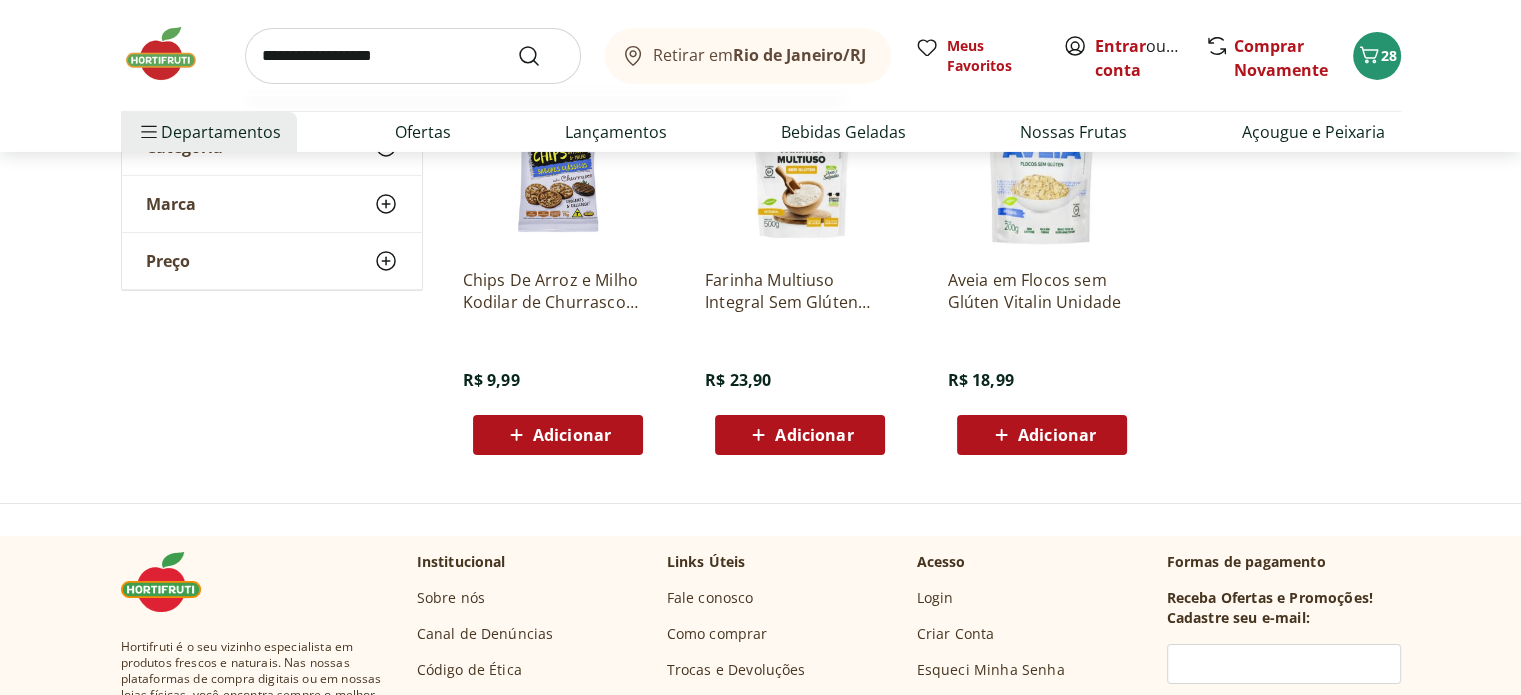 type on "**********" 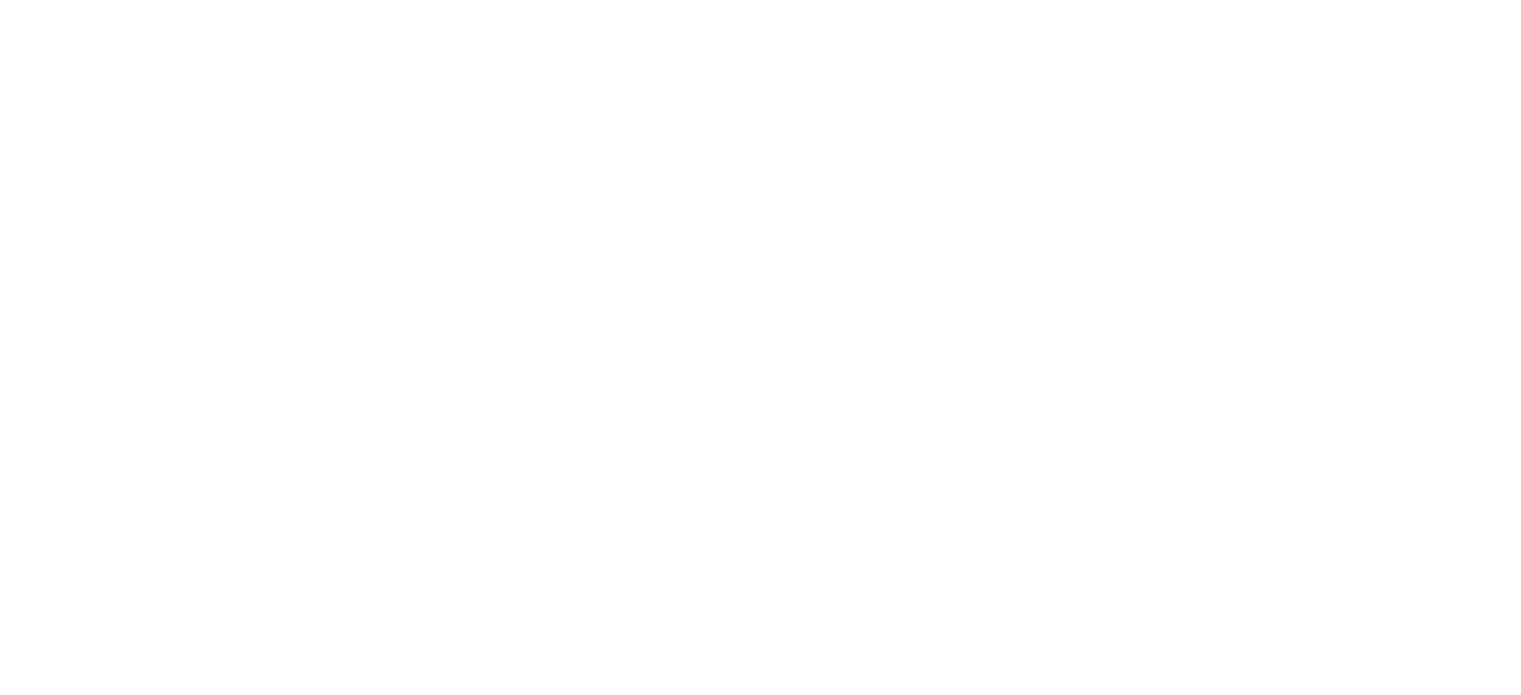 scroll, scrollTop: 0, scrollLeft: 0, axis: both 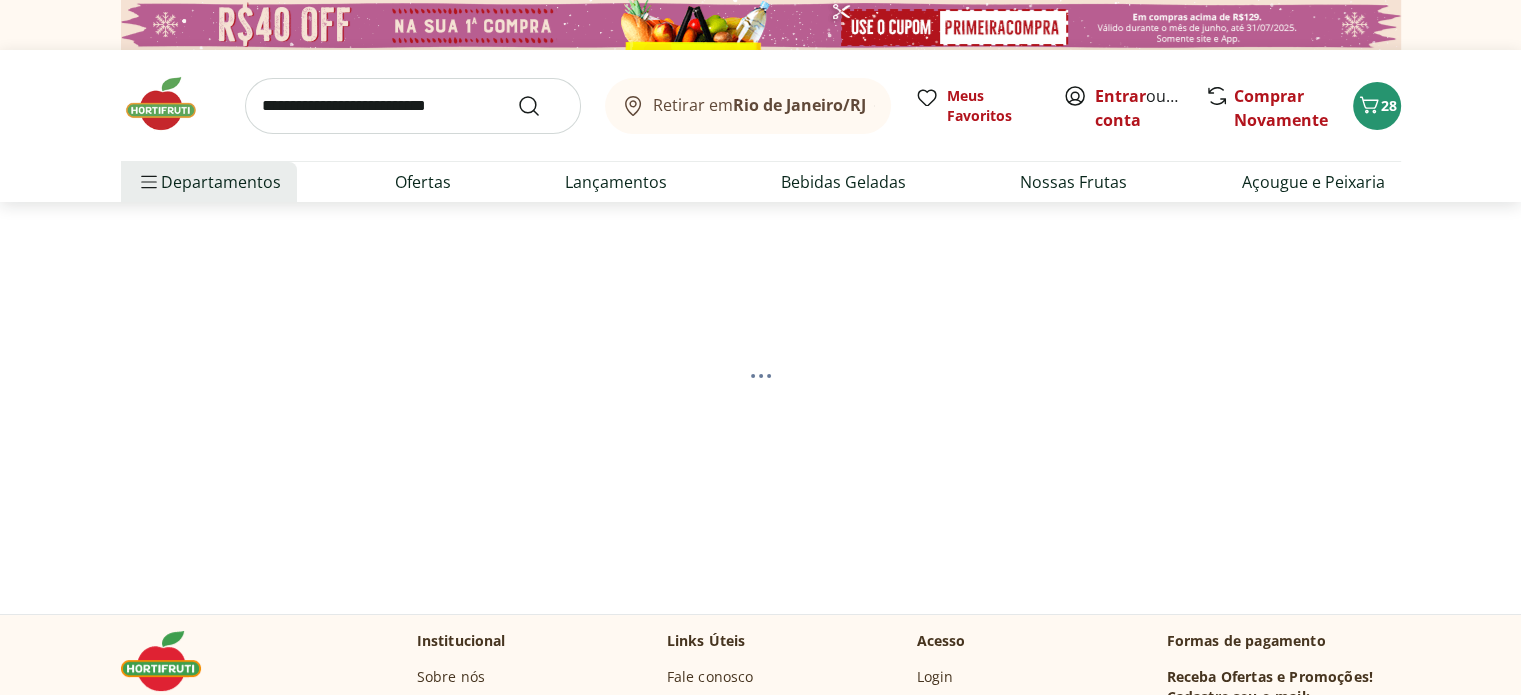select on "**********" 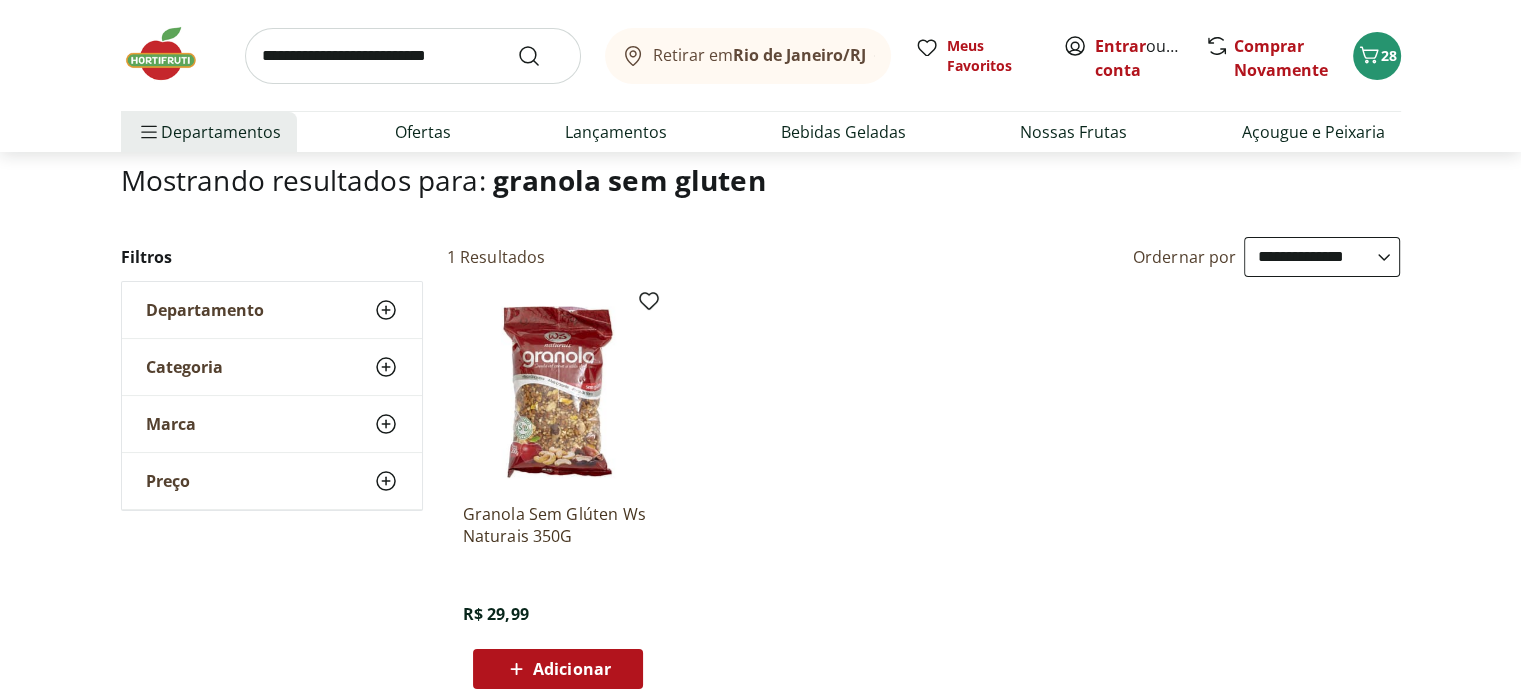 scroll, scrollTop: 176, scrollLeft: 0, axis: vertical 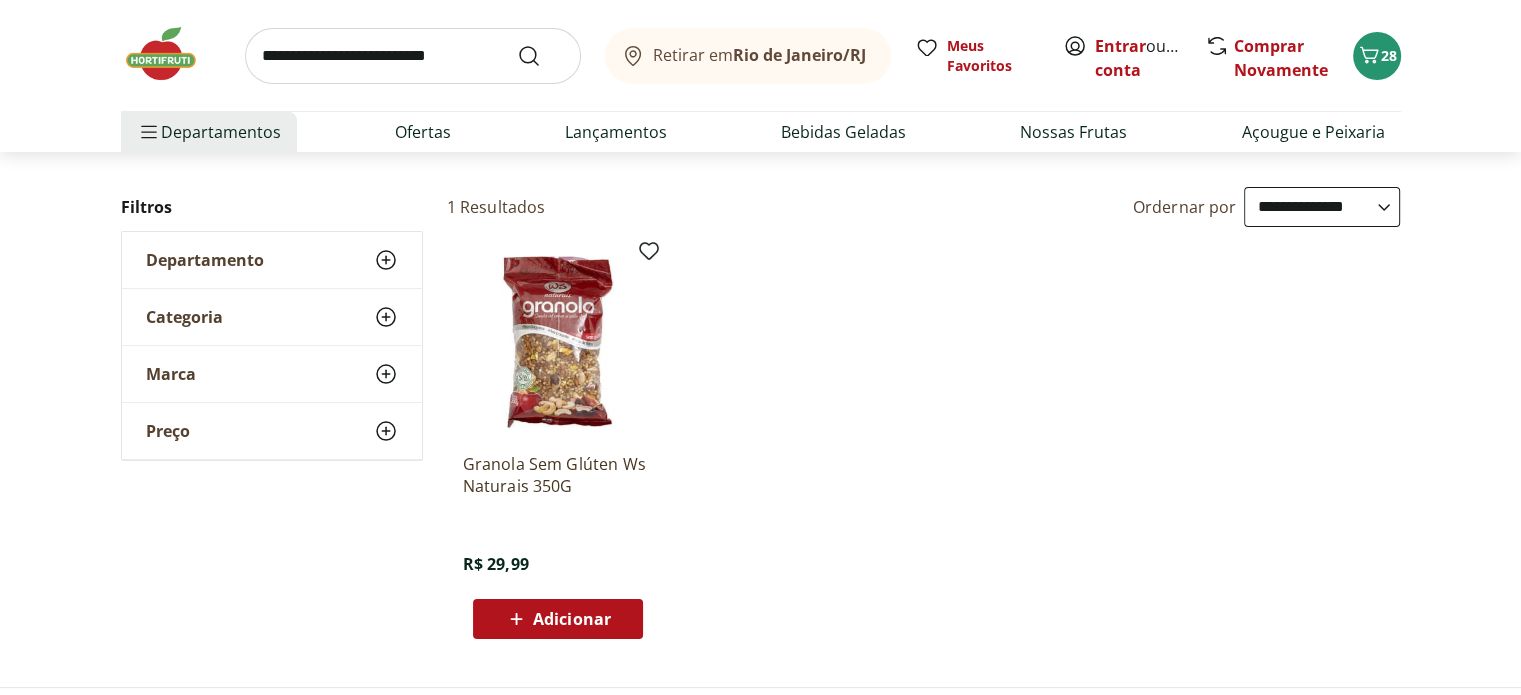 click on "Adicionar" at bounding box center (572, 619) 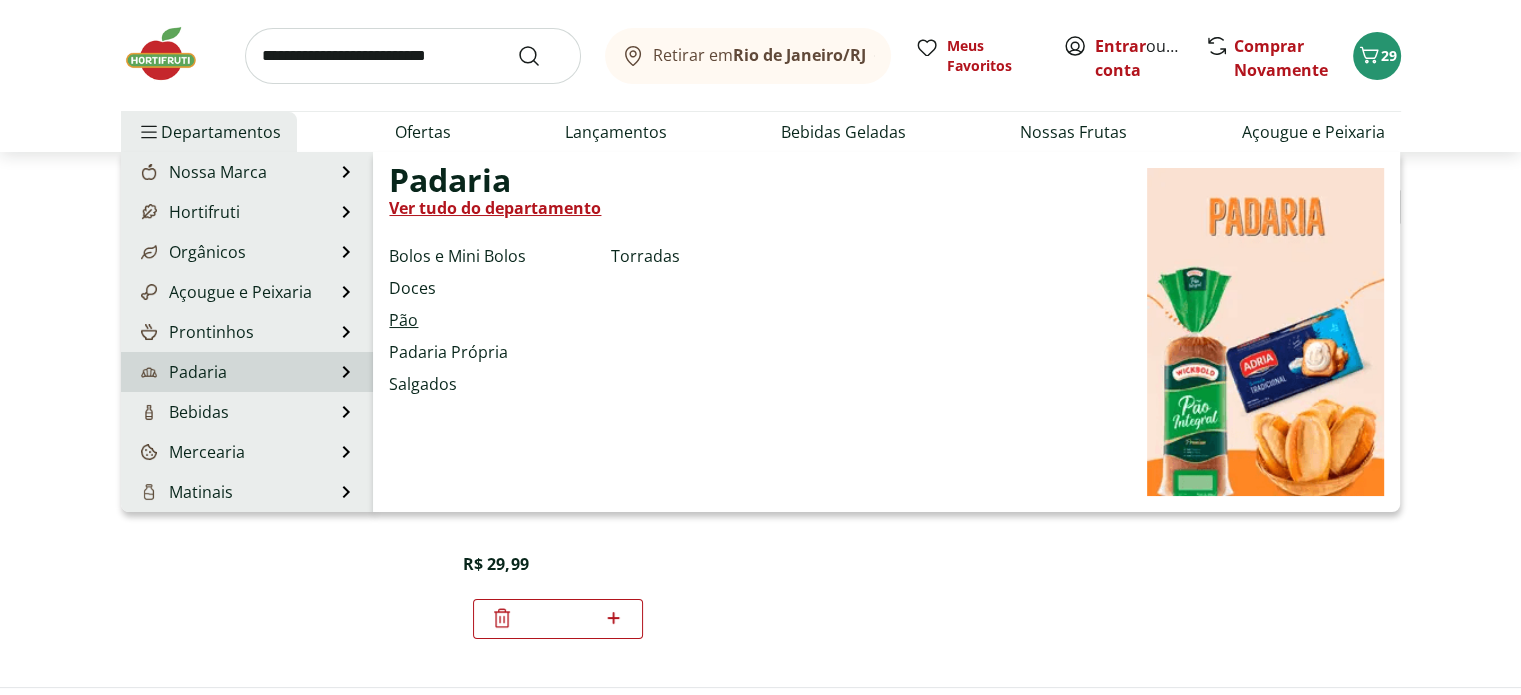 click on "Pão" at bounding box center [403, 320] 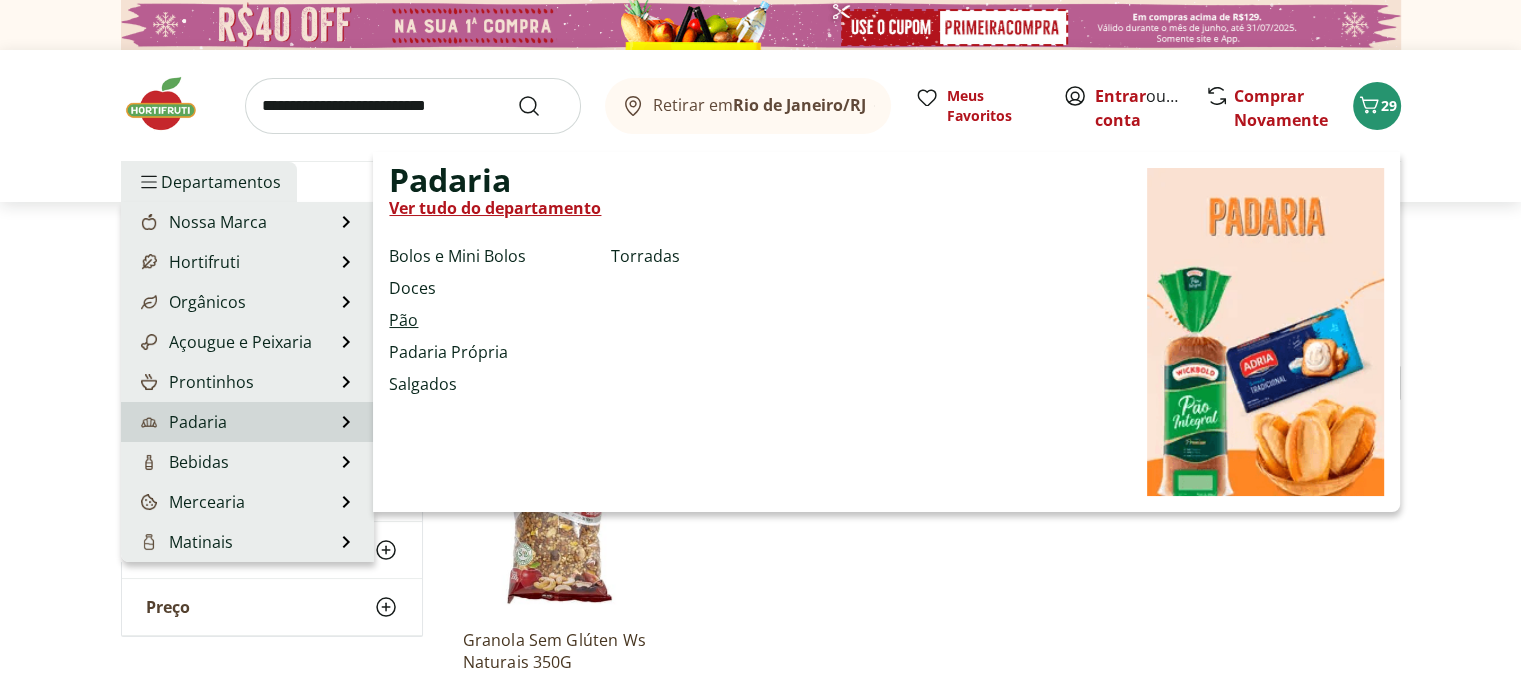 select on "**********" 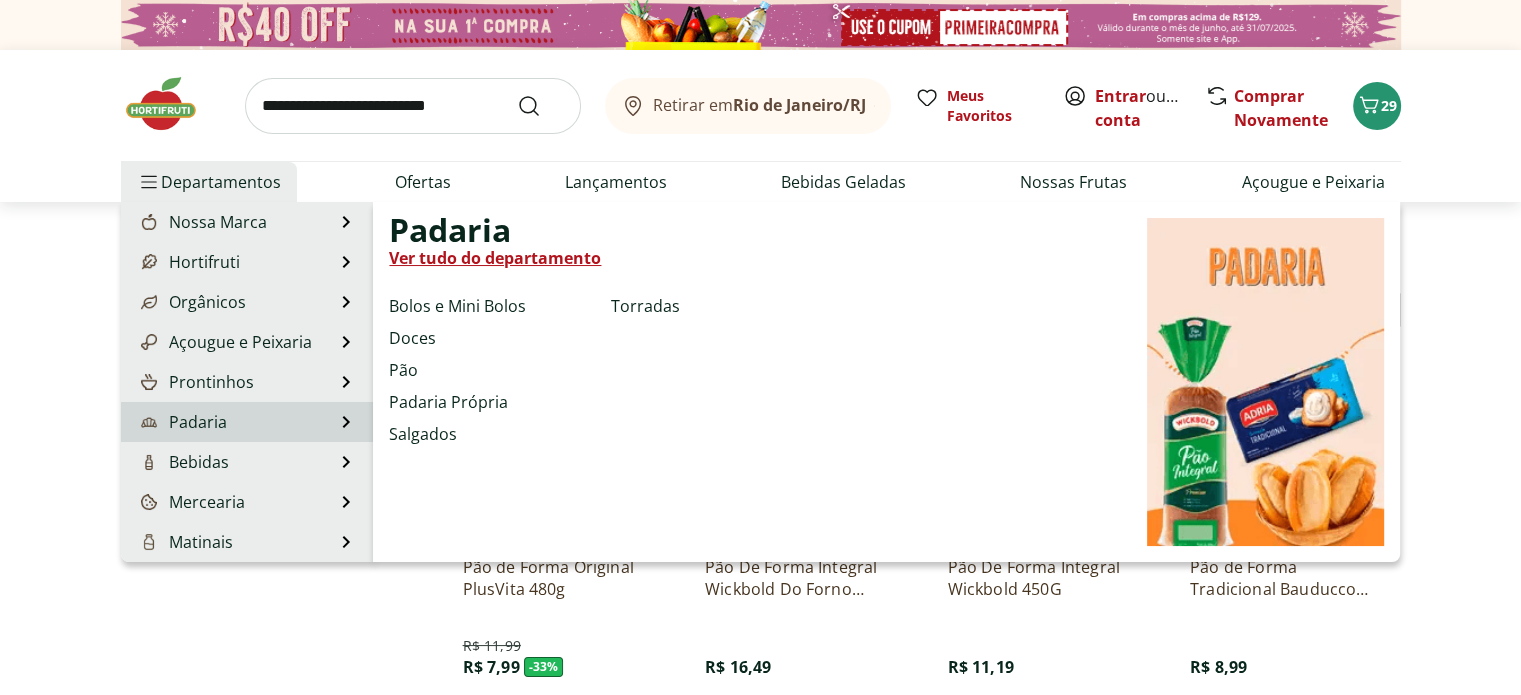 click on "Ver tudo do departamento" at bounding box center (495, 258) 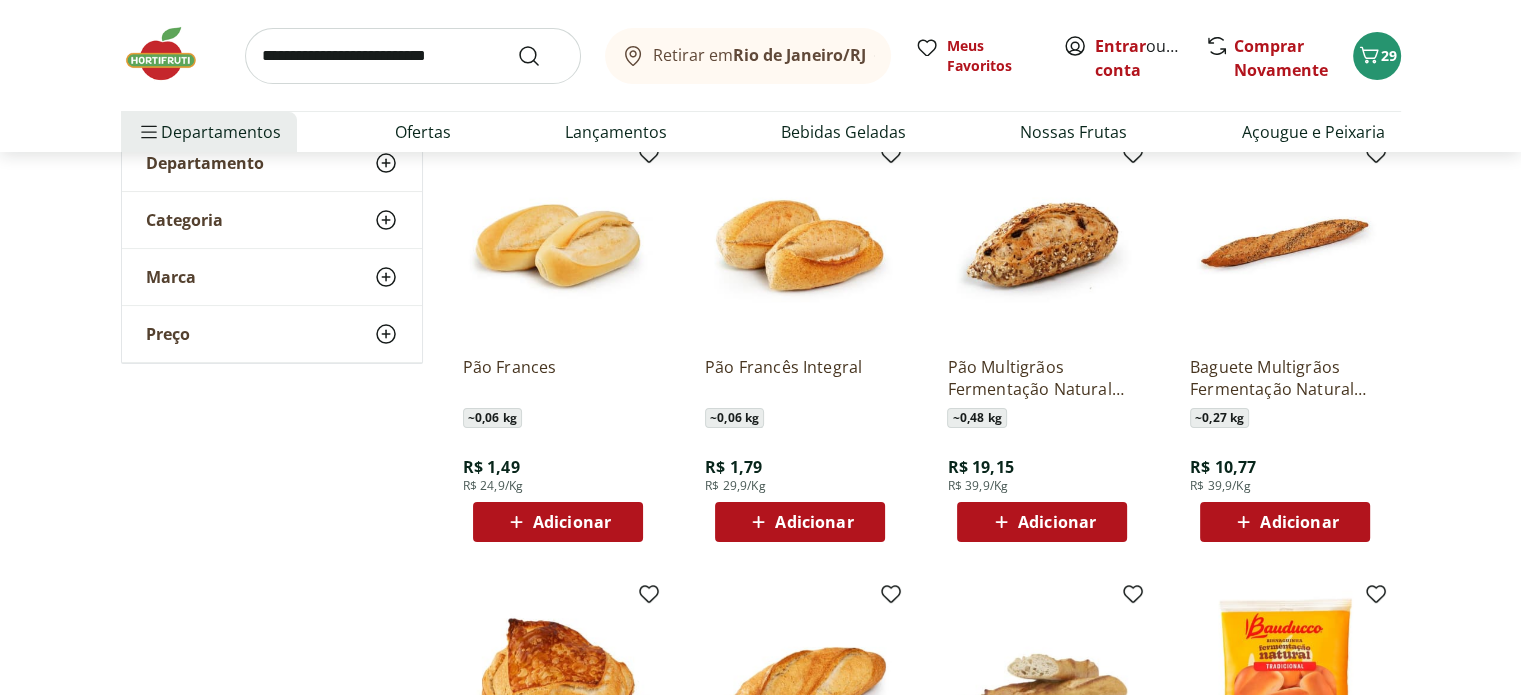 scroll, scrollTop: 240, scrollLeft: 0, axis: vertical 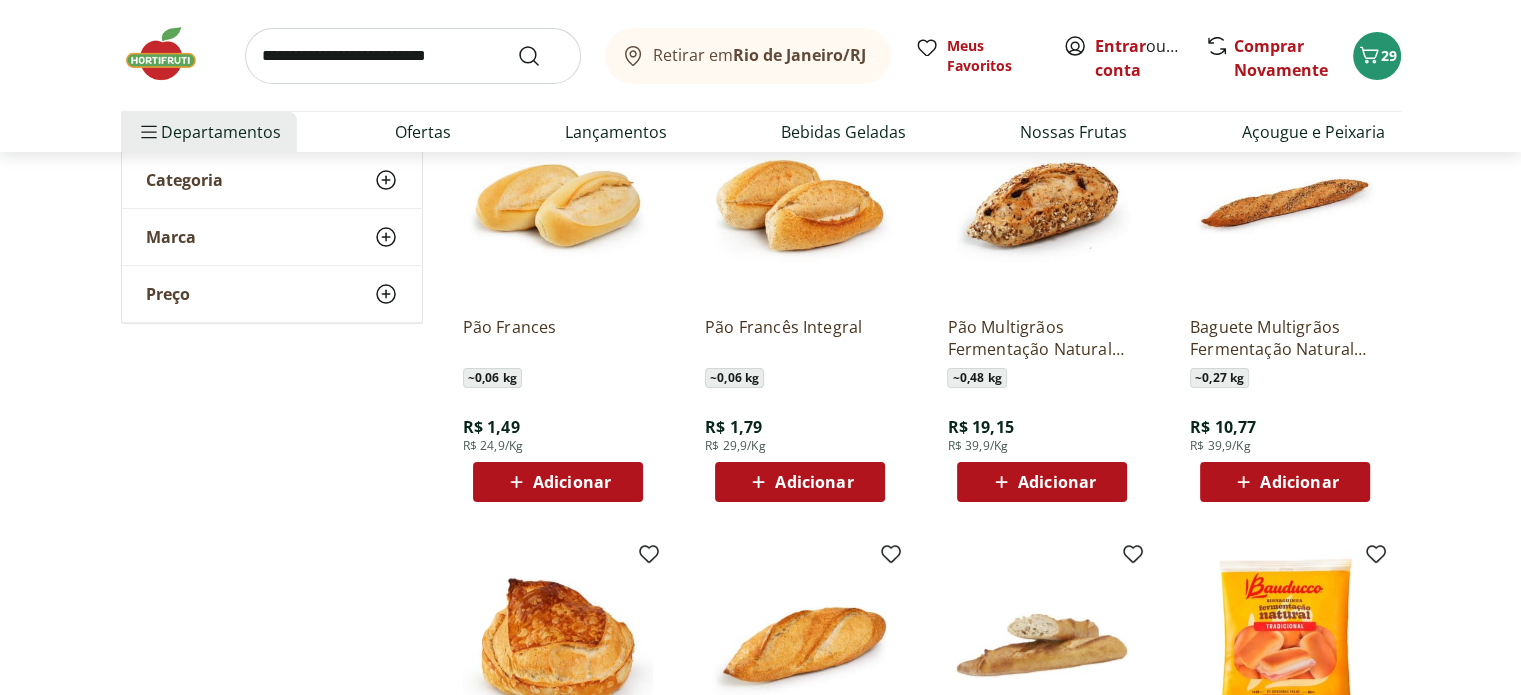 click on "Adicionar" at bounding box center (572, 482) 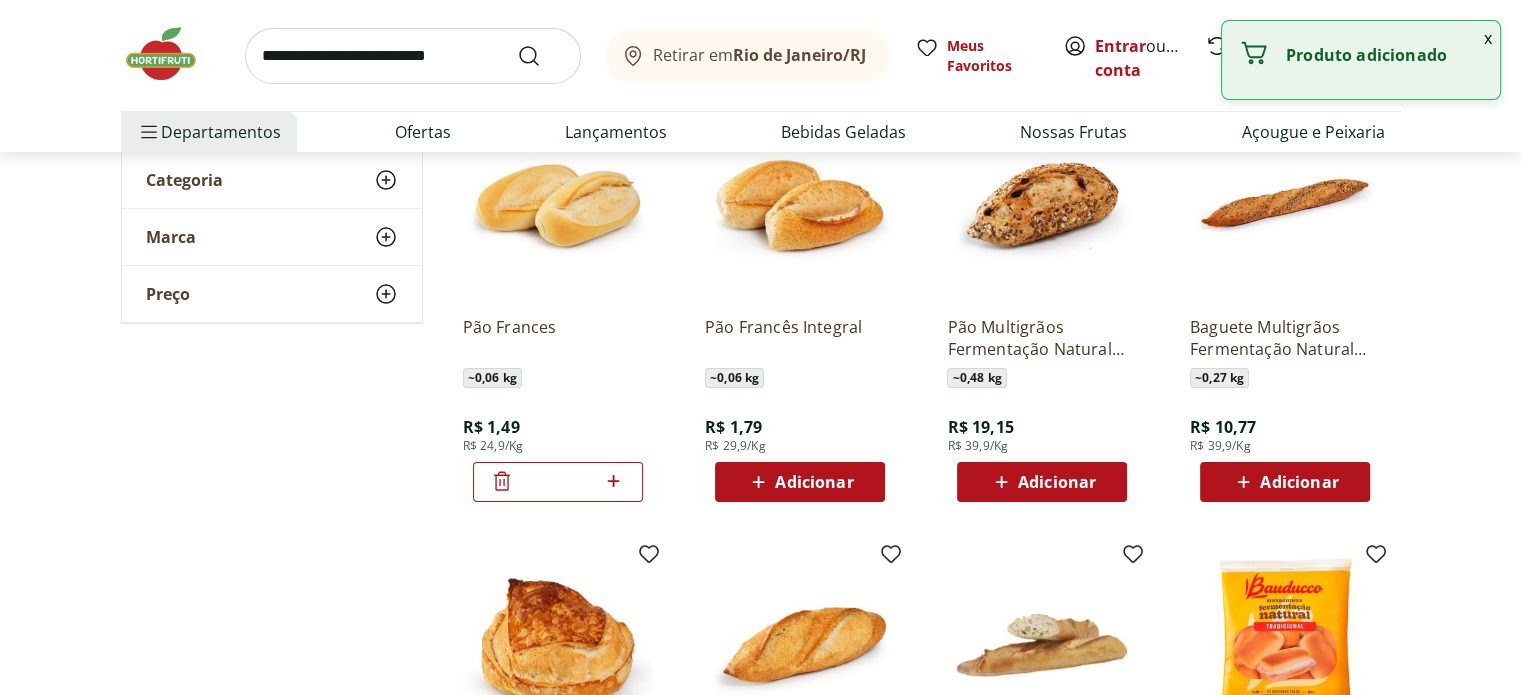 click on "*" at bounding box center (558, 482) 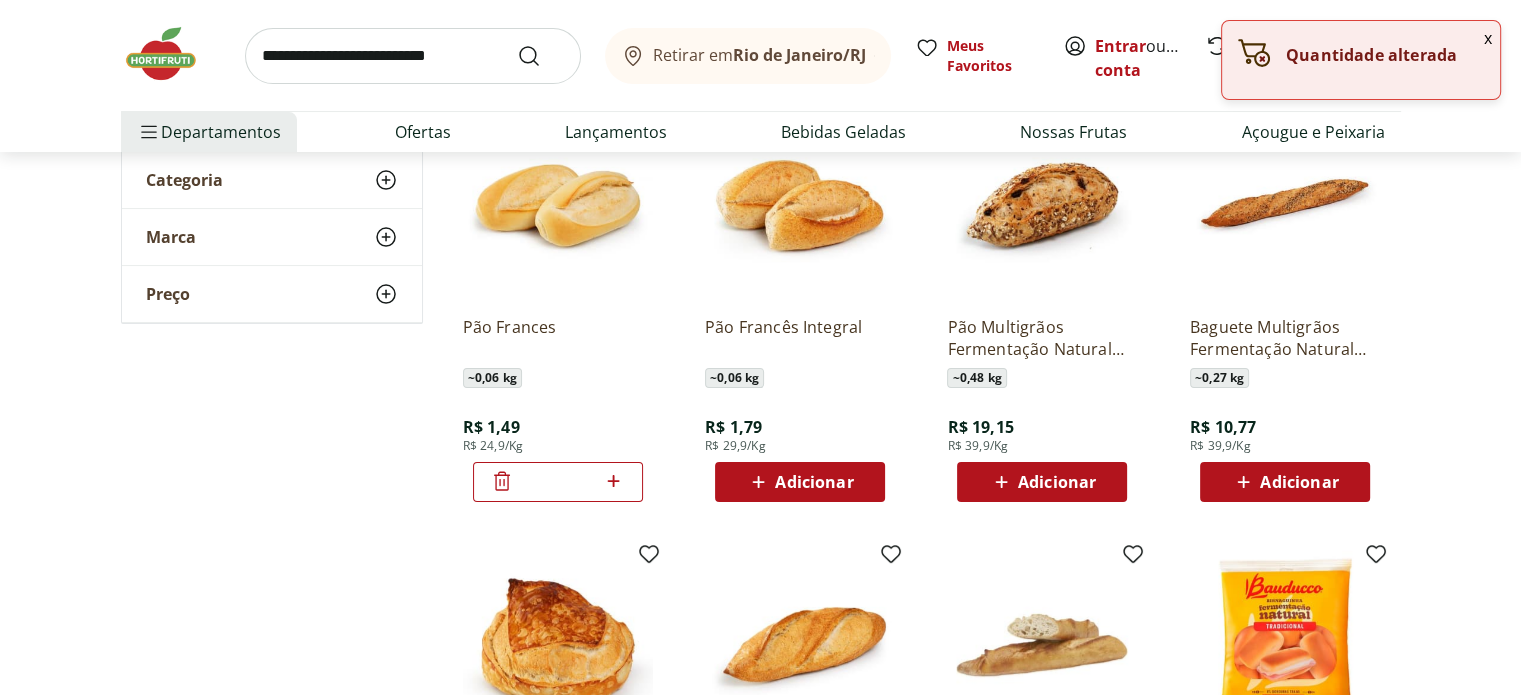 click 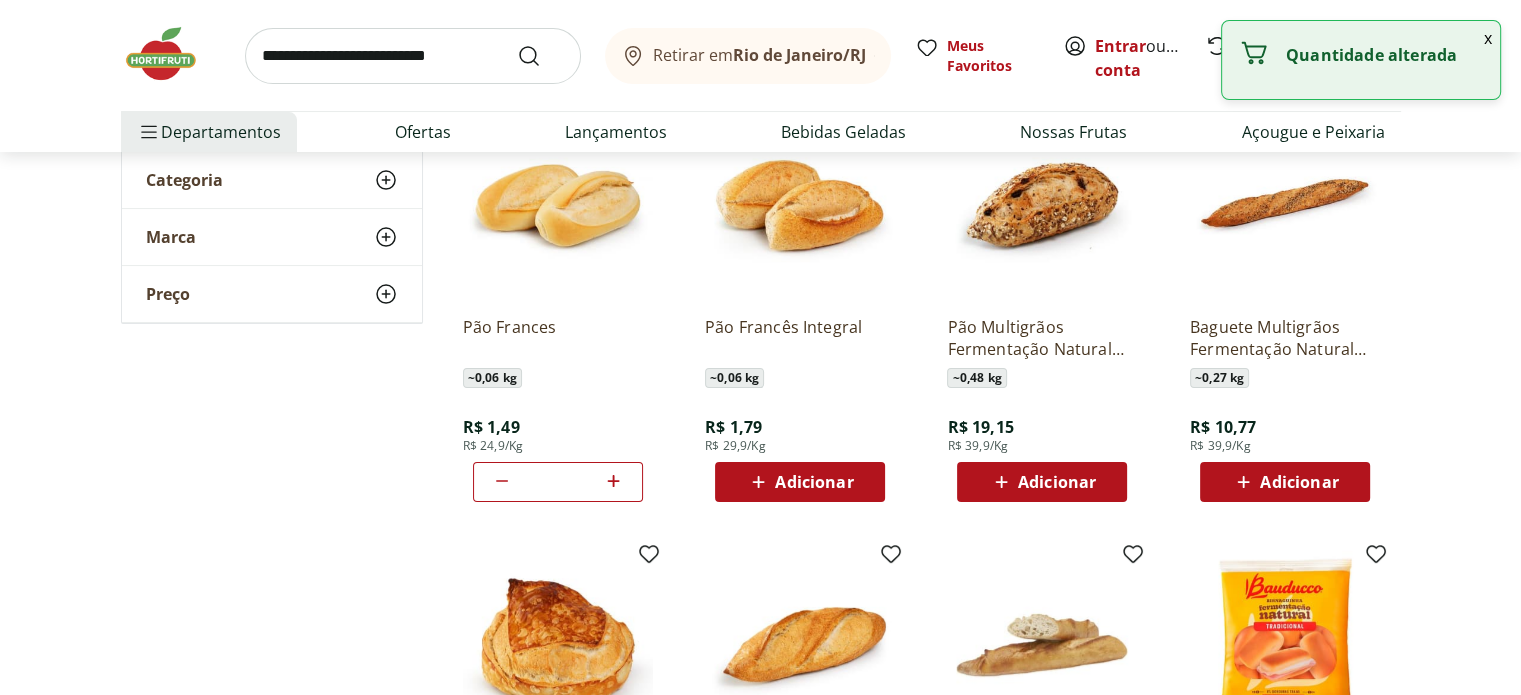 click 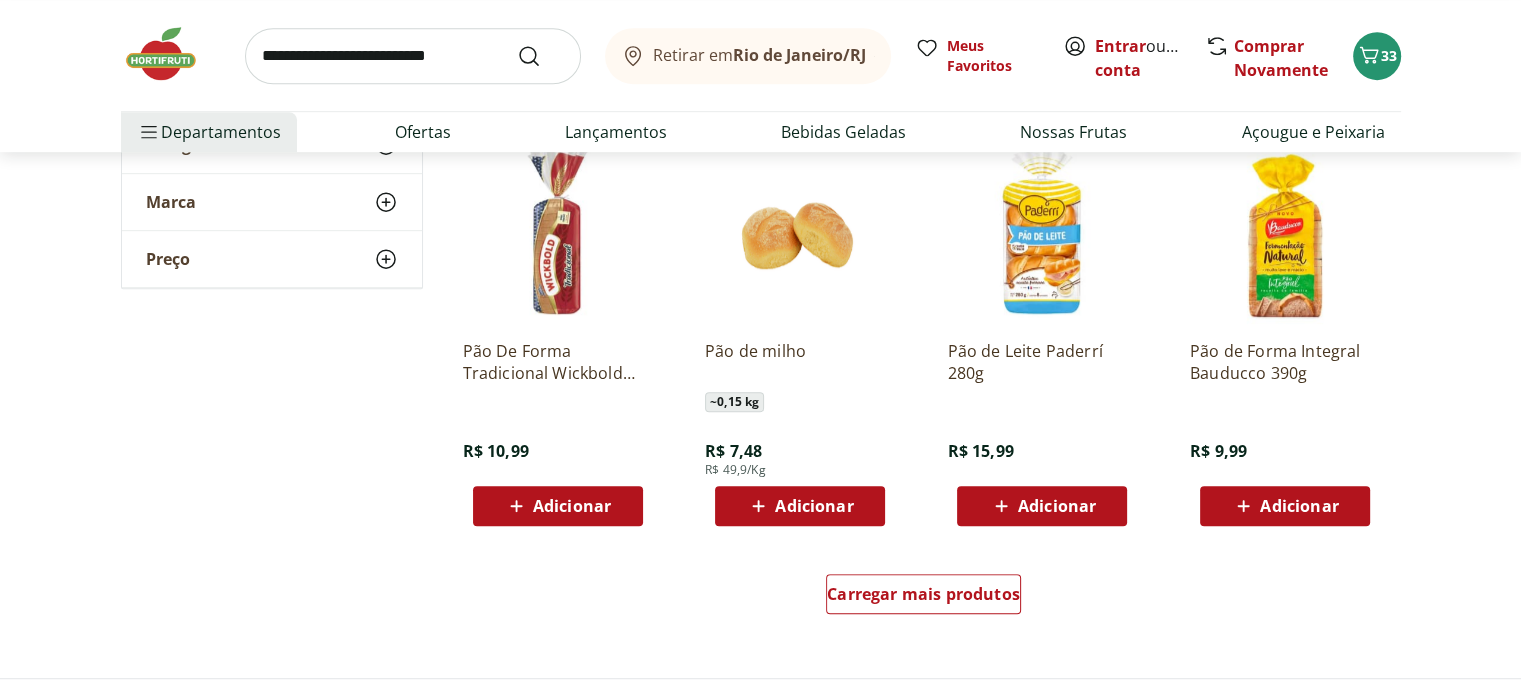 scroll, scrollTop: 1120, scrollLeft: 0, axis: vertical 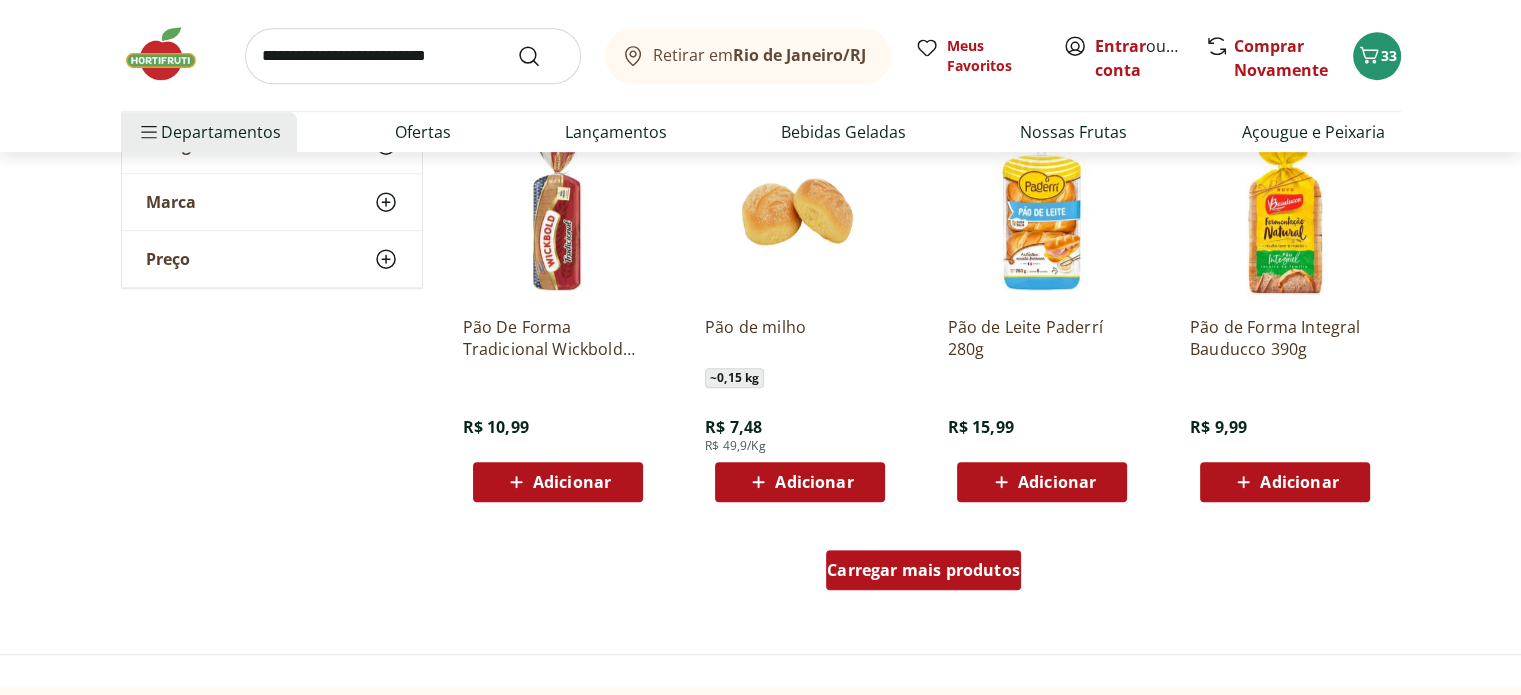 click on "Carregar mais produtos" at bounding box center [923, 570] 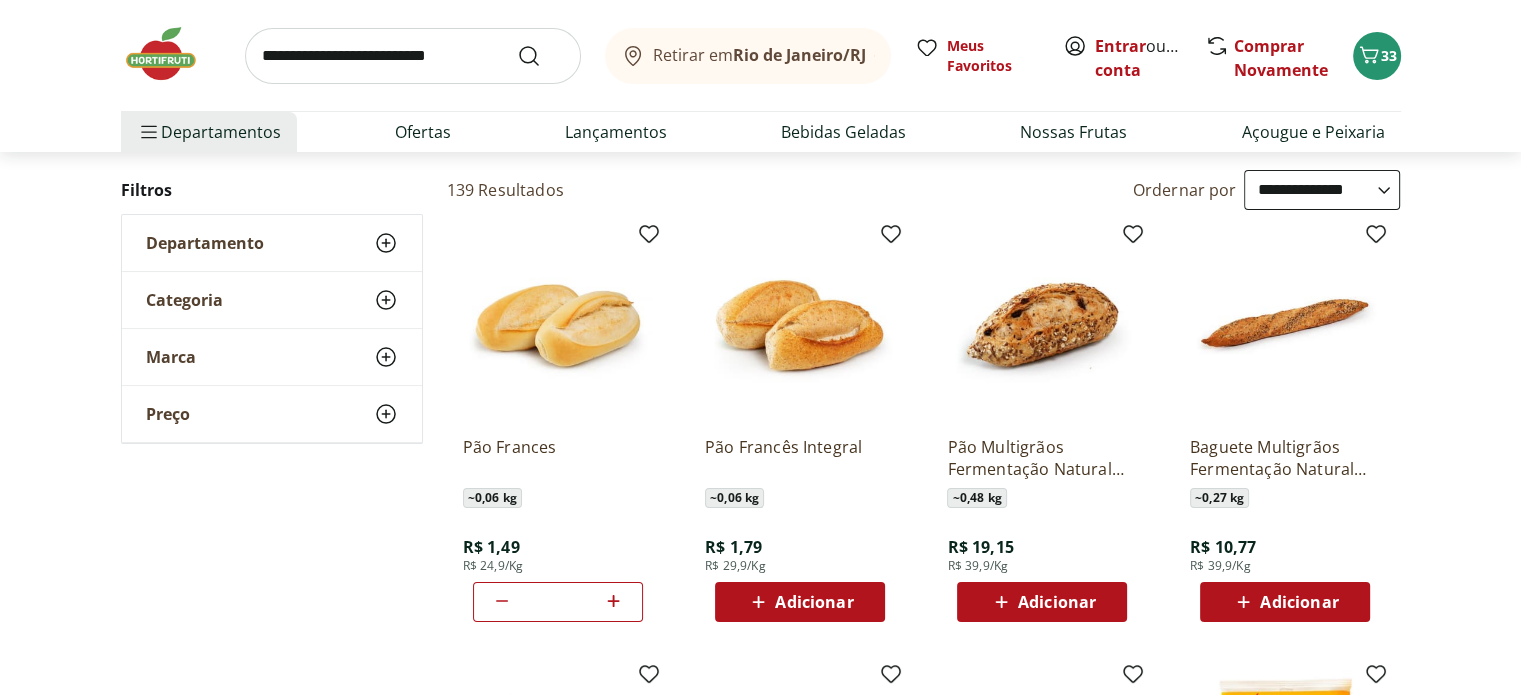 scroll, scrollTop: 80, scrollLeft: 0, axis: vertical 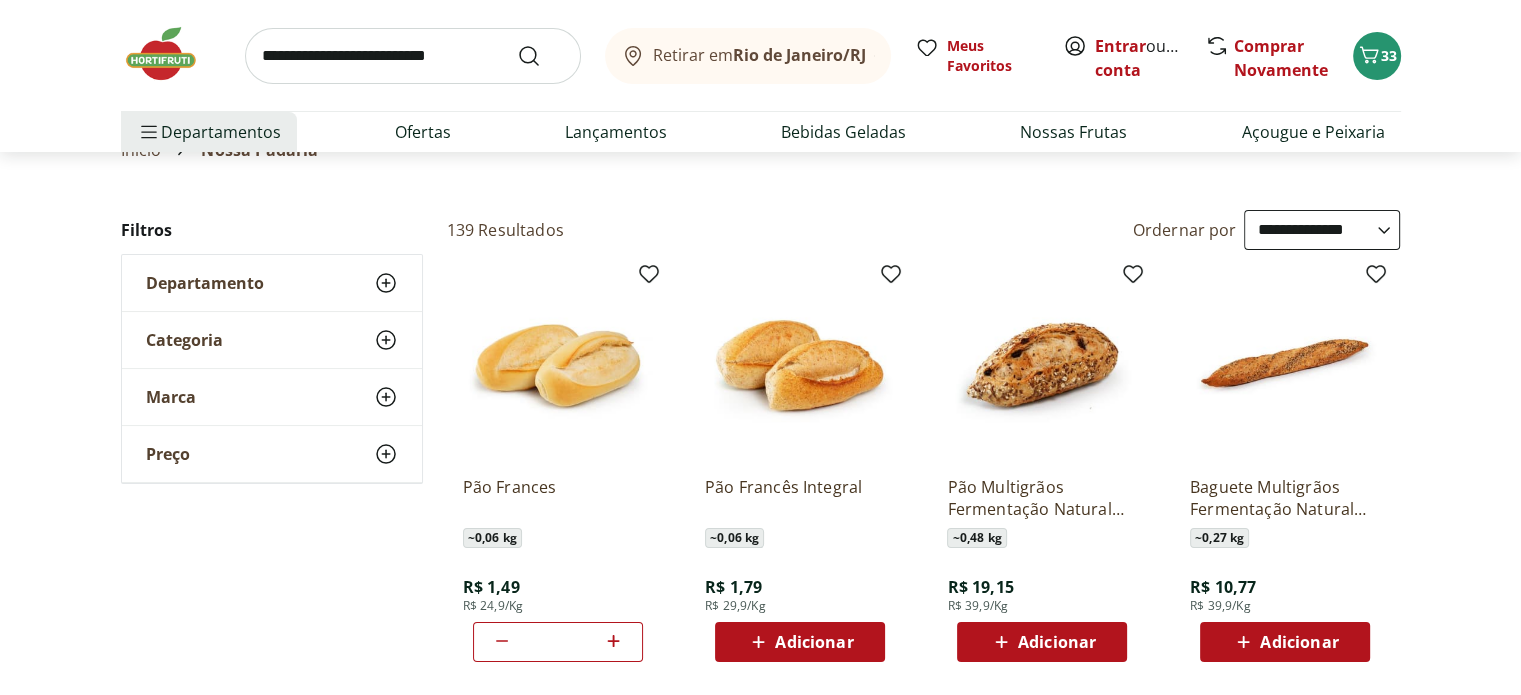 click 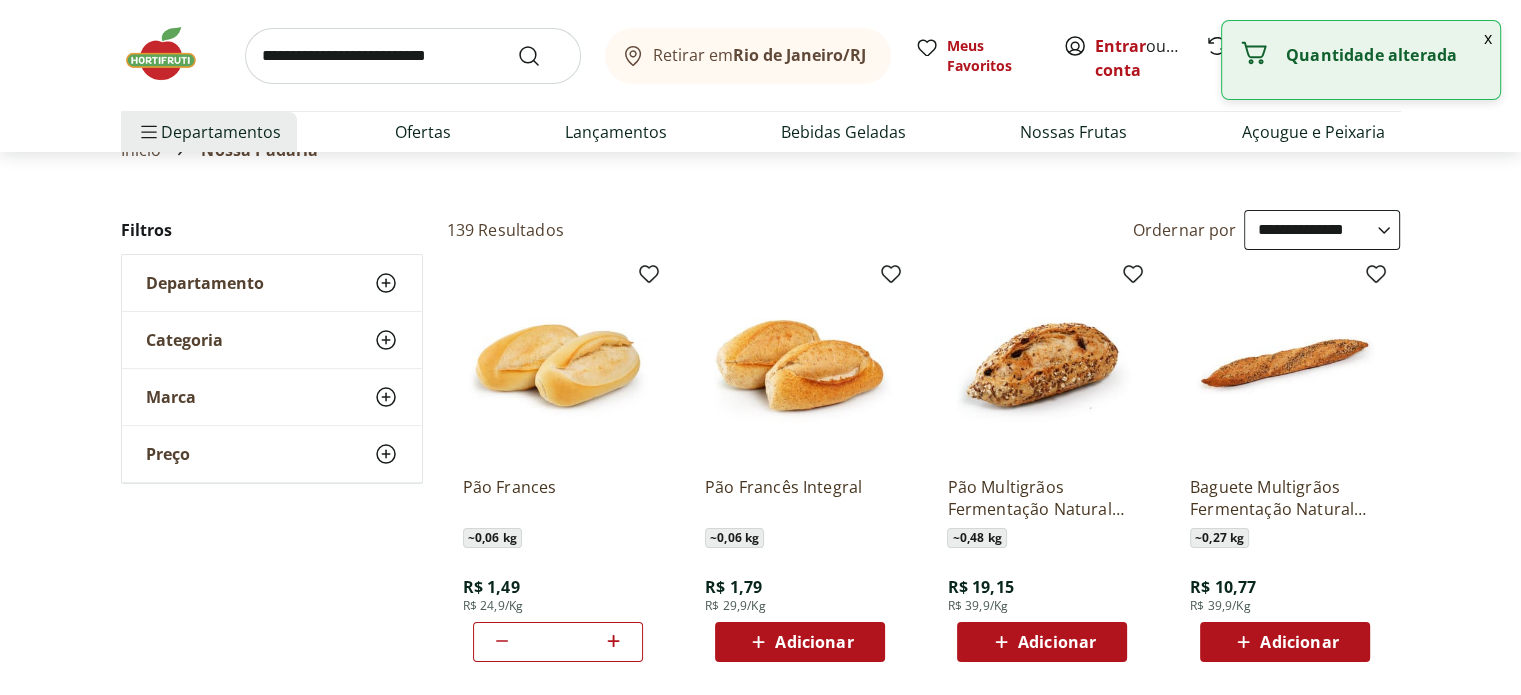 click 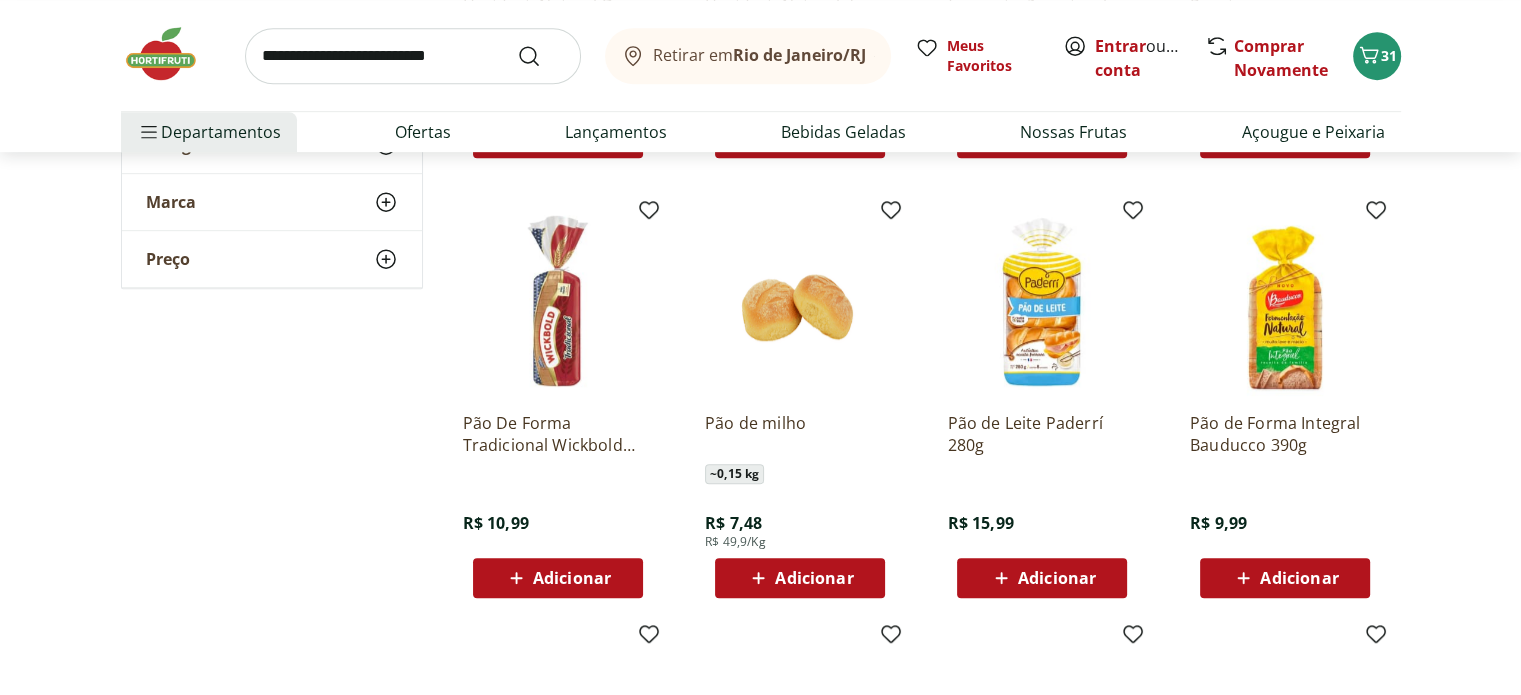 scroll, scrollTop: 1040, scrollLeft: 0, axis: vertical 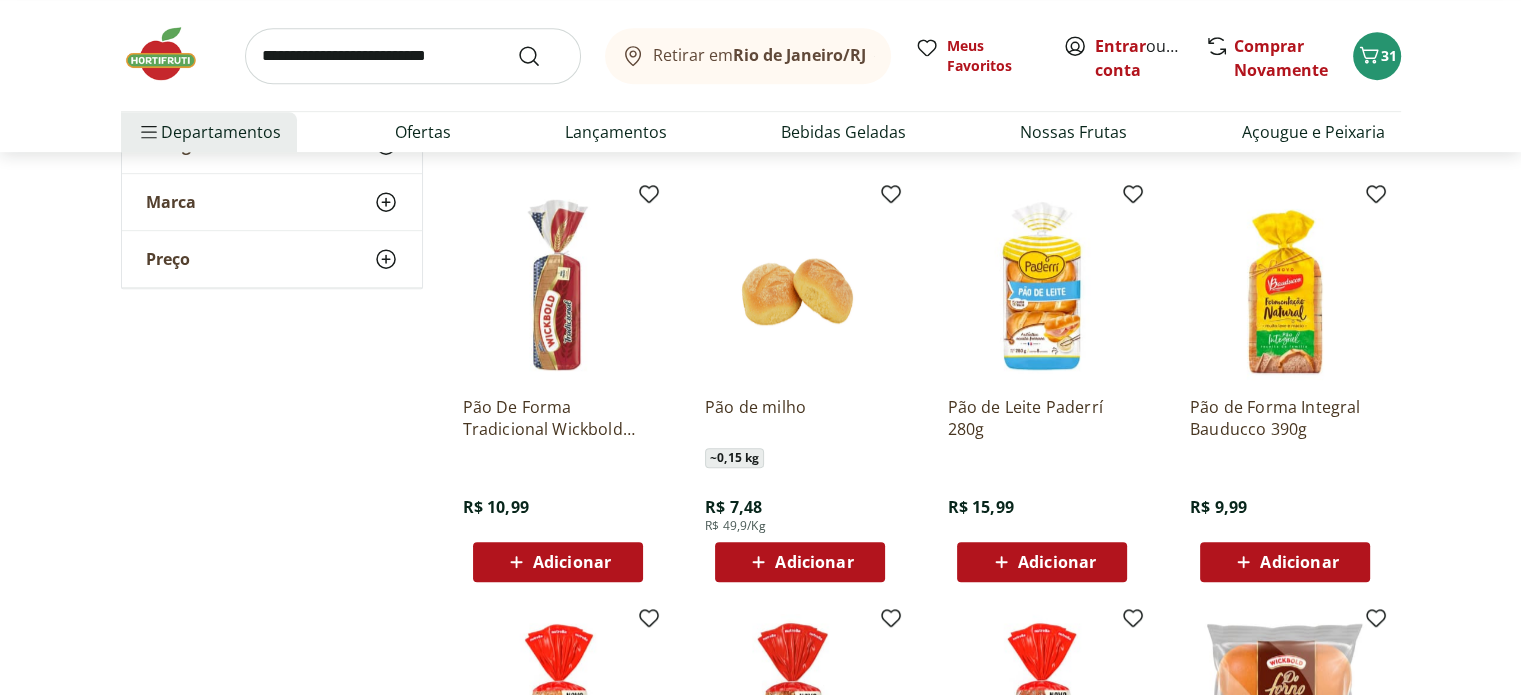 click on "Adicionar" at bounding box center [1042, 562] 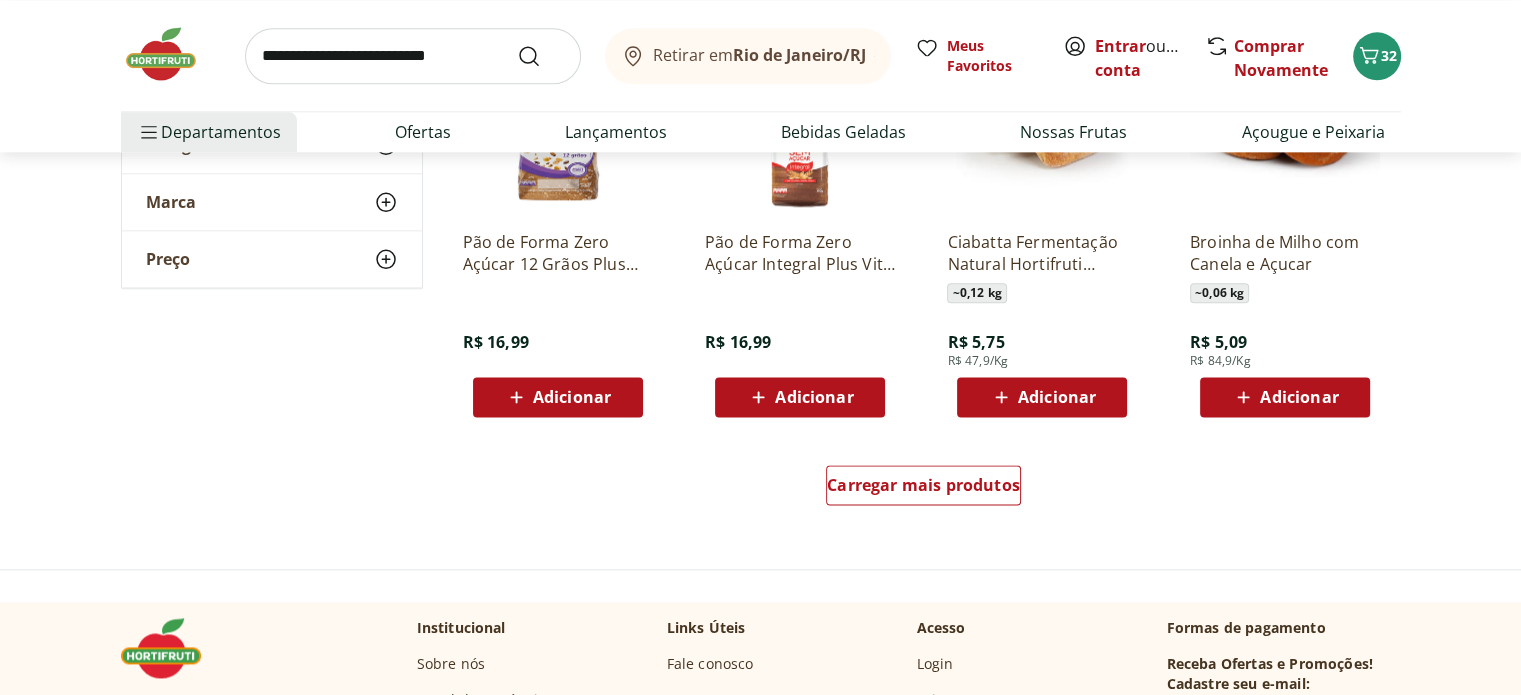 scroll, scrollTop: 2520, scrollLeft: 0, axis: vertical 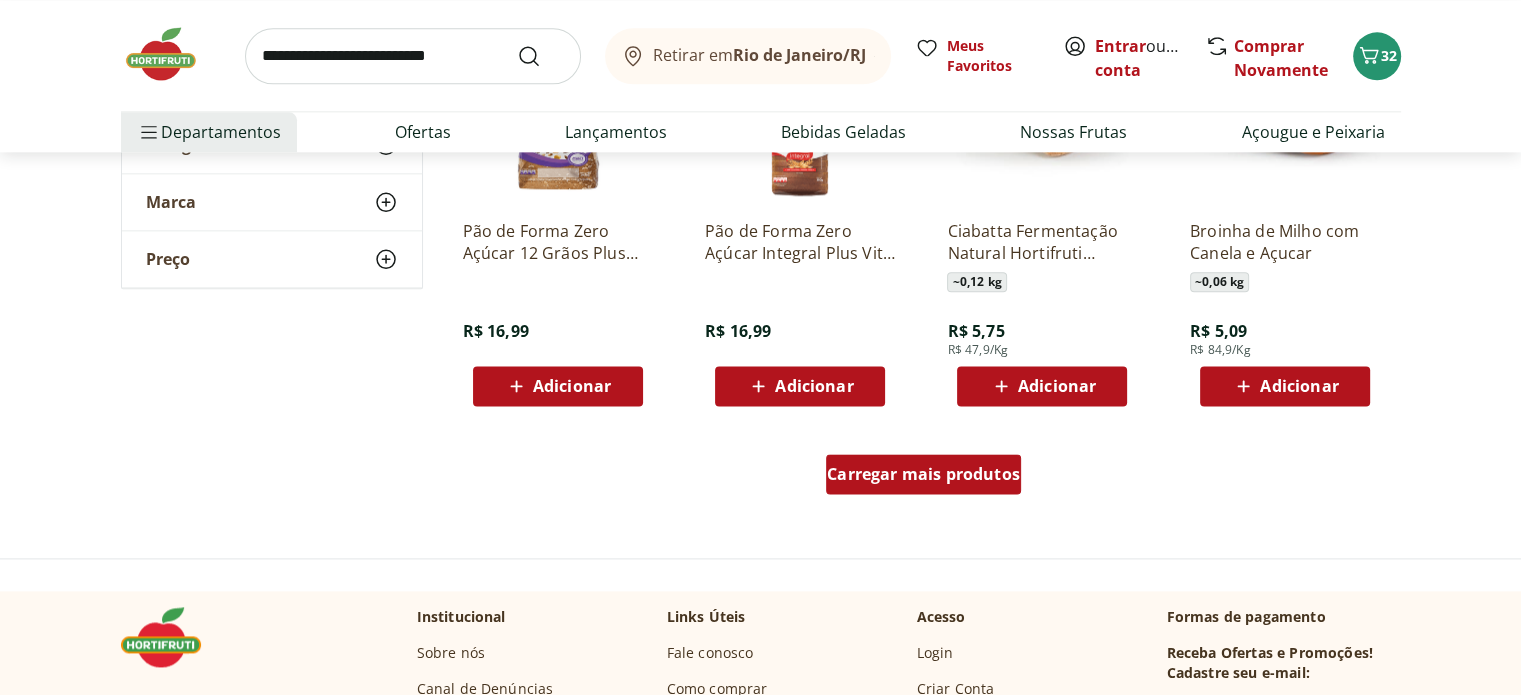 click on "Carregar mais produtos" at bounding box center [923, 474] 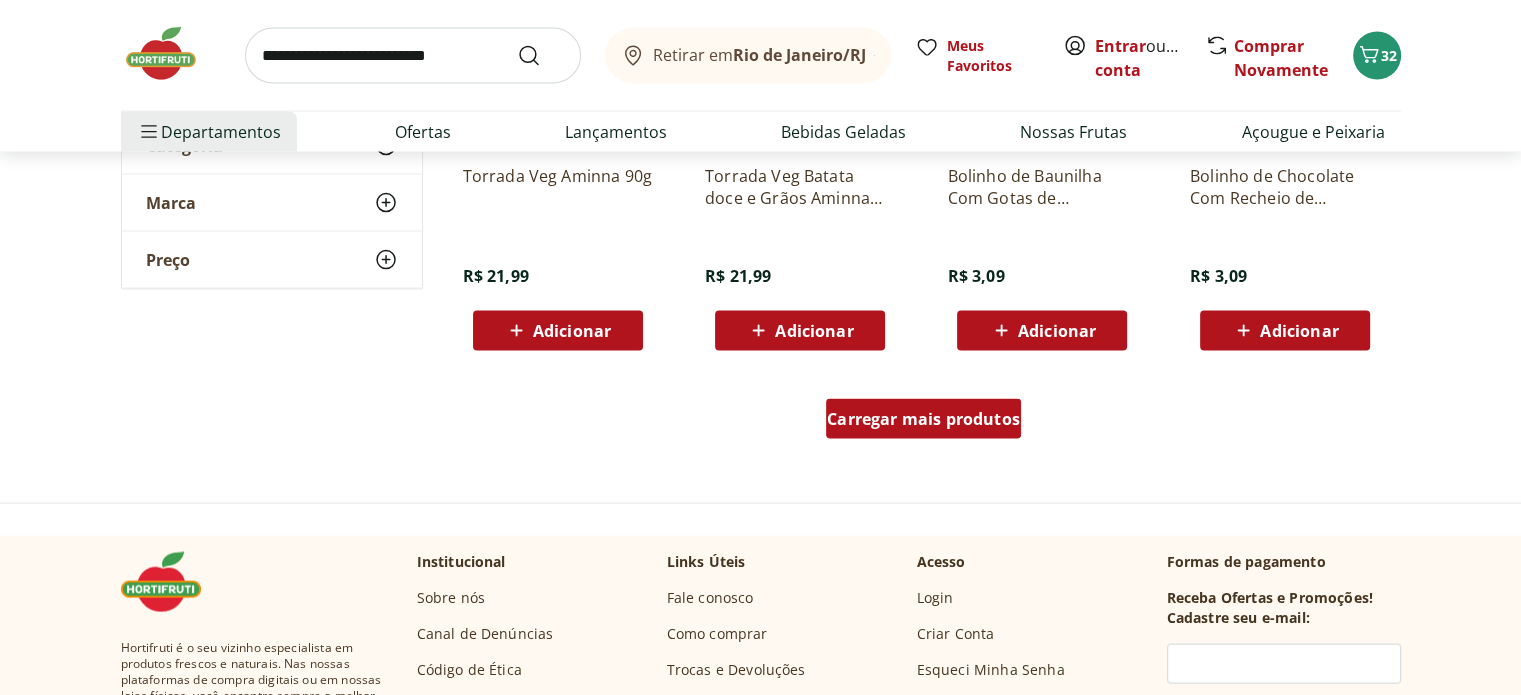 scroll, scrollTop: 3880, scrollLeft: 0, axis: vertical 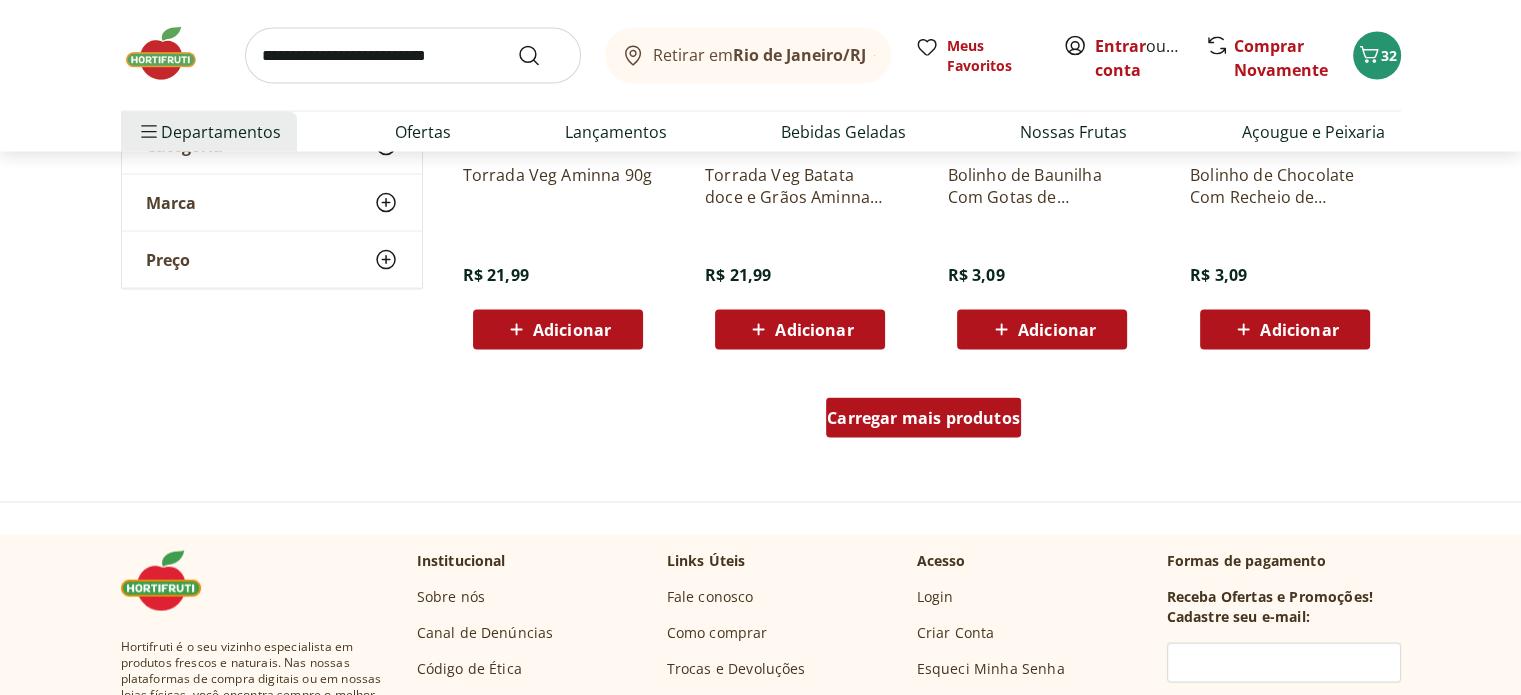 click on "Carregar mais produtos" at bounding box center (923, 418) 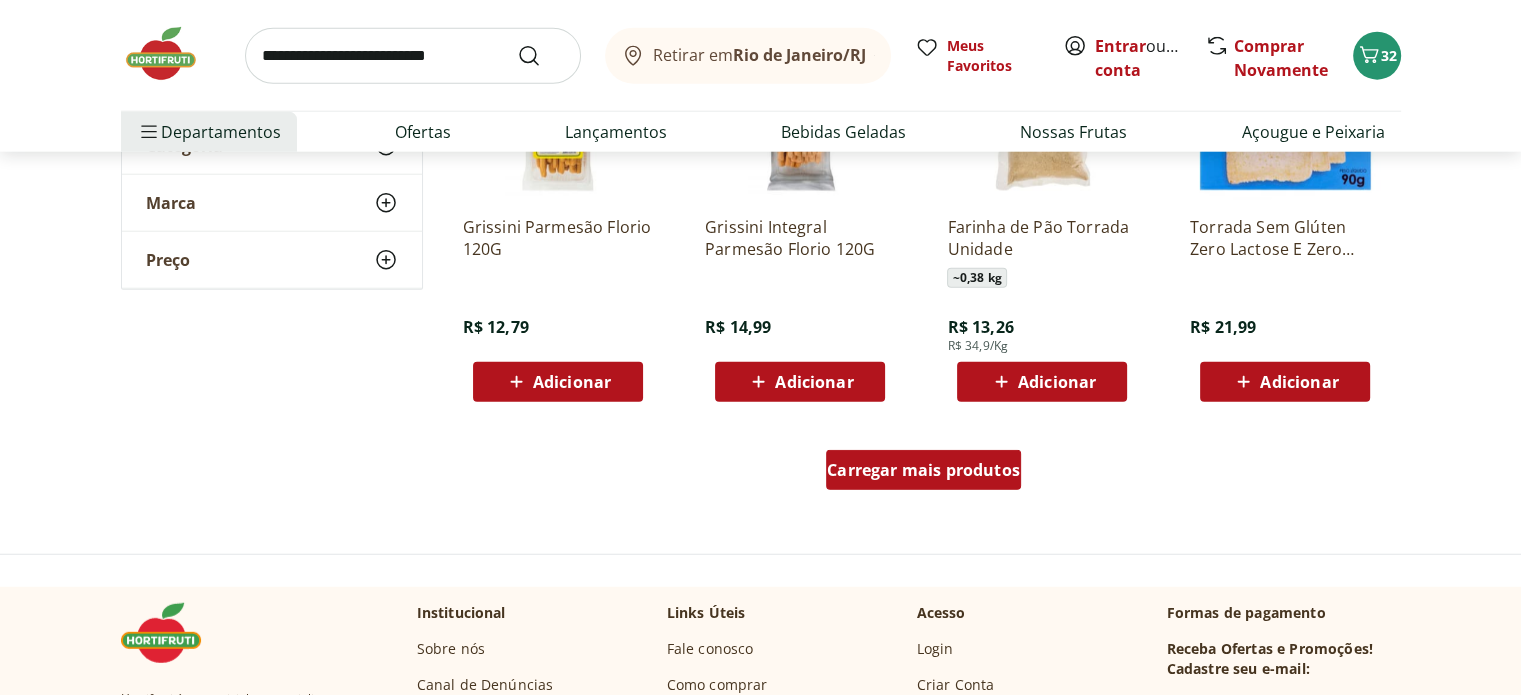 scroll, scrollTop: 5160, scrollLeft: 0, axis: vertical 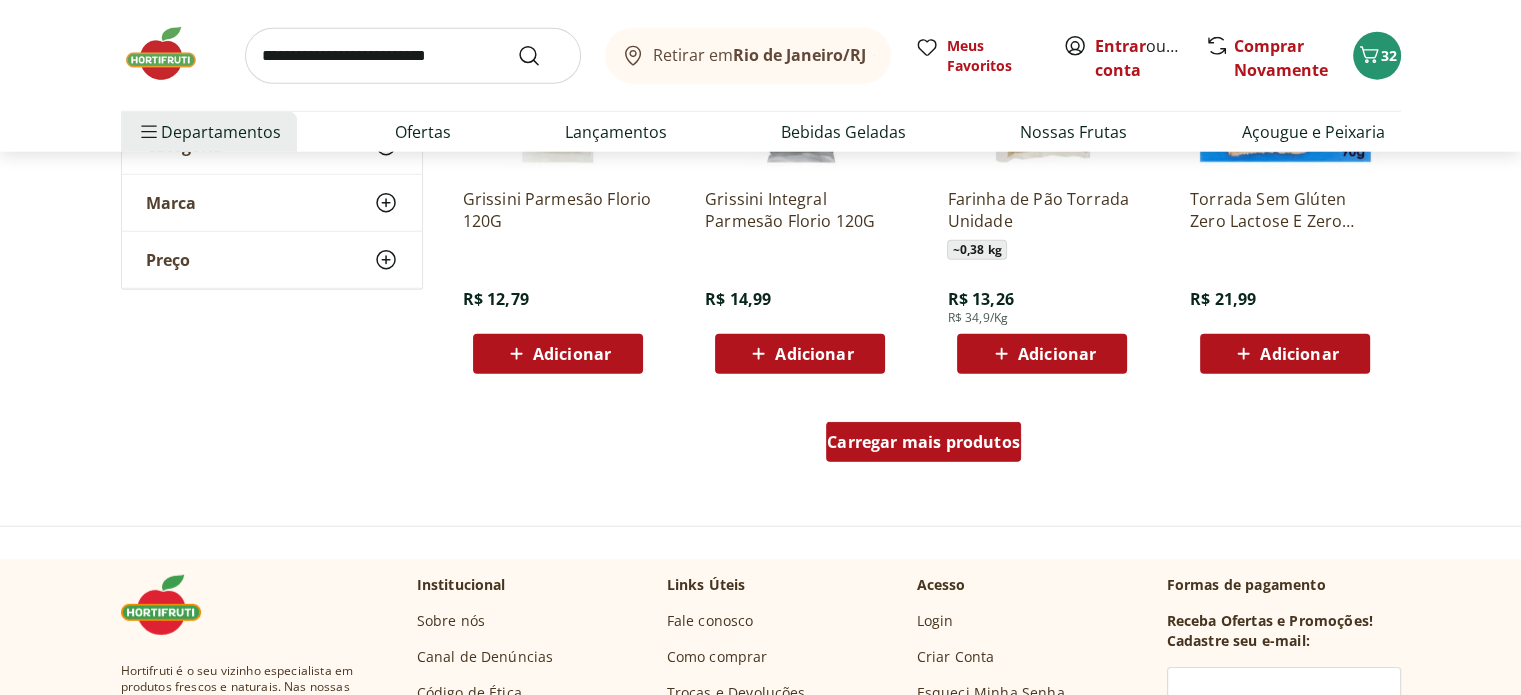 click on "Carregar mais produtos" at bounding box center [923, 442] 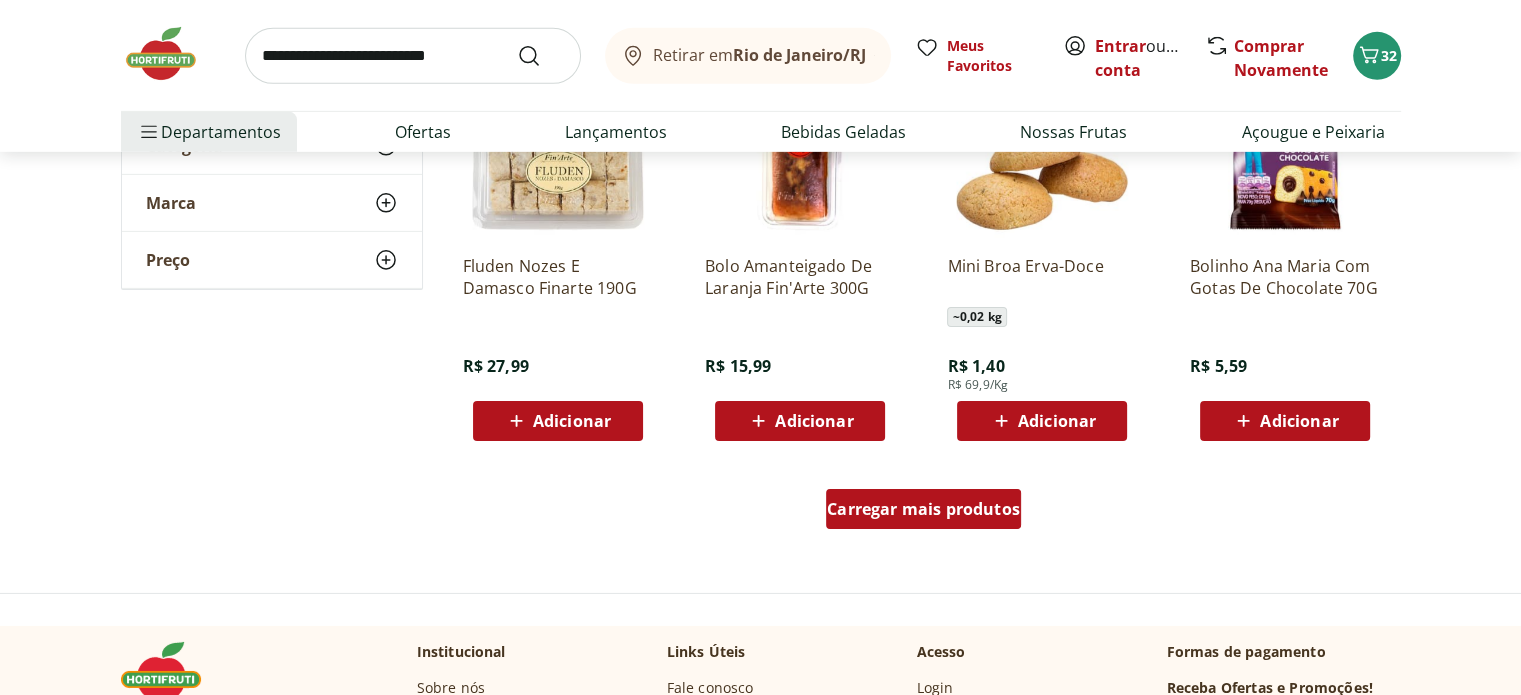 scroll, scrollTop: 6400, scrollLeft: 0, axis: vertical 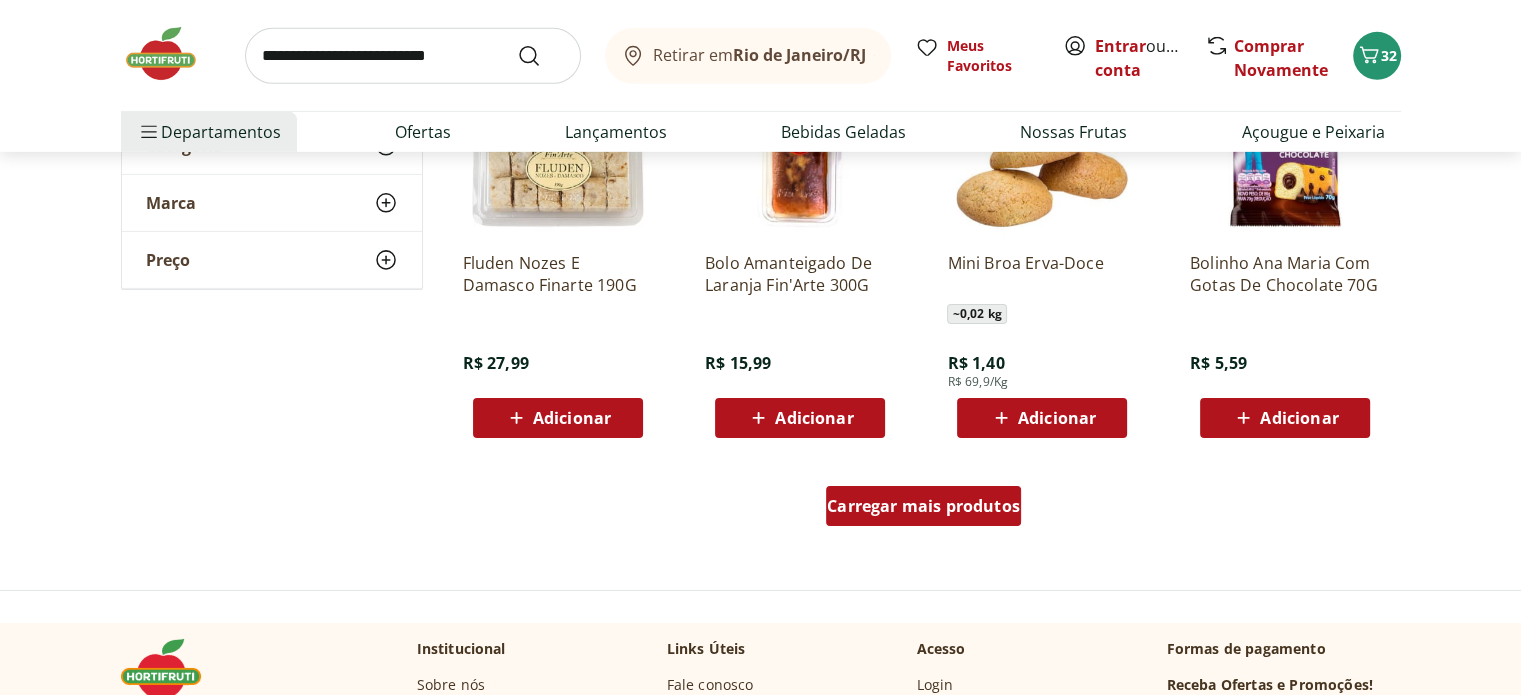 click on "Carregar mais produtos" at bounding box center (923, 506) 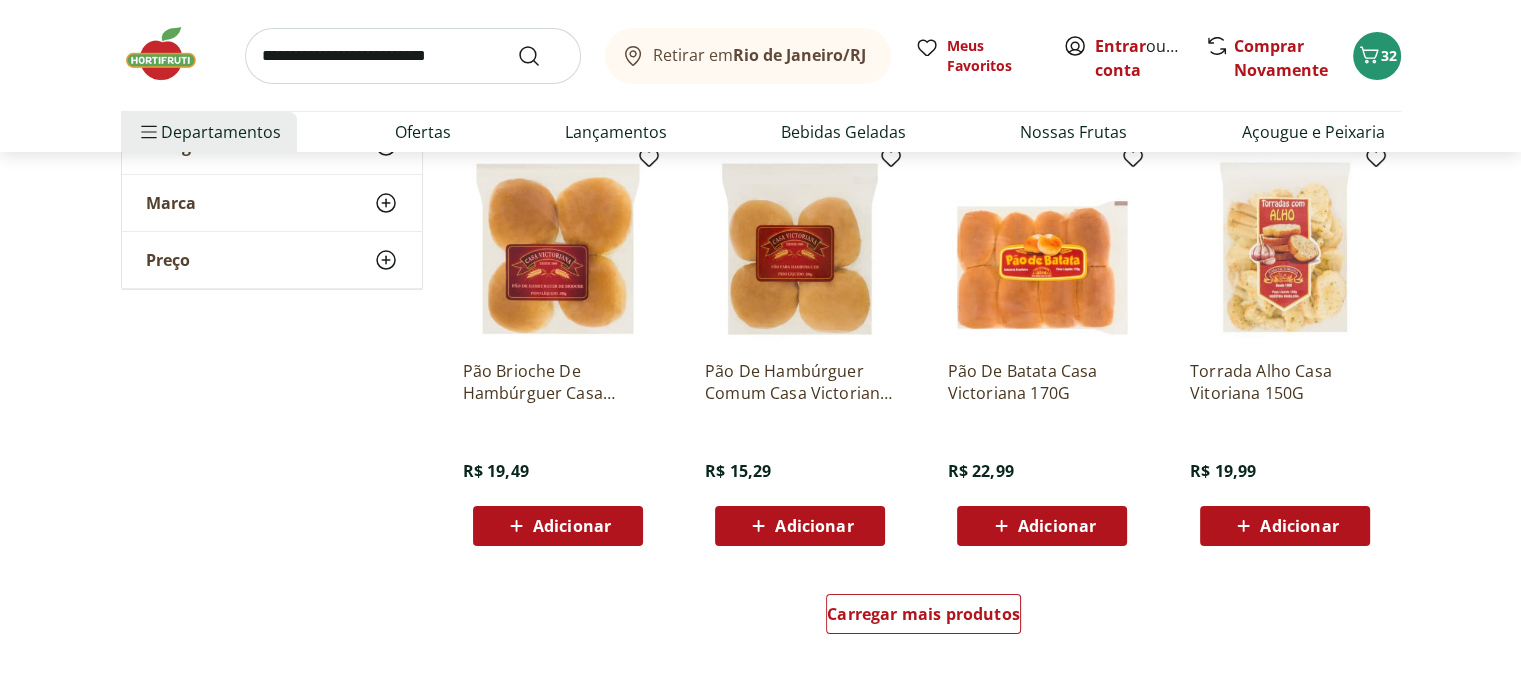 scroll, scrollTop: 7600, scrollLeft: 0, axis: vertical 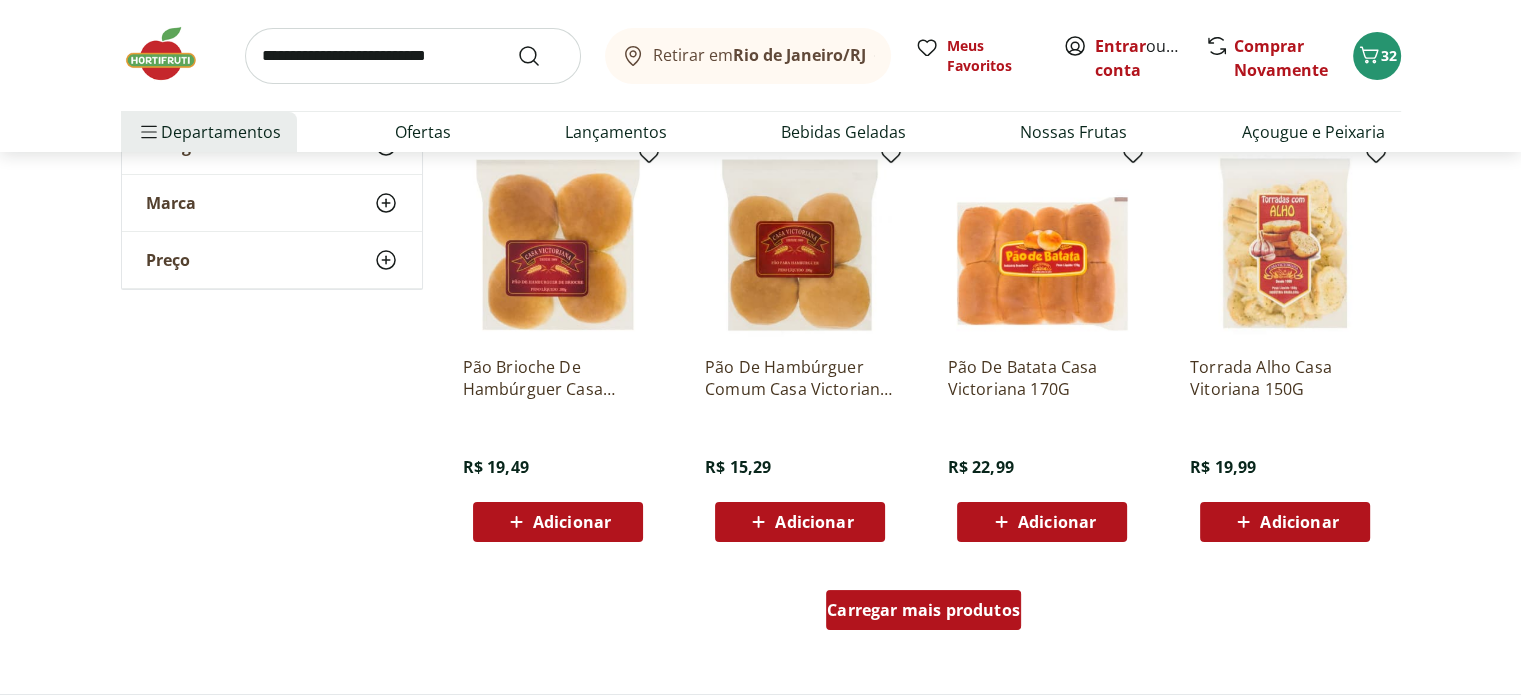 click on "Carregar mais produtos" at bounding box center (923, 610) 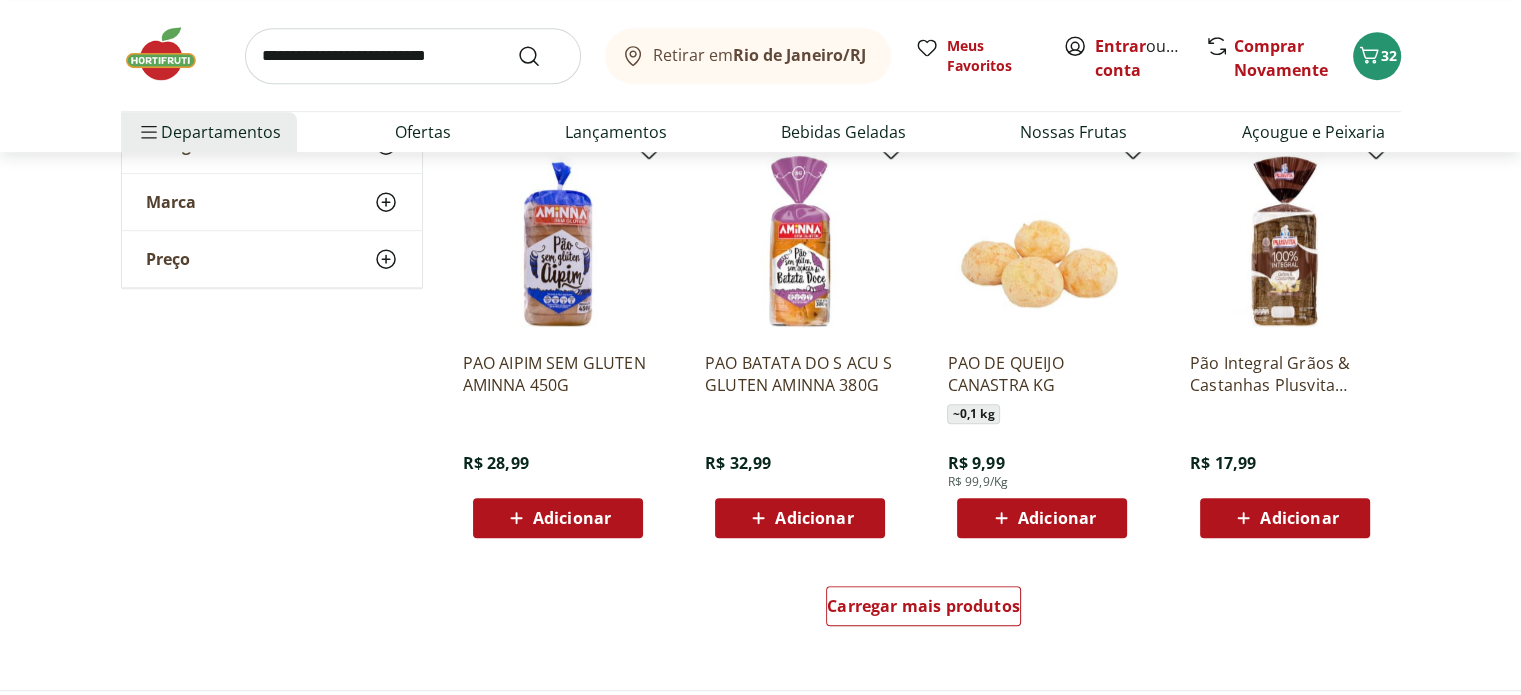 scroll, scrollTop: 8920, scrollLeft: 0, axis: vertical 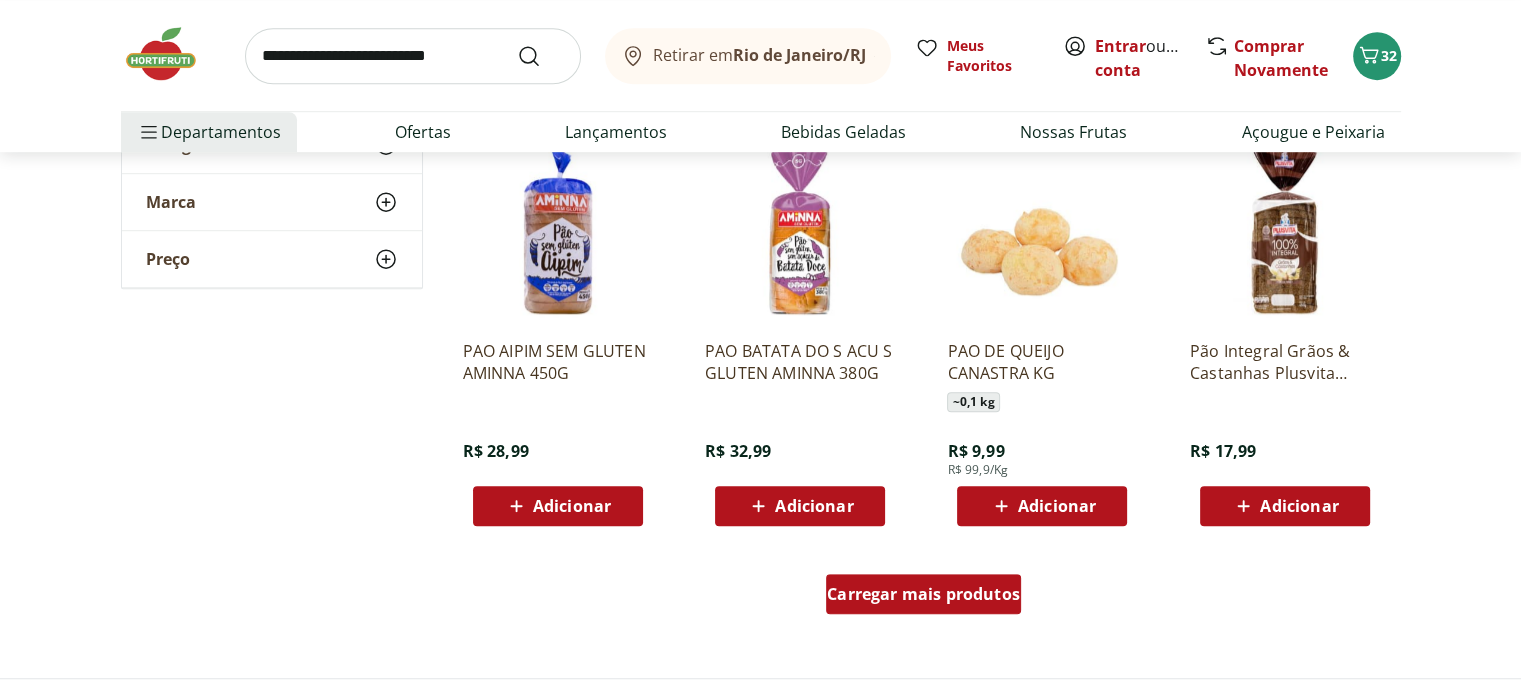 click on "Carregar mais produtos" at bounding box center (923, 594) 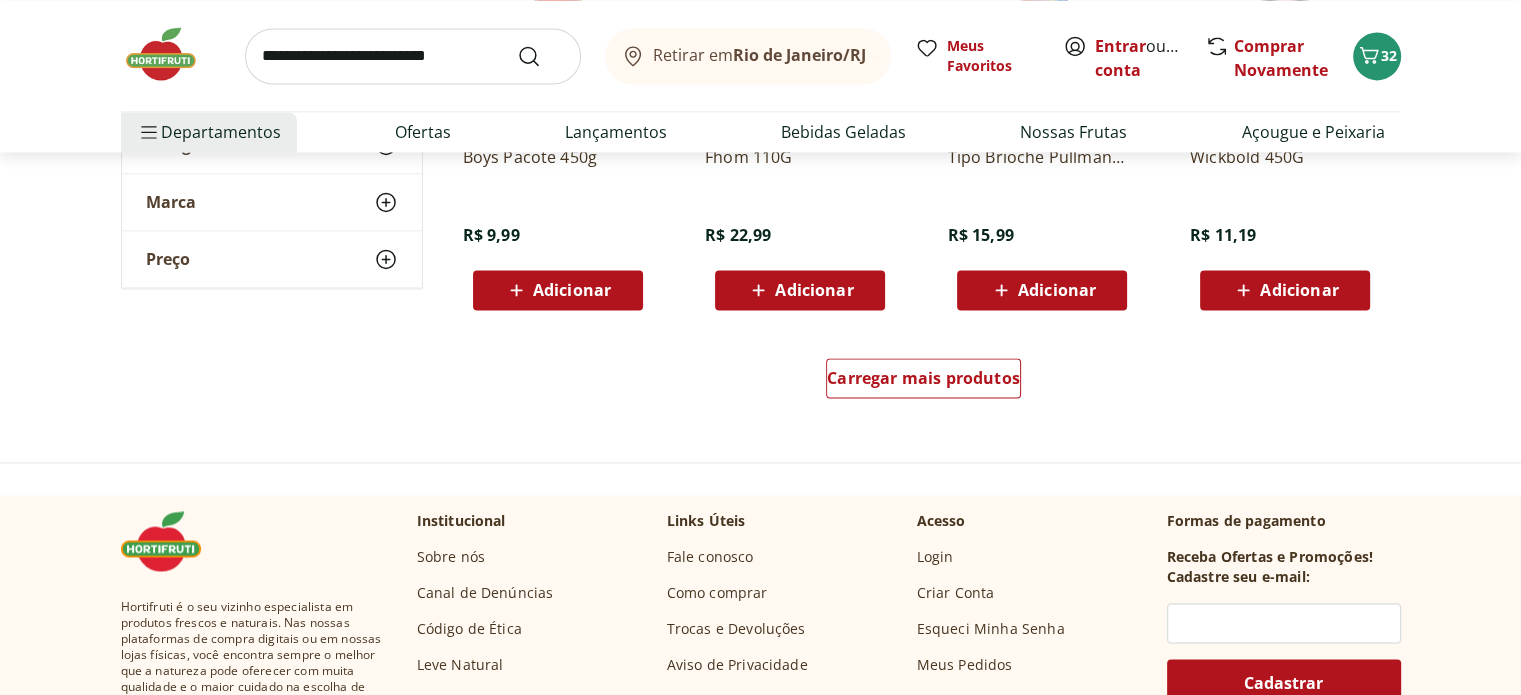 scroll, scrollTop: 10440, scrollLeft: 0, axis: vertical 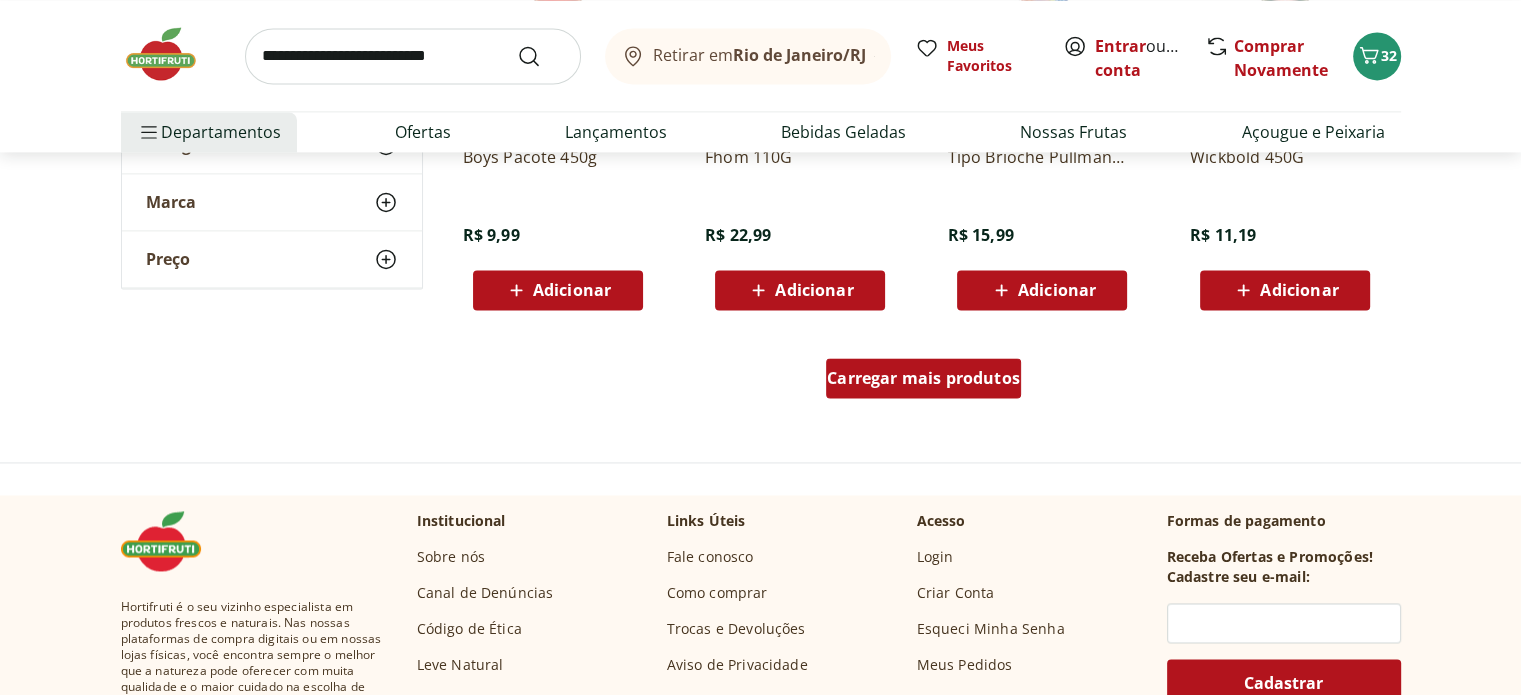 click on "Carregar mais produtos" at bounding box center (923, 378) 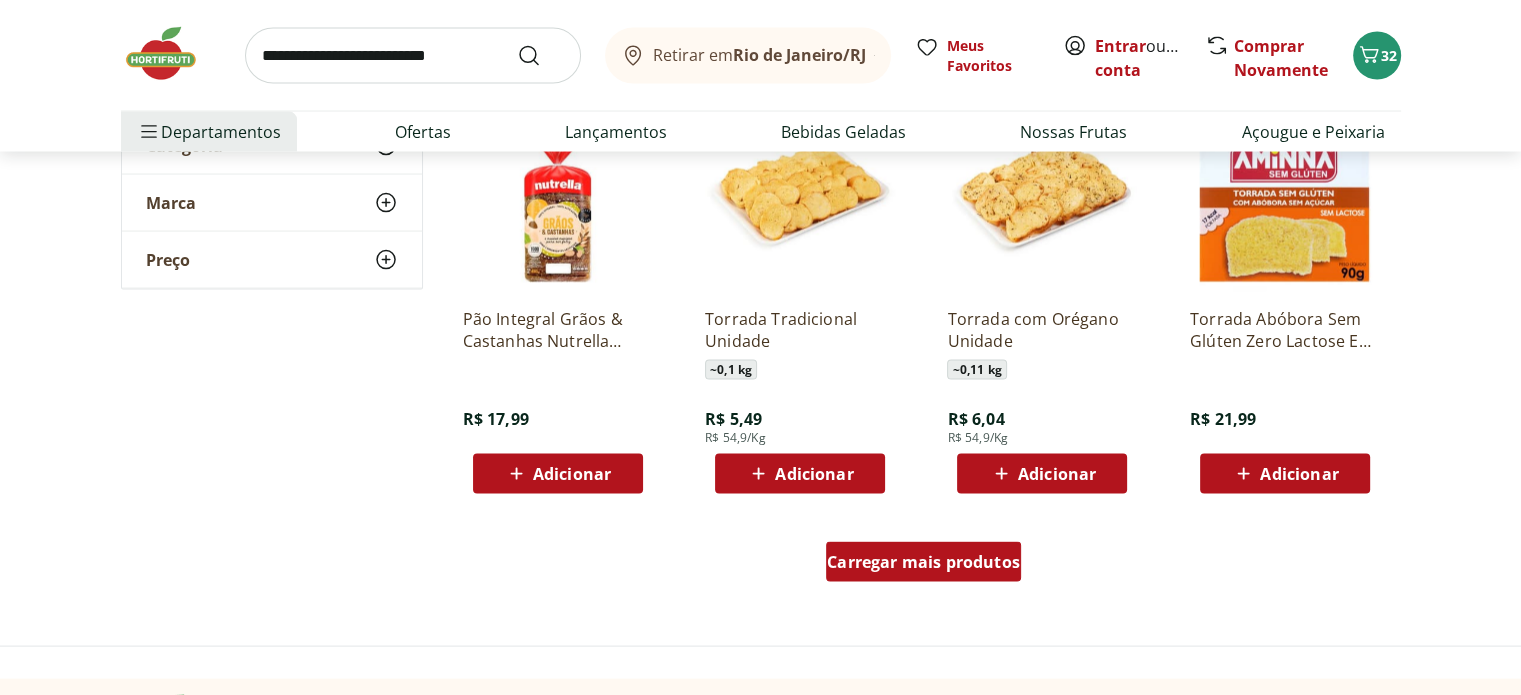 scroll, scrollTop: 11520, scrollLeft: 0, axis: vertical 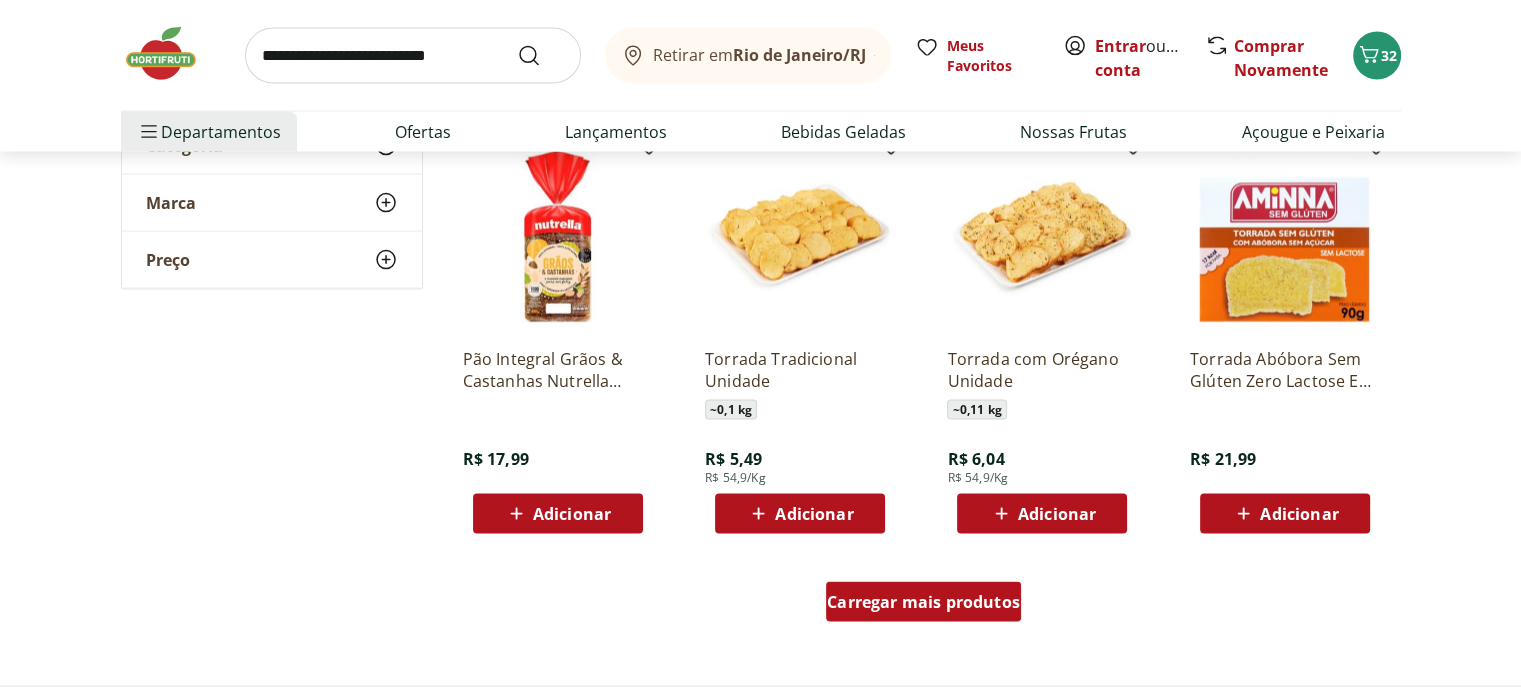 click on "Carregar mais produtos" at bounding box center (923, 602) 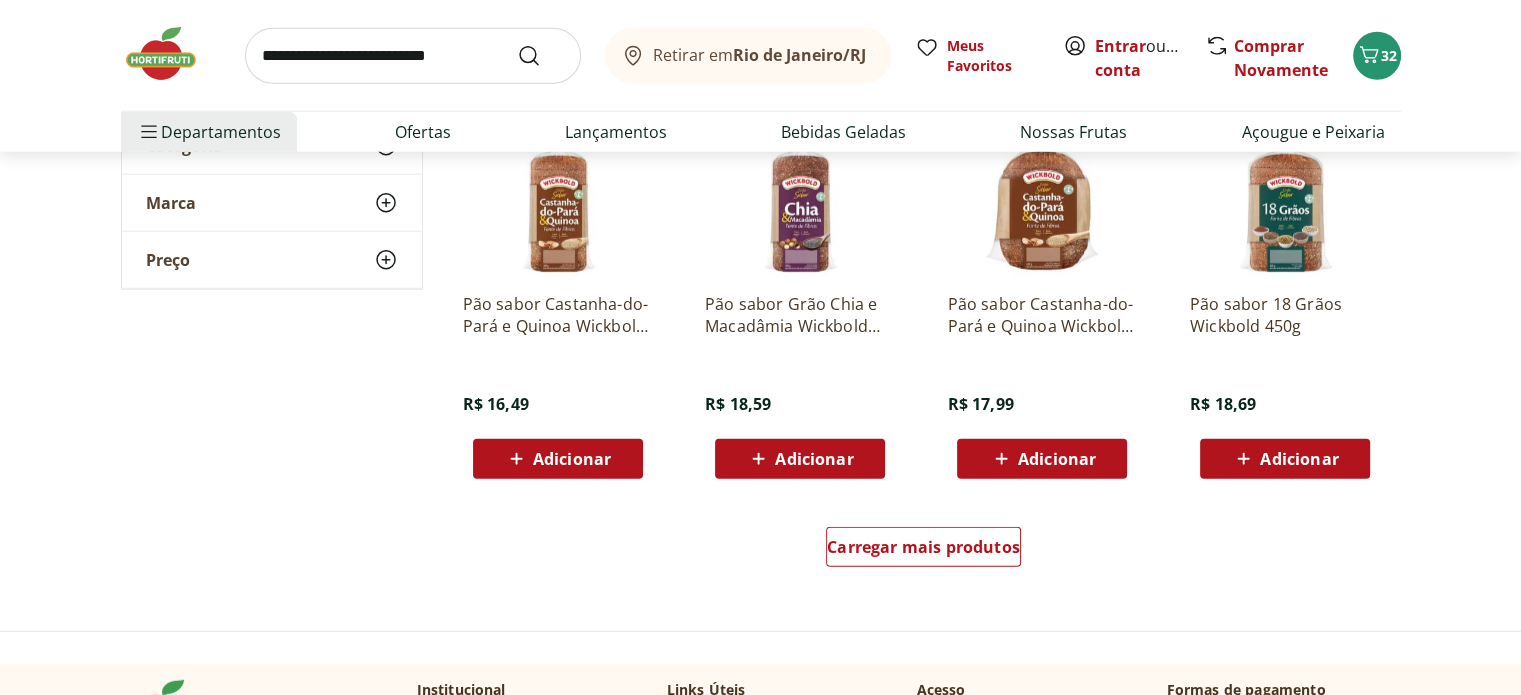 scroll, scrollTop: 12880, scrollLeft: 0, axis: vertical 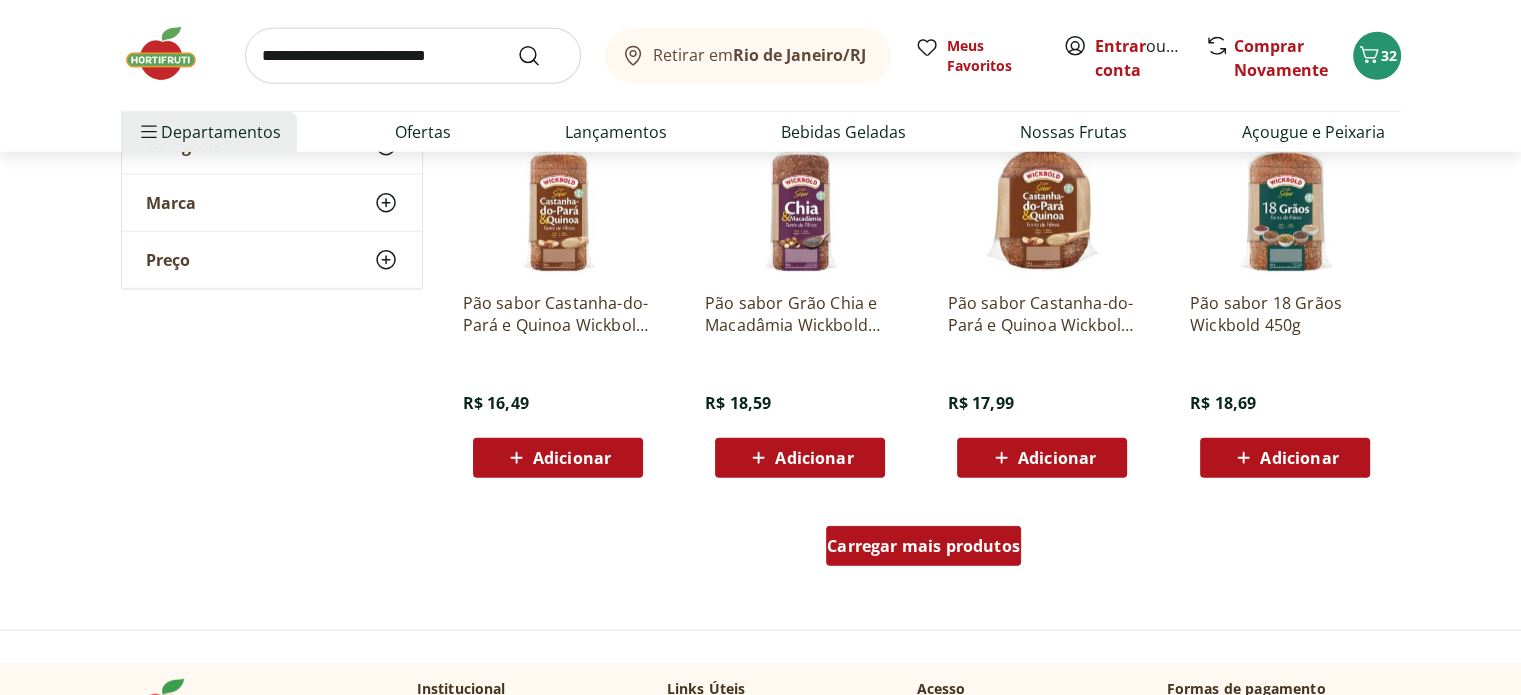 click on "Carregar mais produtos" at bounding box center [923, 546] 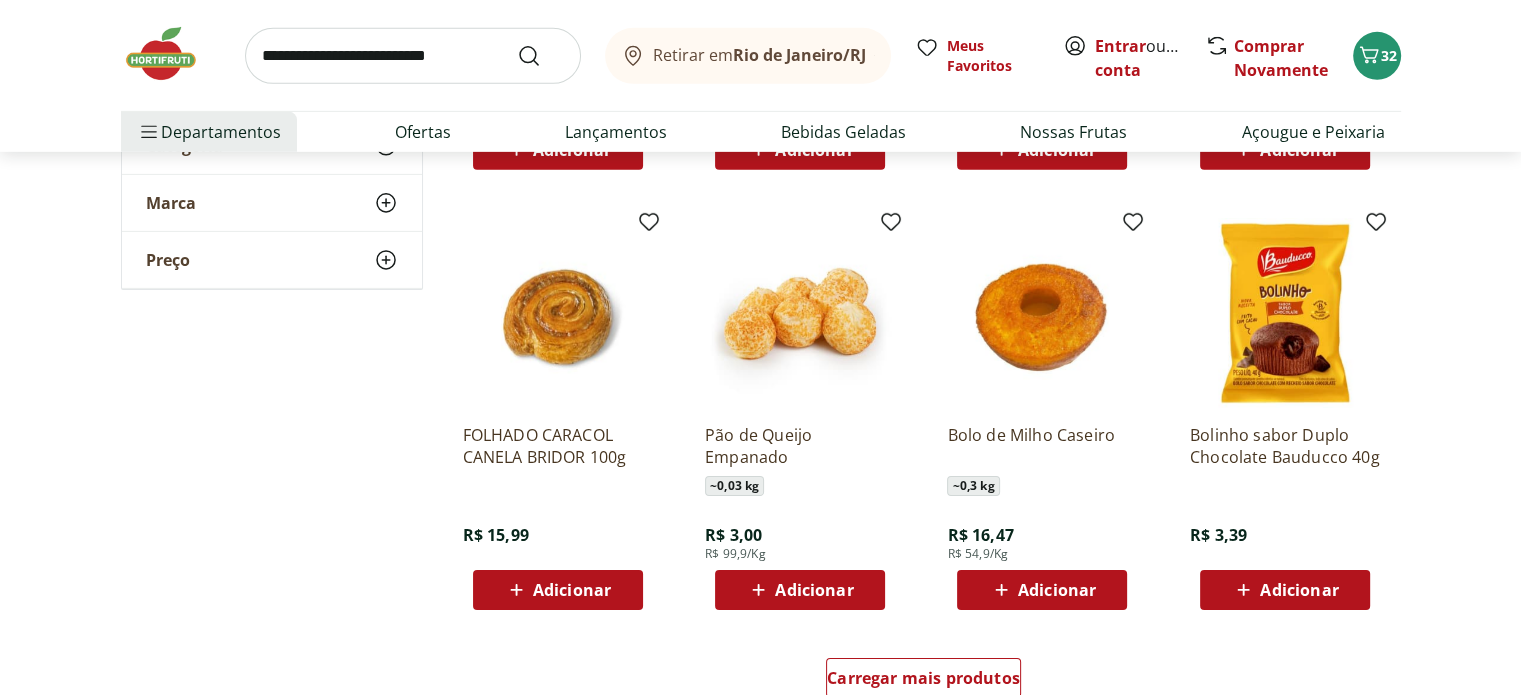 scroll, scrollTop: 14120, scrollLeft: 0, axis: vertical 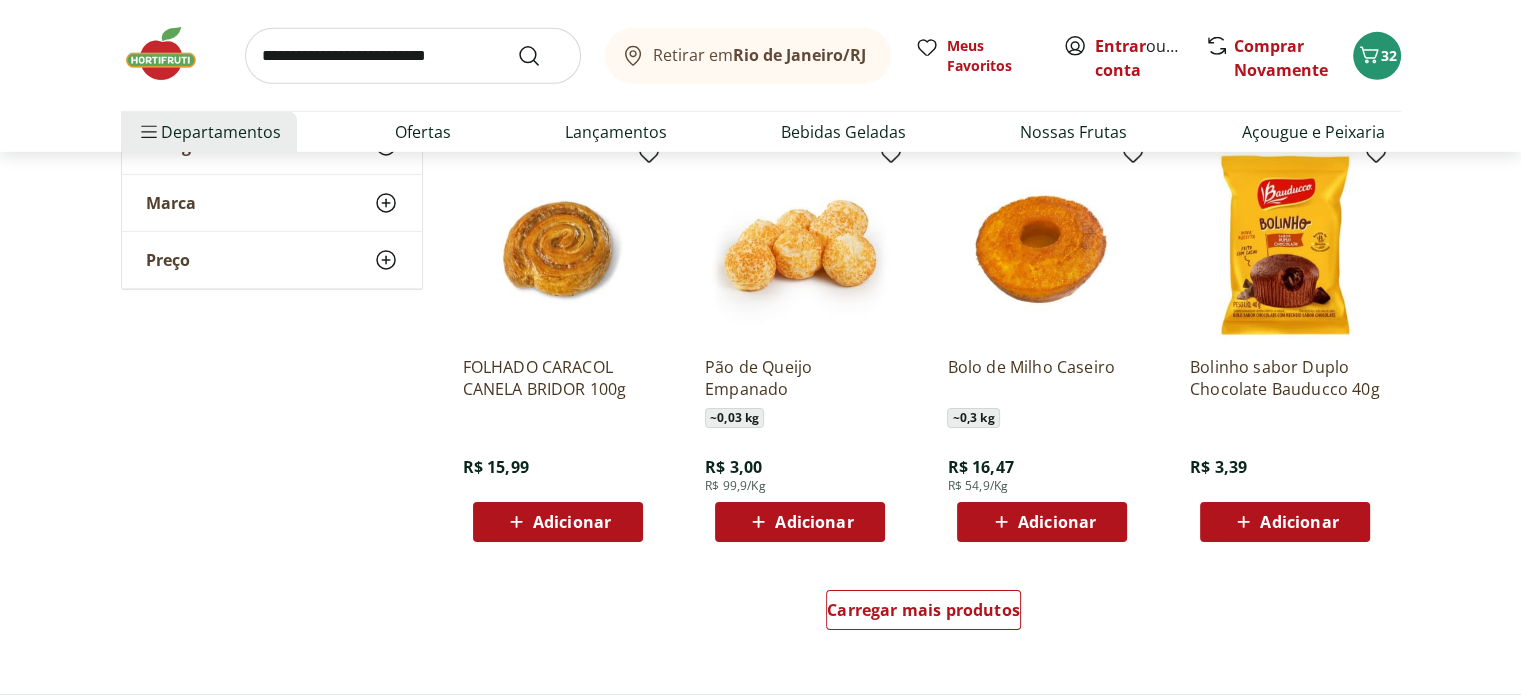 click on "Adicionar" at bounding box center [814, 522] 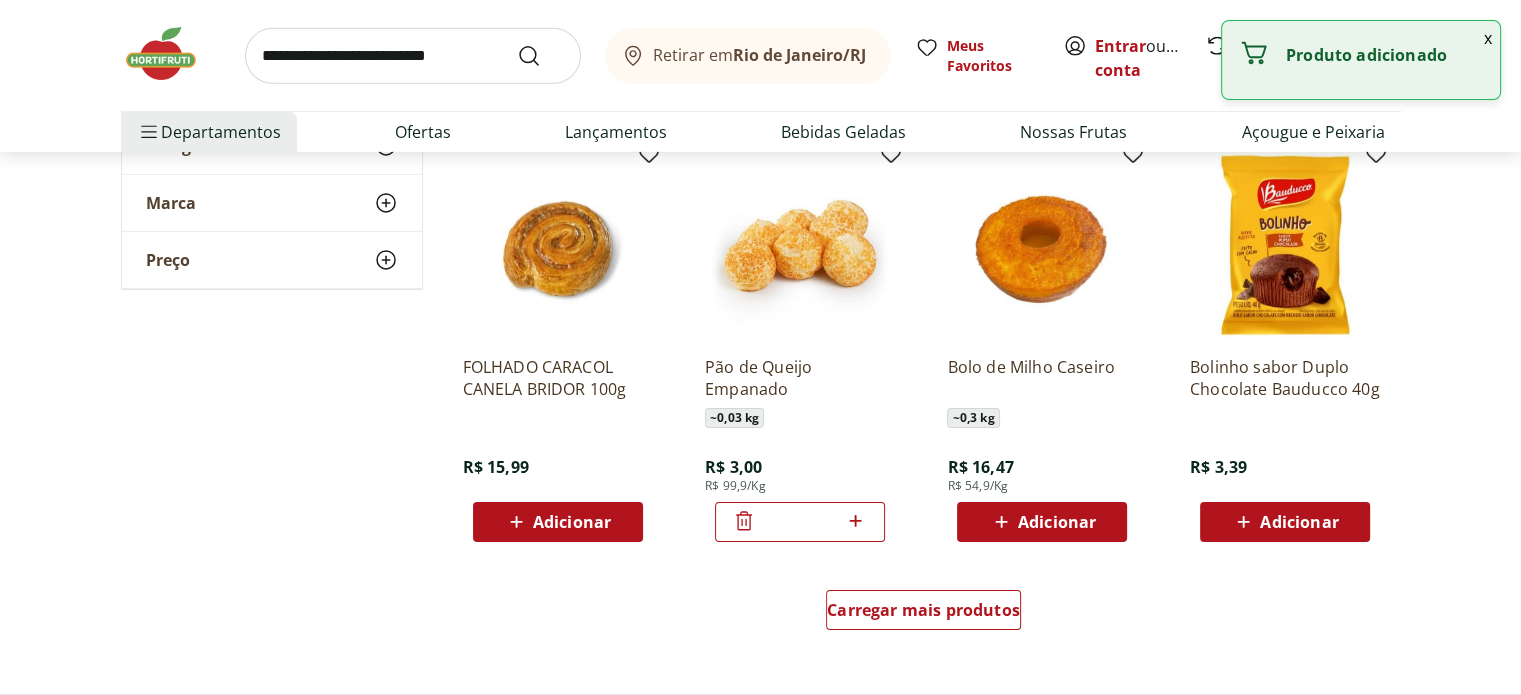 click 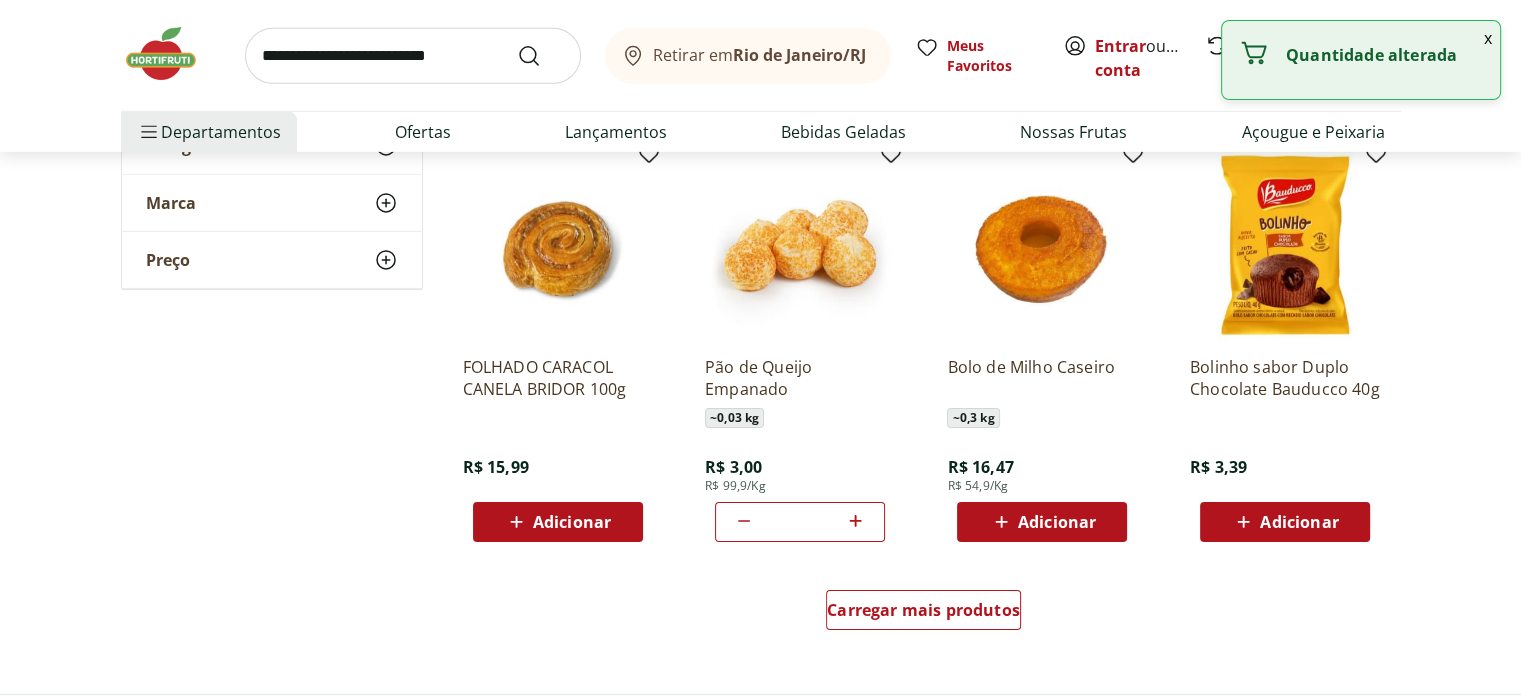 click 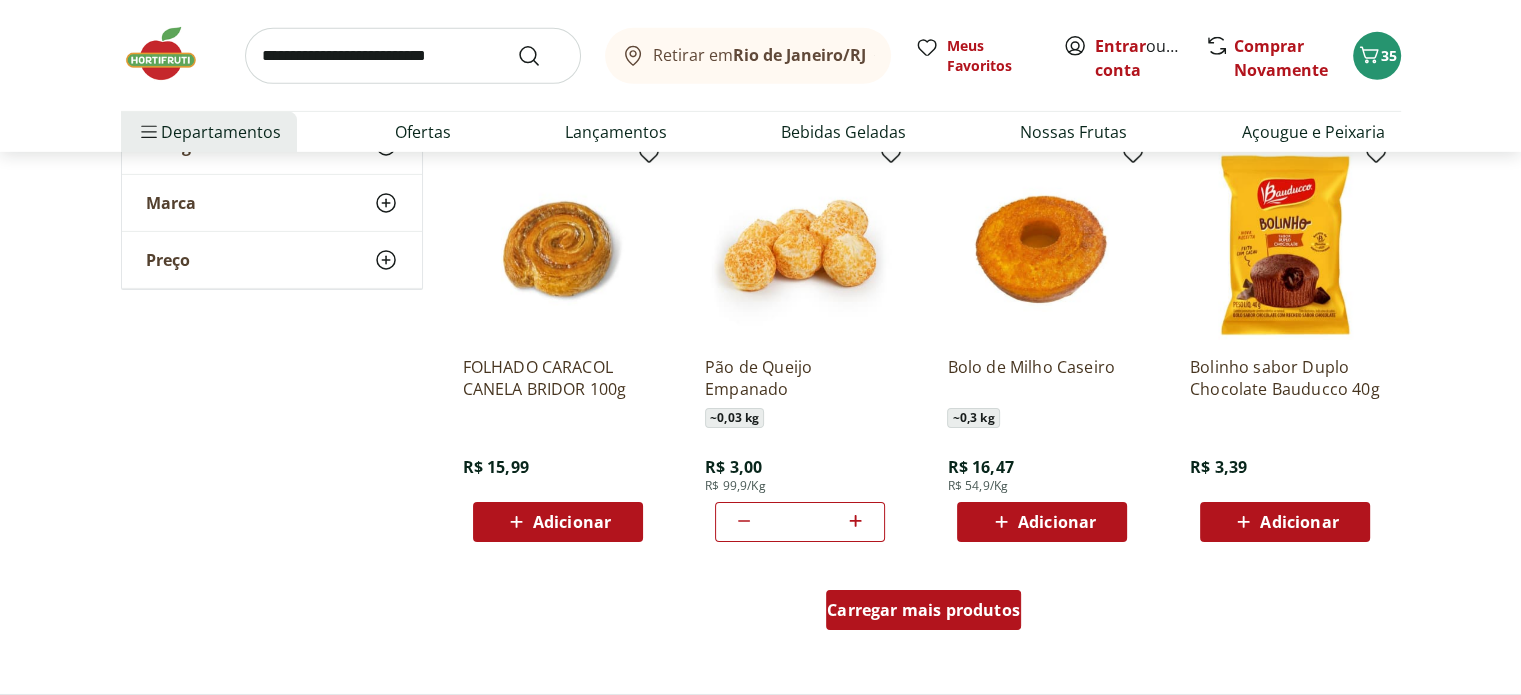 click on "Carregar mais produtos" at bounding box center [923, 610] 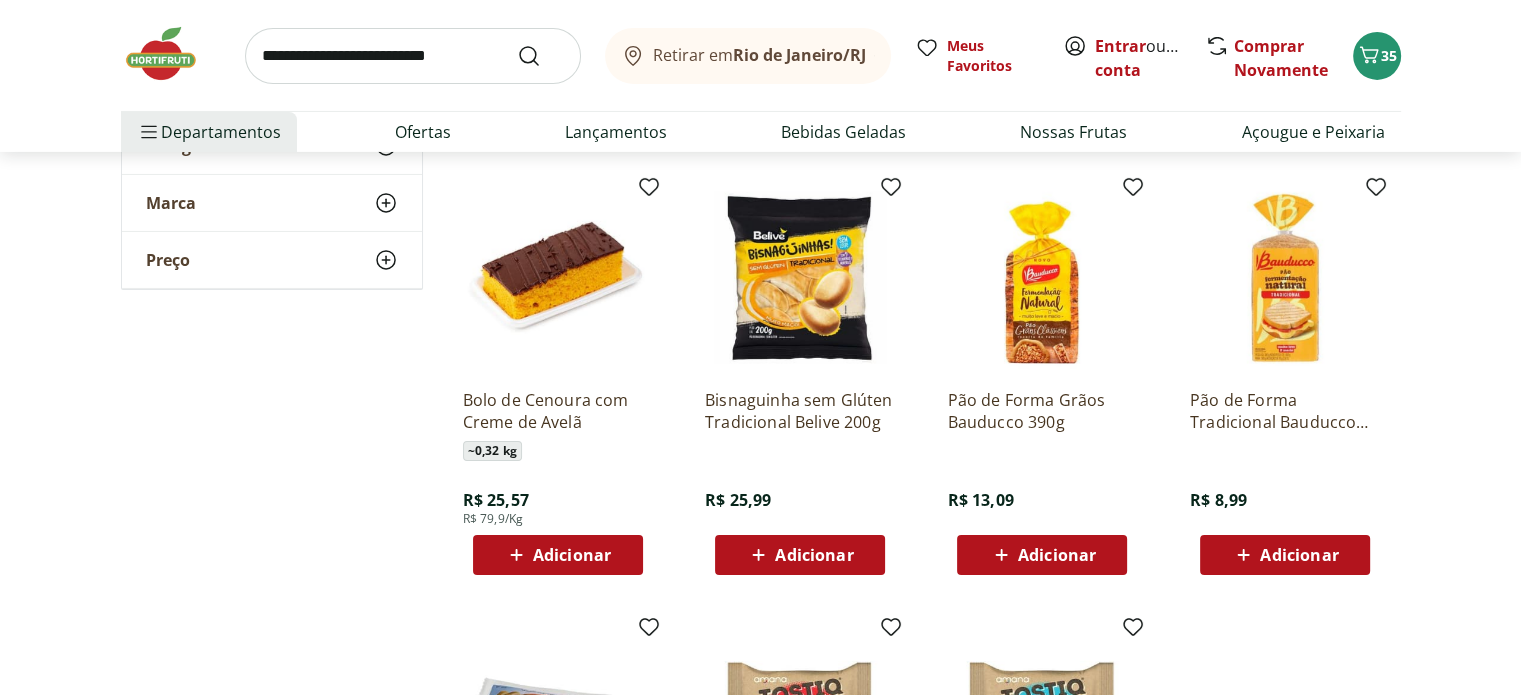 scroll, scrollTop: 14520, scrollLeft: 0, axis: vertical 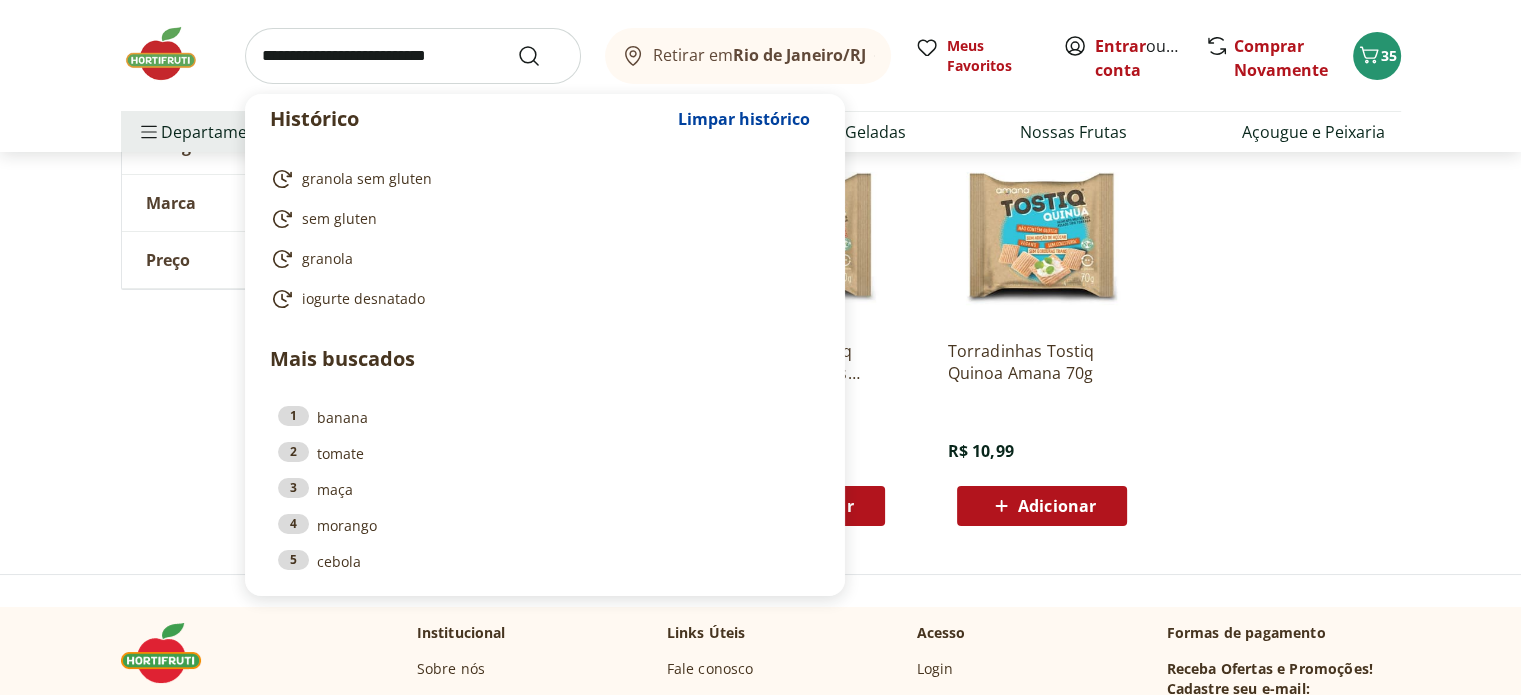 click at bounding box center [413, 56] 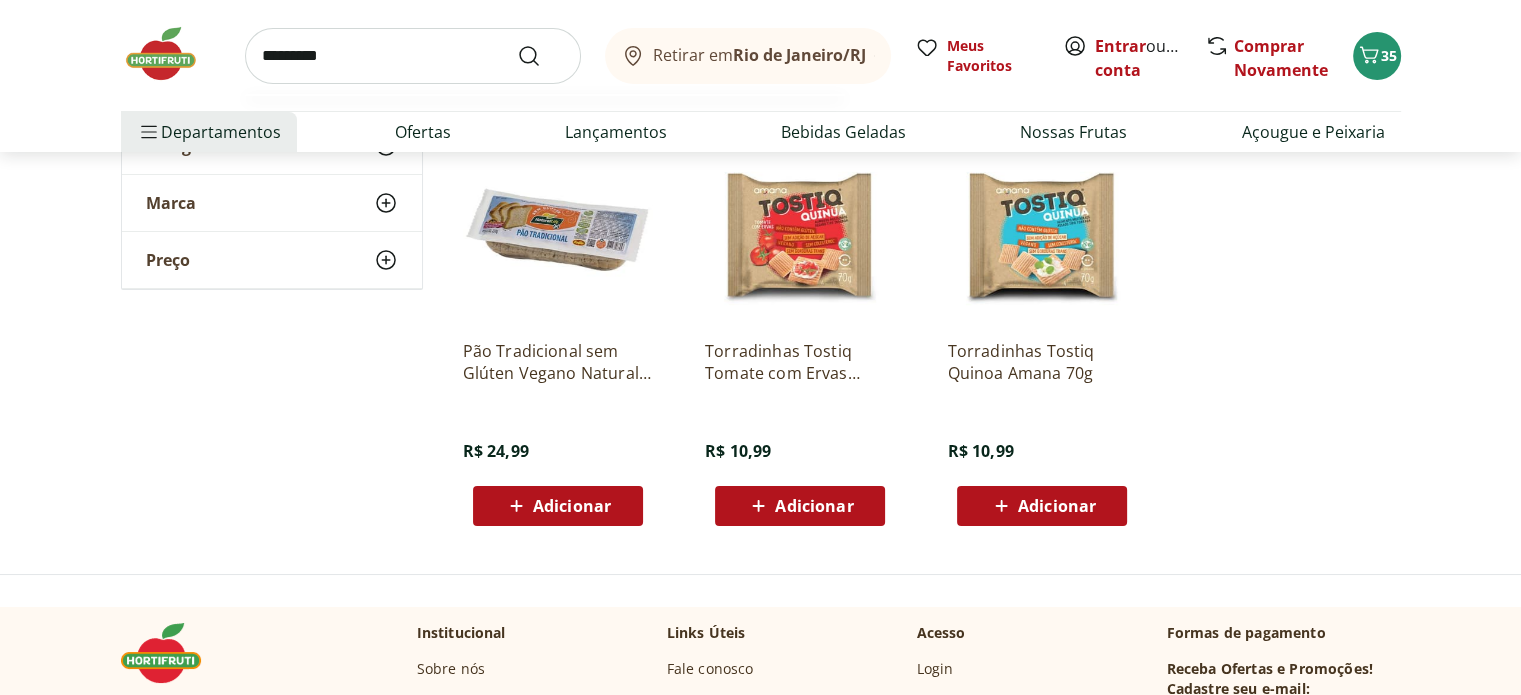 type on "*********" 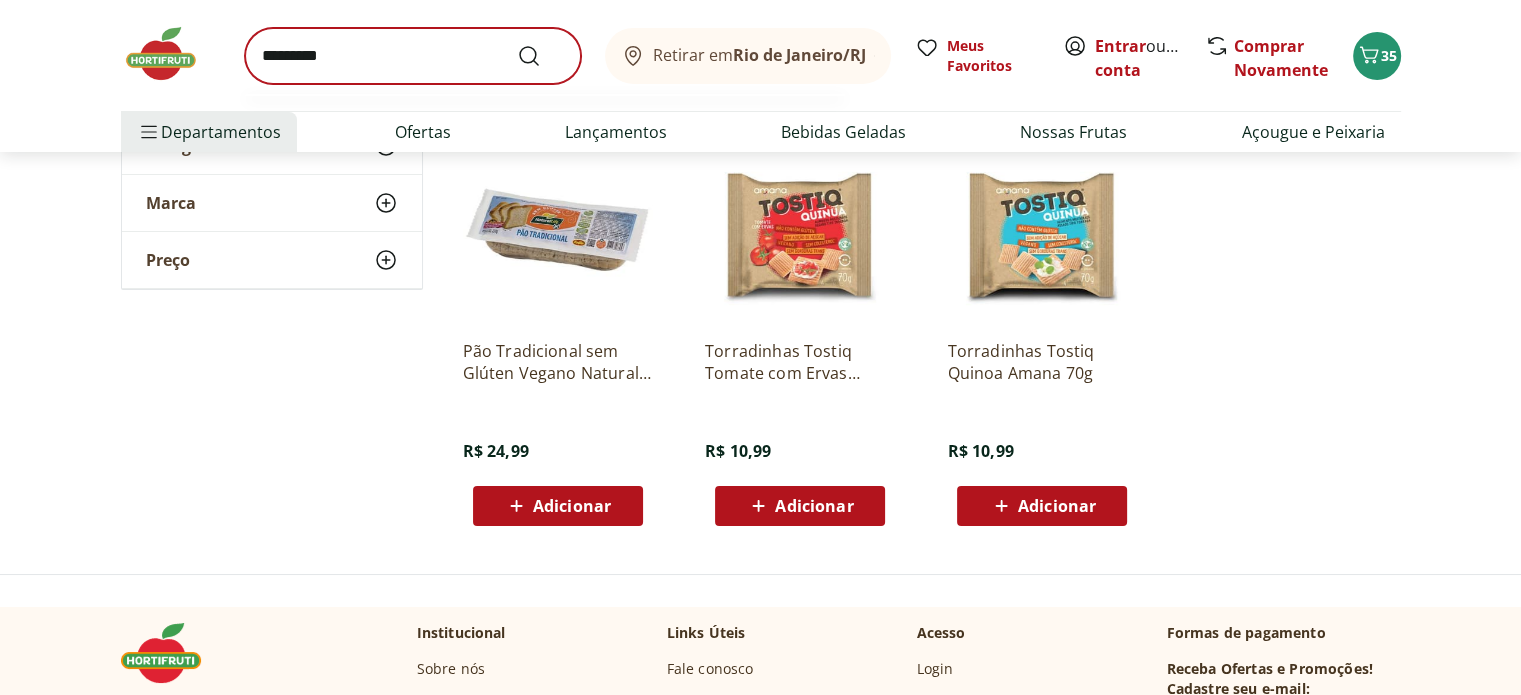 scroll, scrollTop: 0, scrollLeft: 0, axis: both 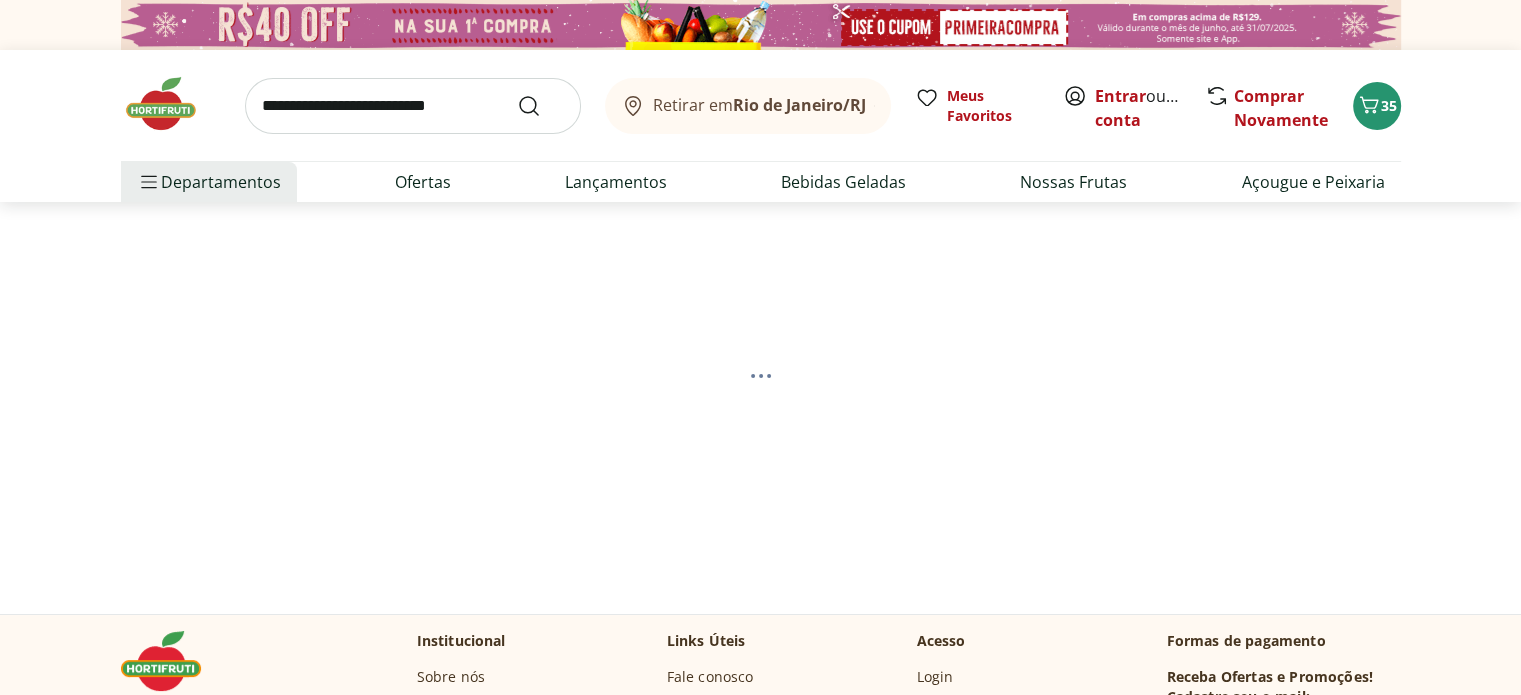 select on "**********" 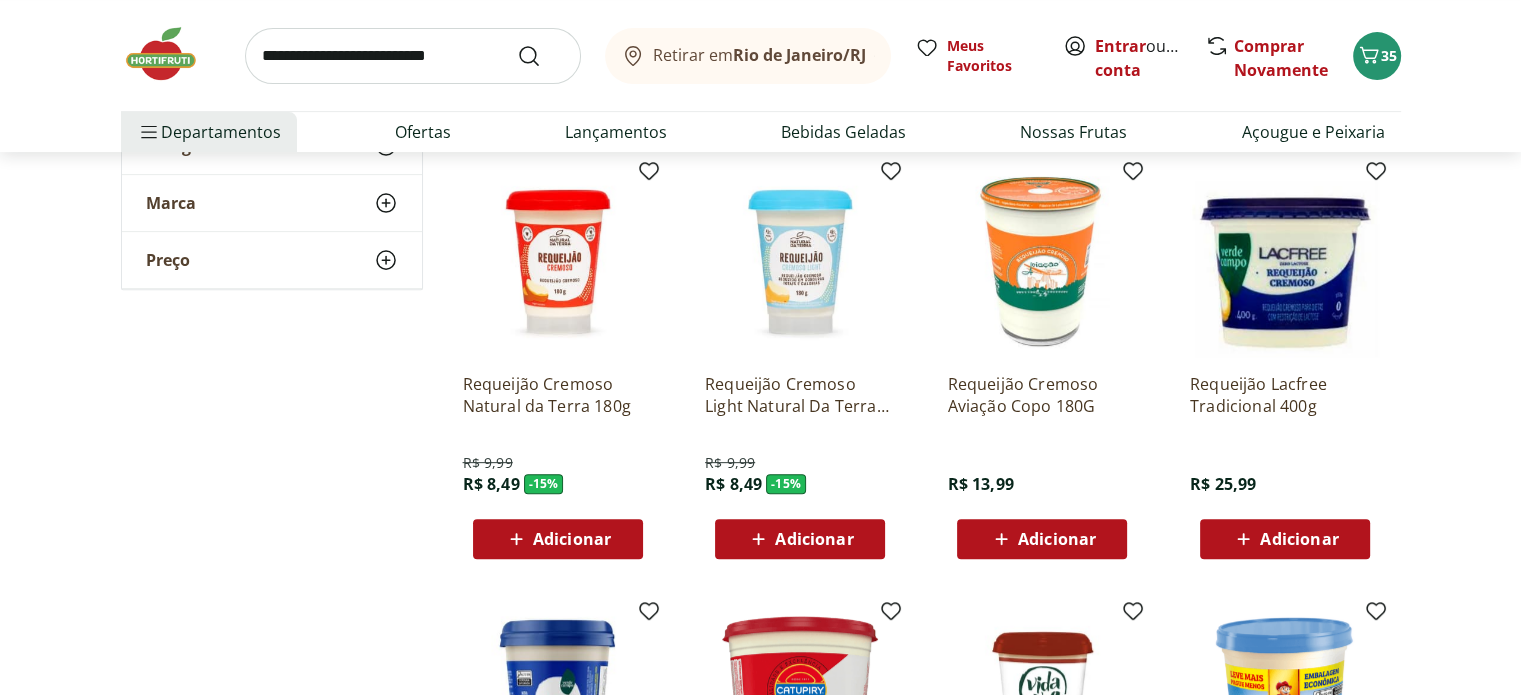 scroll, scrollTop: 720, scrollLeft: 0, axis: vertical 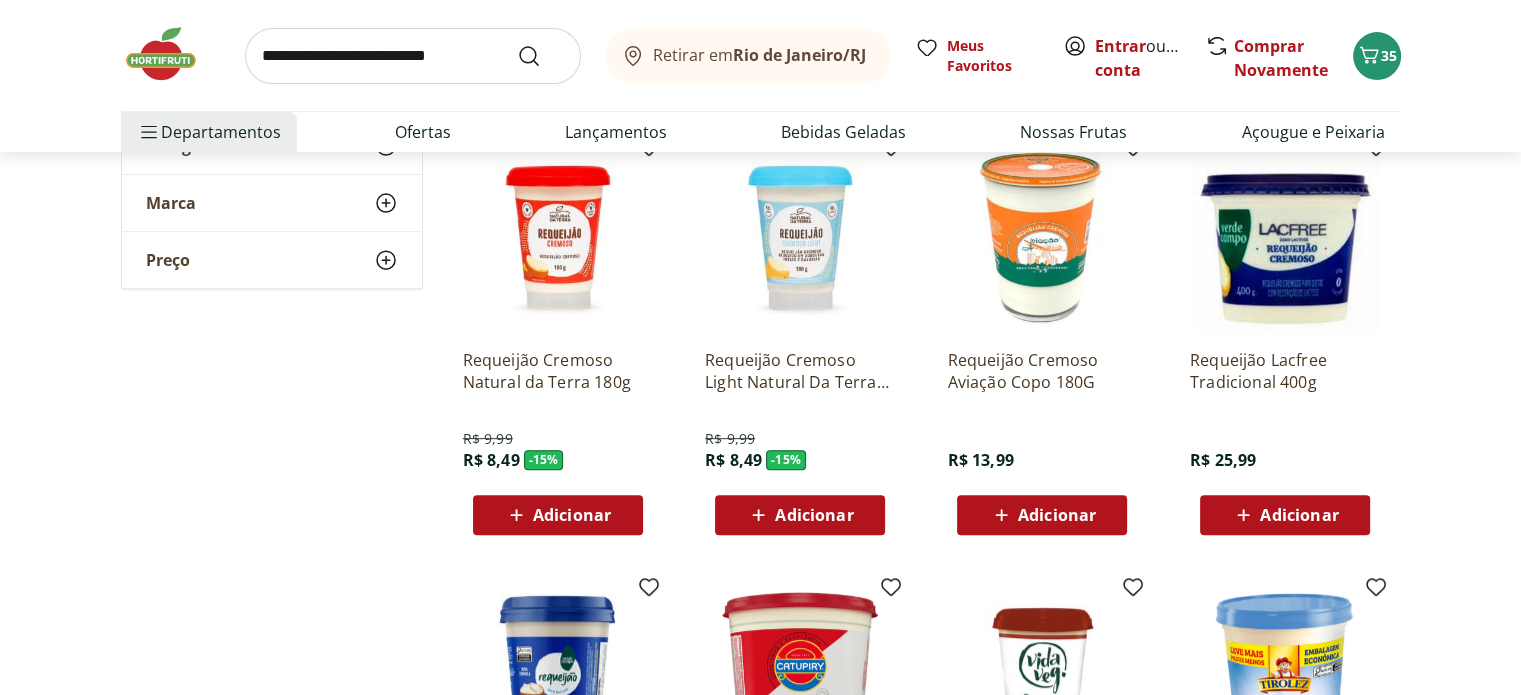 click on "Adicionar" at bounding box center [814, 515] 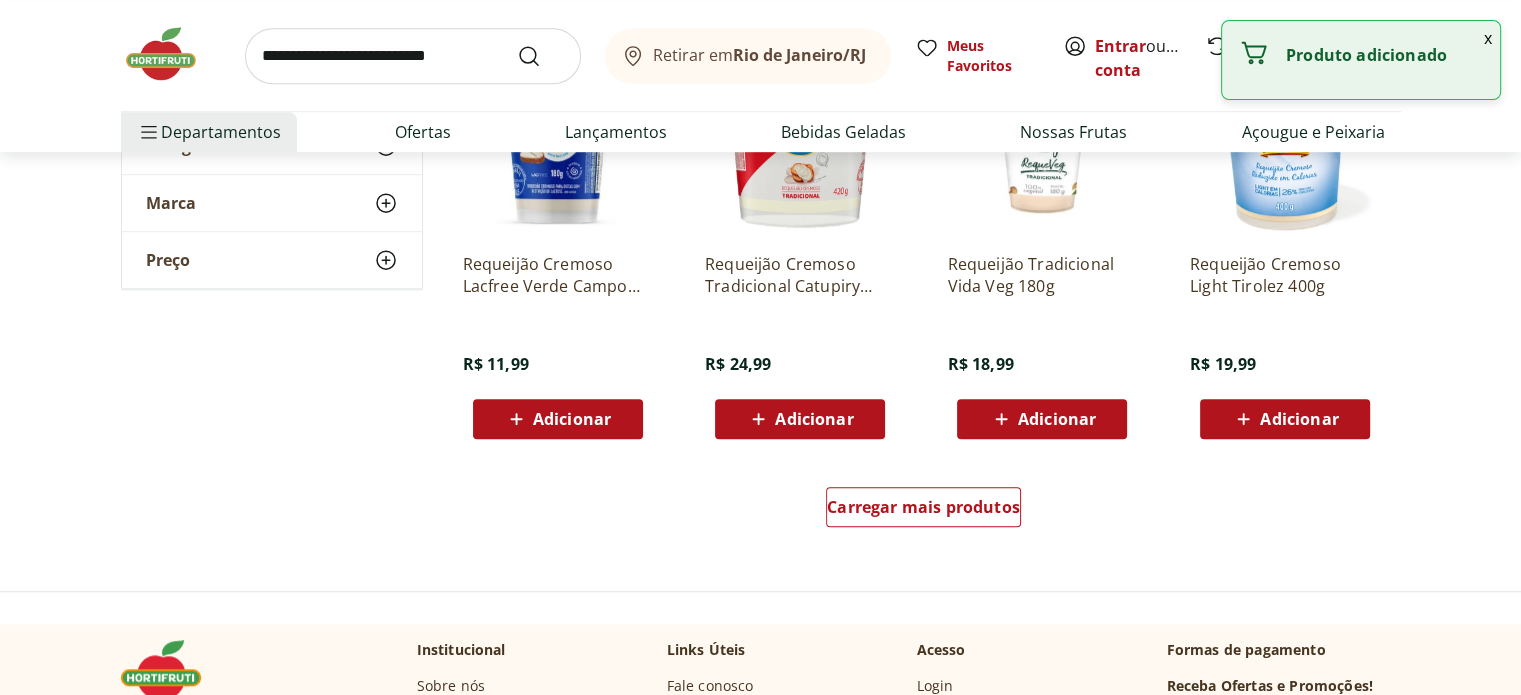 scroll, scrollTop: 1280, scrollLeft: 0, axis: vertical 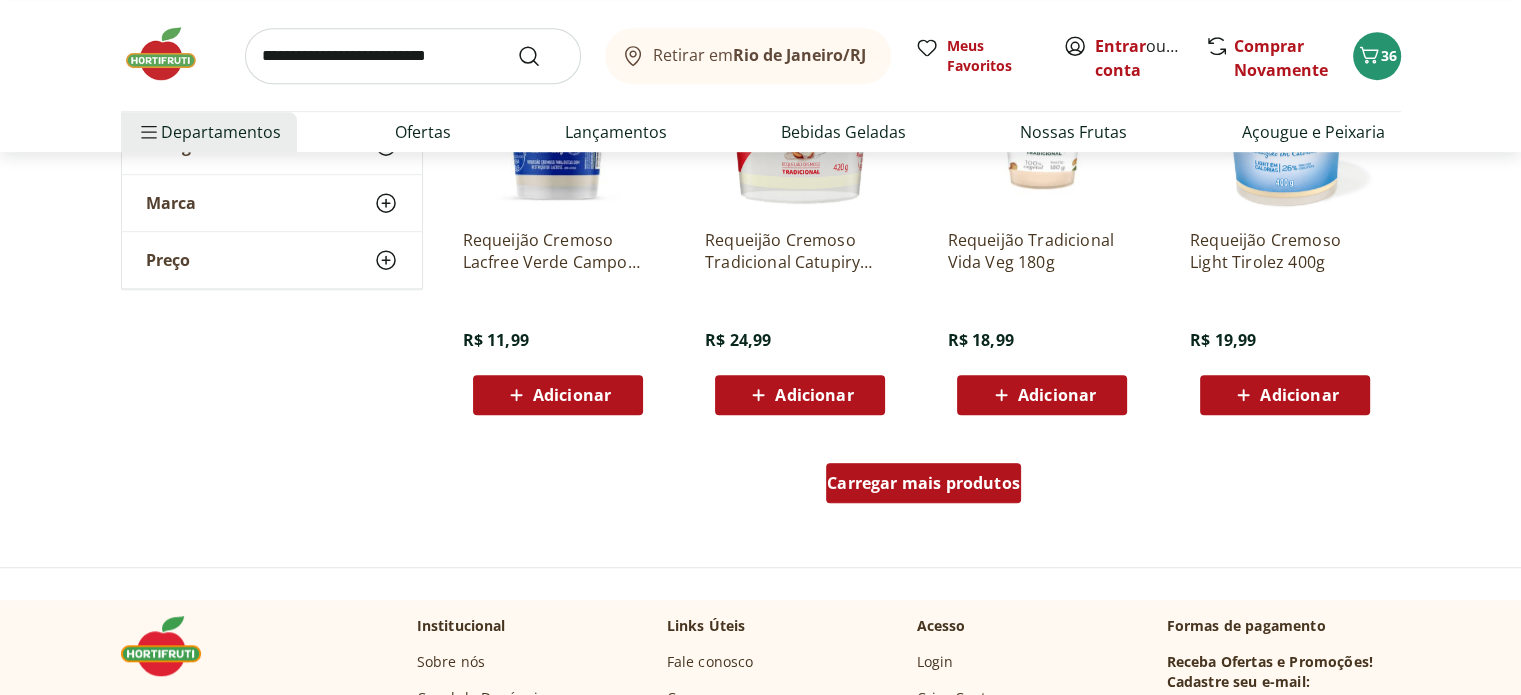 click on "Carregar mais produtos" at bounding box center [923, 483] 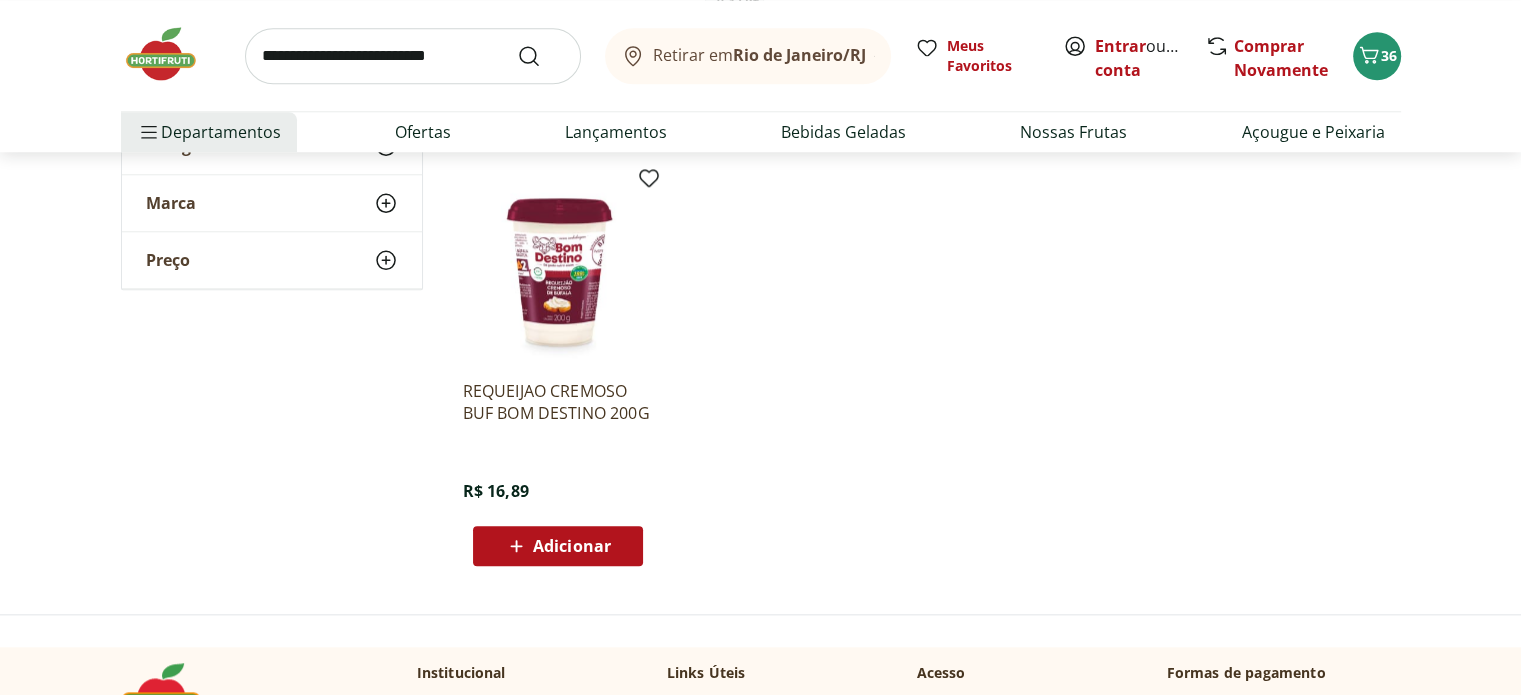 scroll, scrollTop: 2000, scrollLeft: 0, axis: vertical 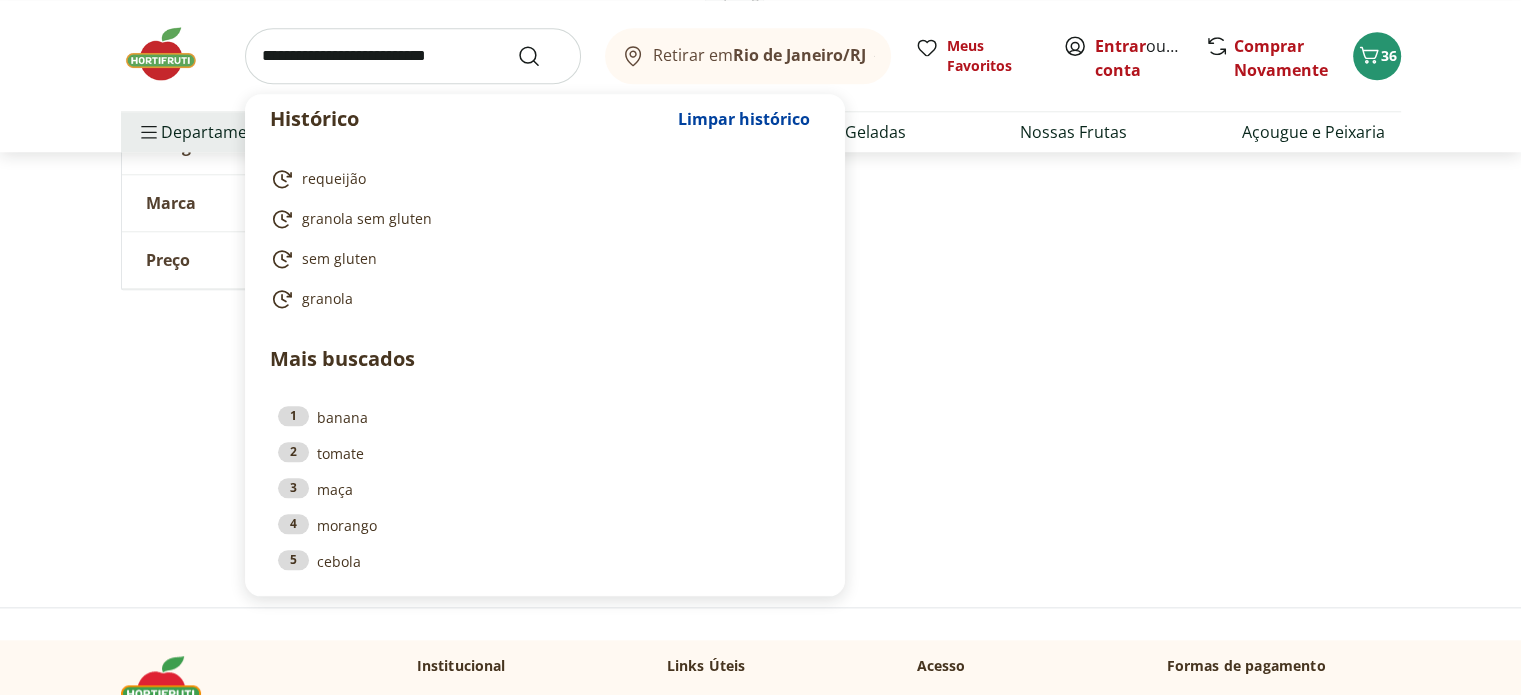 click at bounding box center [413, 56] 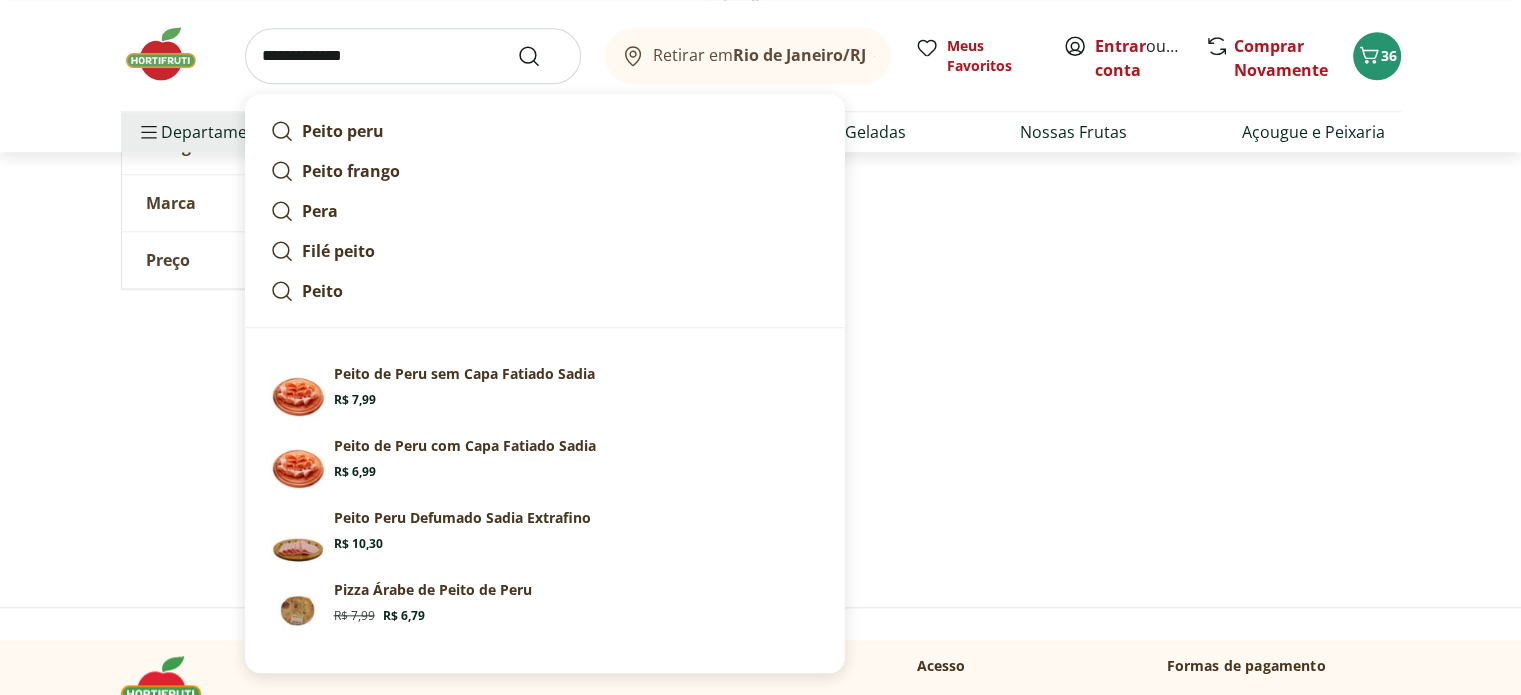 type on "**********" 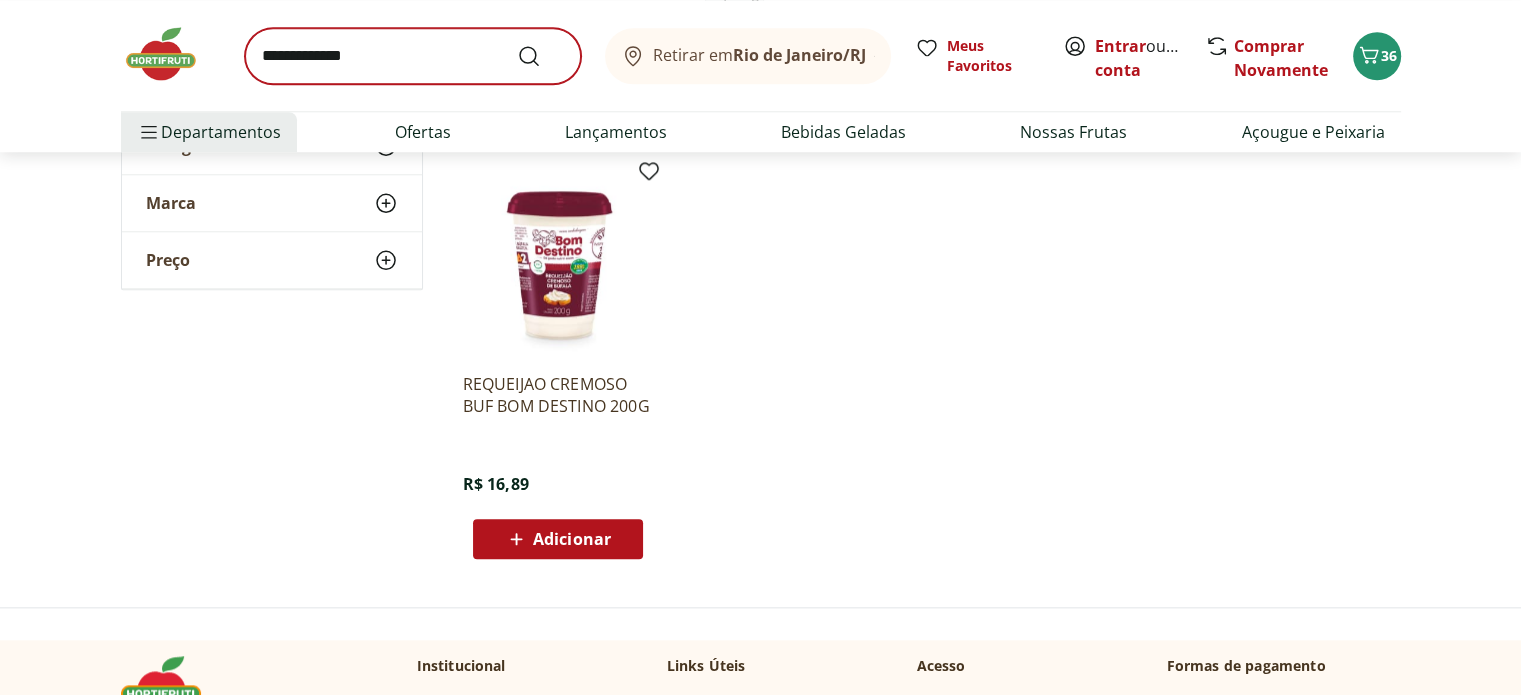 scroll, scrollTop: 0, scrollLeft: 0, axis: both 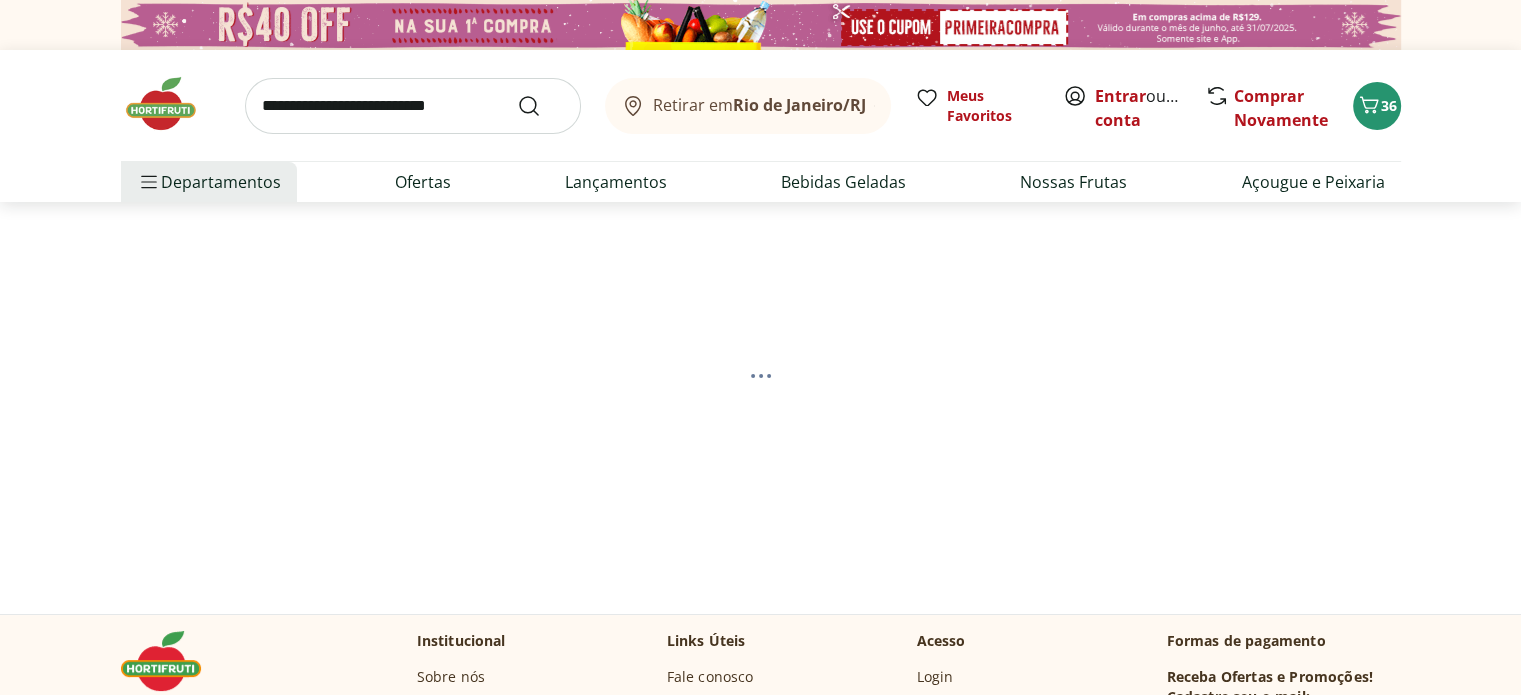 select on "**********" 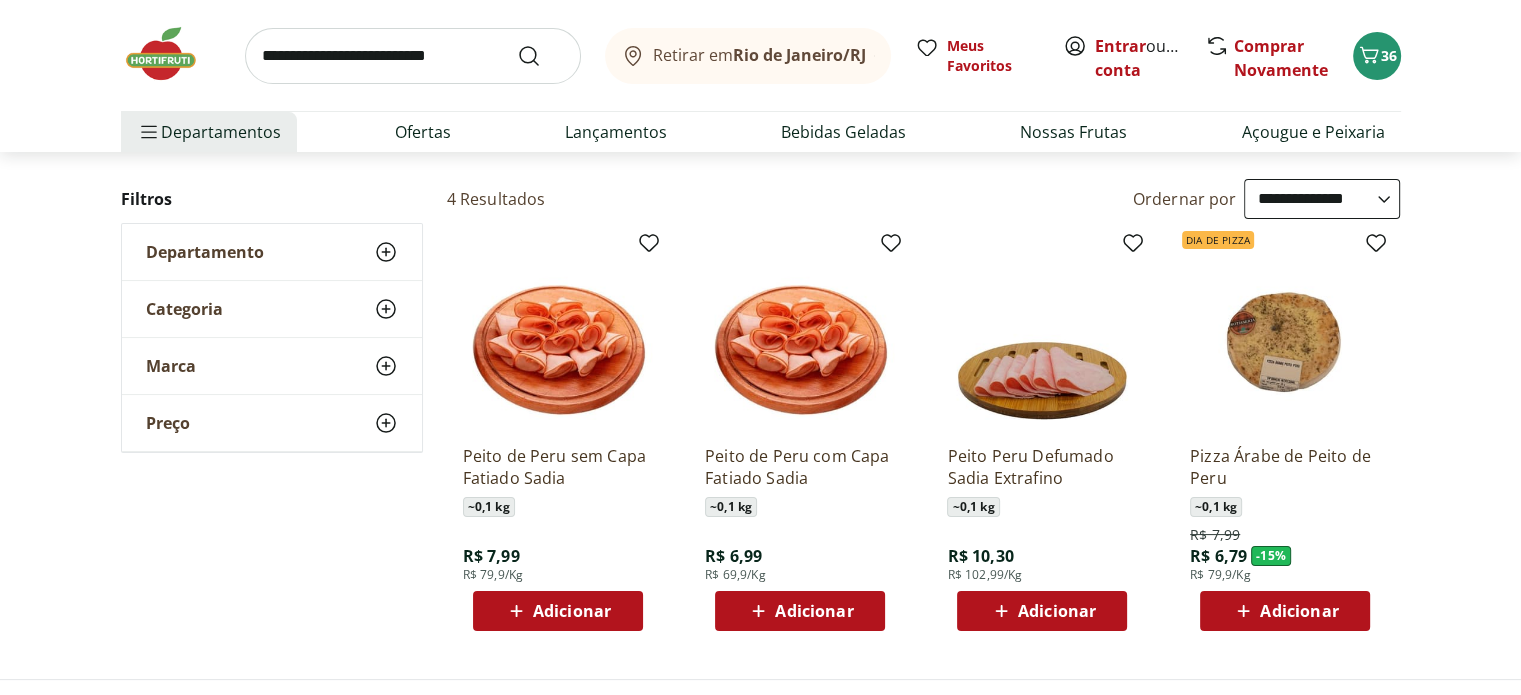scroll, scrollTop: 320, scrollLeft: 0, axis: vertical 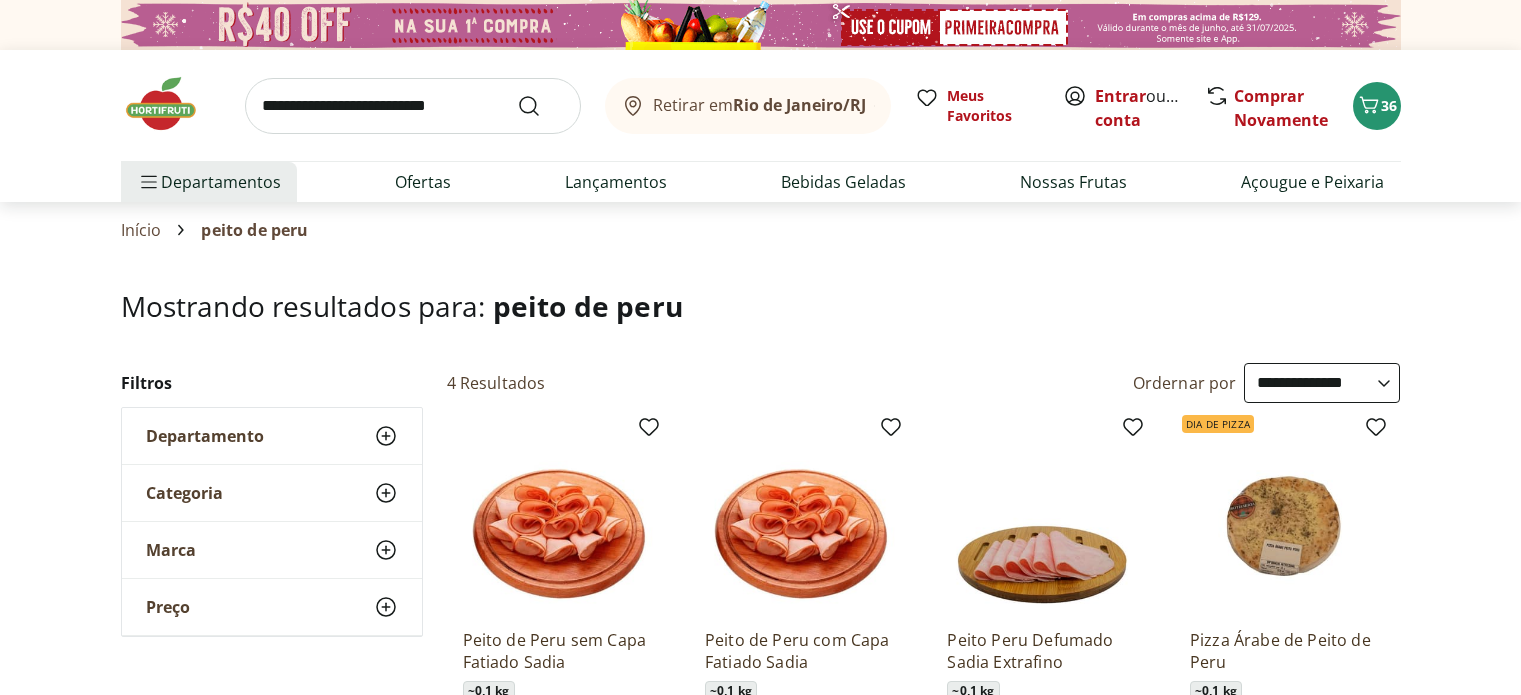 select on "**********" 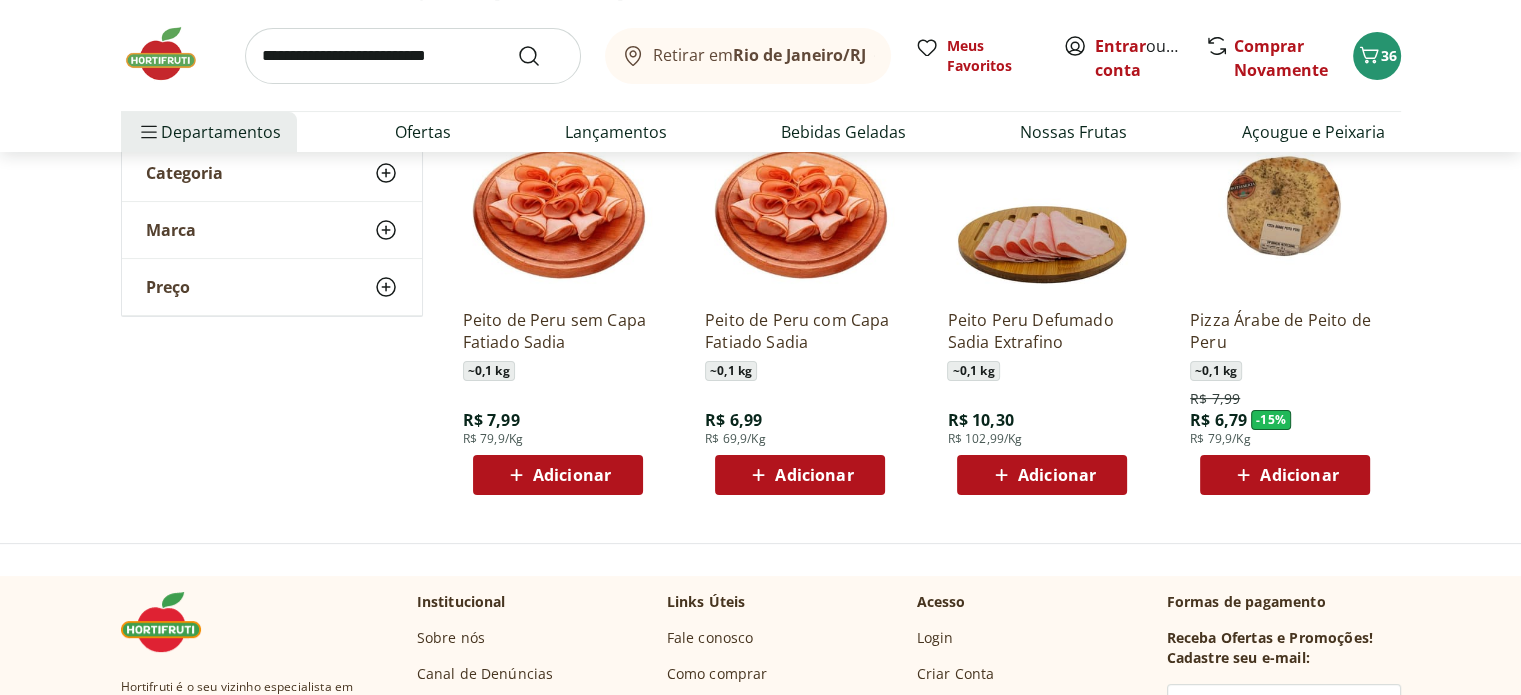 scroll, scrollTop: 0, scrollLeft: 0, axis: both 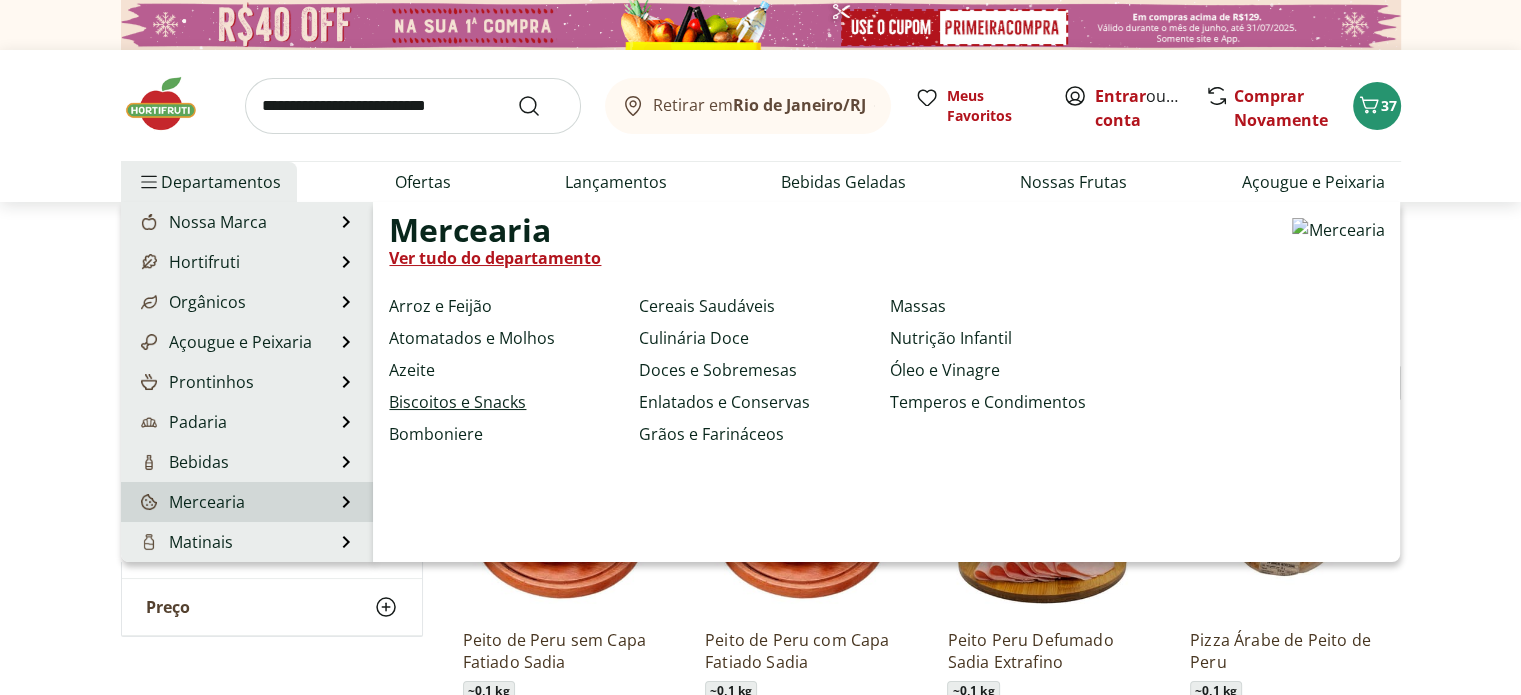 click on "Biscoitos e Snacks" at bounding box center [457, 402] 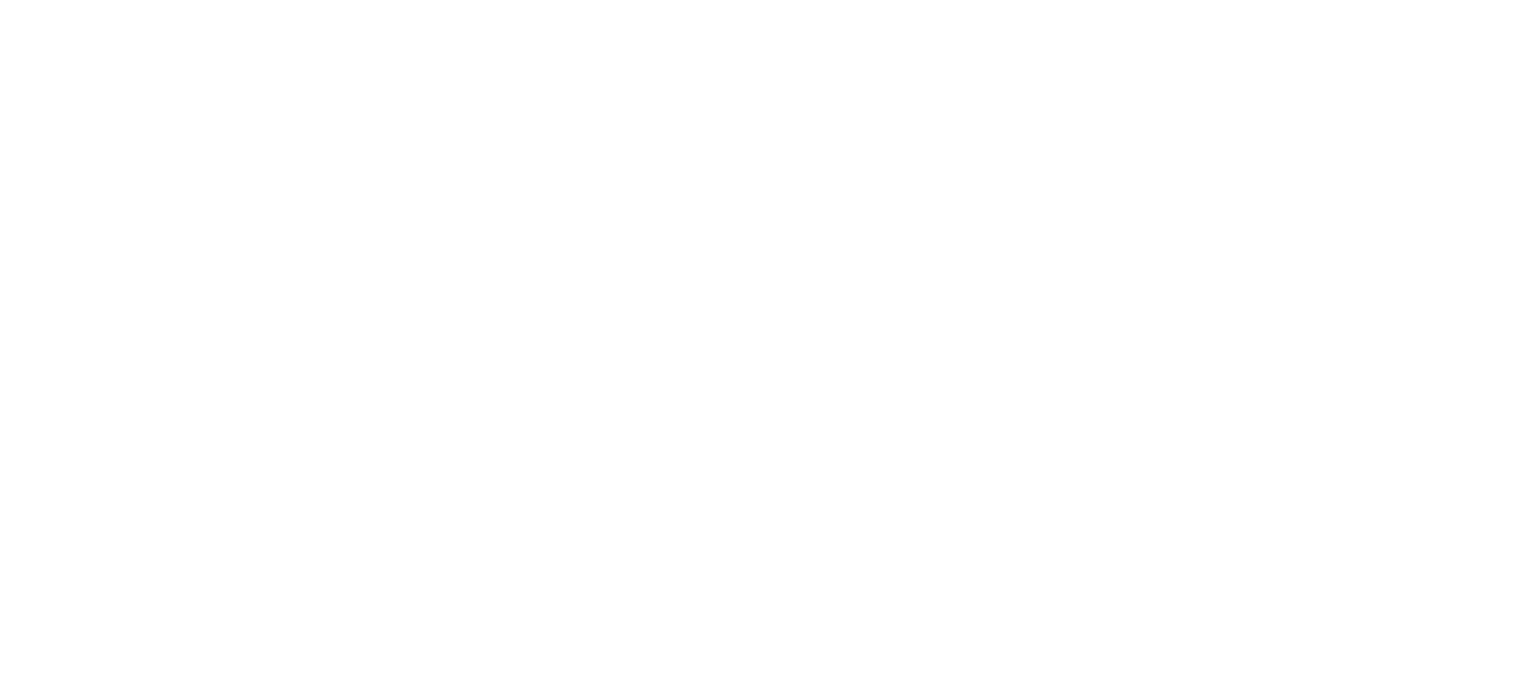 select on "**********" 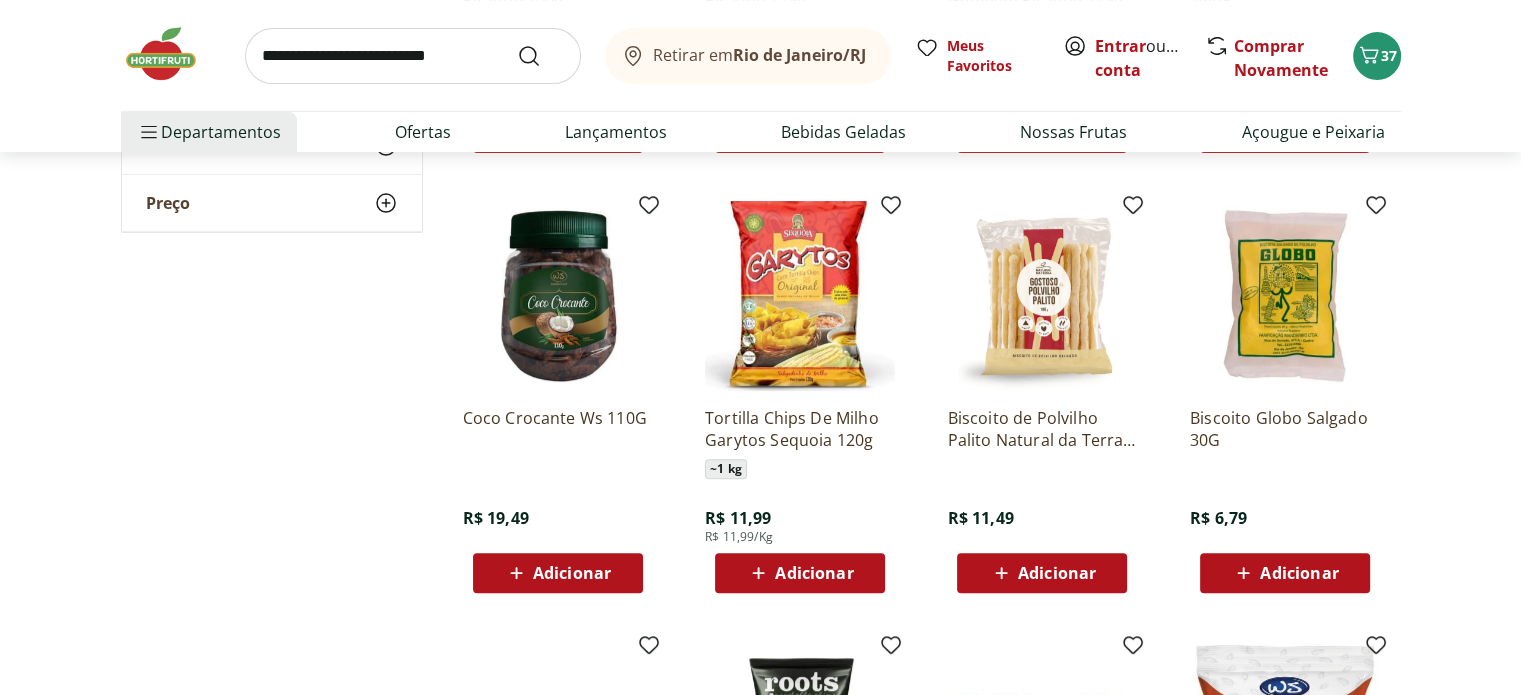 scroll, scrollTop: 600, scrollLeft: 0, axis: vertical 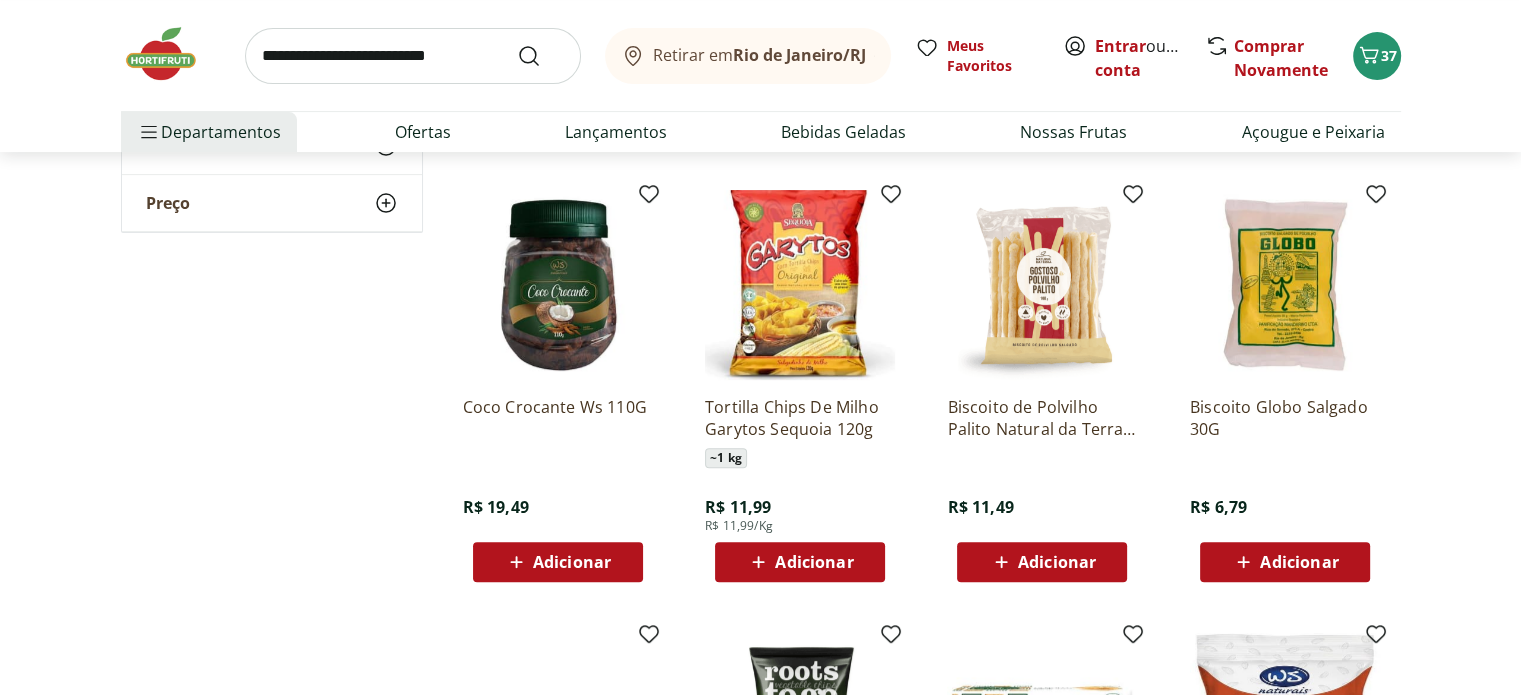 click on "Adicionar" at bounding box center [814, 562] 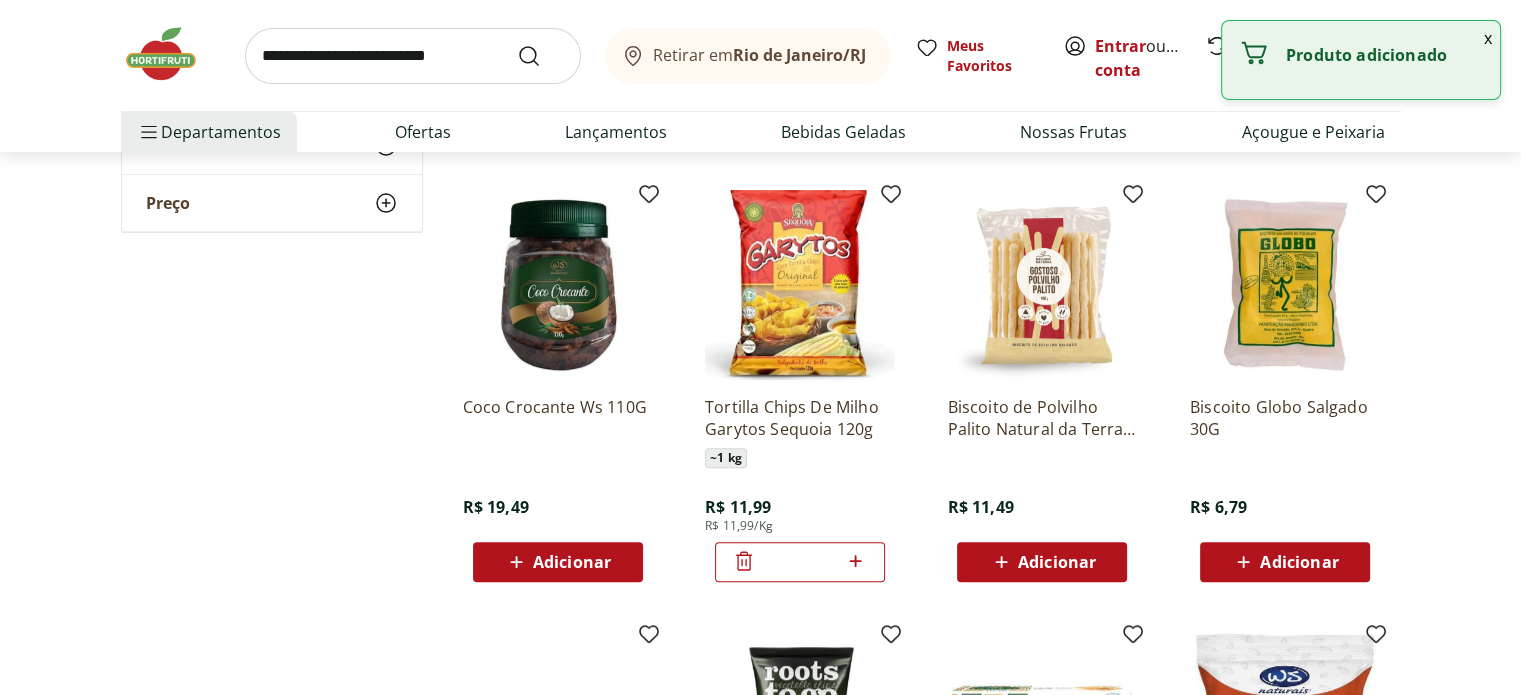 click 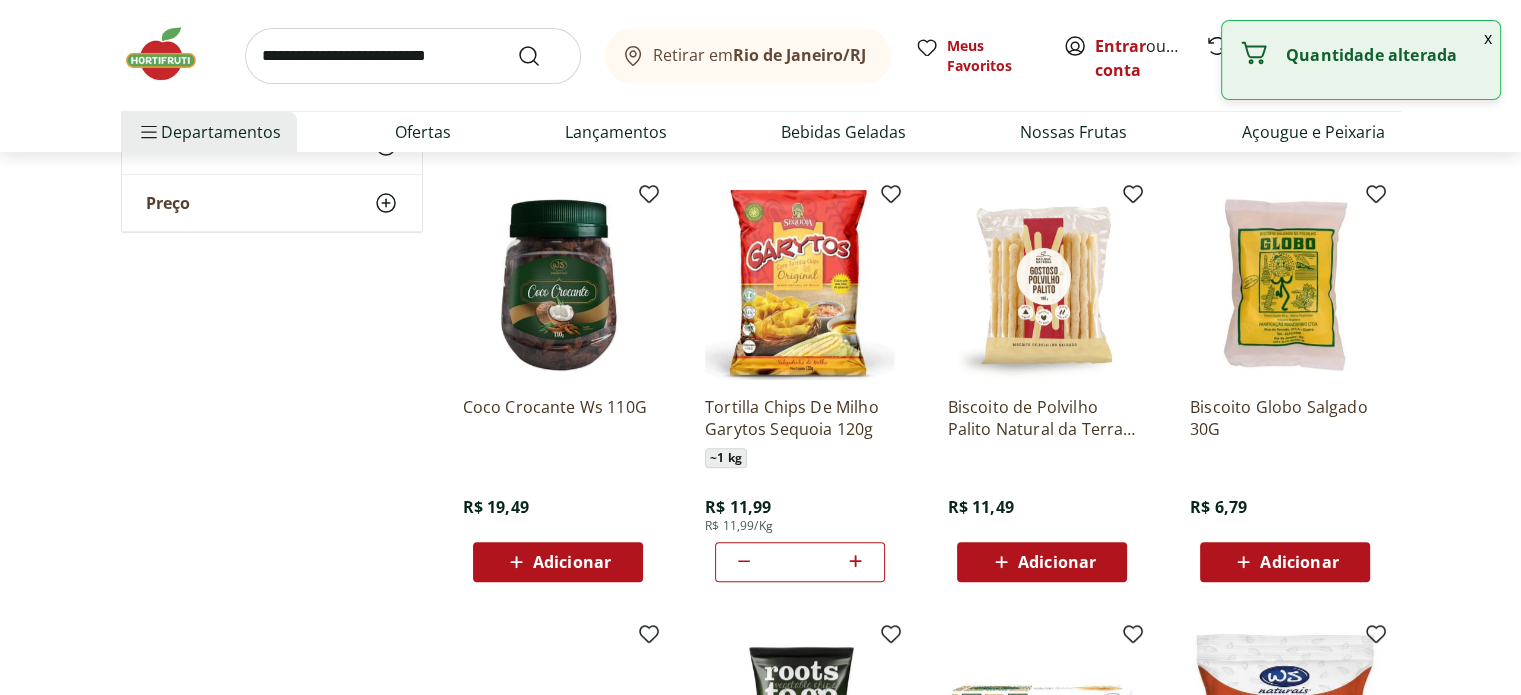 click 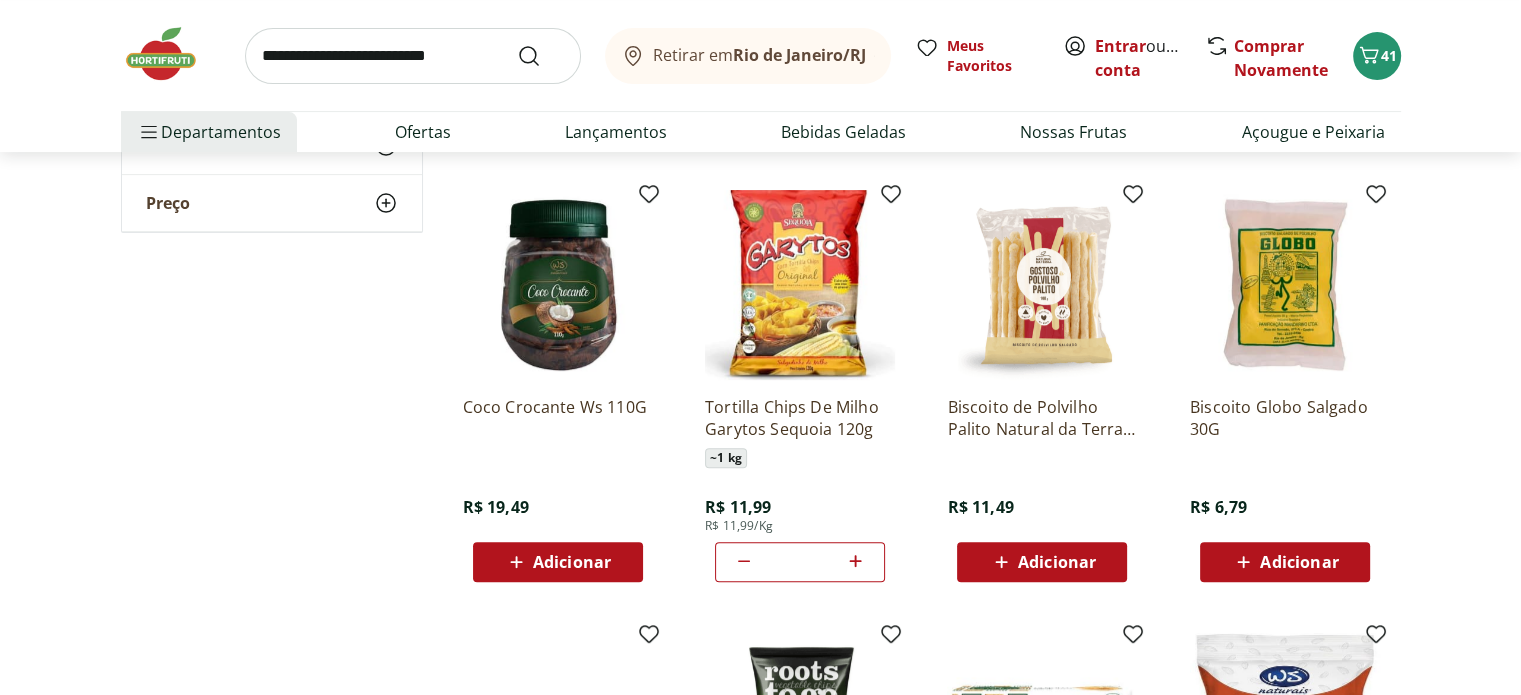 type 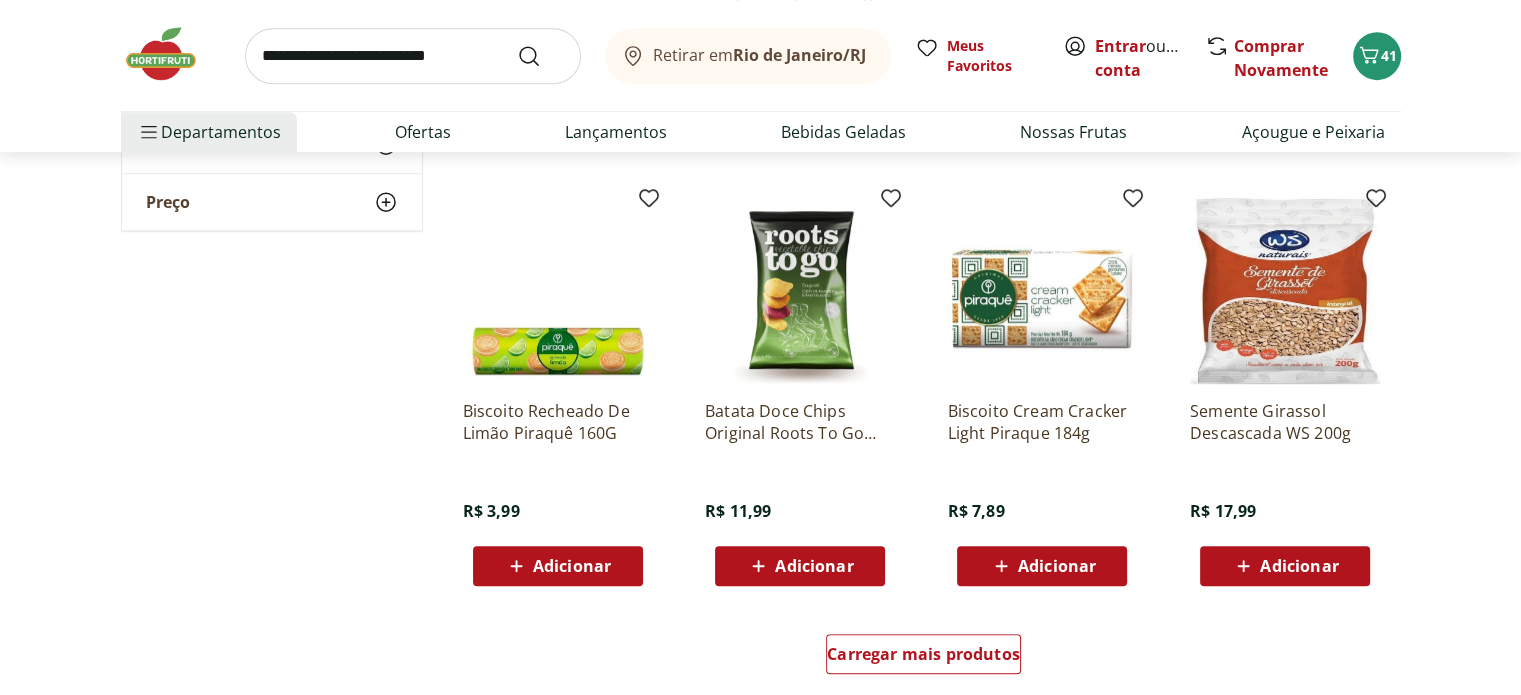 scroll, scrollTop: 1040, scrollLeft: 0, axis: vertical 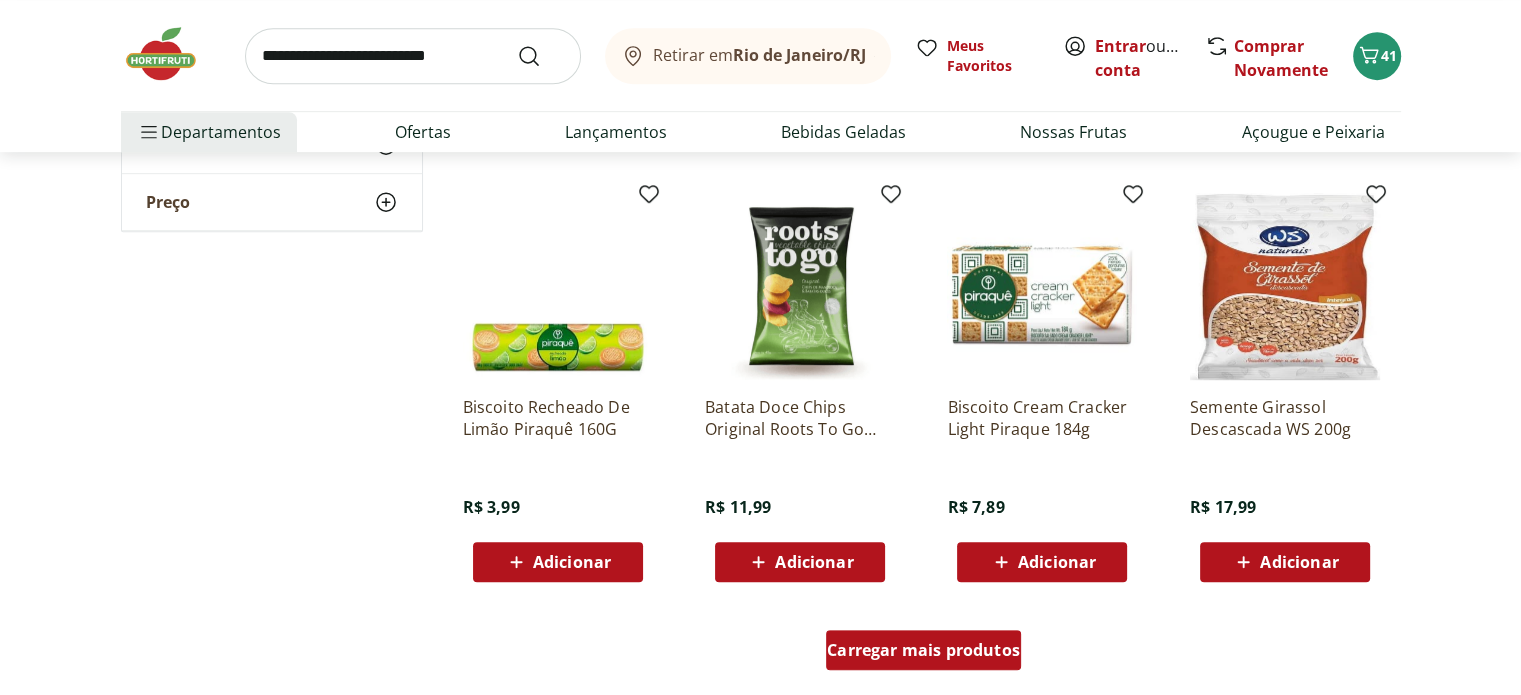 click on "Carregar mais produtos" at bounding box center (923, 650) 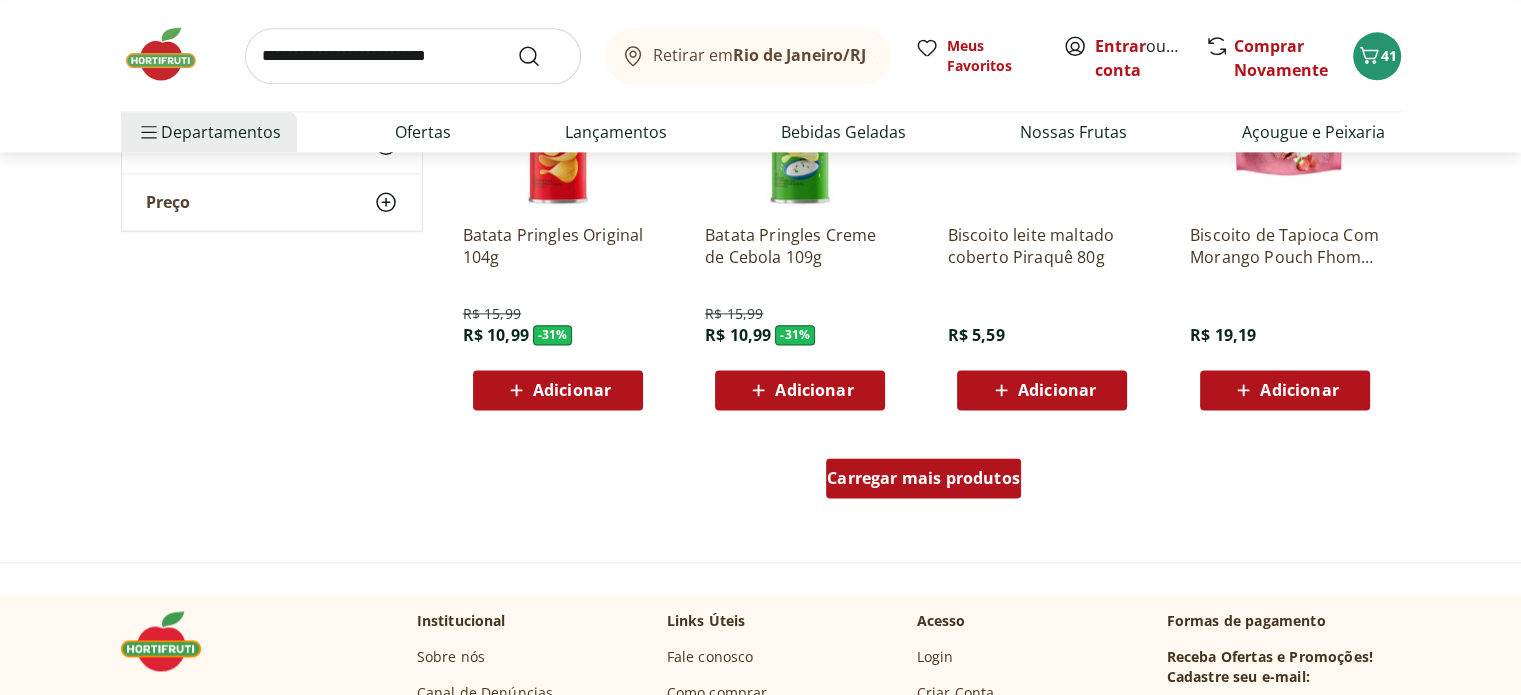 scroll, scrollTop: 2520, scrollLeft: 0, axis: vertical 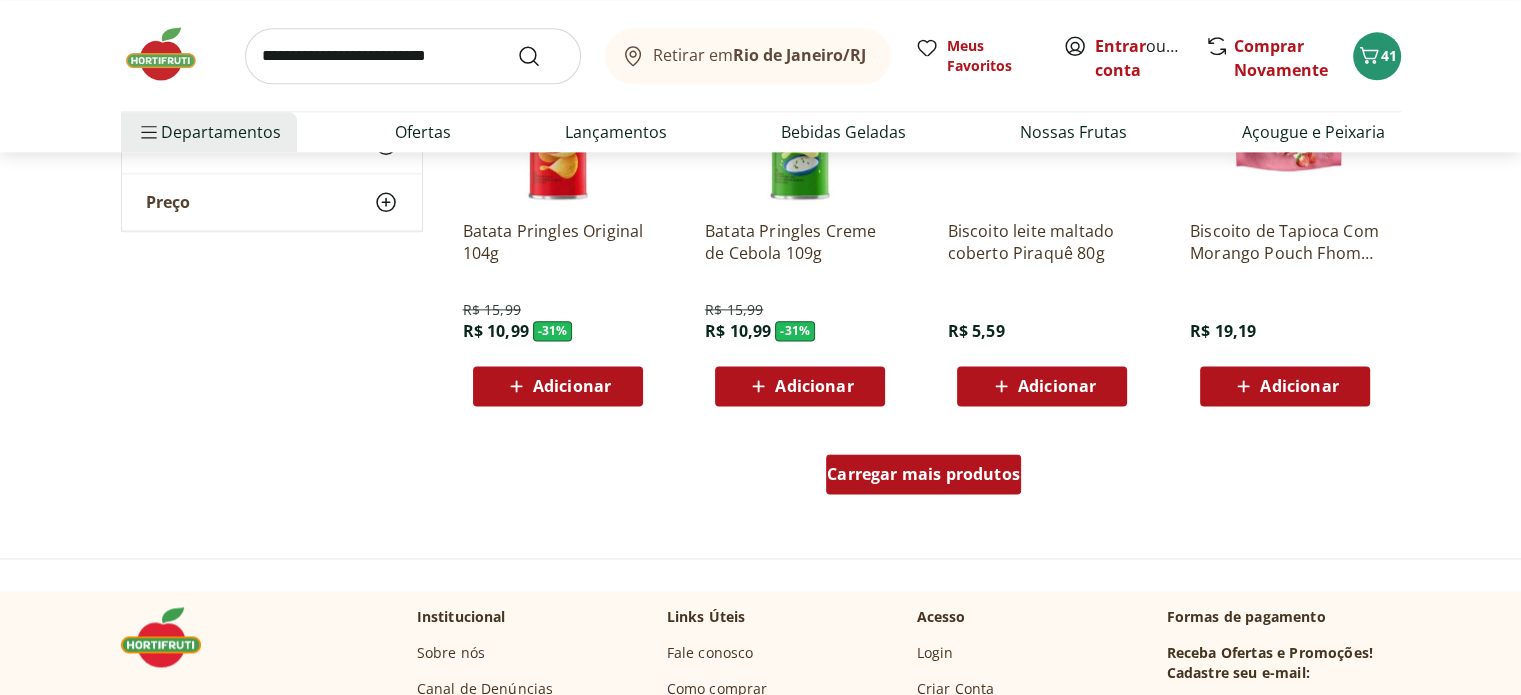 click on "Carregar mais produtos" at bounding box center [923, 474] 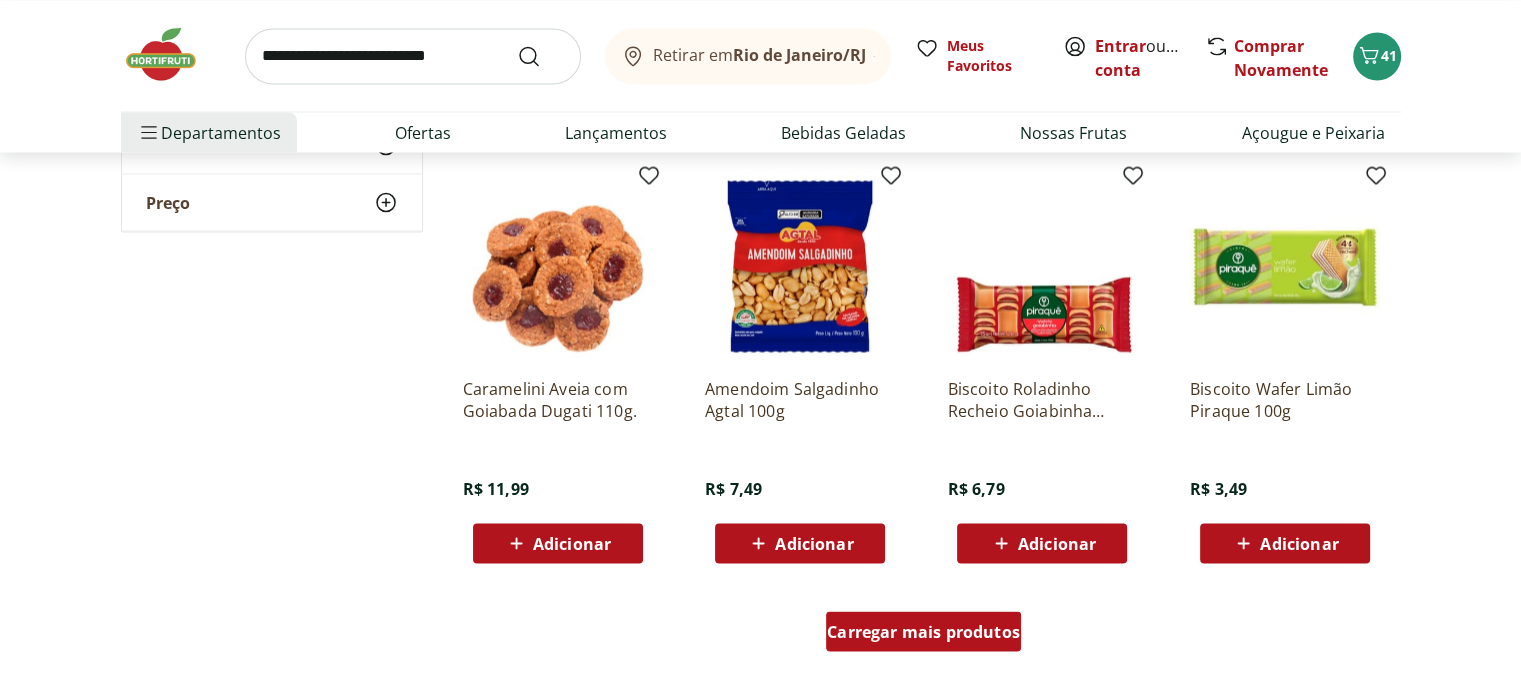 scroll, scrollTop: 3680, scrollLeft: 0, axis: vertical 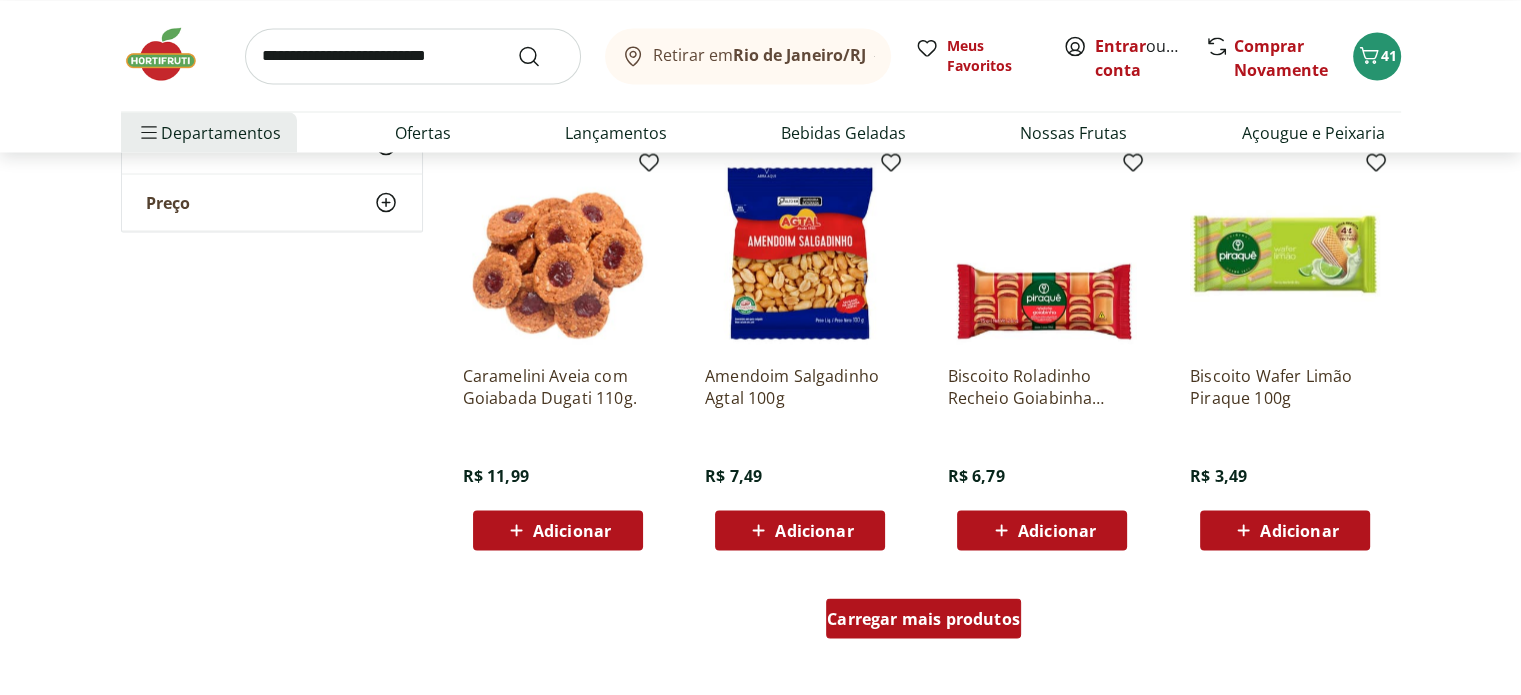 click on "Carregar mais produtos" at bounding box center (923, 618) 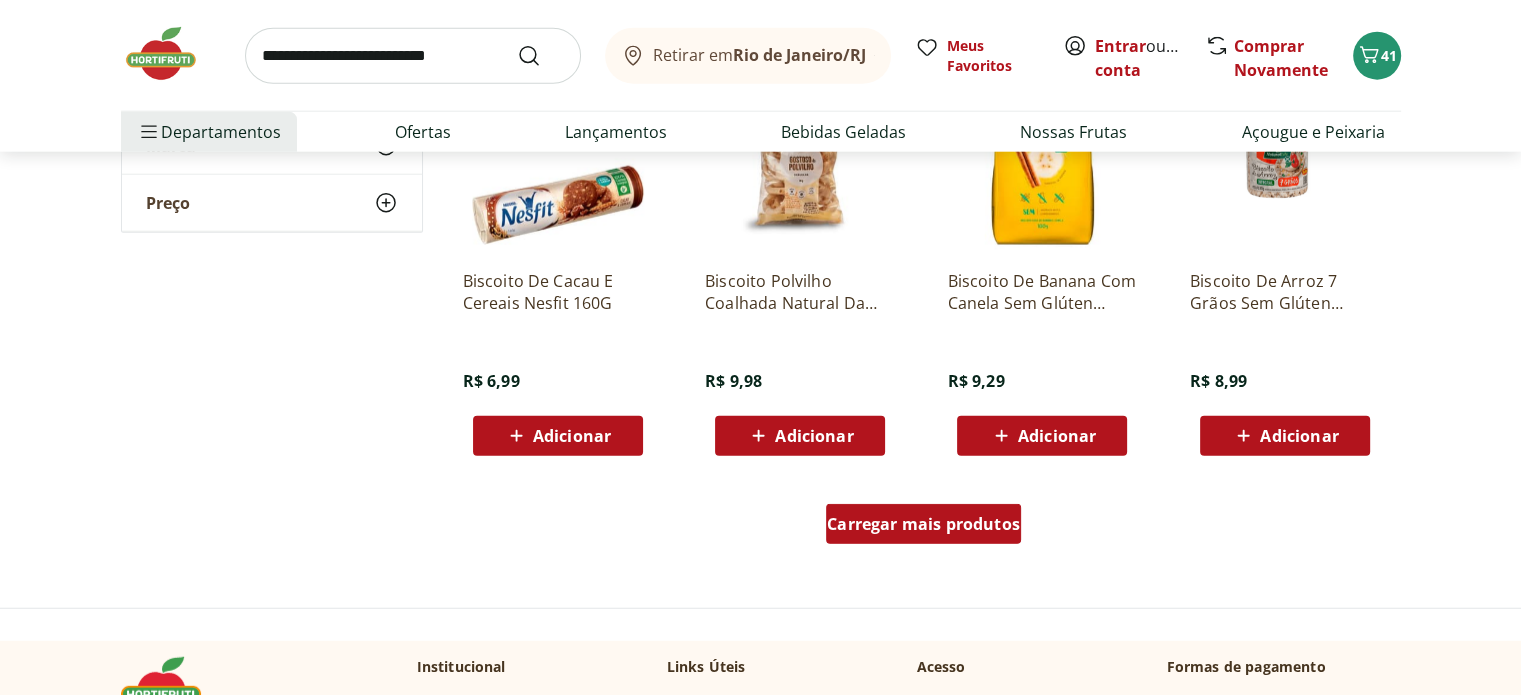 scroll, scrollTop: 5080, scrollLeft: 0, axis: vertical 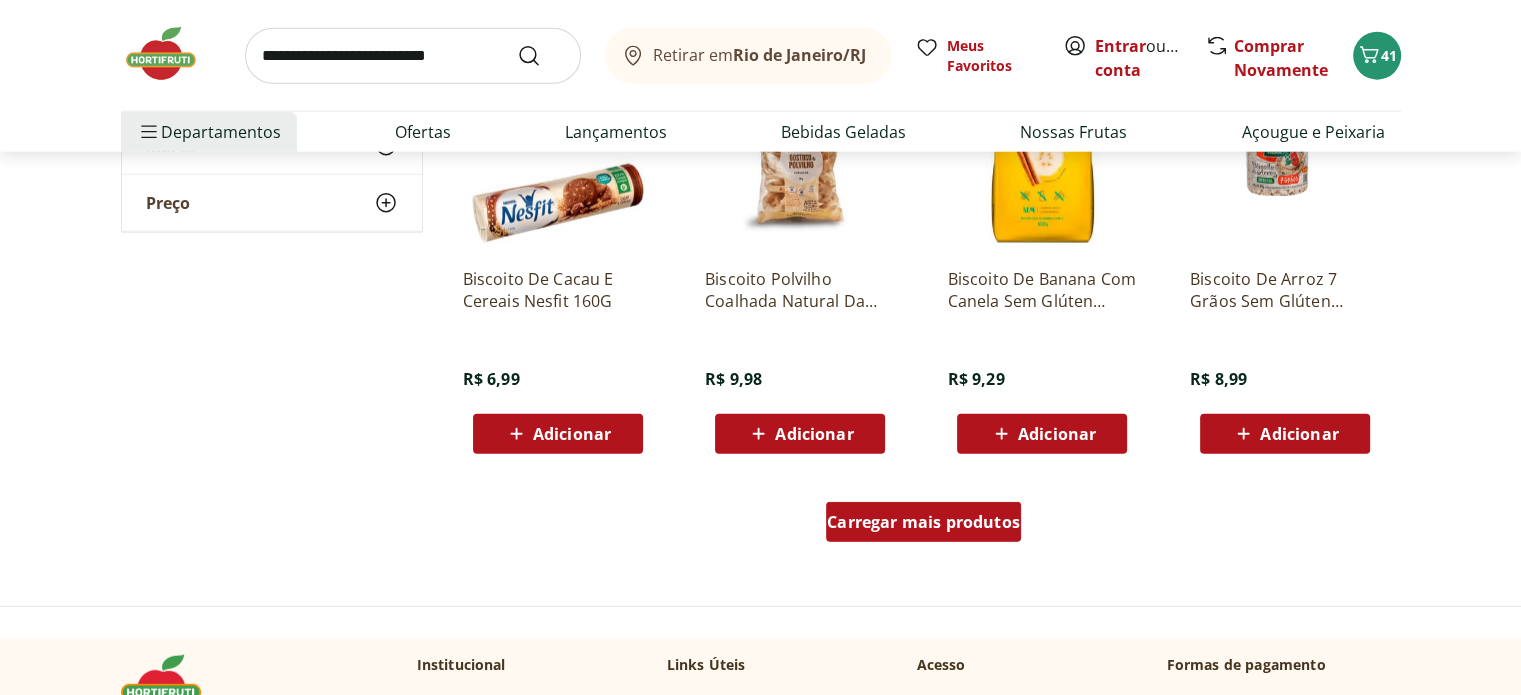 click on "Carregar mais produtos" at bounding box center (923, 522) 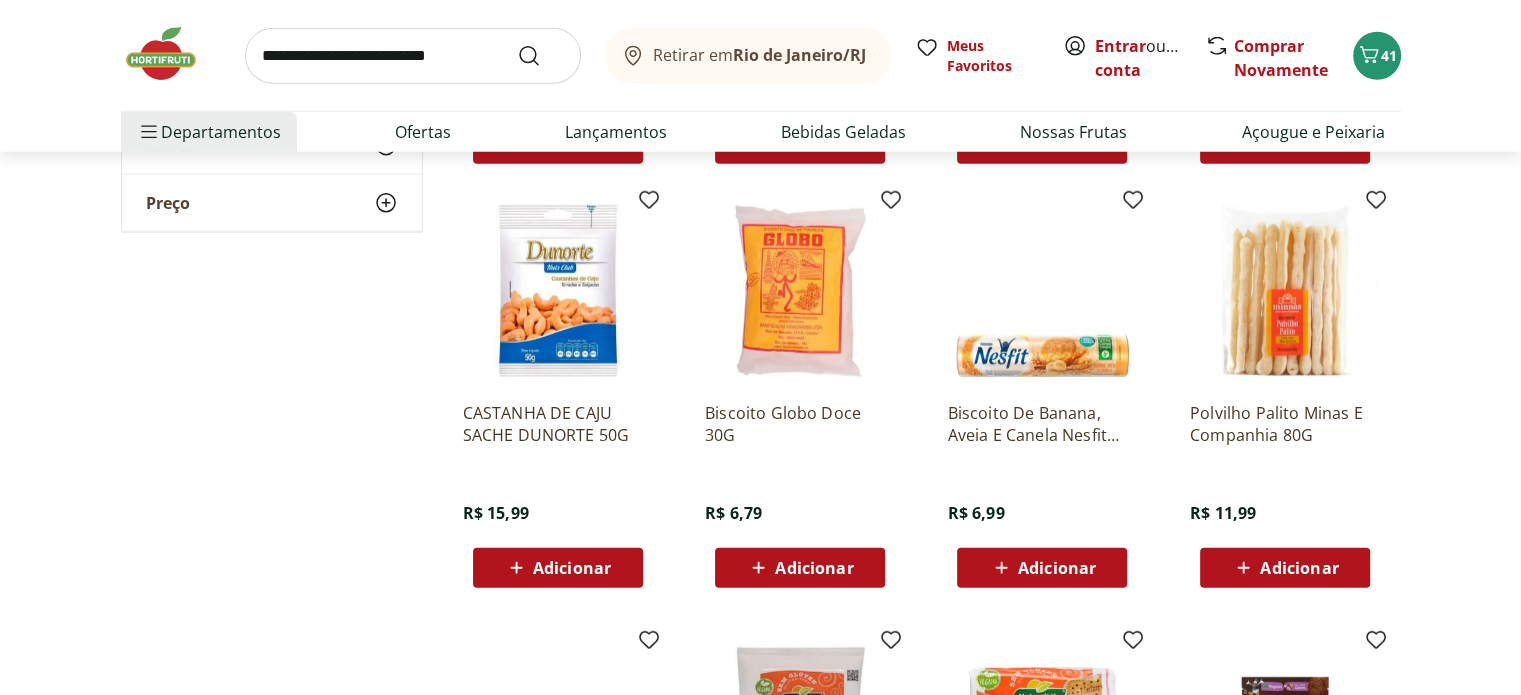 scroll, scrollTop: 5400, scrollLeft: 0, axis: vertical 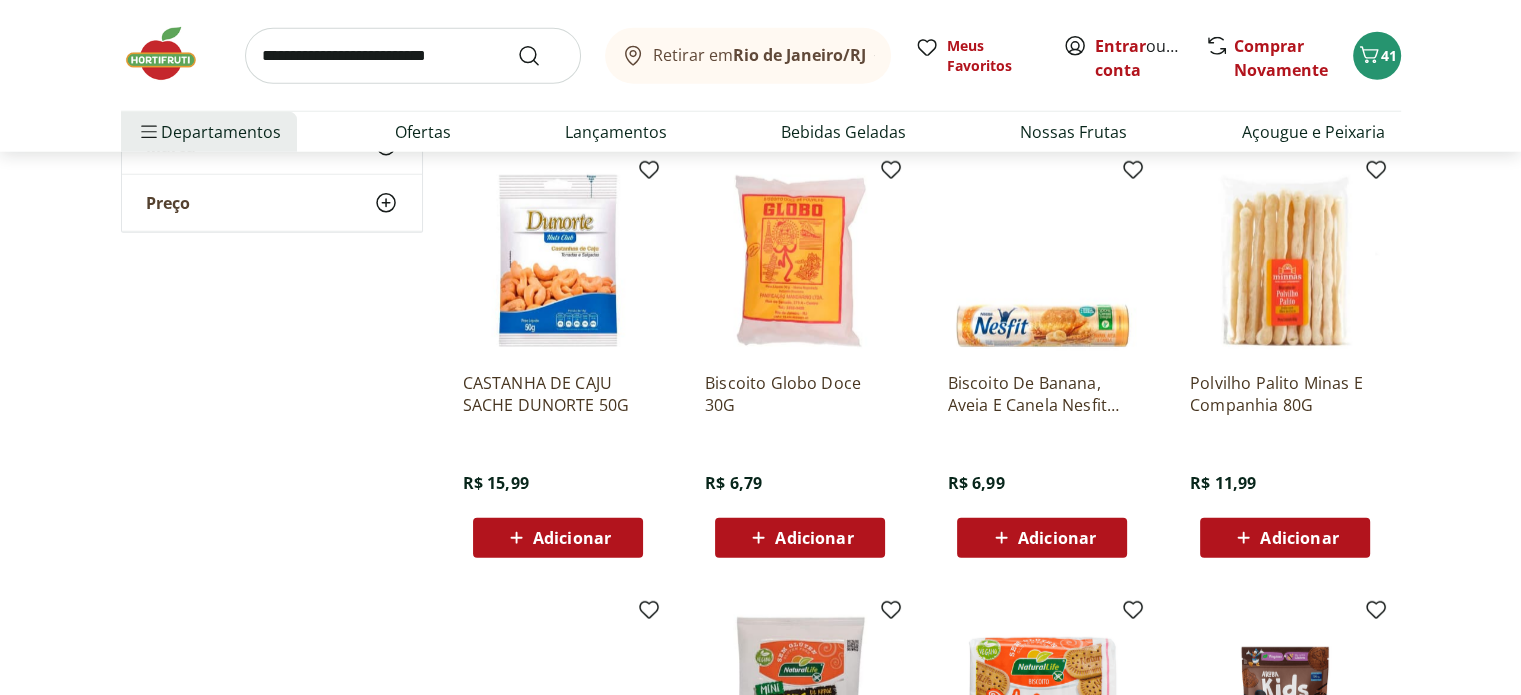 click on "Adicionar" at bounding box center (1042, 538) 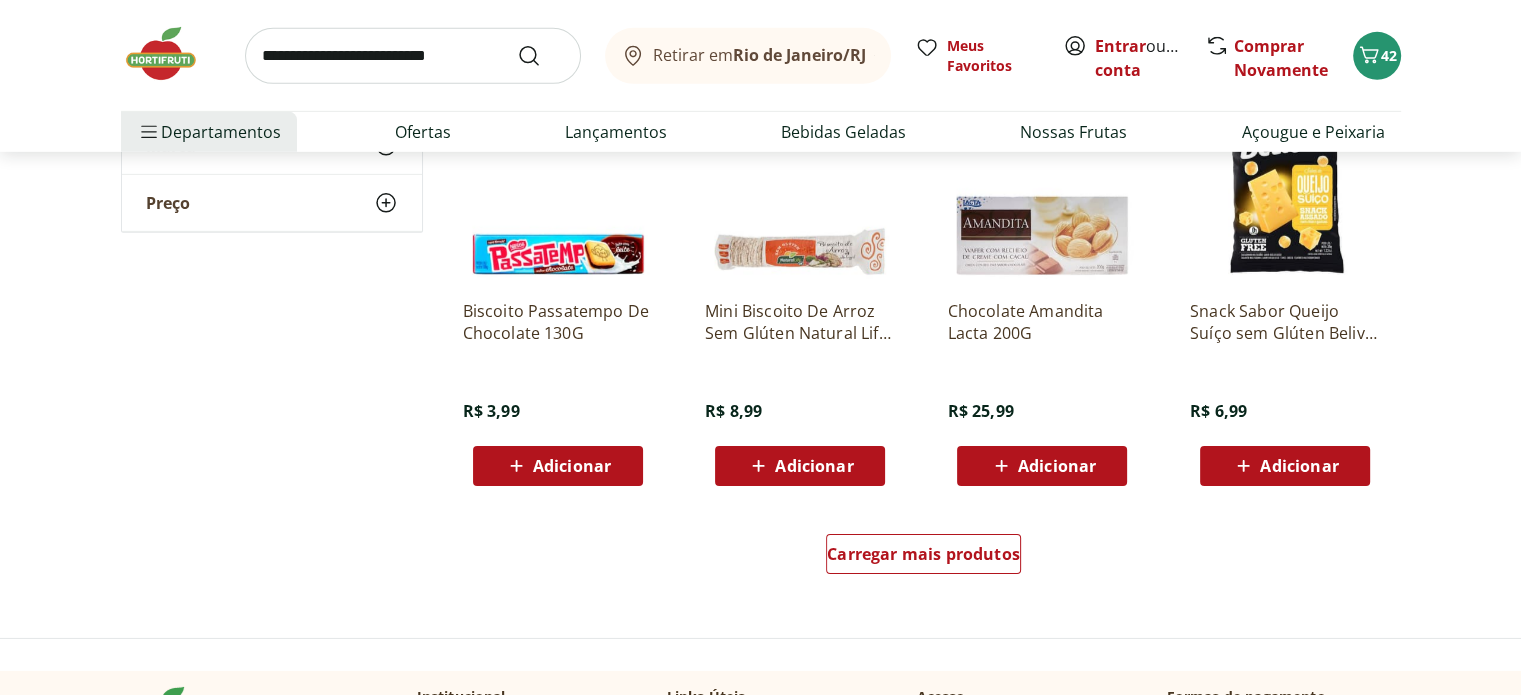 scroll, scrollTop: 6360, scrollLeft: 0, axis: vertical 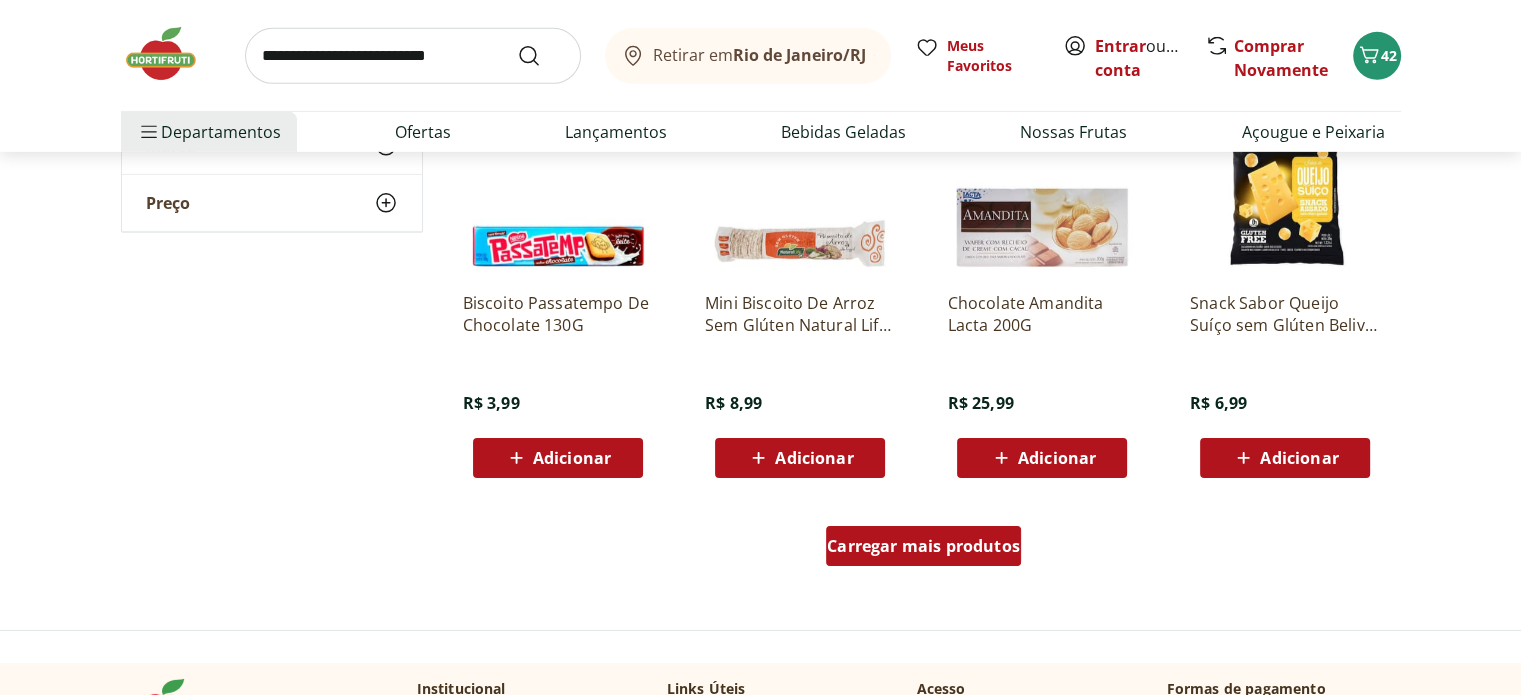 click on "Carregar mais produtos" at bounding box center [923, 546] 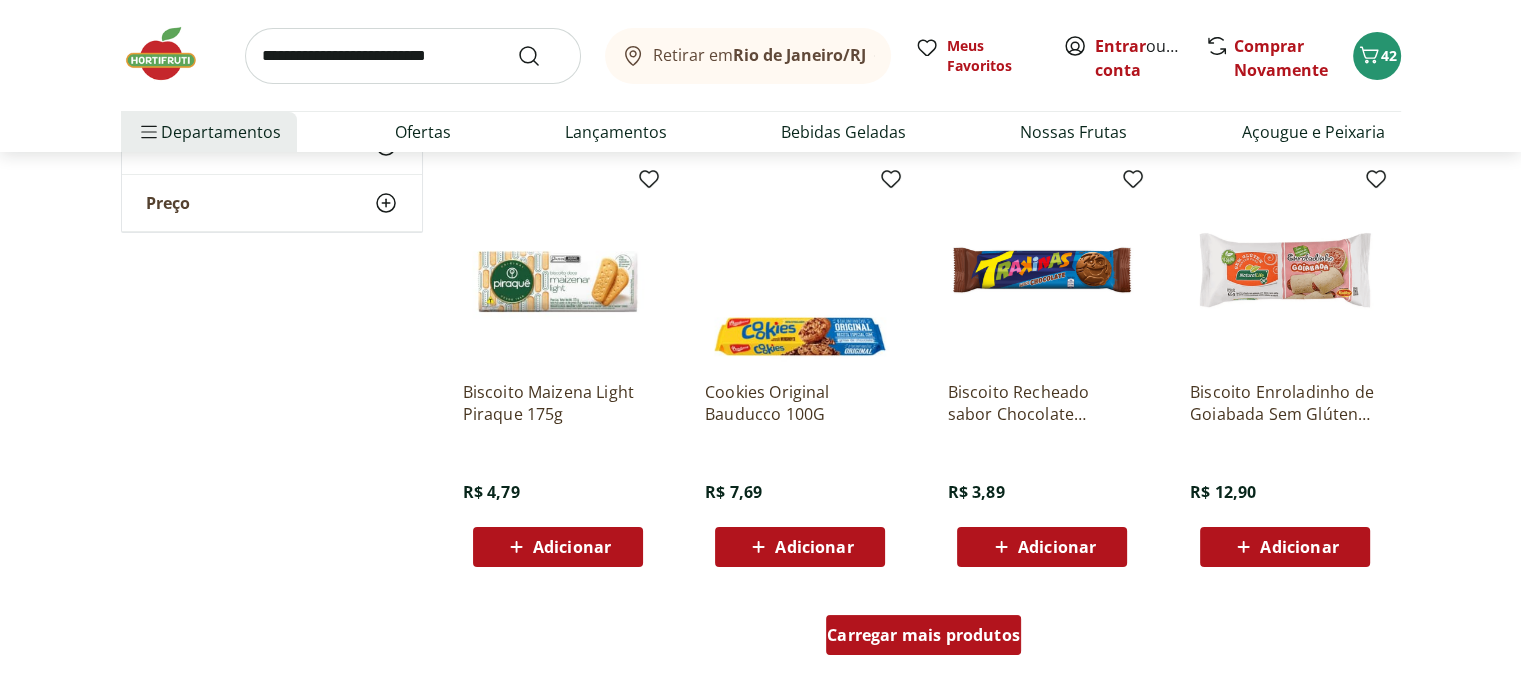 scroll, scrollTop: 7600, scrollLeft: 0, axis: vertical 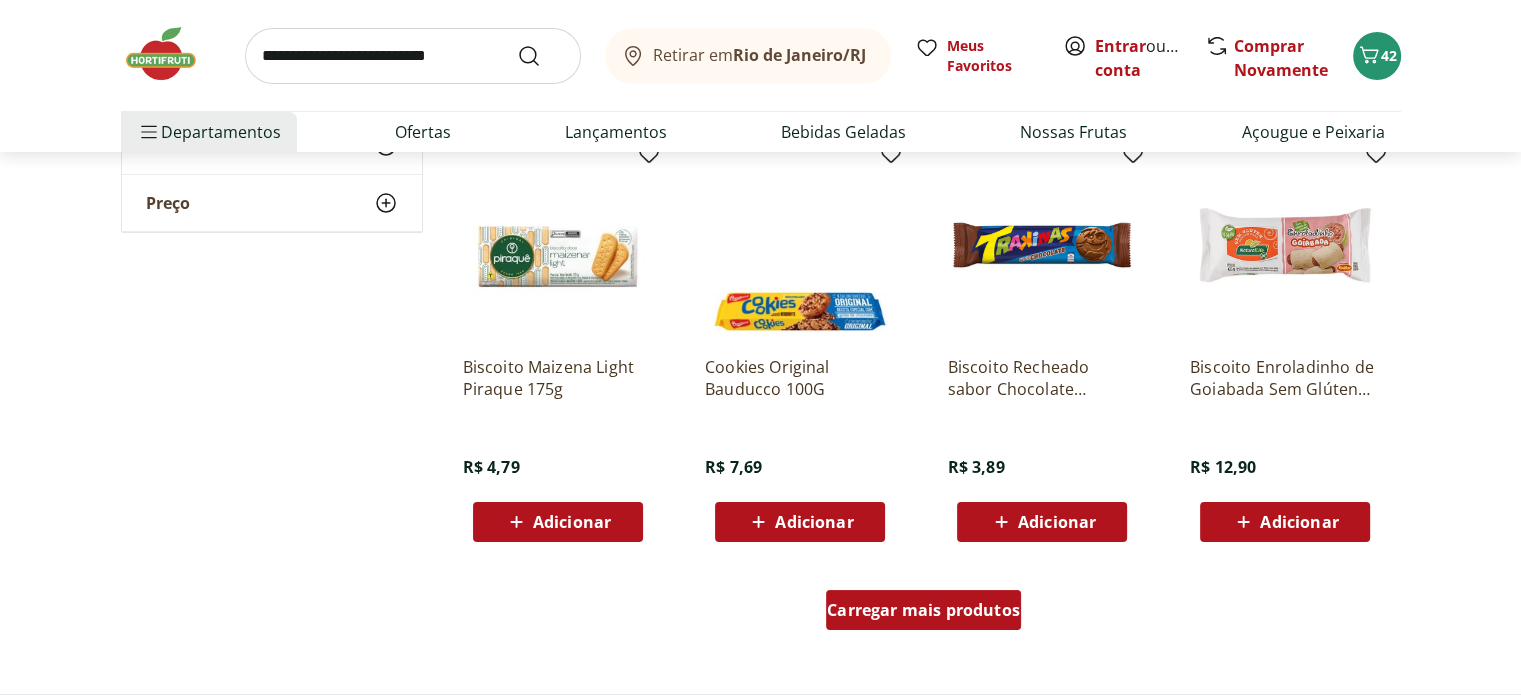 click on "Carregar mais produtos" at bounding box center (923, 610) 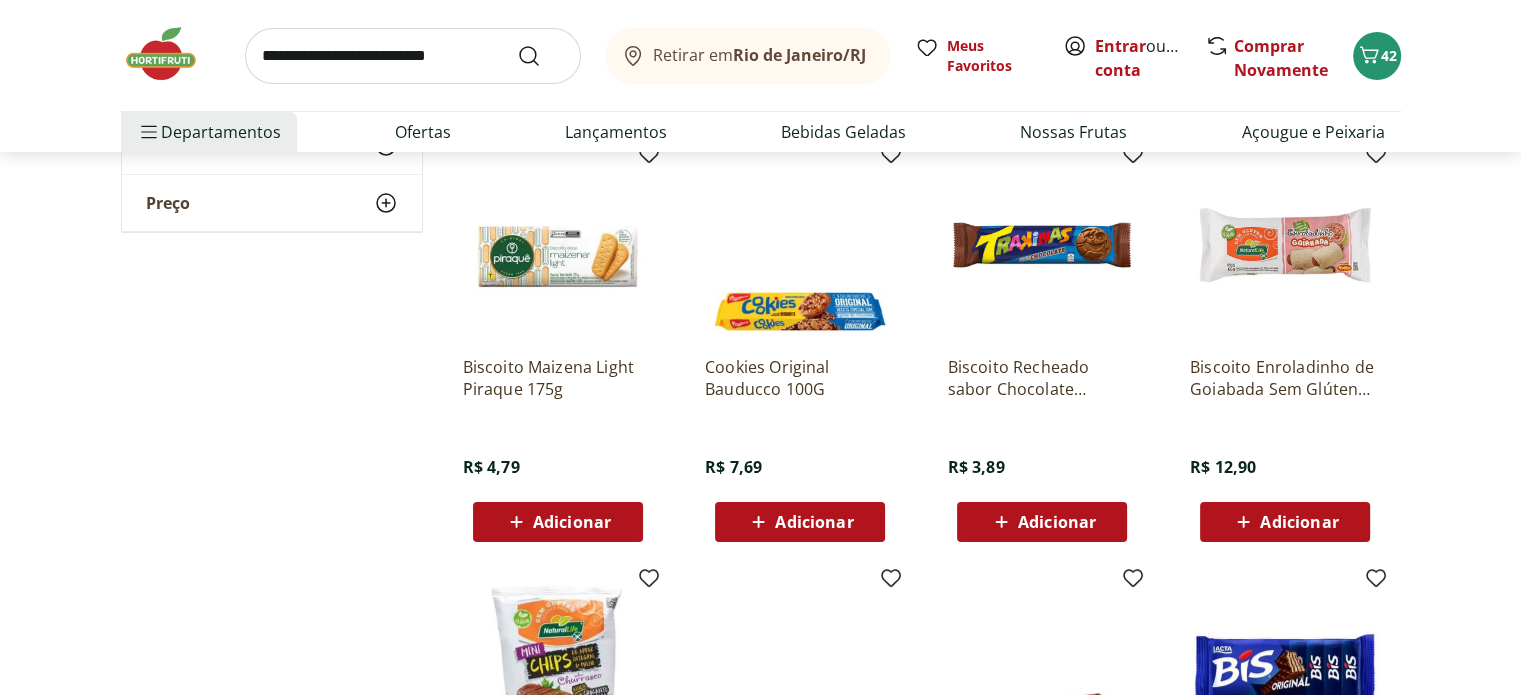 click on "Adicionar" at bounding box center (1057, 522) 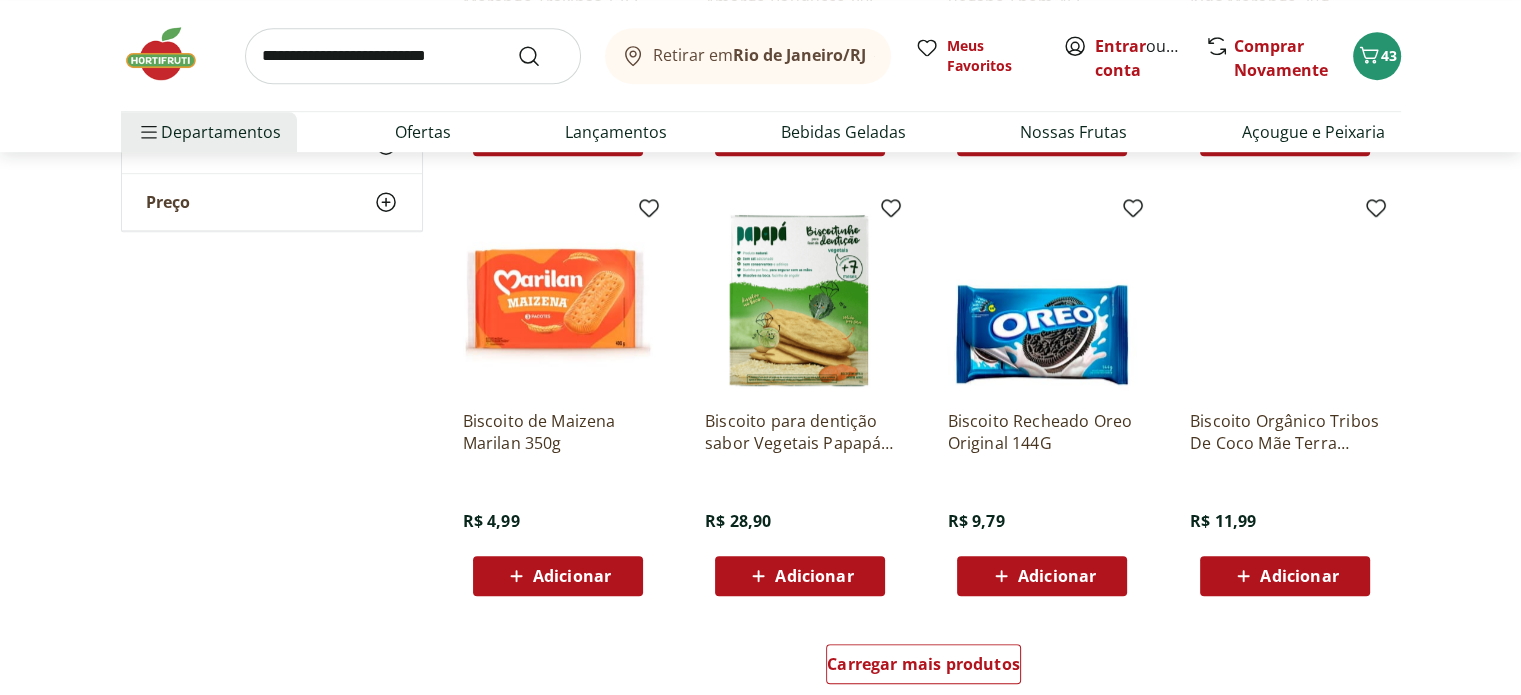 scroll, scrollTop: 8880, scrollLeft: 0, axis: vertical 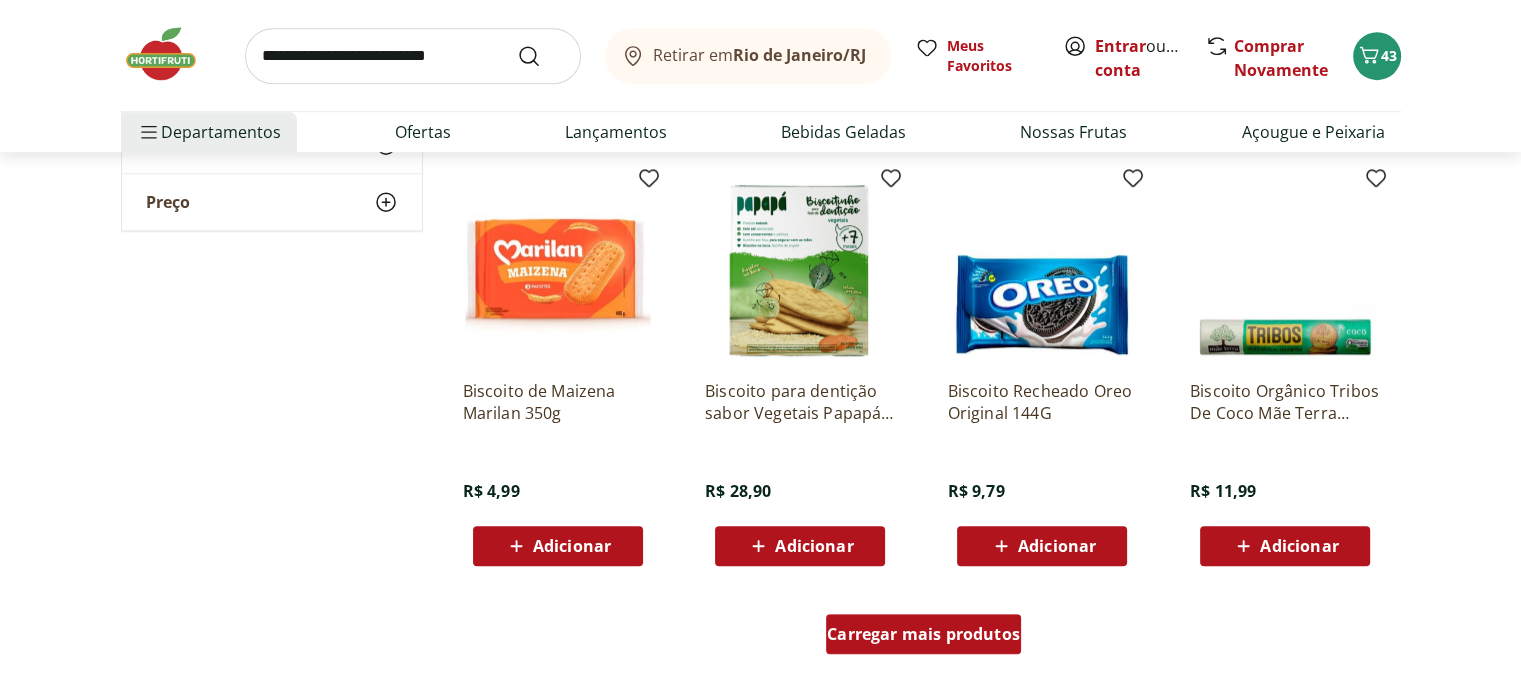 click on "Carregar mais produtos" at bounding box center (923, 634) 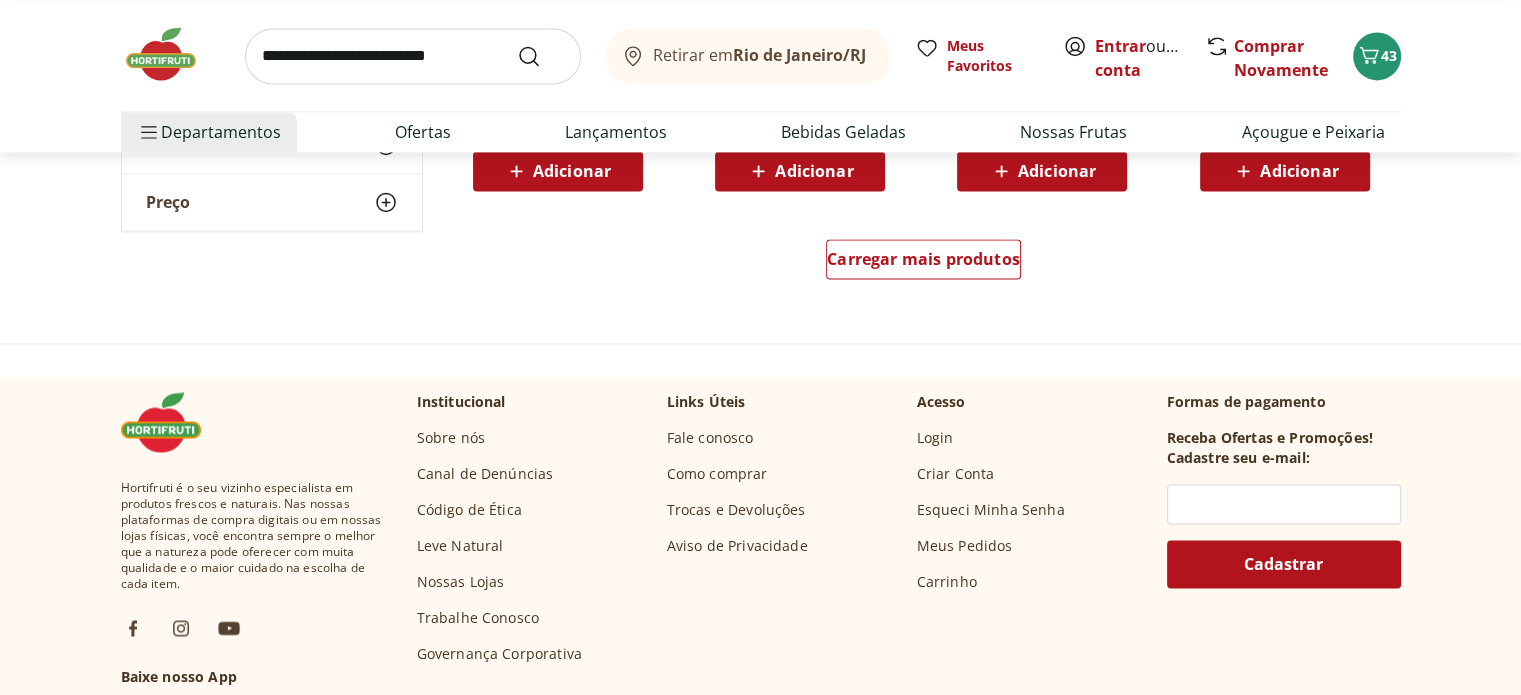 scroll, scrollTop: 10560, scrollLeft: 0, axis: vertical 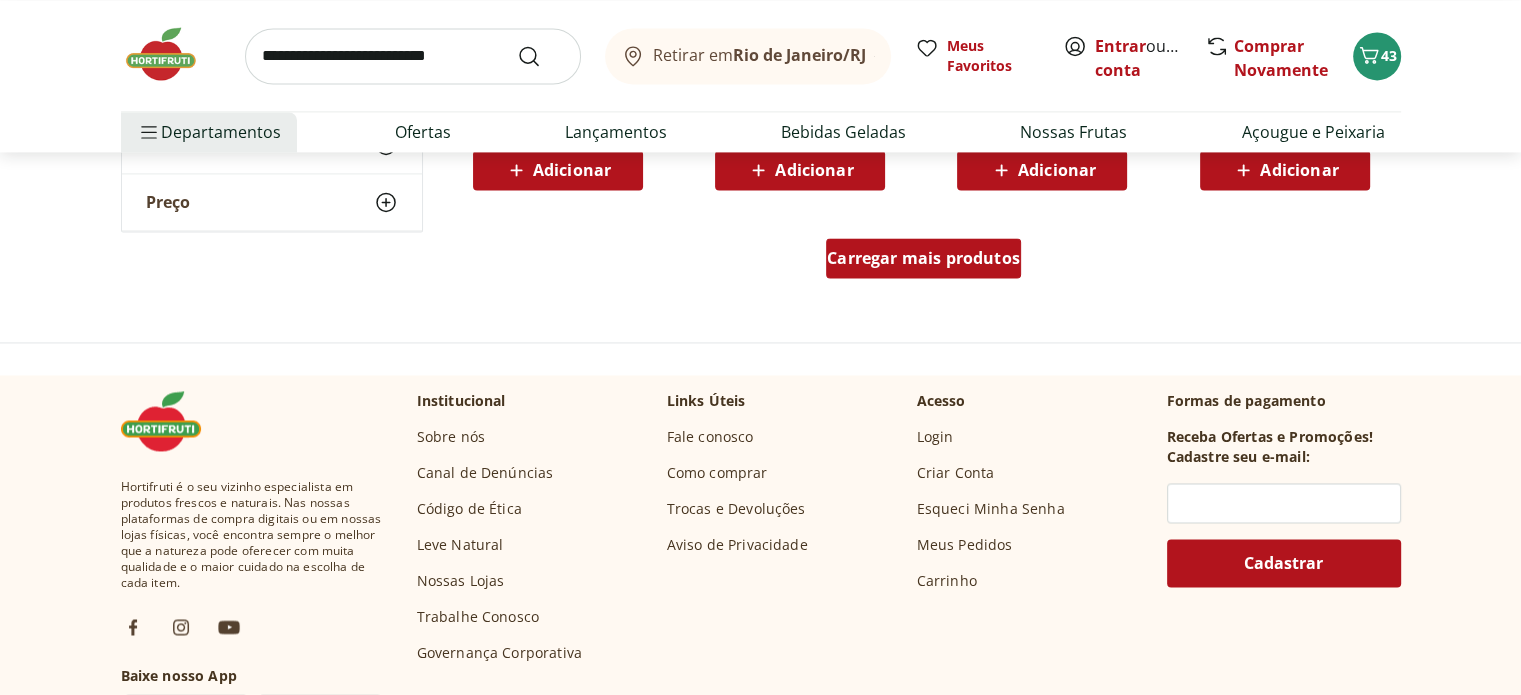 click on "Carregar mais produtos" at bounding box center (923, 258) 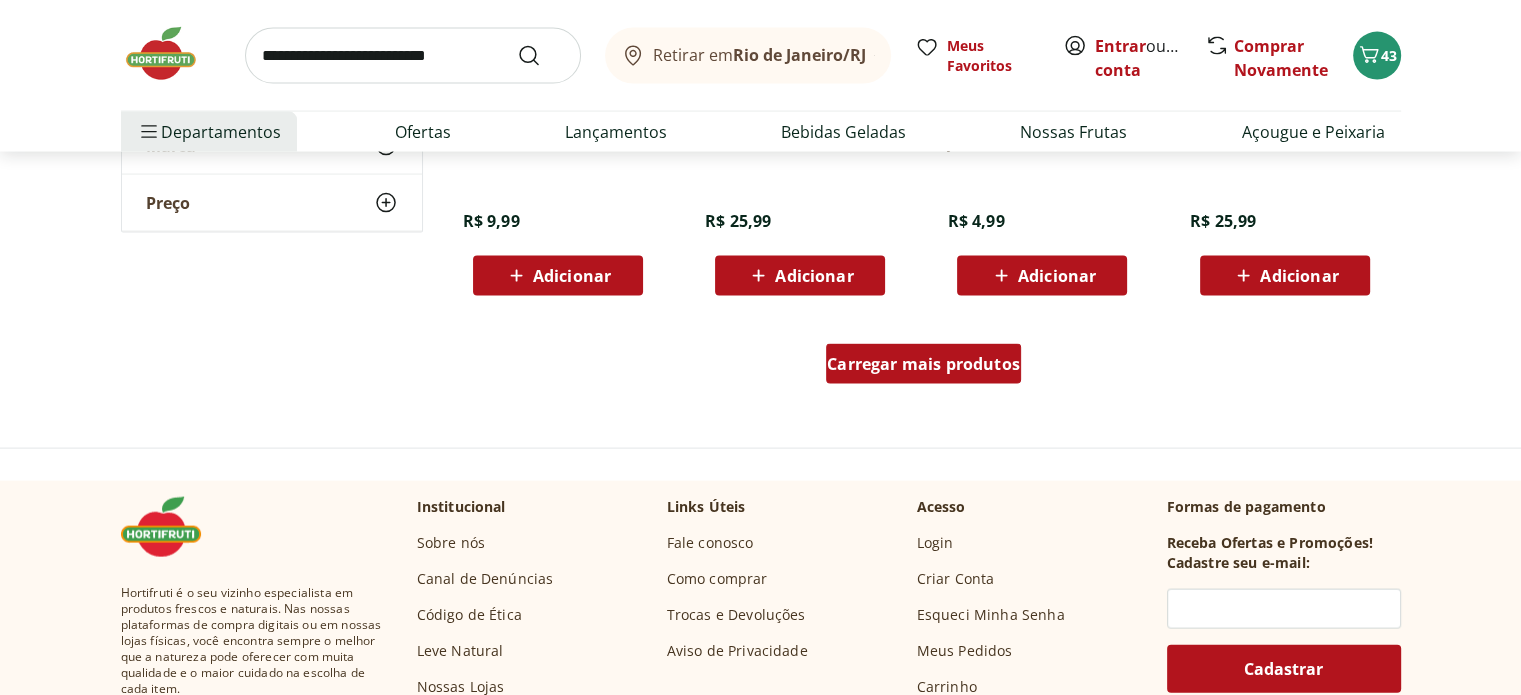 scroll, scrollTop: 11760, scrollLeft: 0, axis: vertical 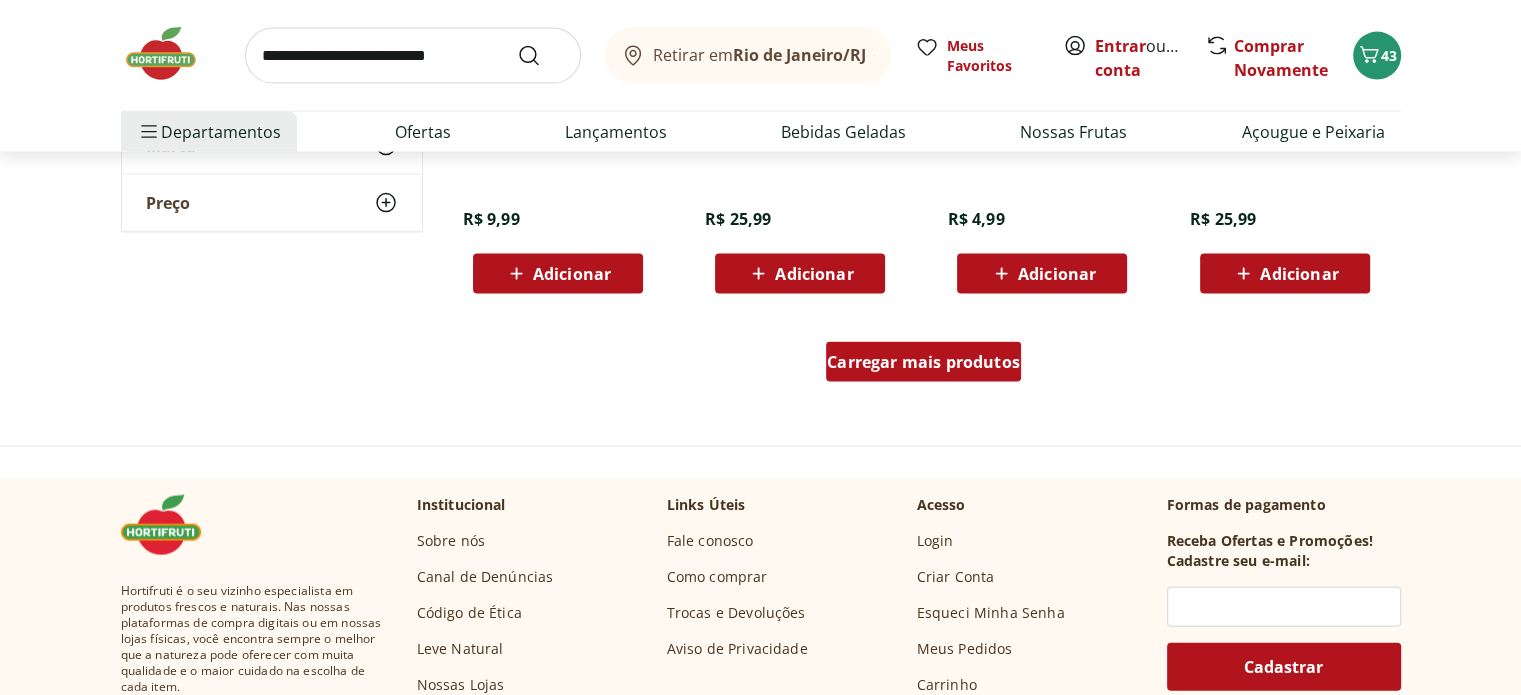 click on "Carregar mais produtos" at bounding box center (923, 362) 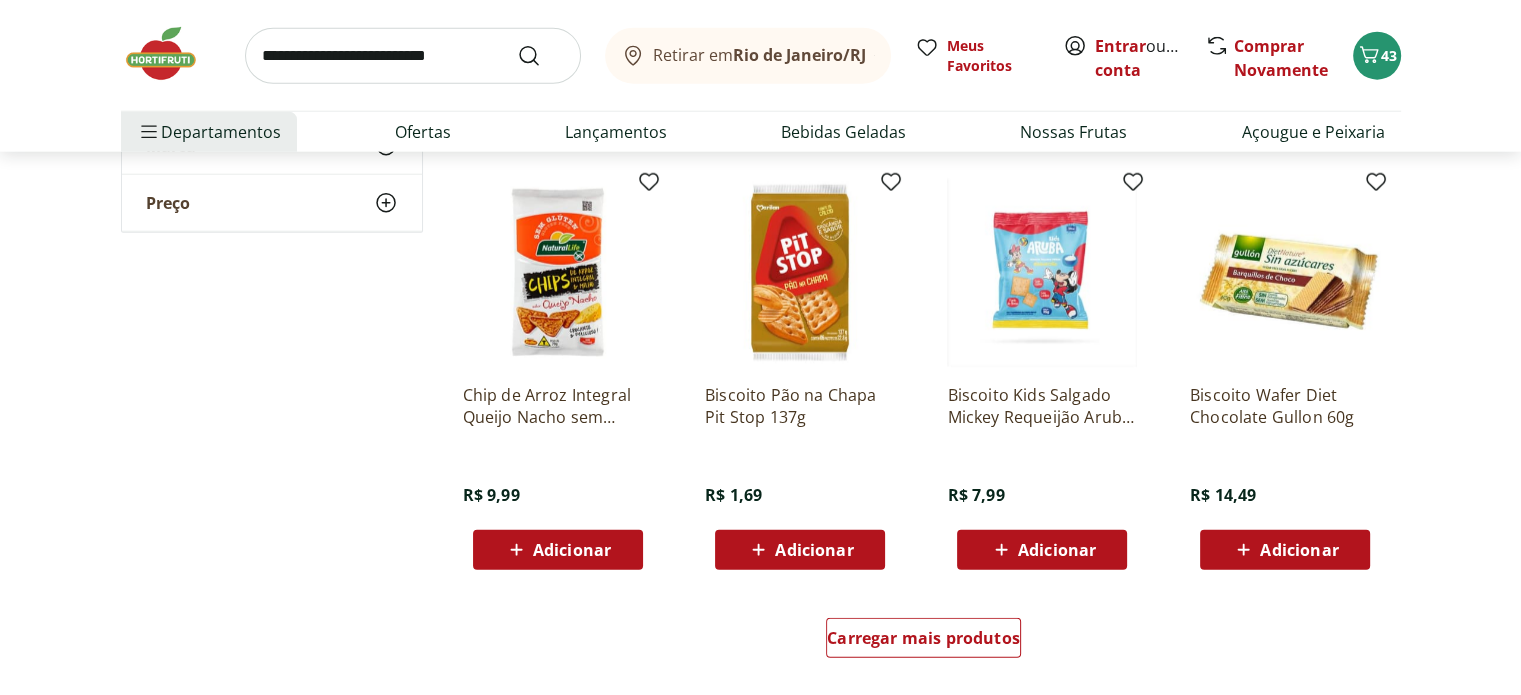 scroll, scrollTop: 12800, scrollLeft: 0, axis: vertical 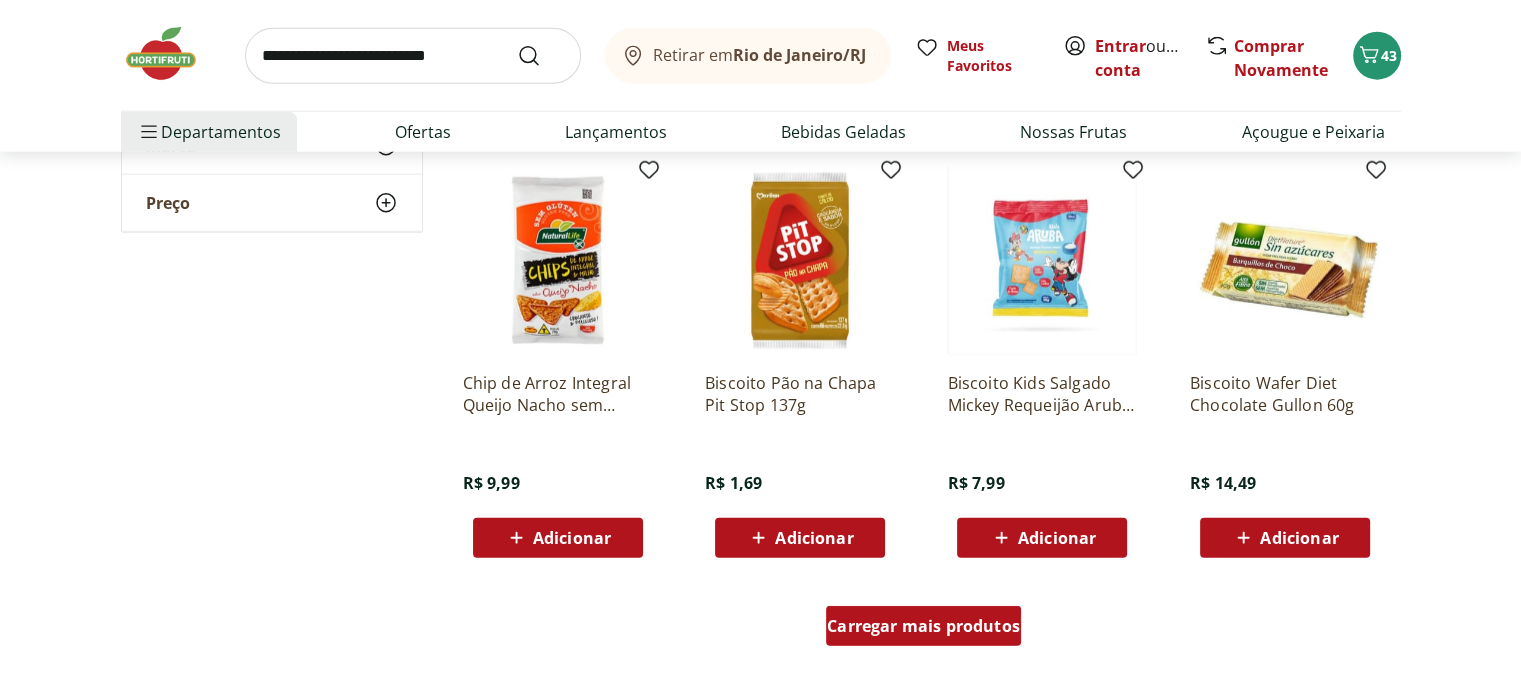 click on "Carregar mais produtos" at bounding box center (923, 626) 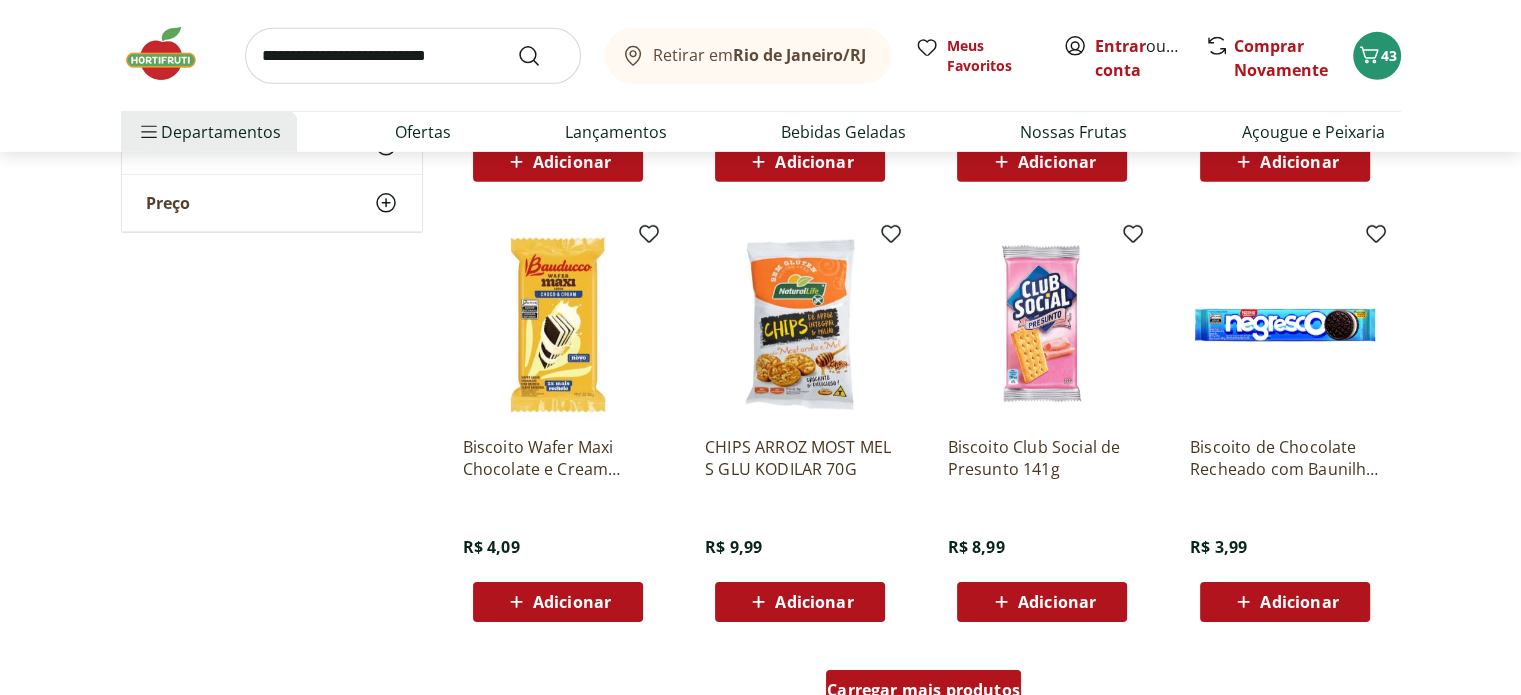 scroll, scrollTop: 14080, scrollLeft: 0, axis: vertical 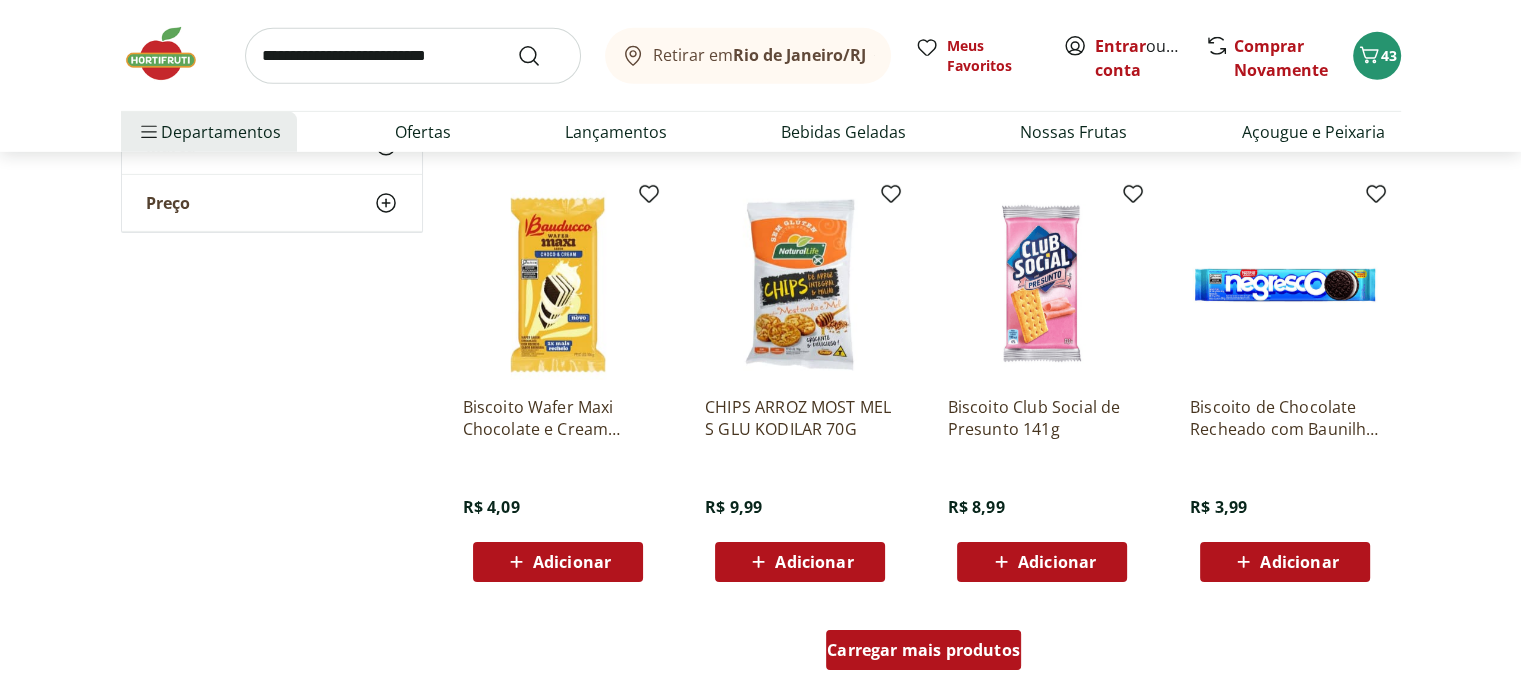 click on "Carregar mais produtos" at bounding box center (923, 650) 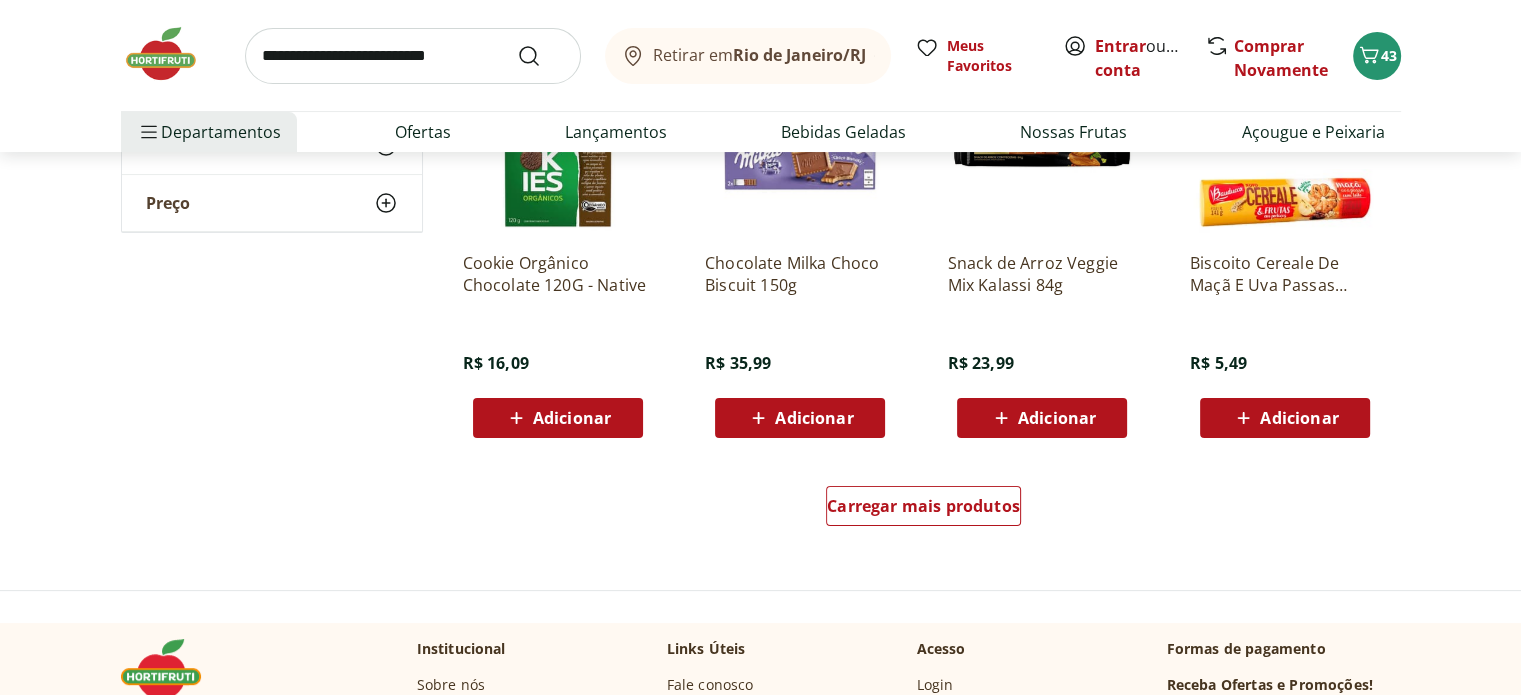scroll, scrollTop: 15560, scrollLeft: 0, axis: vertical 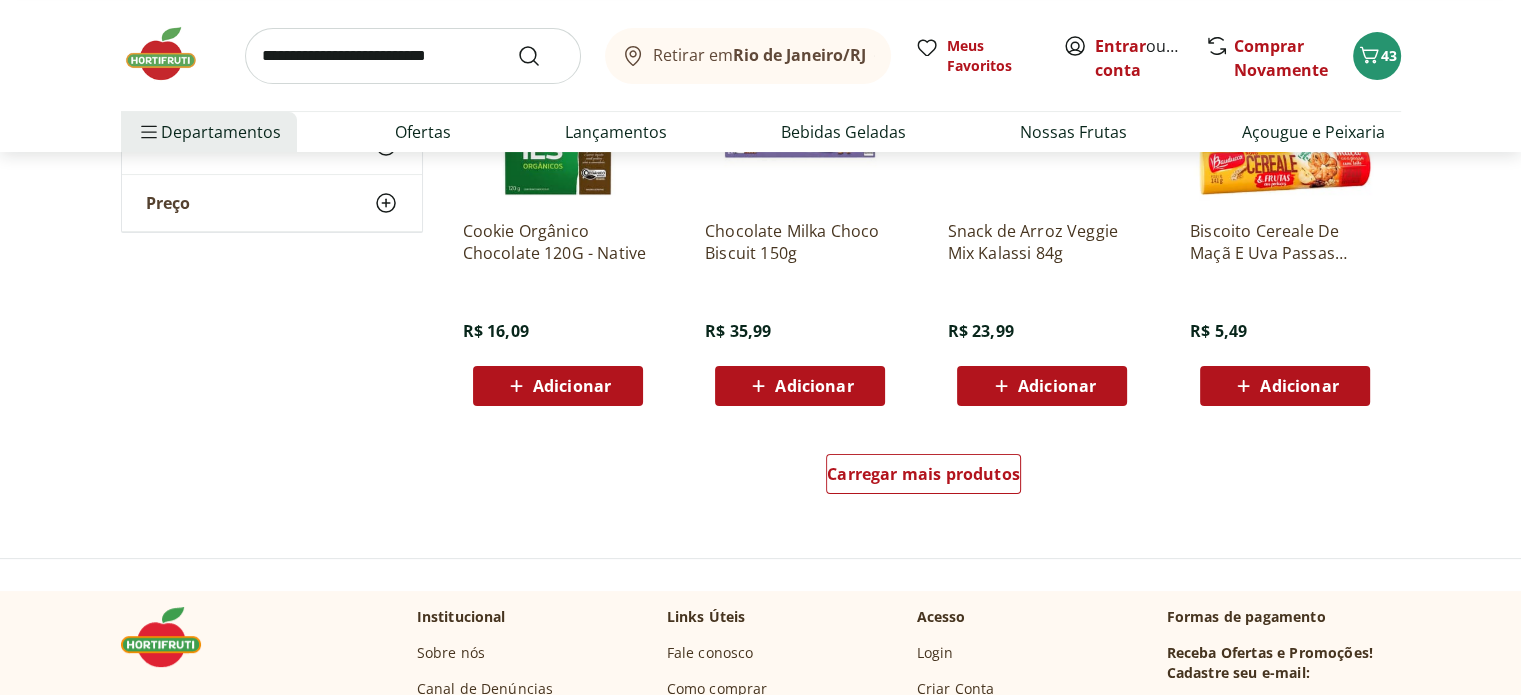 click on "Adicionar" at bounding box center [1299, 386] 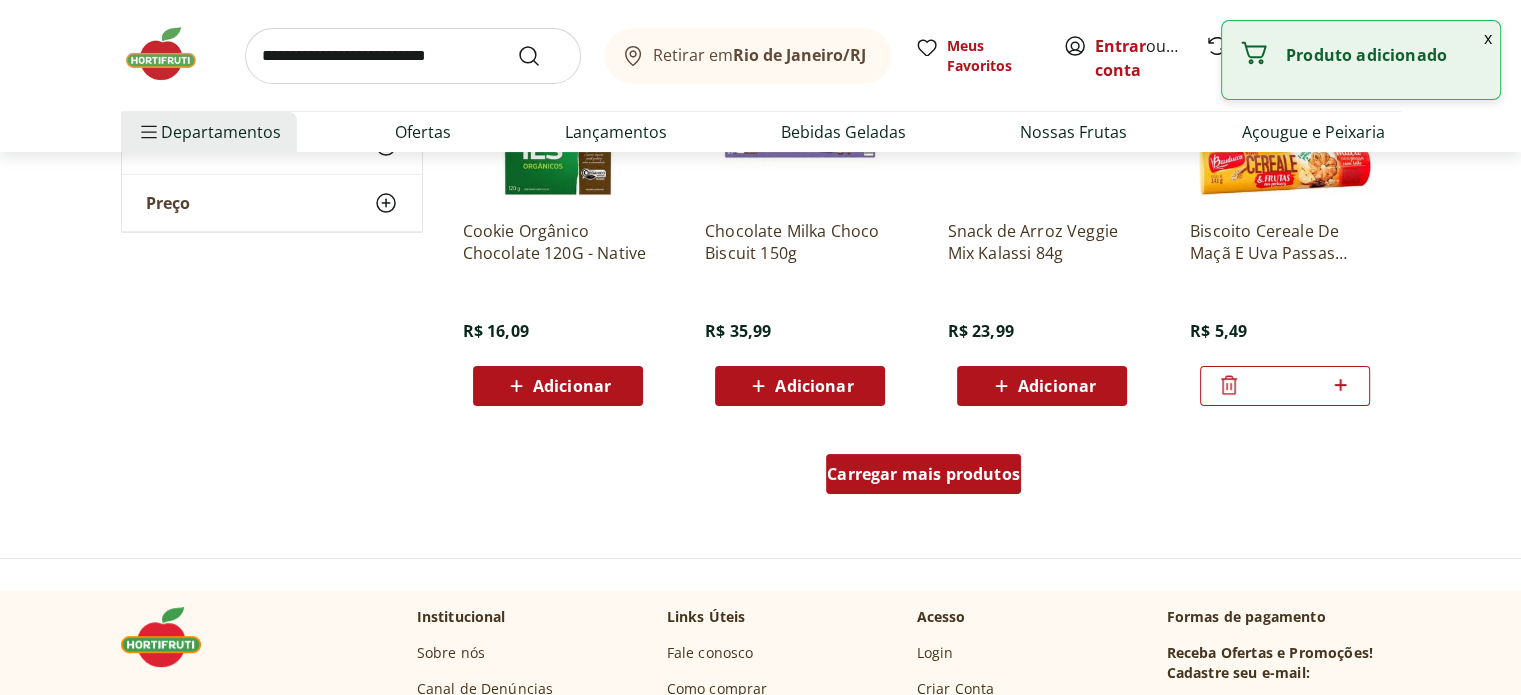 click on "Carregar mais produtos" at bounding box center (923, 474) 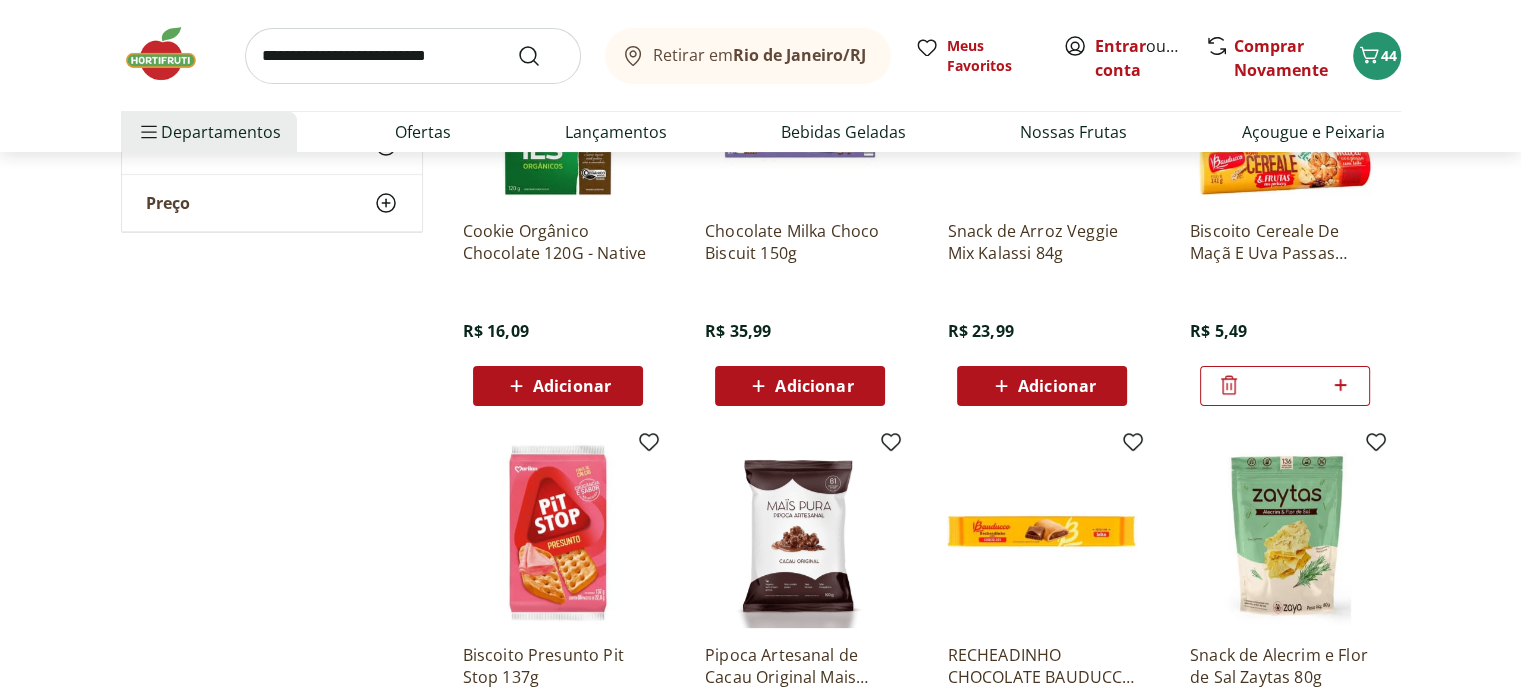 click 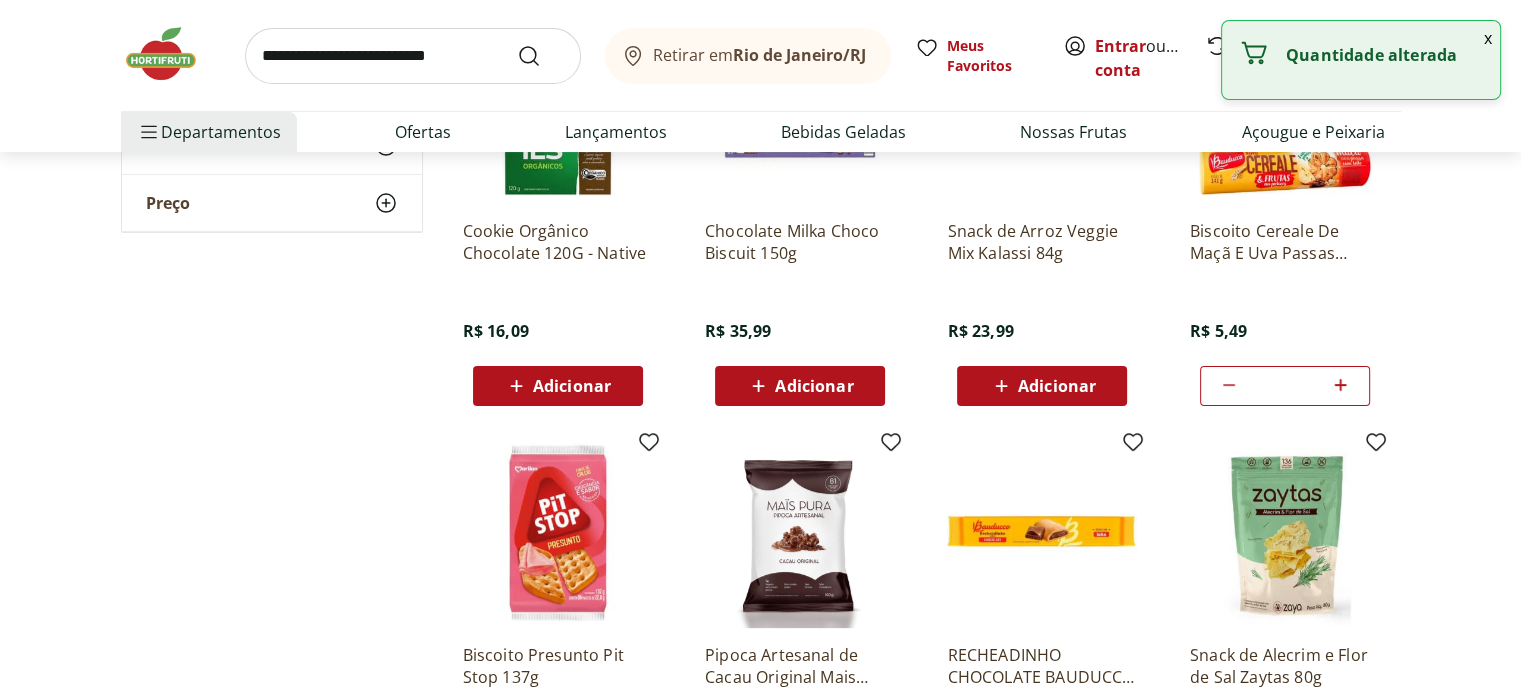 type 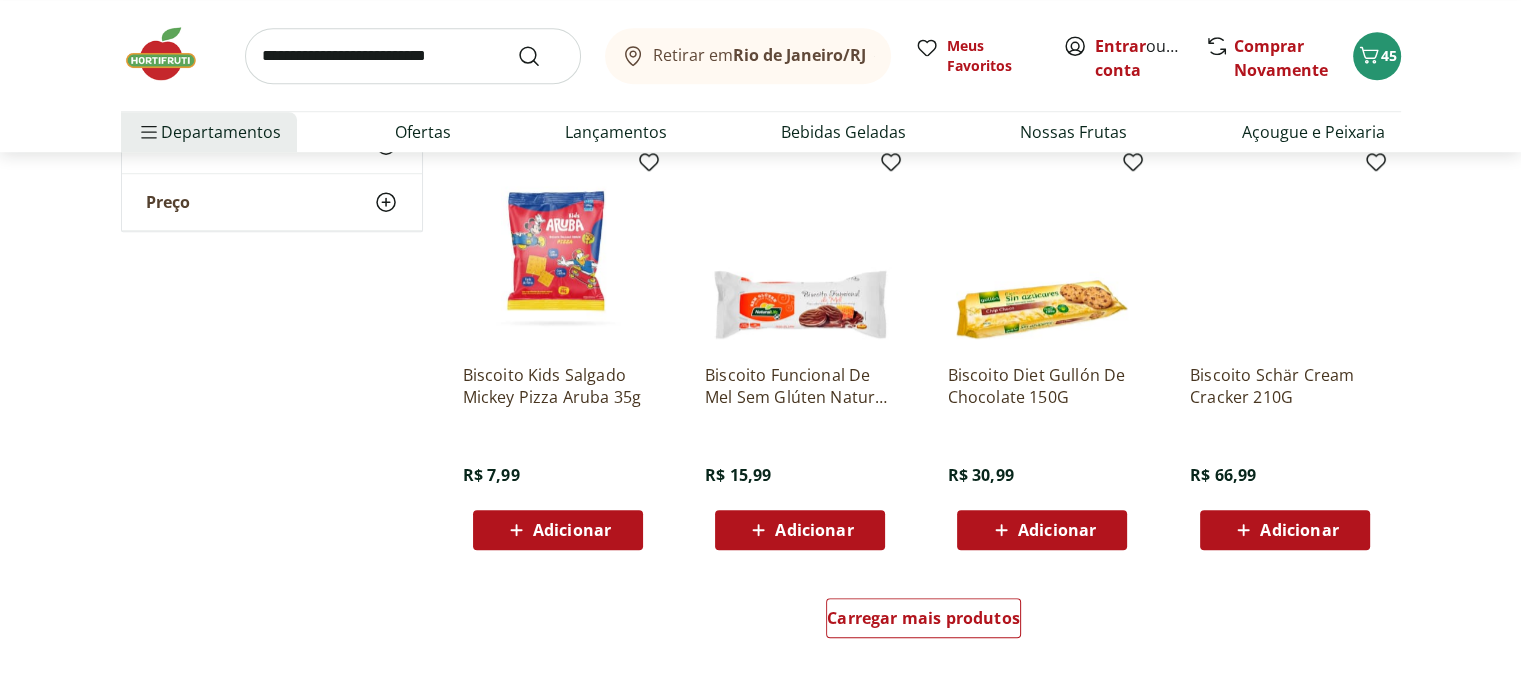 scroll, scrollTop: 16760, scrollLeft: 0, axis: vertical 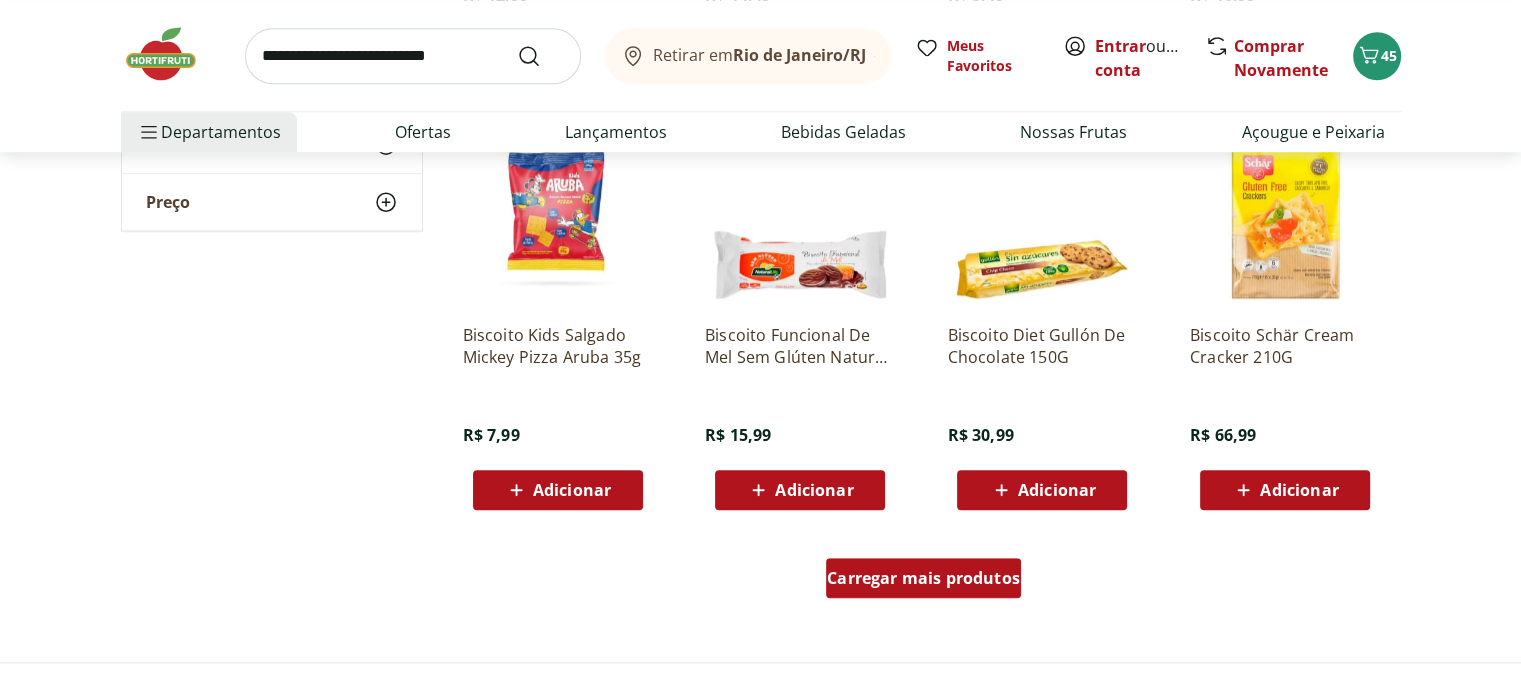 click on "Carregar mais produtos" at bounding box center [923, 578] 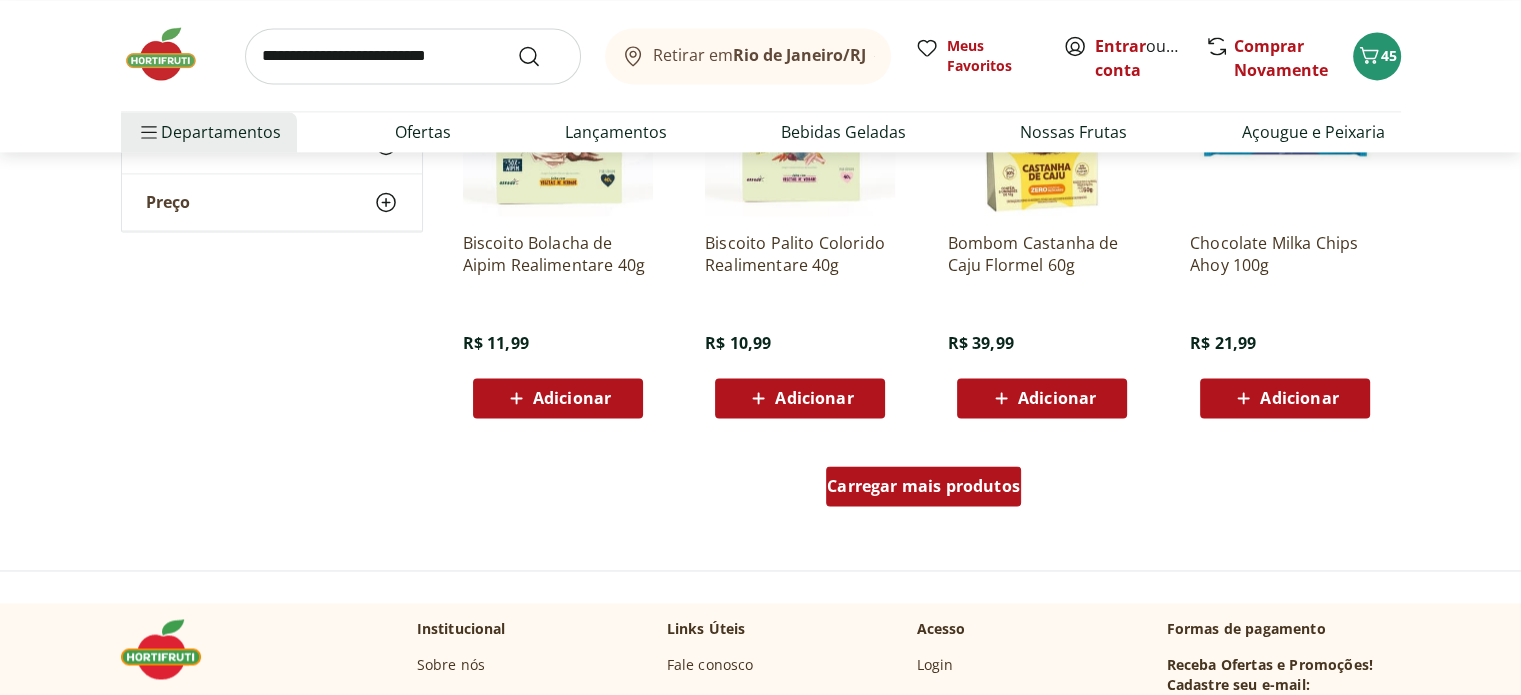 scroll, scrollTop: 18160, scrollLeft: 0, axis: vertical 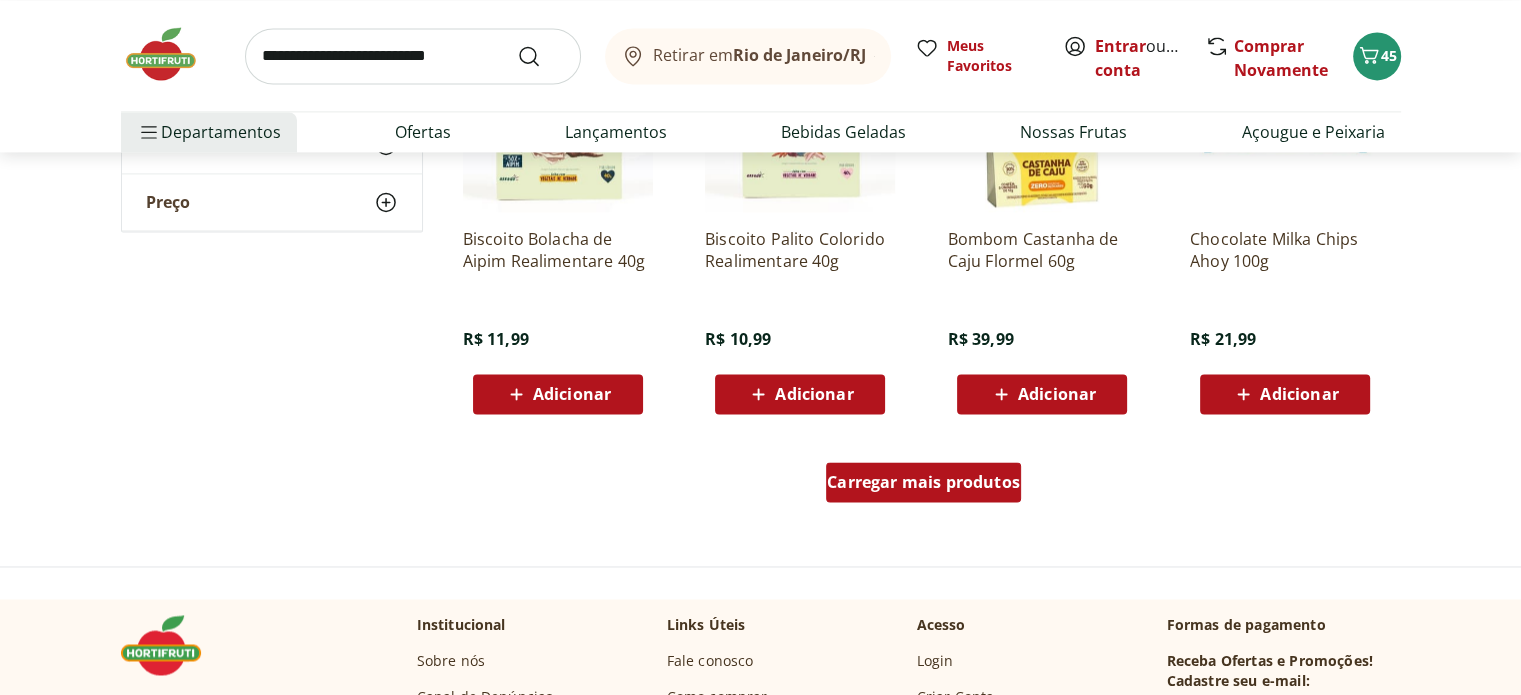 click on "Carregar mais produtos" at bounding box center (923, 486) 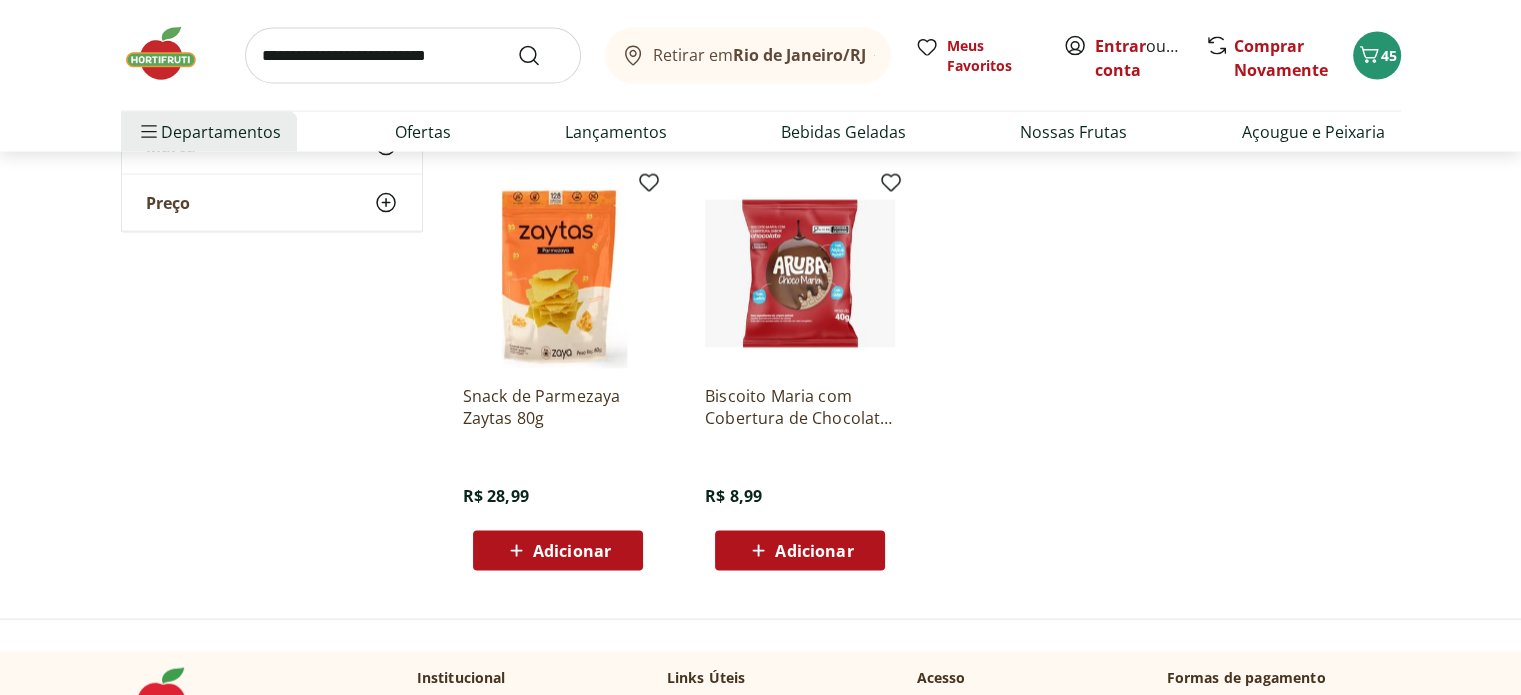 scroll, scrollTop: 19320, scrollLeft: 0, axis: vertical 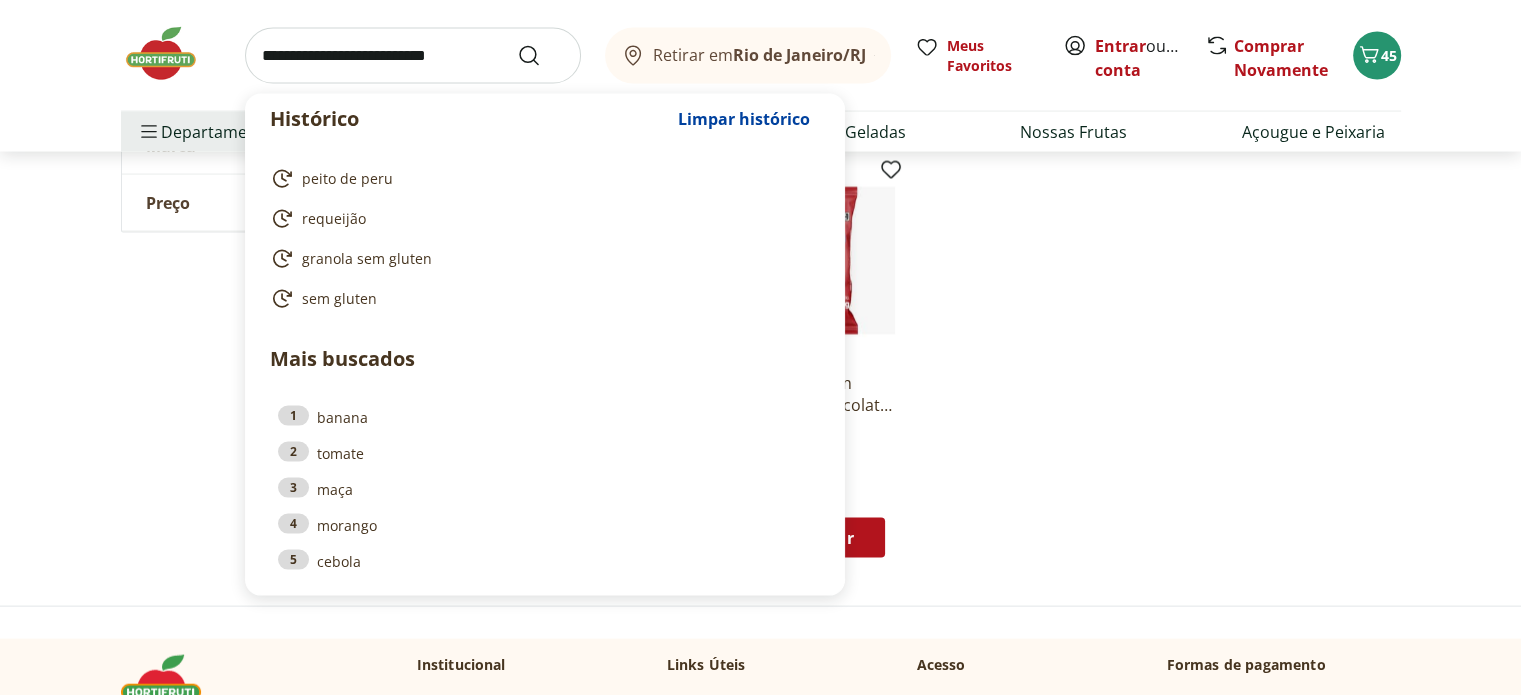 click at bounding box center (413, 56) 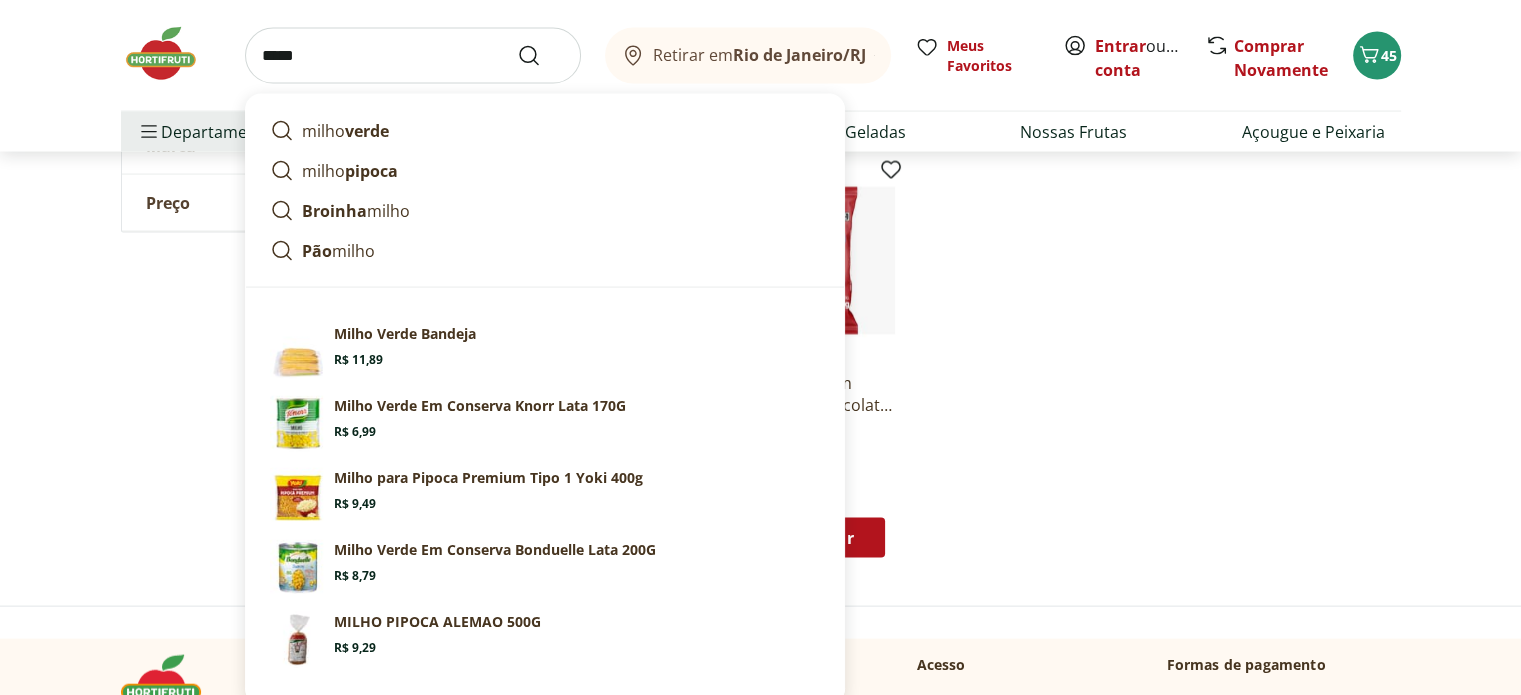 type on "*****" 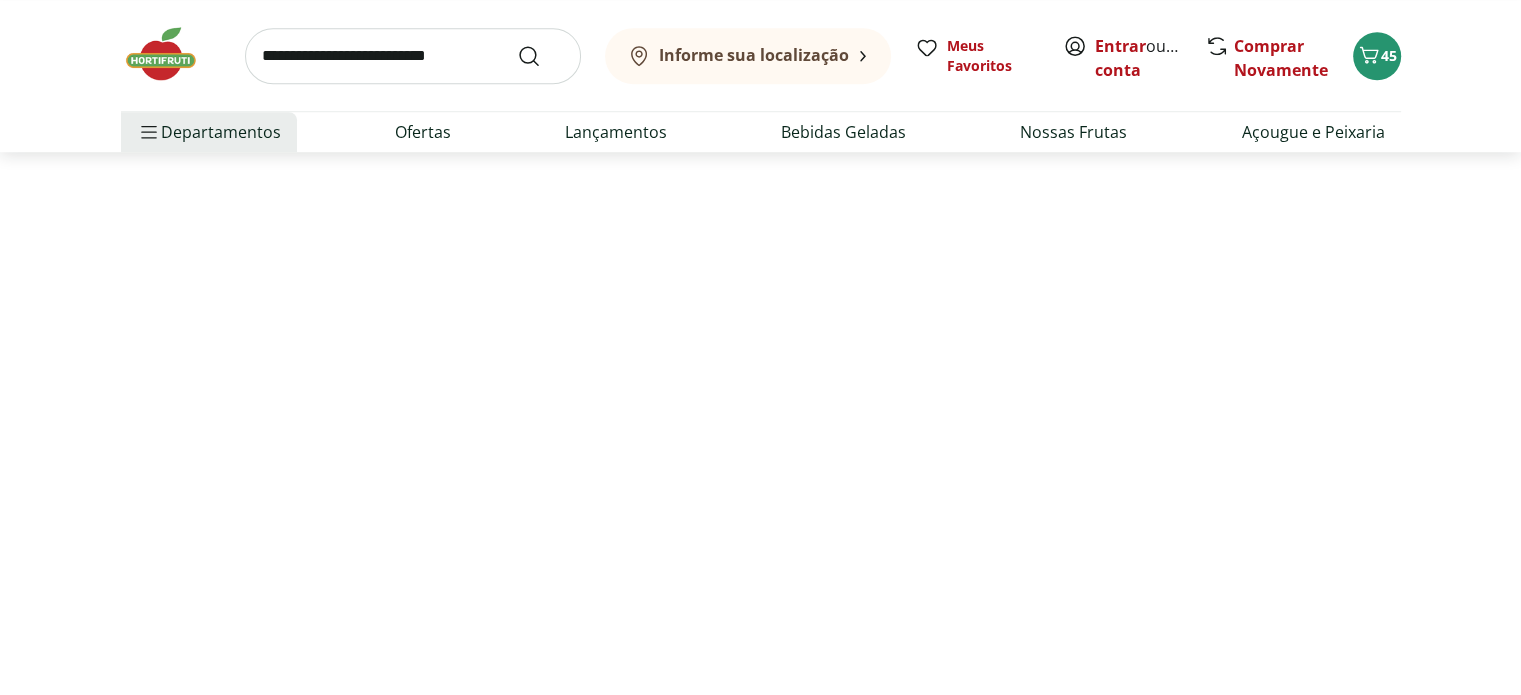 scroll, scrollTop: 0, scrollLeft: 0, axis: both 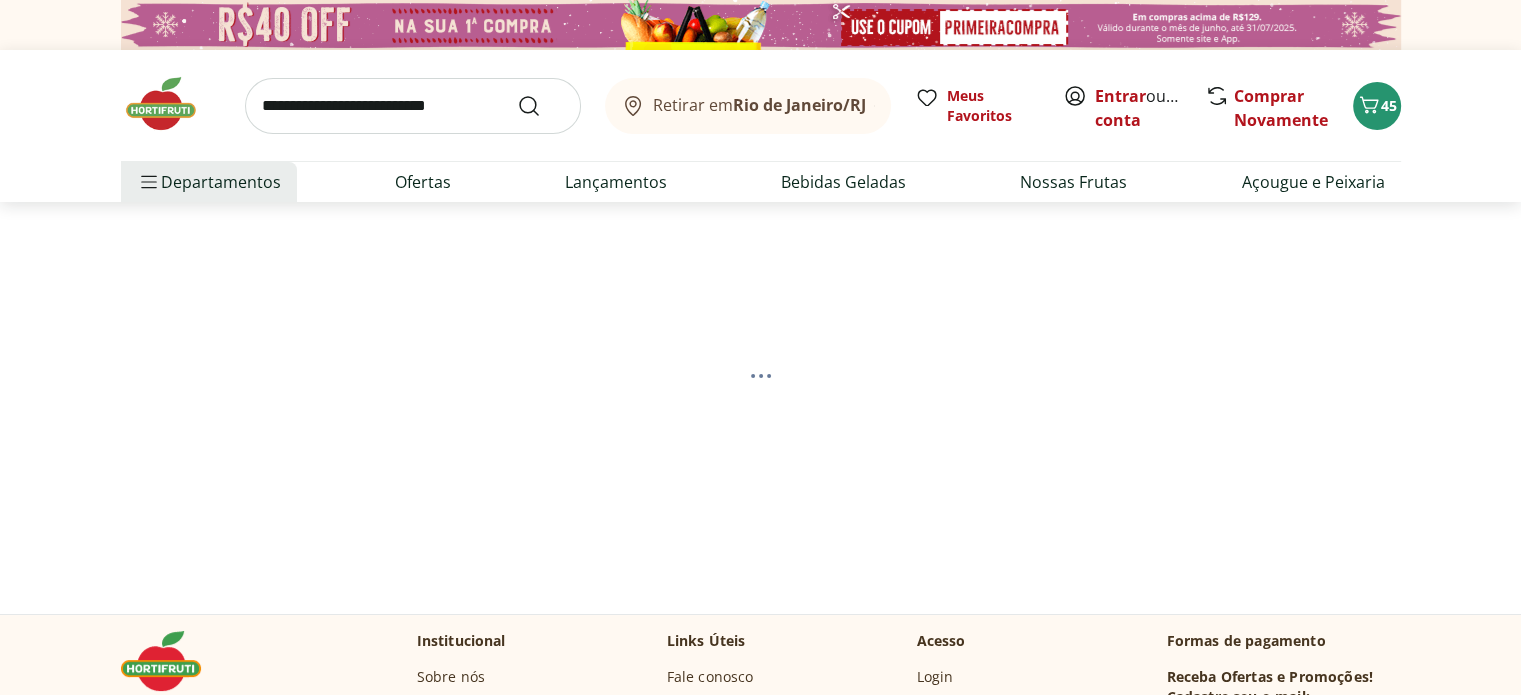 select on "**********" 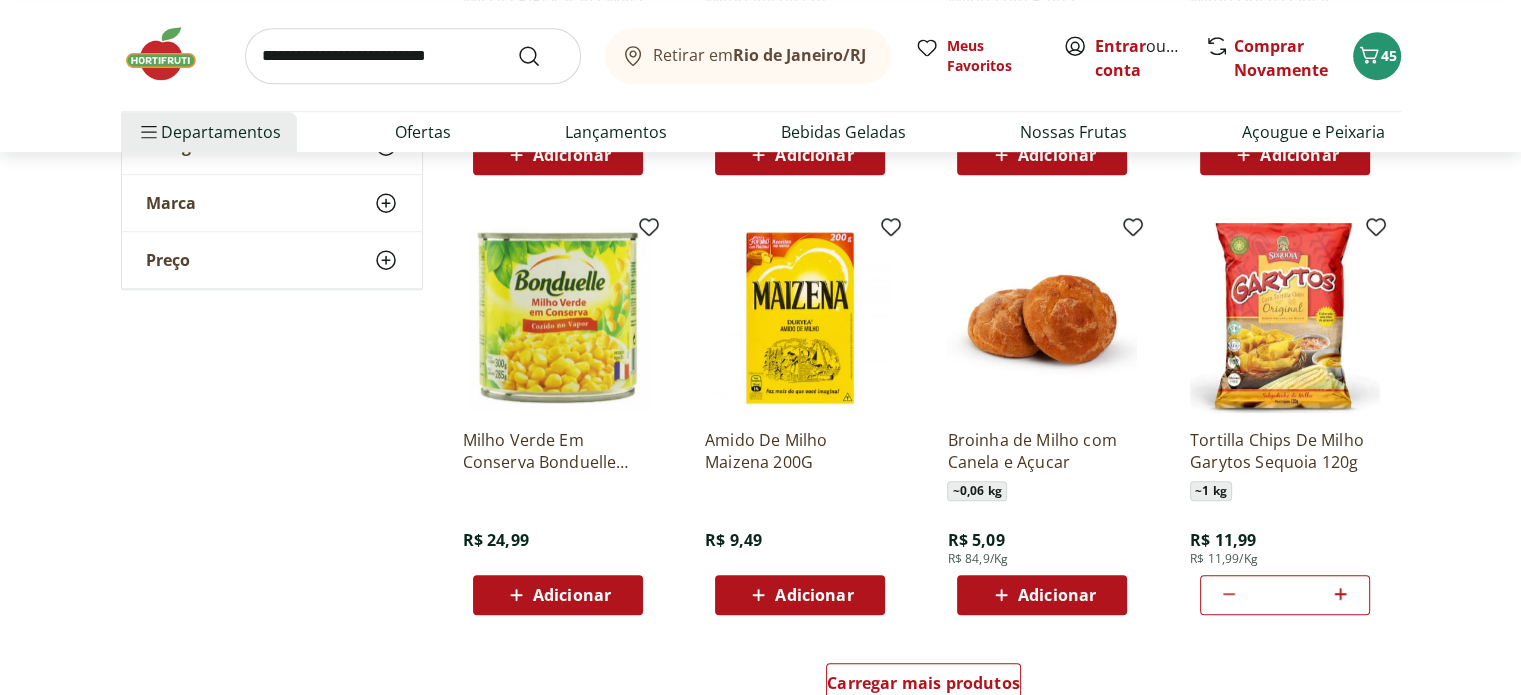 scroll, scrollTop: 1120, scrollLeft: 0, axis: vertical 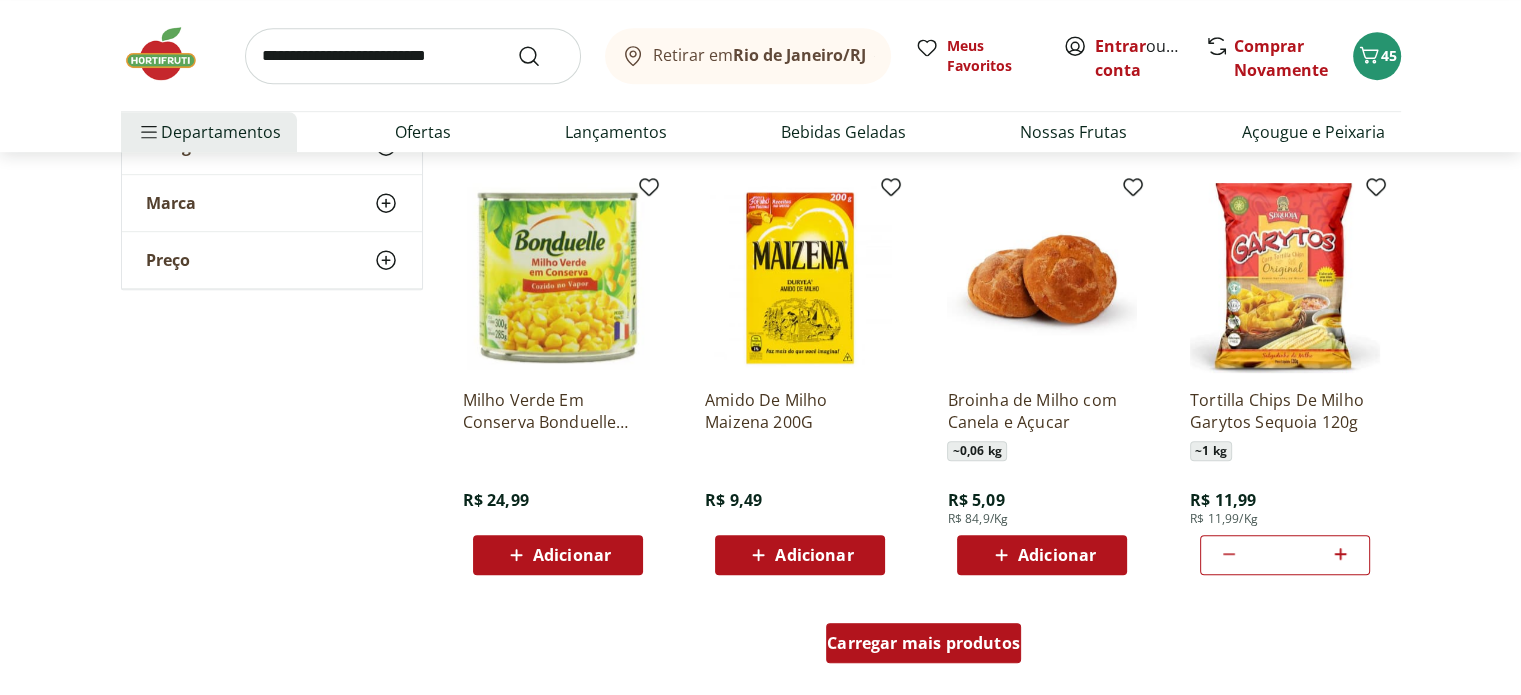 click on "Carregar mais produtos" at bounding box center (923, 647) 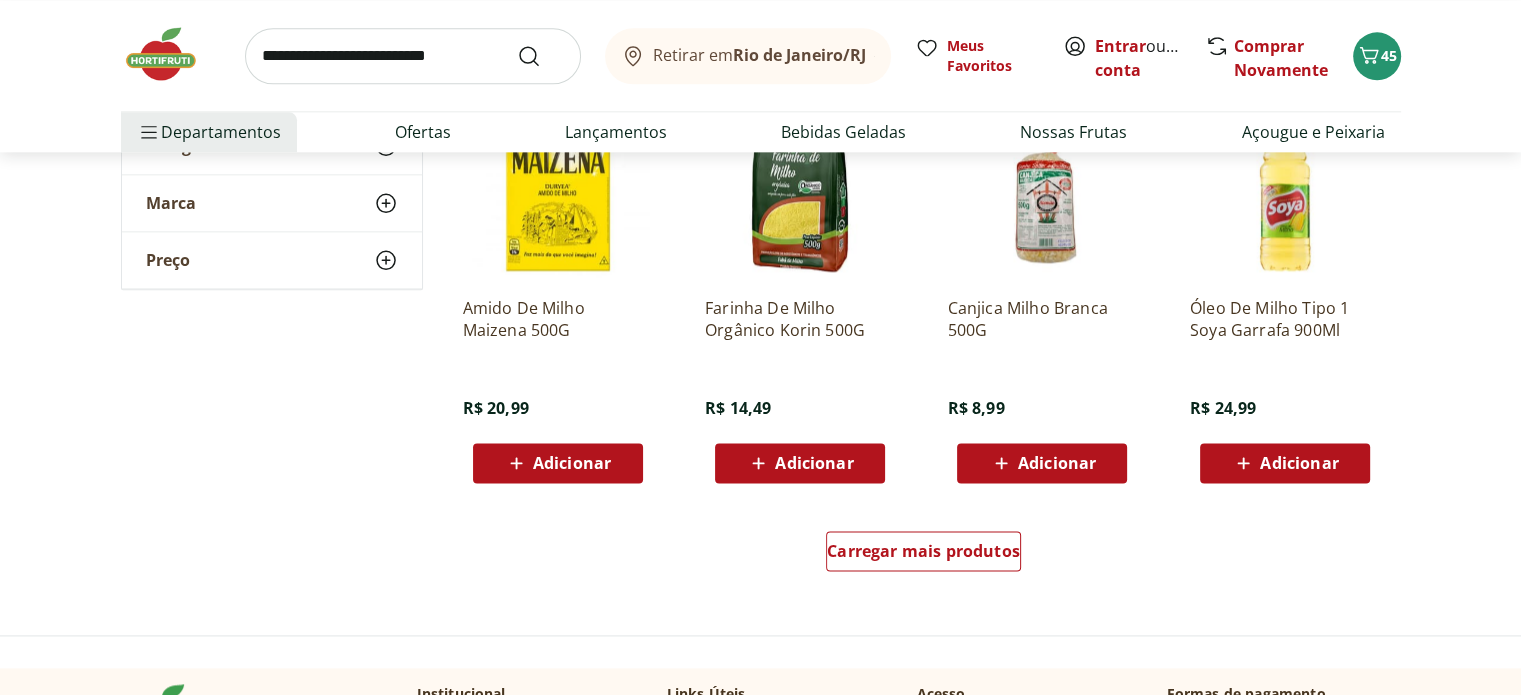 scroll, scrollTop: 2520, scrollLeft: 0, axis: vertical 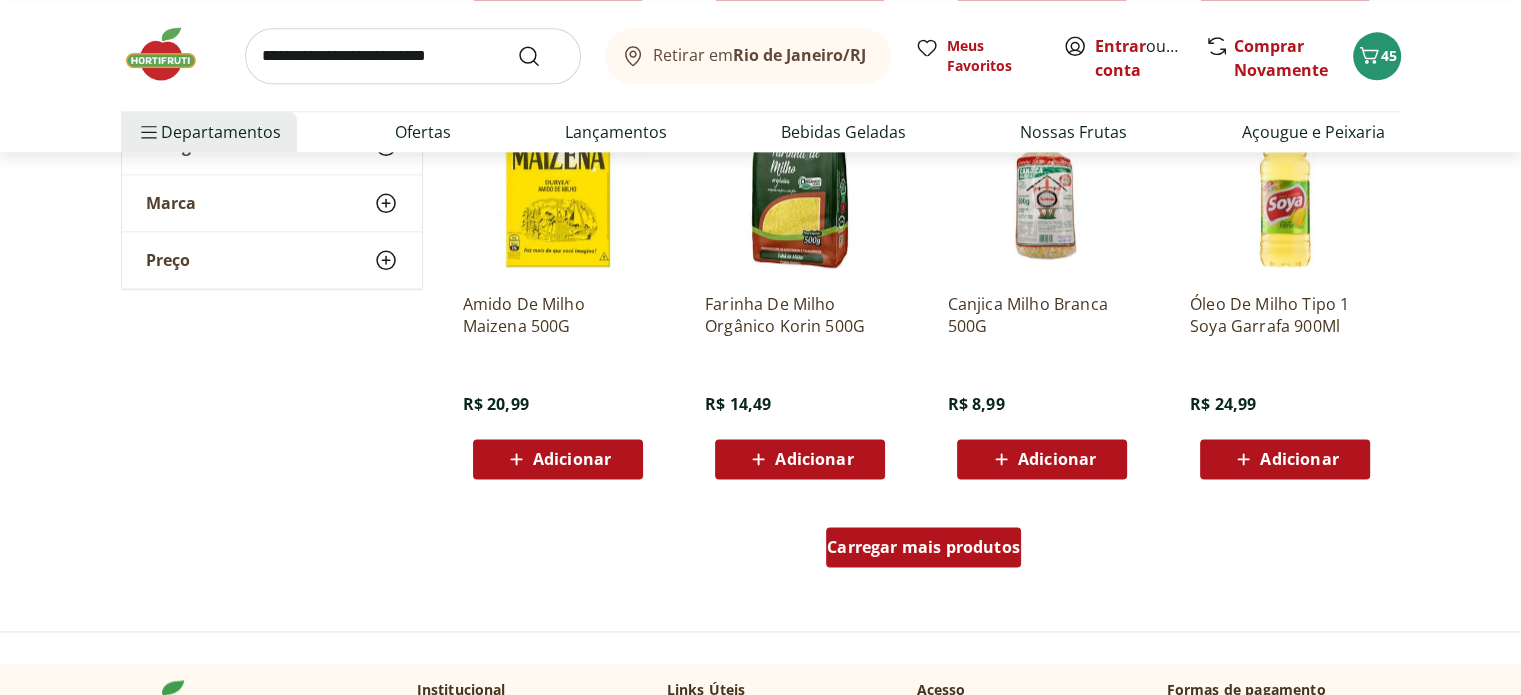 click on "Carregar mais produtos" at bounding box center [923, 547] 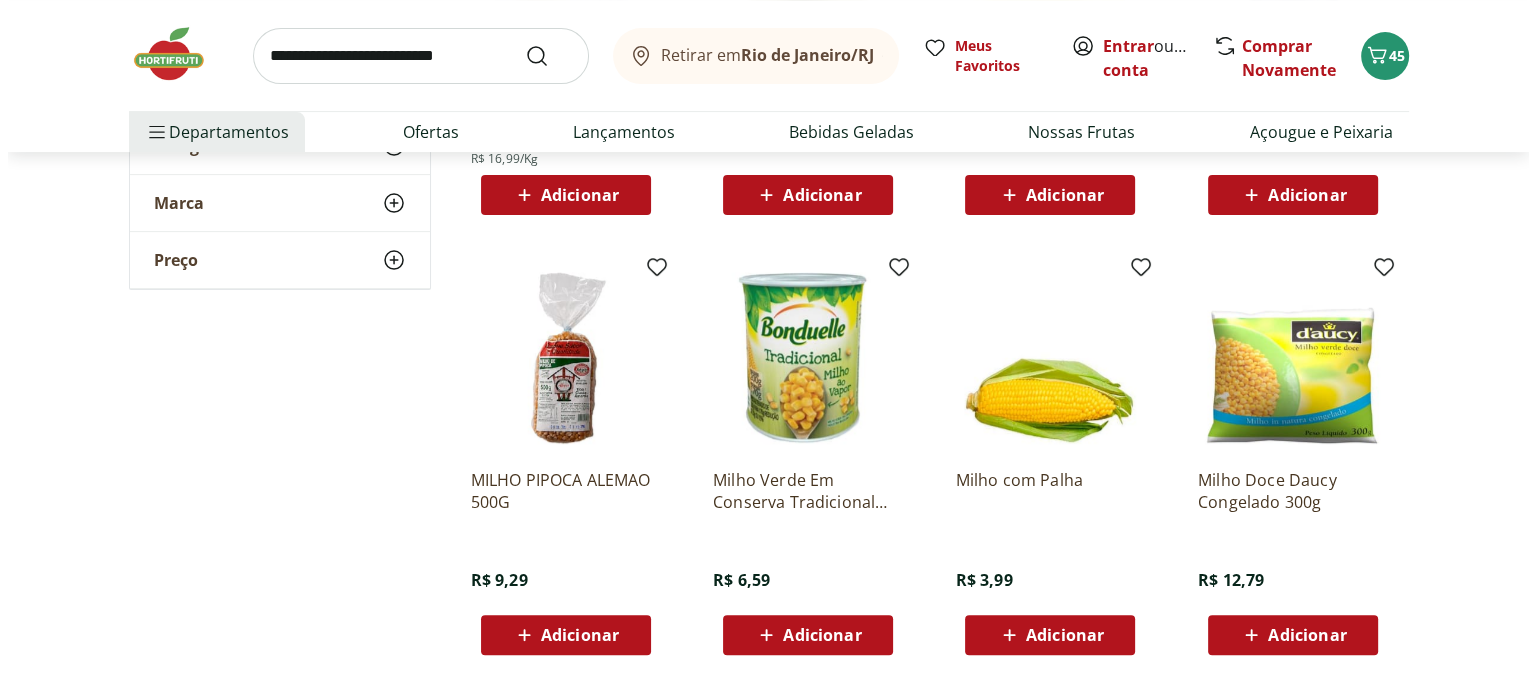 scroll, scrollTop: 640, scrollLeft: 0, axis: vertical 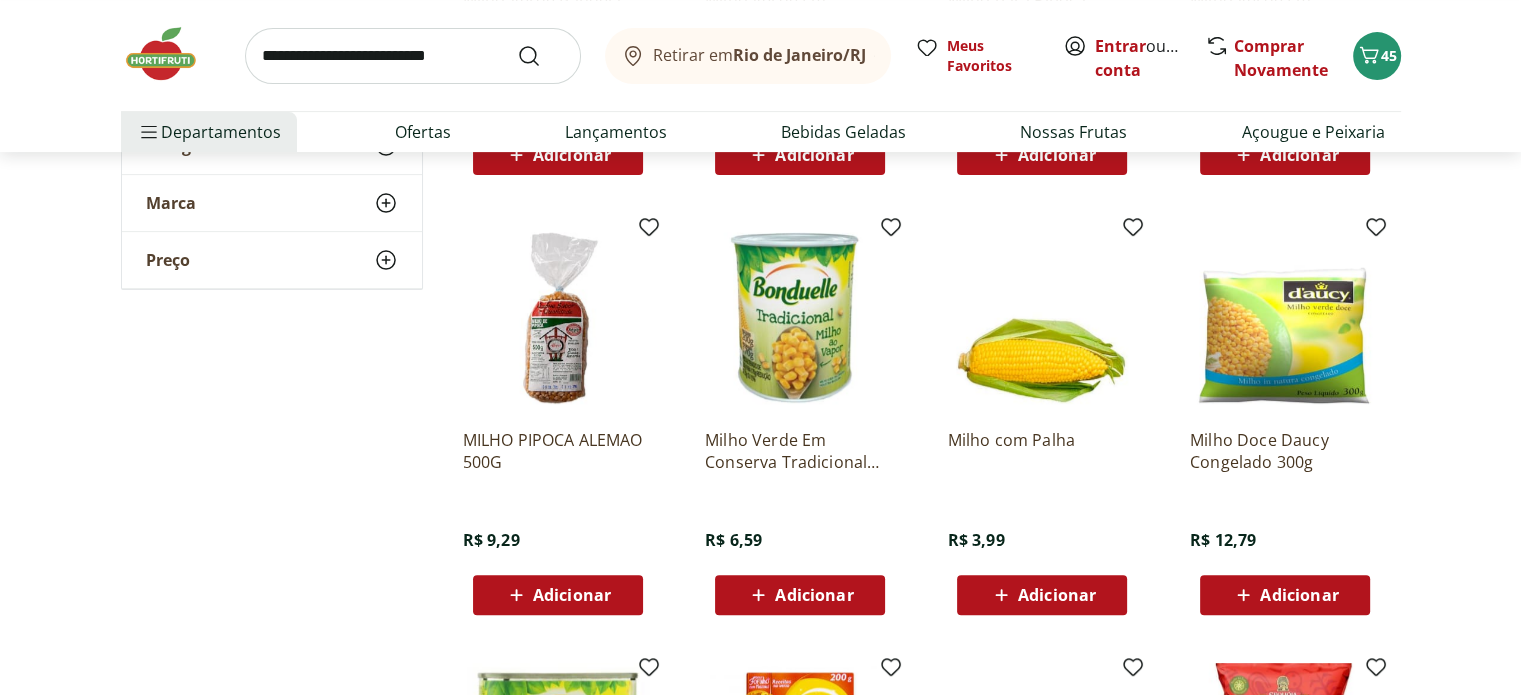 click on "Adicionar" at bounding box center (558, 595) 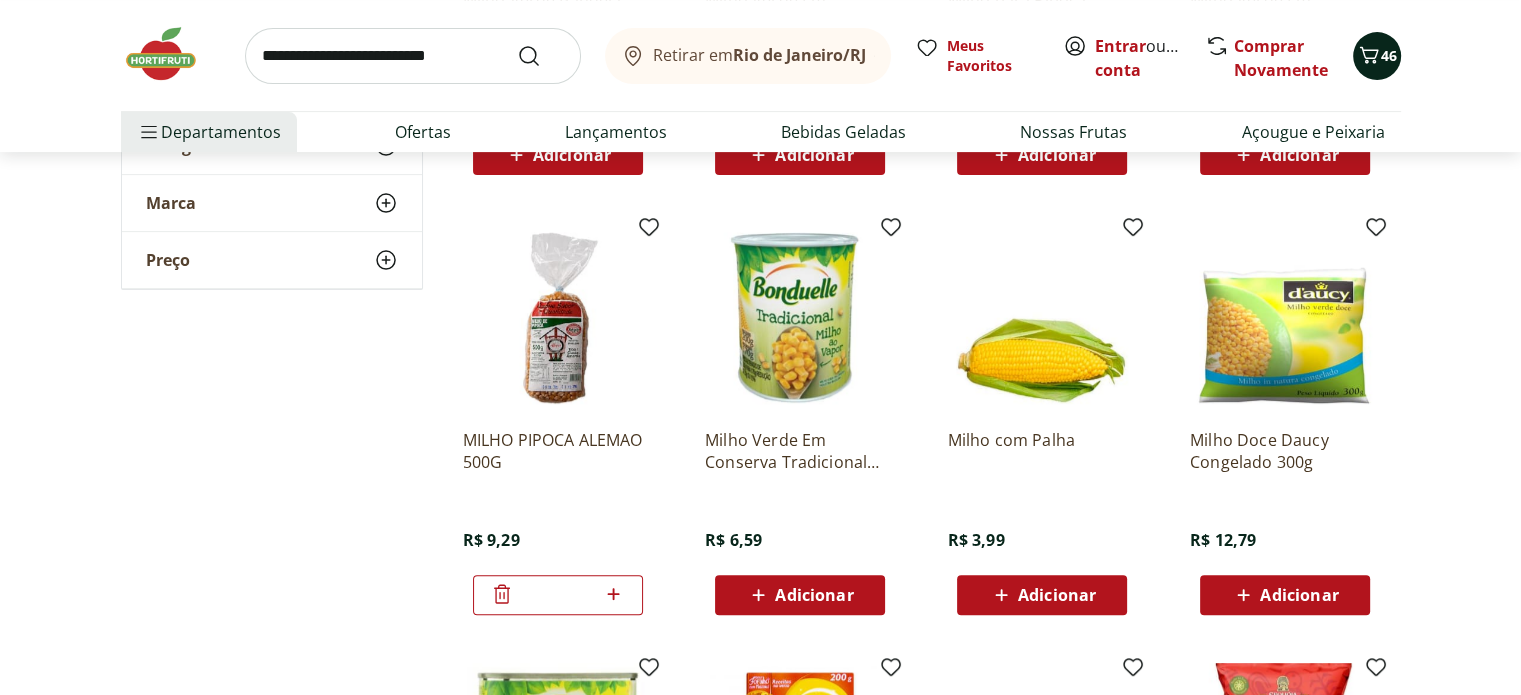 click 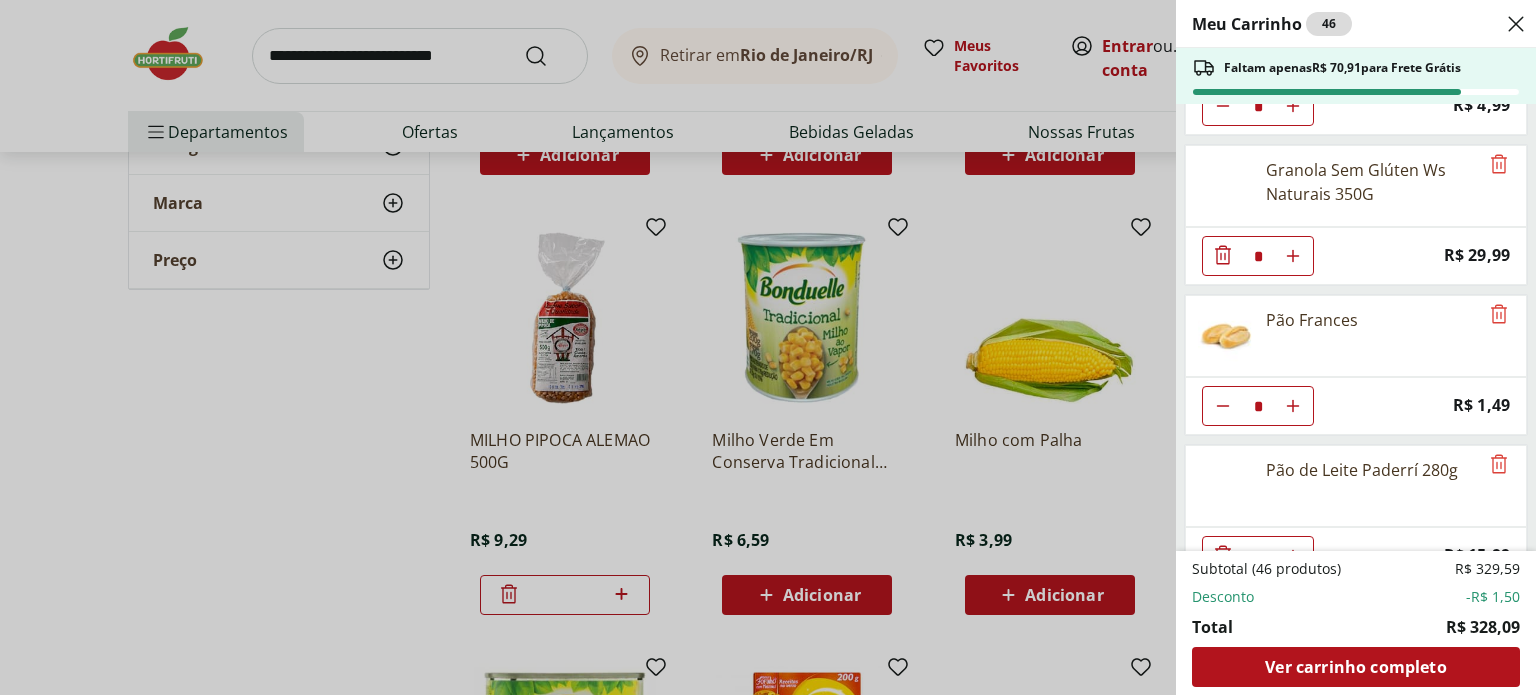 scroll, scrollTop: 1279, scrollLeft: 0, axis: vertical 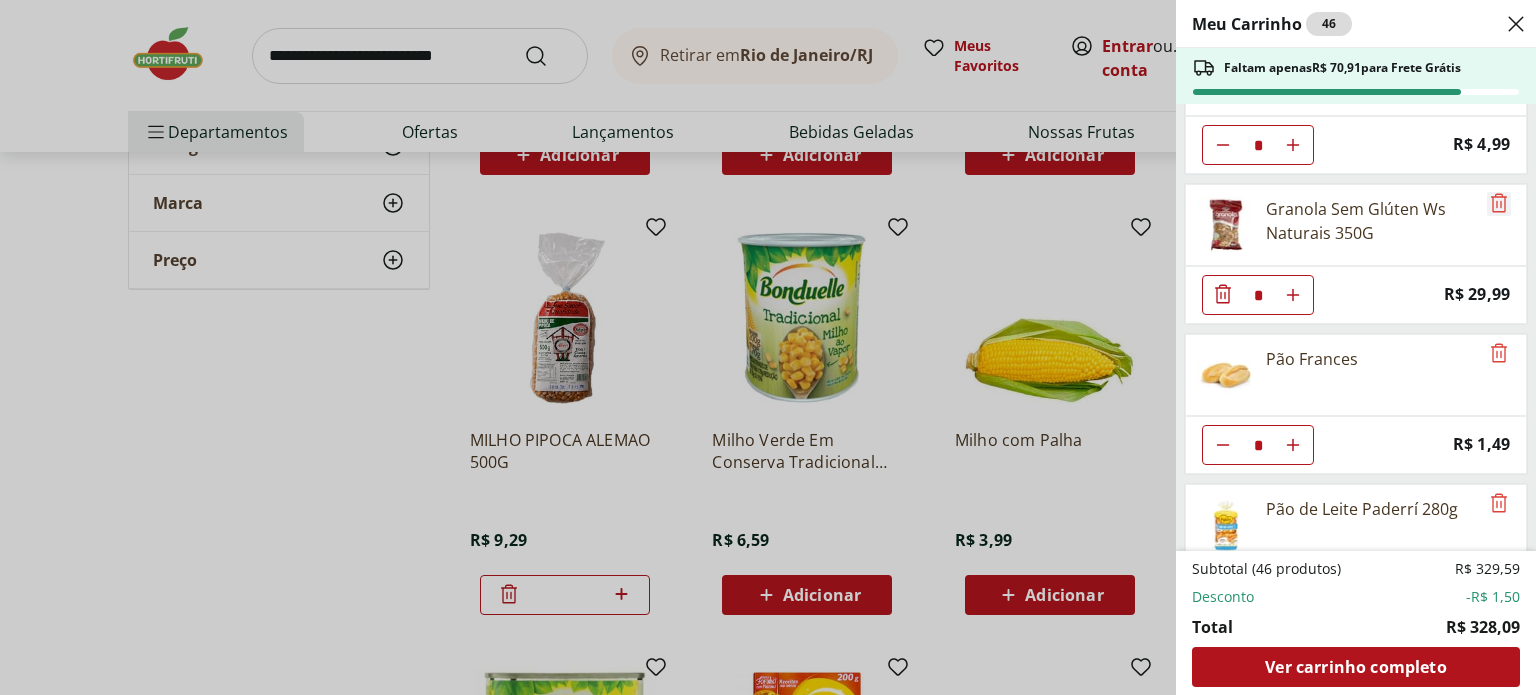 click at bounding box center [1499, 204] 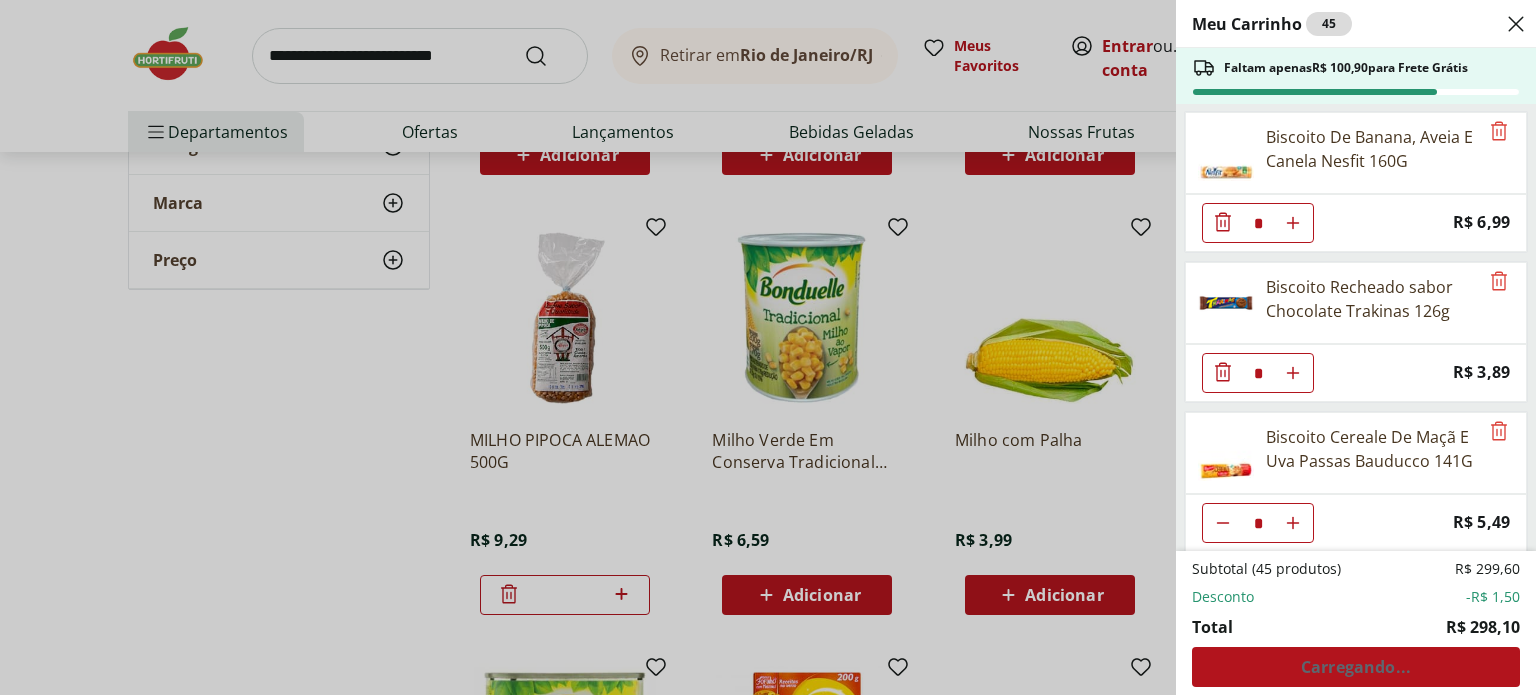 scroll, scrollTop: 2256, scrollLeft: 0, axis: vertical 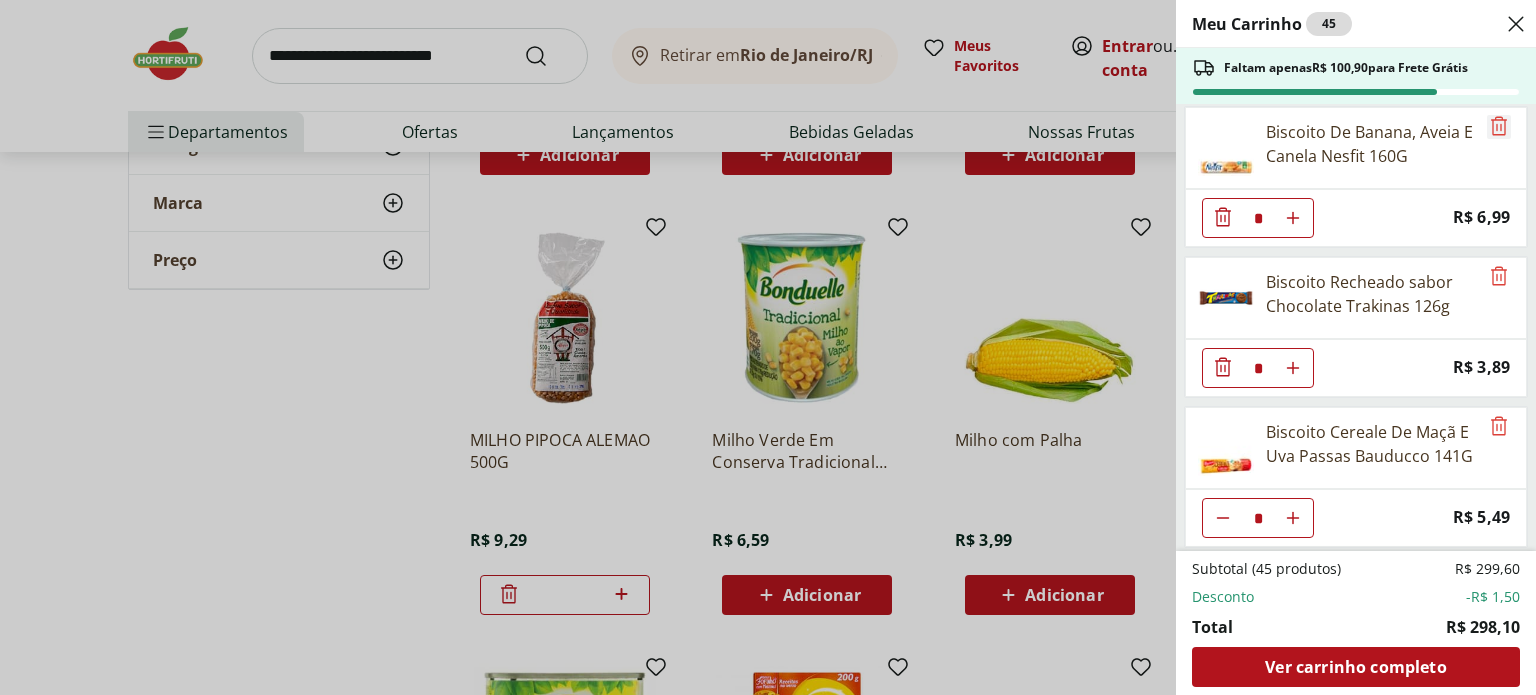 click 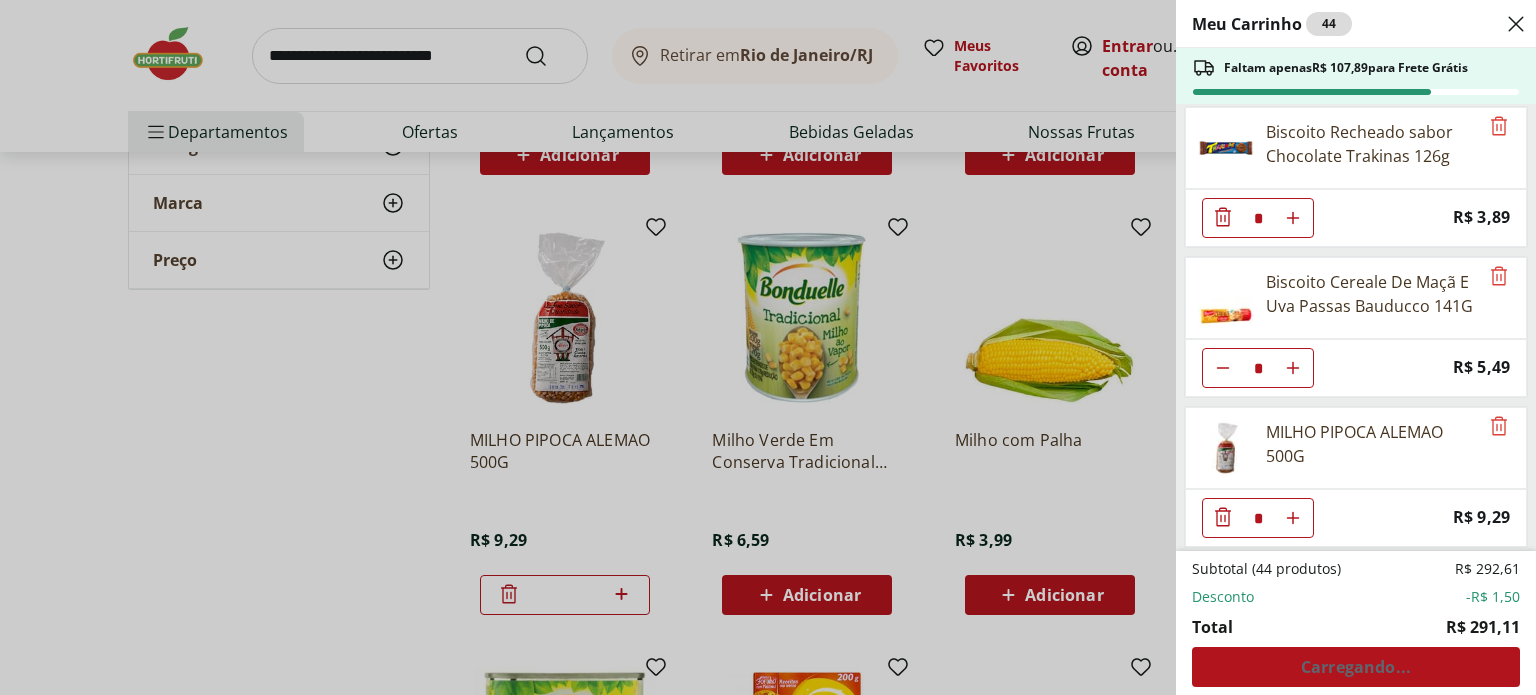 scroll, scrollTop: 2108, scrollLeft: 0, axis: vertical 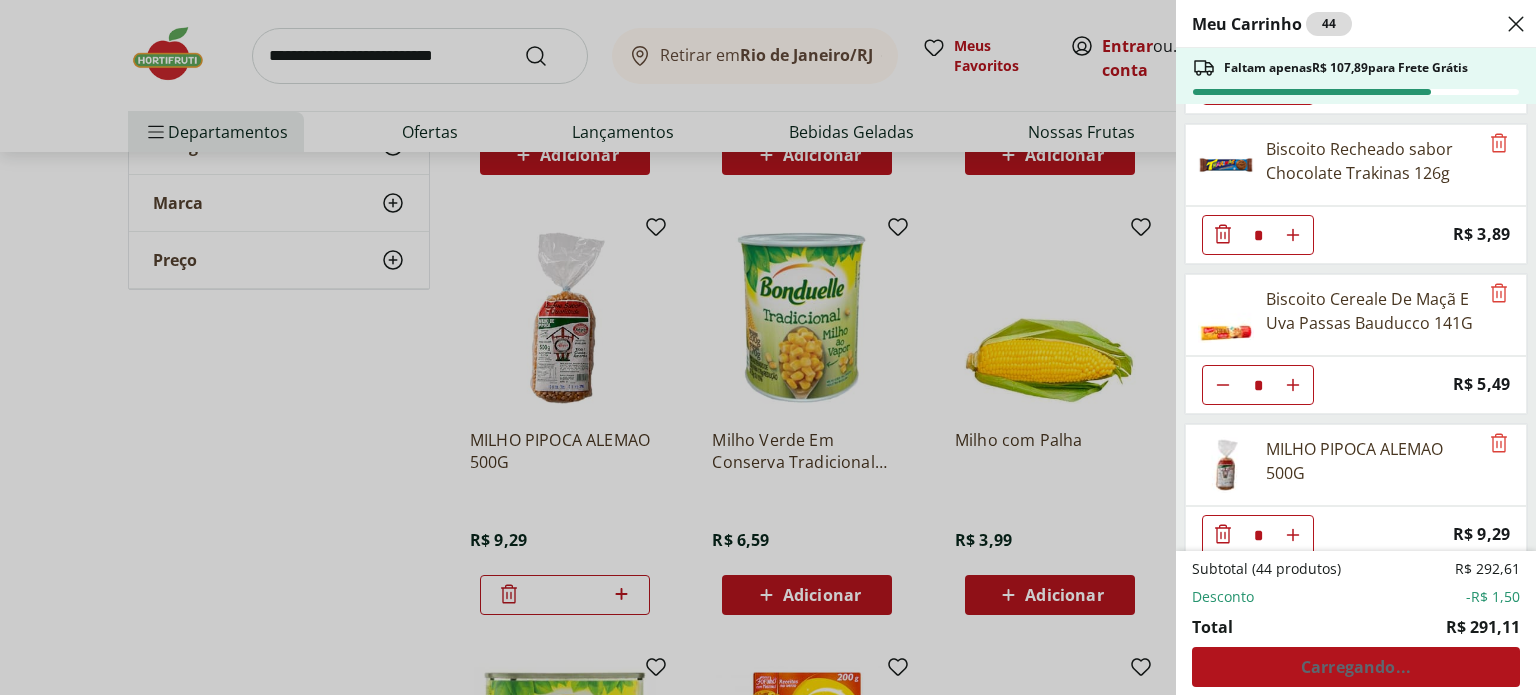 click on "Meu Carrinho 44 Faltam apenas  R$ 107,89  para Frete Grátis Strogonoff de Filé de Frango * Price: R$ 11,96 Batata Inglesa * Price: R$ 1,09 Refrigerante sem Açúcar Coca-Cola 350ml * Price: R$ 3,89 Refrigerante H2OH! Limão 1,5L * Price: R$ 7,89 Água tônica sem açúcar Schweppes lata 350ml * Price: R$ 3,59 Molho de Tomate Tradicional Orgânico Natural Da Terra 330g * Price: R$ 32,99 Creme de Ricota Light Tirolez 200g * Price: R$ 11,99 Mamão Papaia Unidade * Price: R$ 9,74 Iogurte Natural Desnatado Nestle 160g * Price: R$ 4,99 Pão Frances * Price: R$ 1,49 Pão de Leite Paderrí 280g * Price: R$ 15,99 Pão de Queijo Empanado * Price: R$ 3,00 Requeijão Cremoso Light Natural Da Terra 180g * Original price: R$ 9,99 Price: R$ 8,49 Peito de Peru sem Capa Fatiado Sadia * Price: R$ 7,99 Tortilla Chips De Milho Garytos Sequoia 120g * Price: R$ 11,99 Biscoito Recheado sabor Chocolate Trakinas 126g * Price: R$ 3,89 Biscoito Cereale De Maçã E Uva Passas Bauducco 141G * Price: R$ 5,49 * Price:" at bounding box center [768, 347] 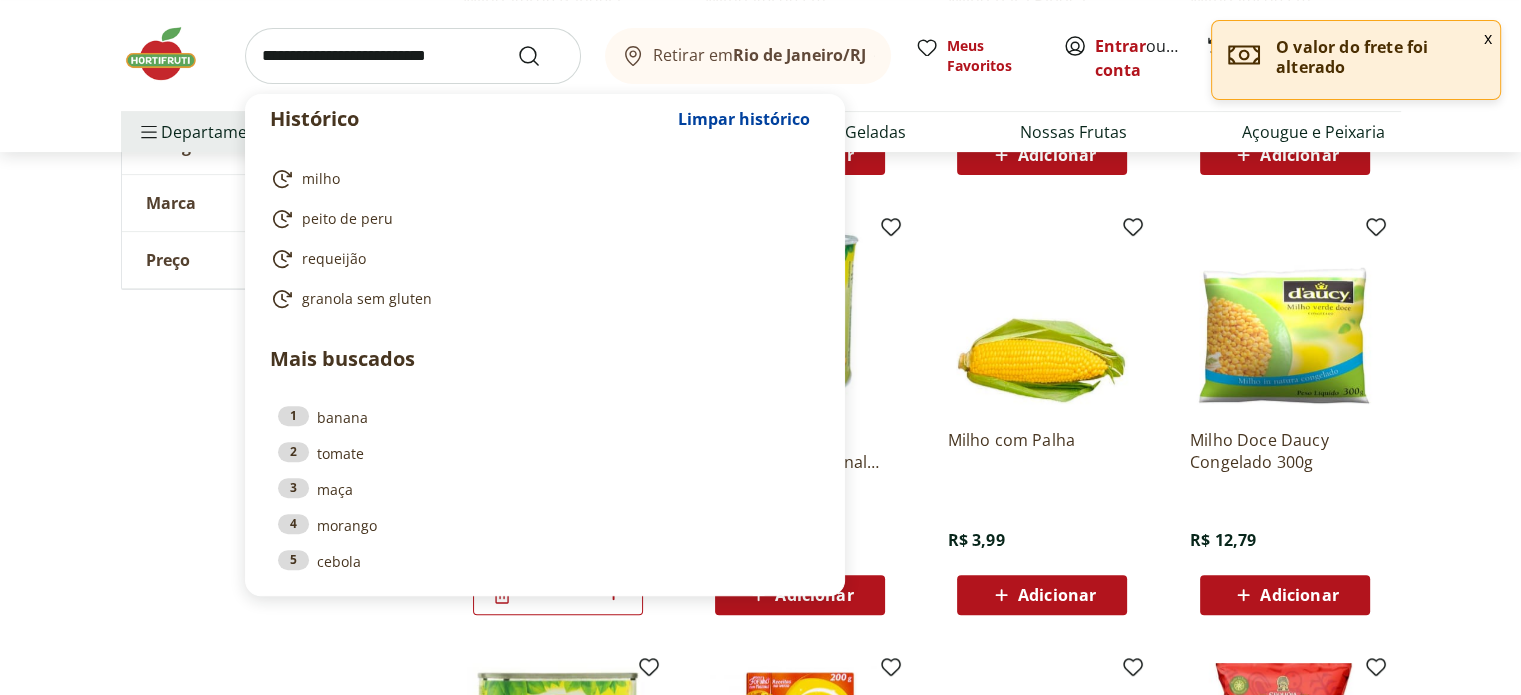 click at bounding box center [413, 56] 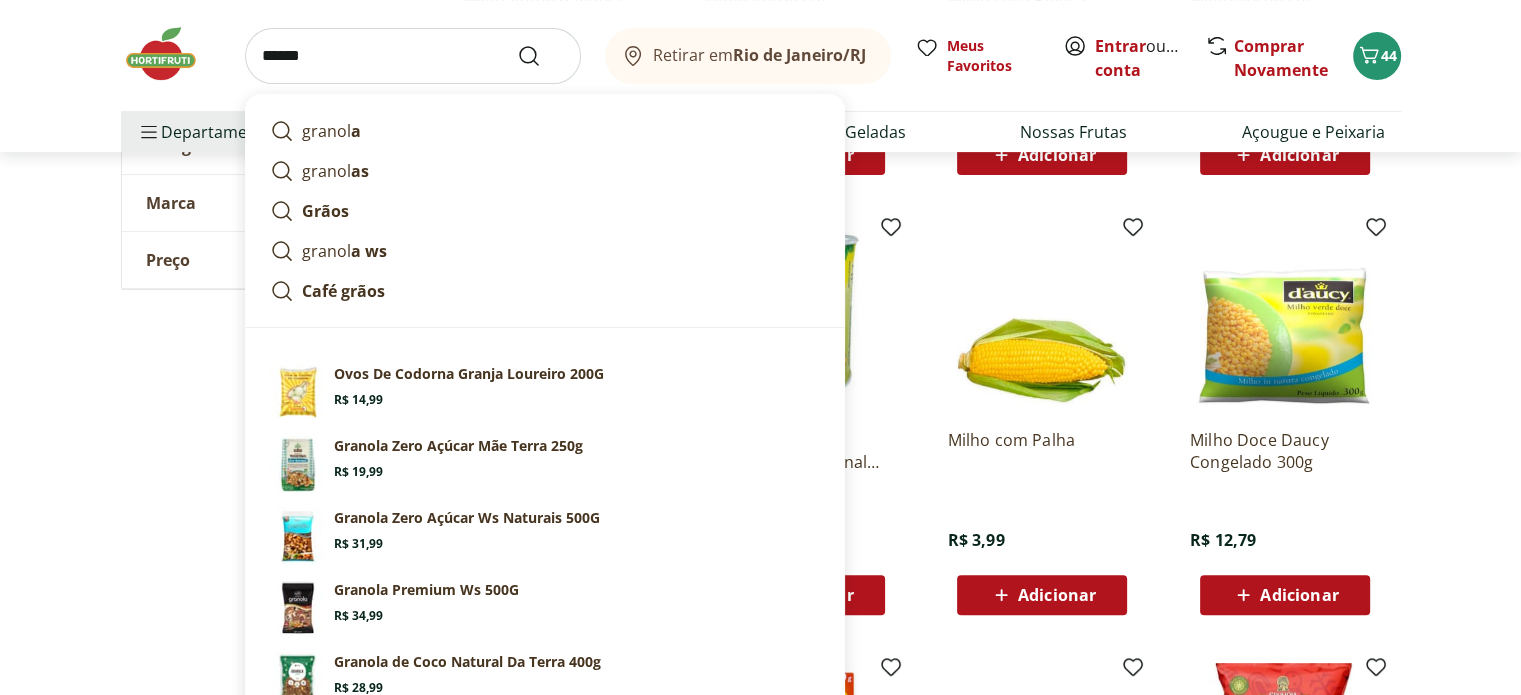 type on "*******" 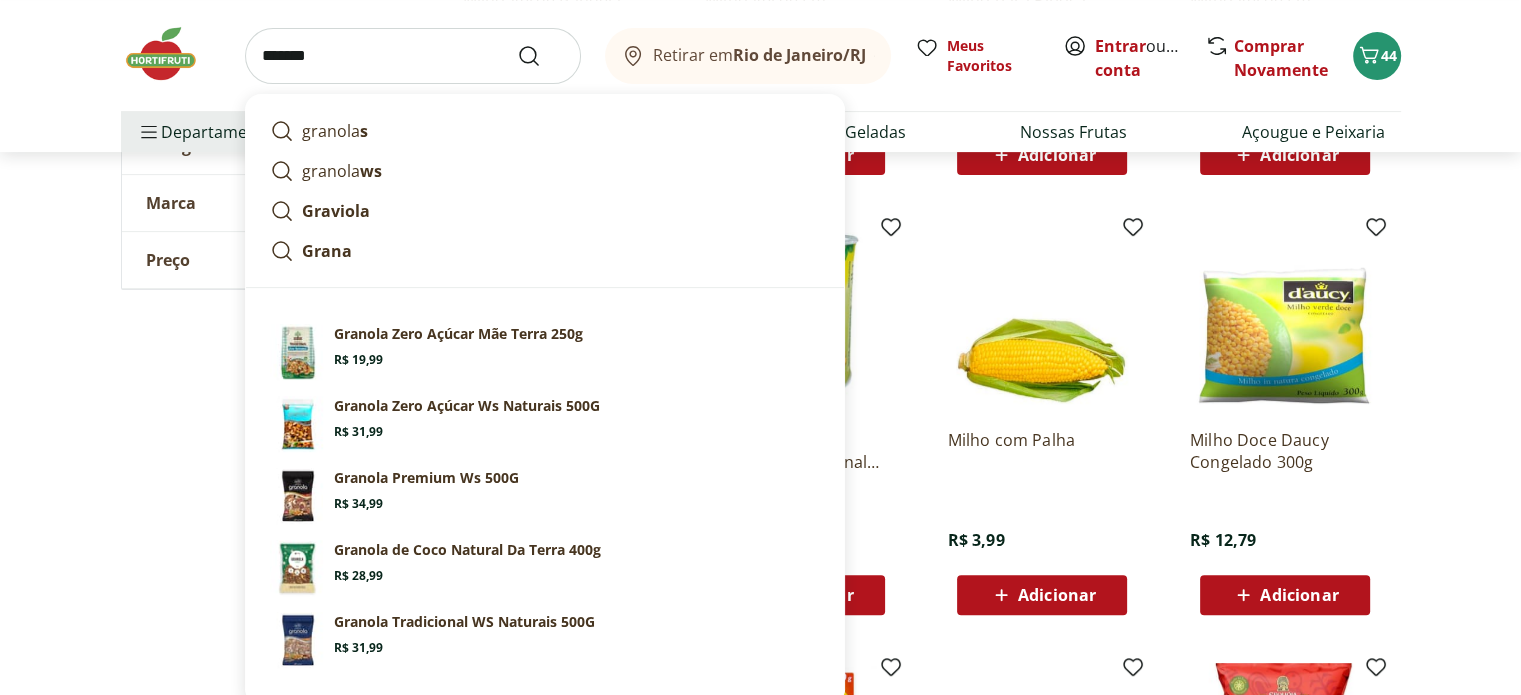click at bounding box center [541, 56] 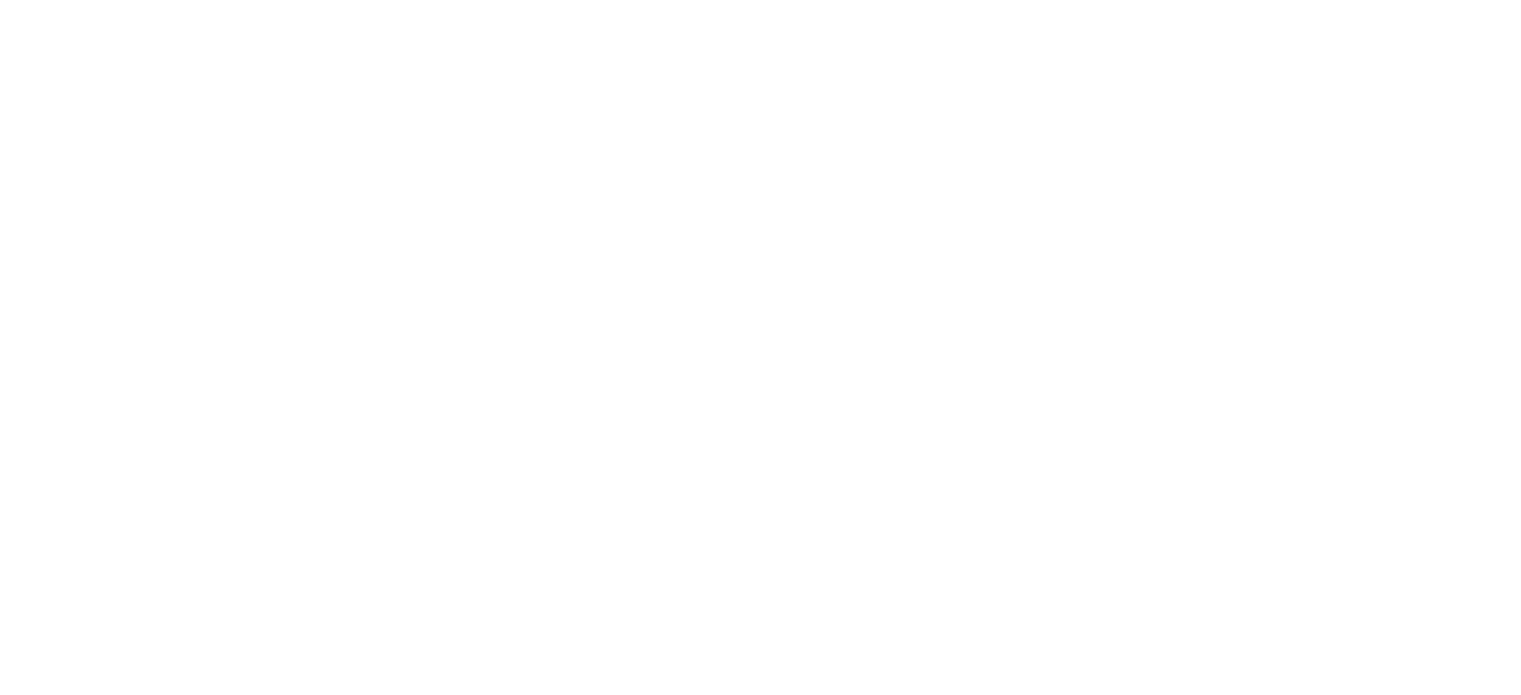 scroll, scrollTop: 0, scrollLeft: 0, axis: both 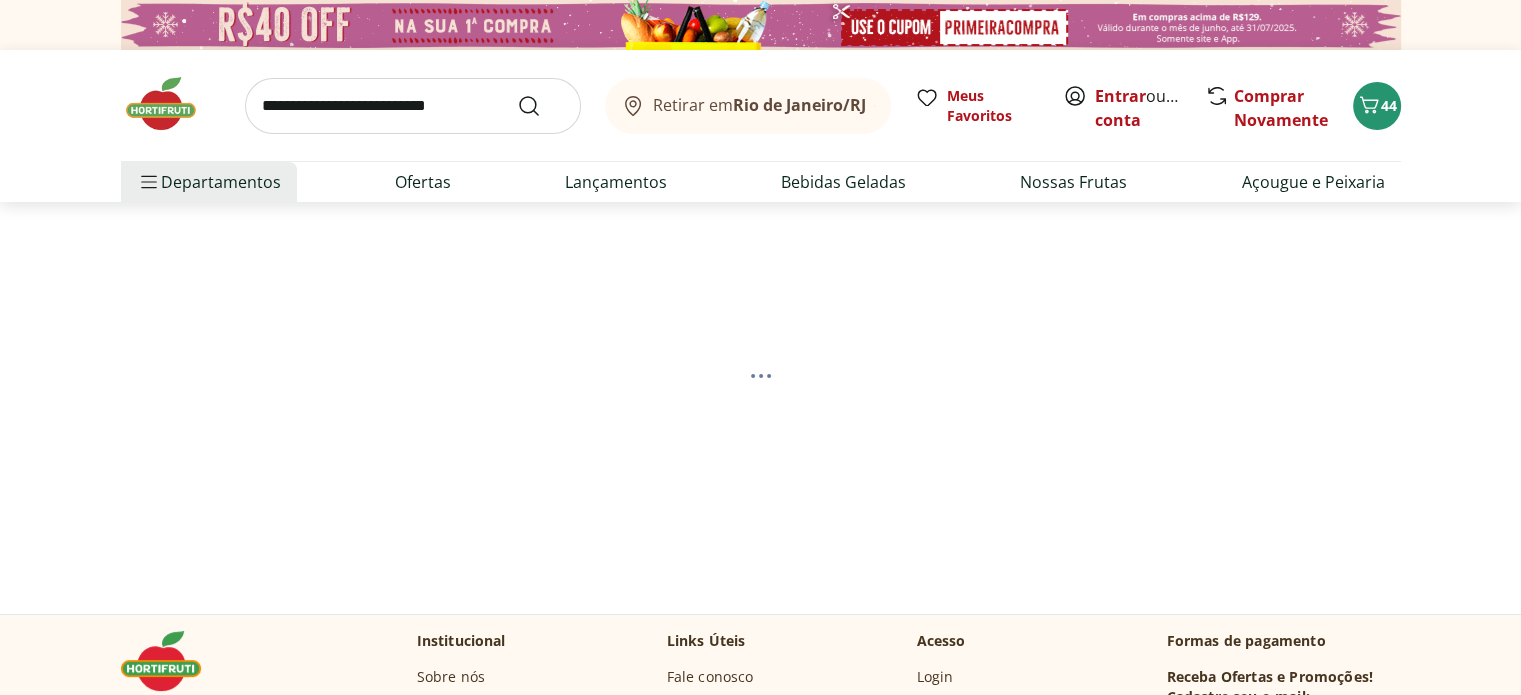select on "**********" 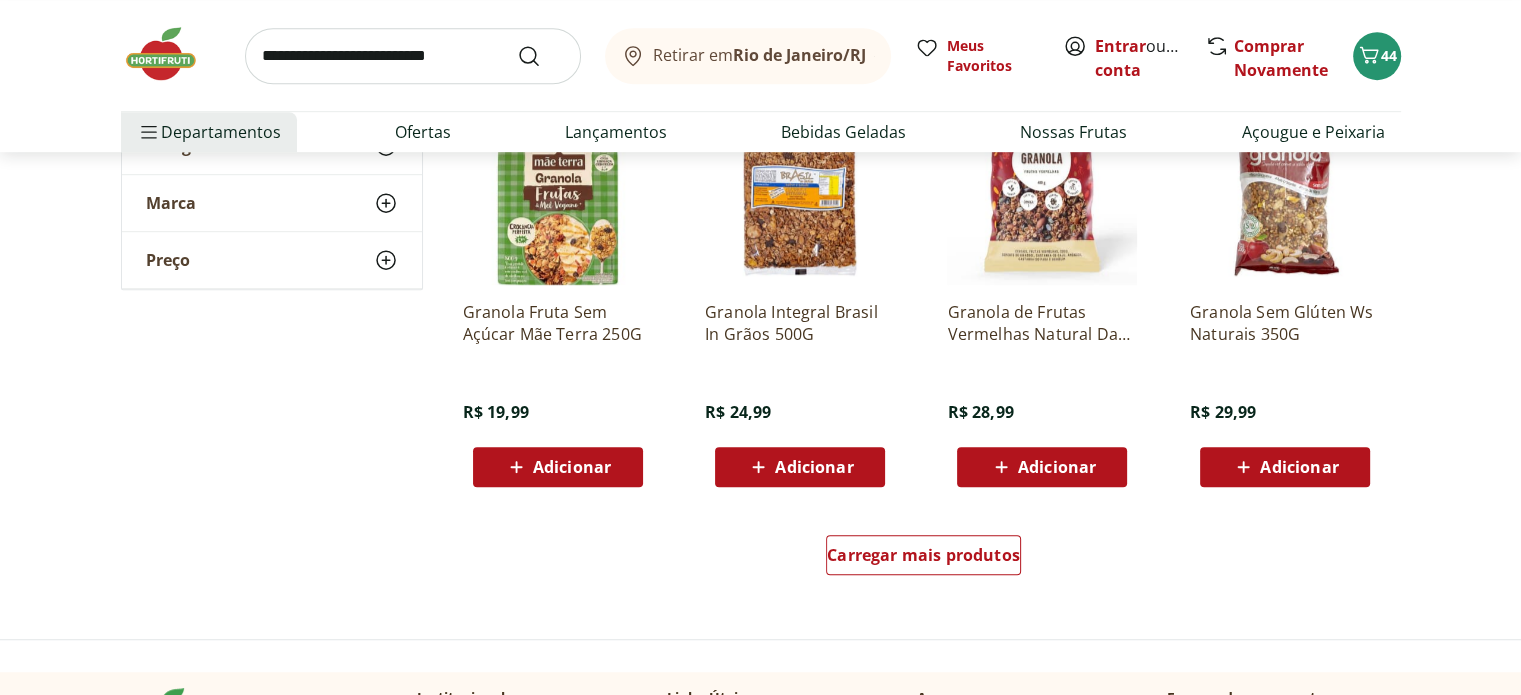 scroll, scrollTop: 1204, scrollLeft: 0, axis: vertical 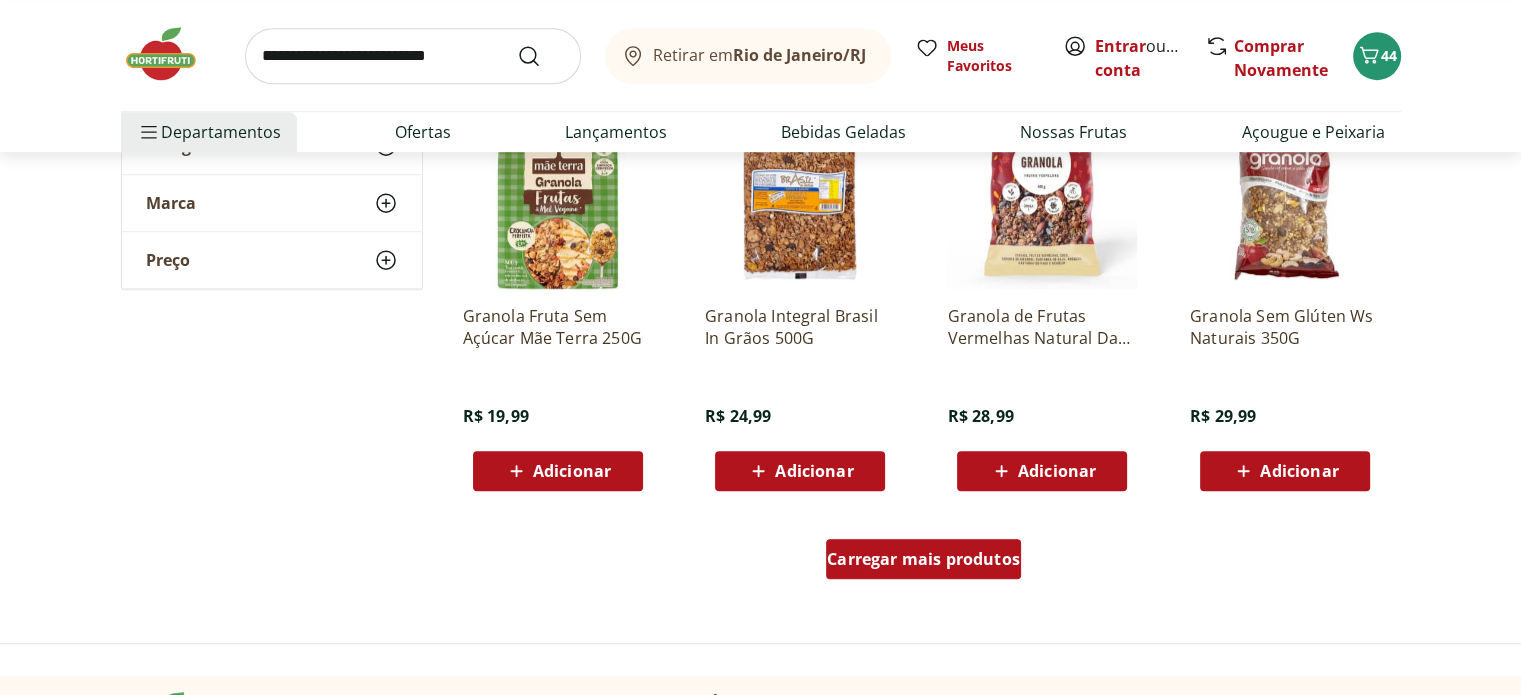 click on "Carregar mais produtos" at bounding box center [923, 559] 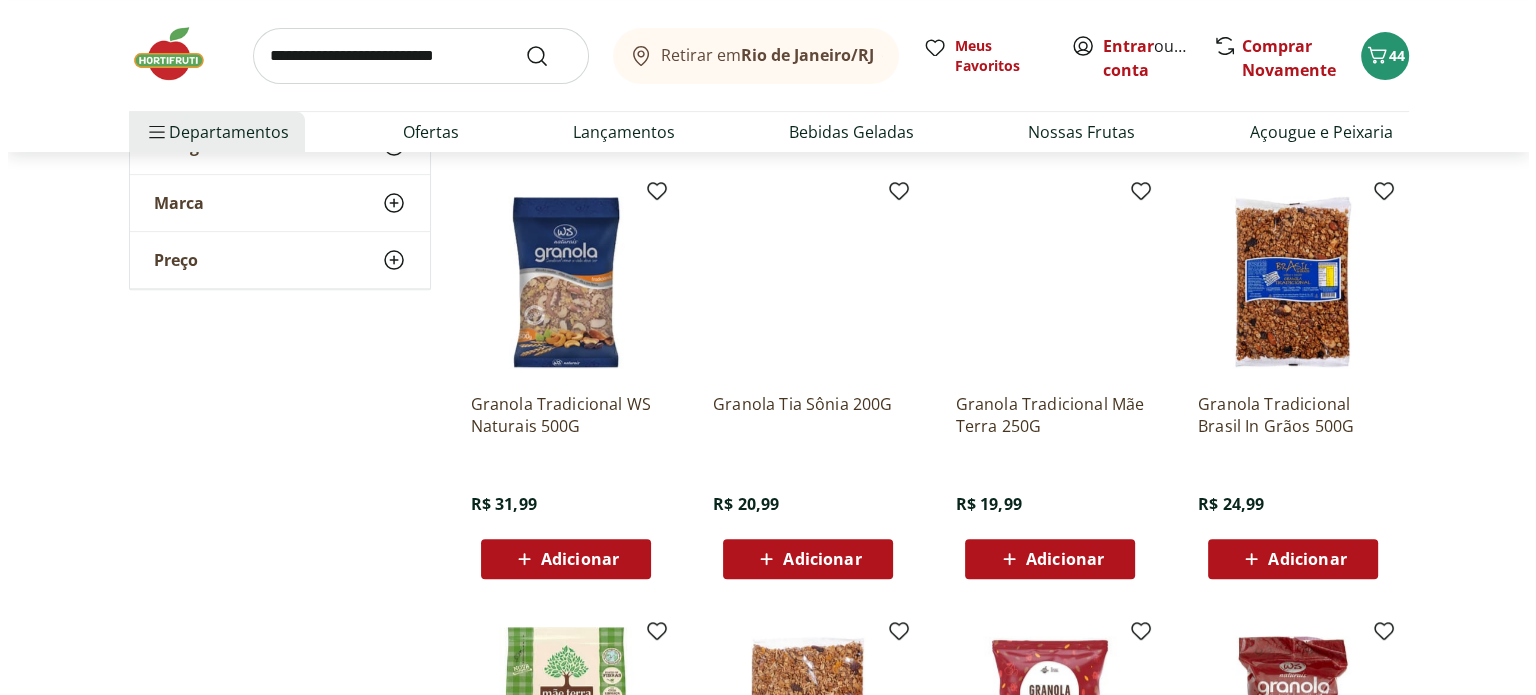 scroll, scrollTop: 684, scrollLeft: 0, axis: vertical 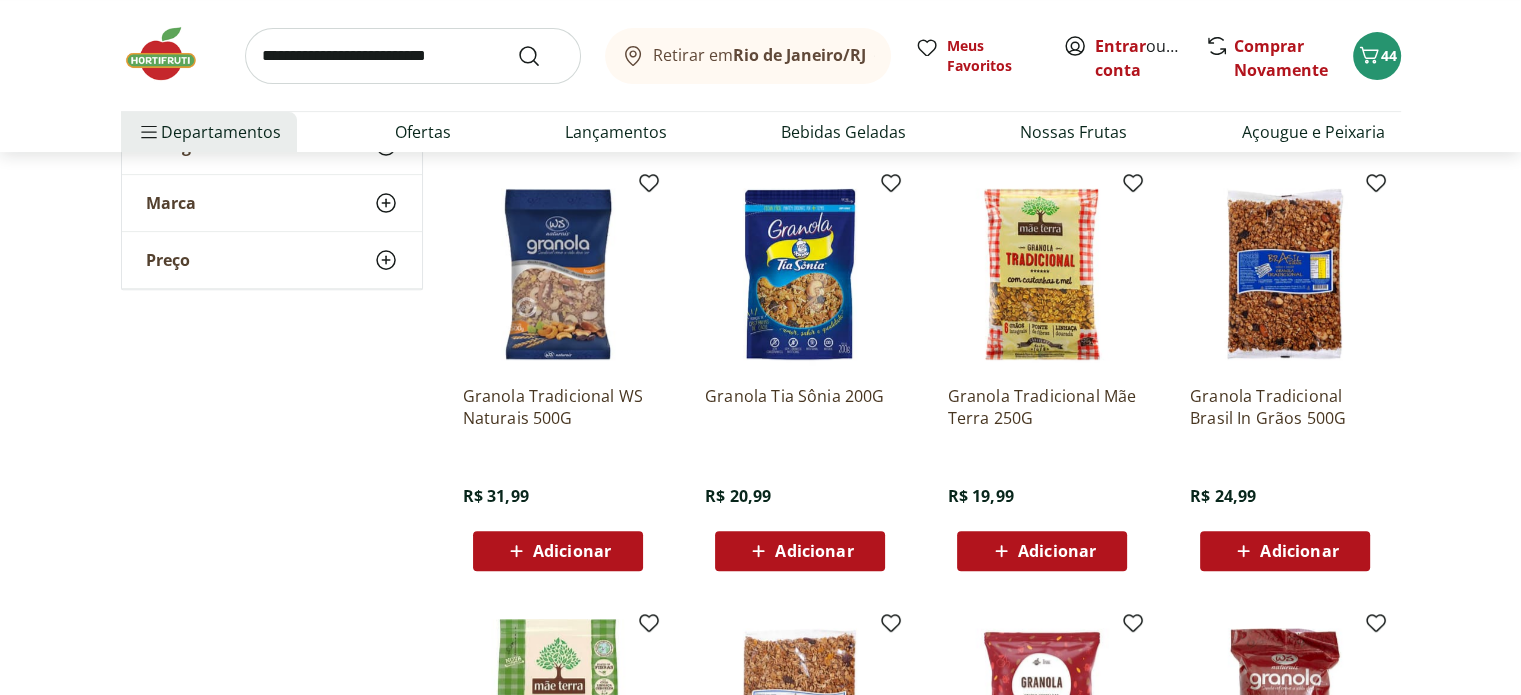 click on "Adicionar" at bounding box center (814, 551) 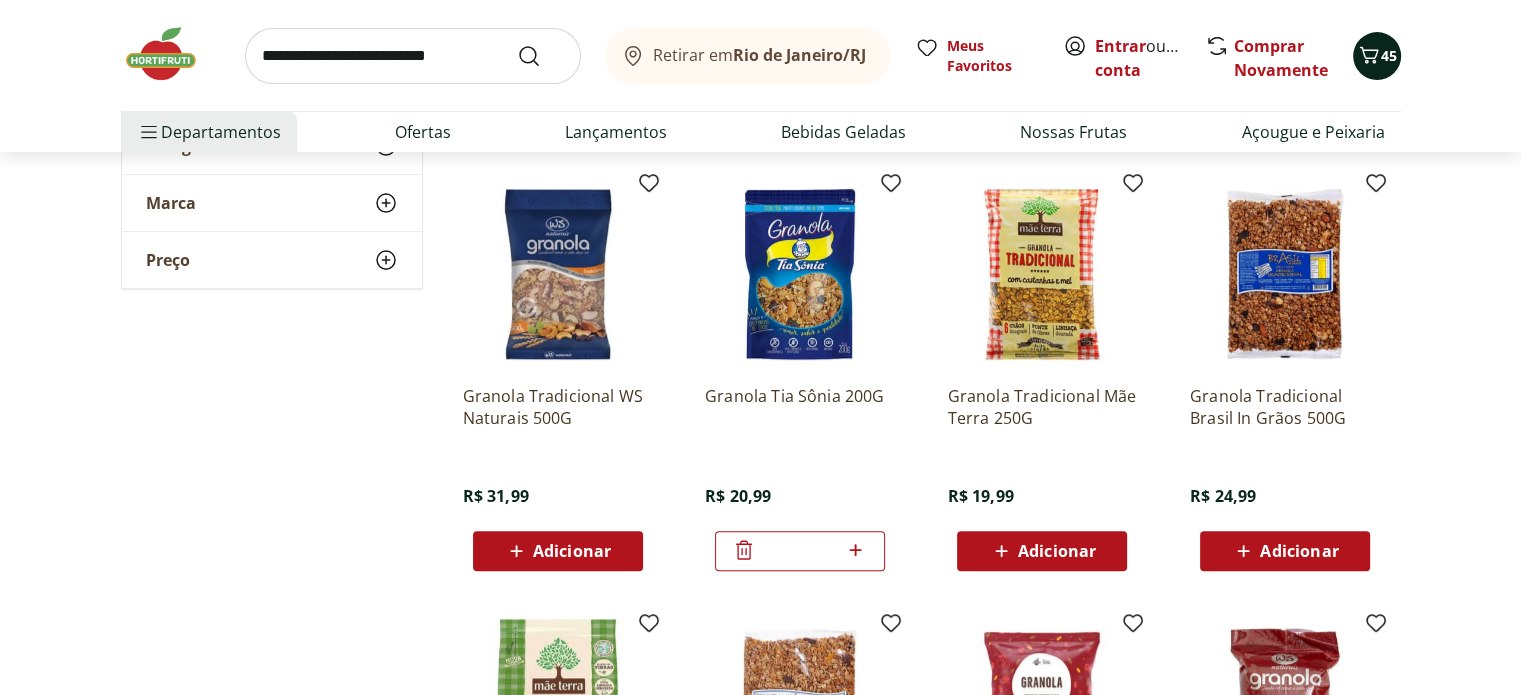 click on "45" at bounding box center (1389, 55) 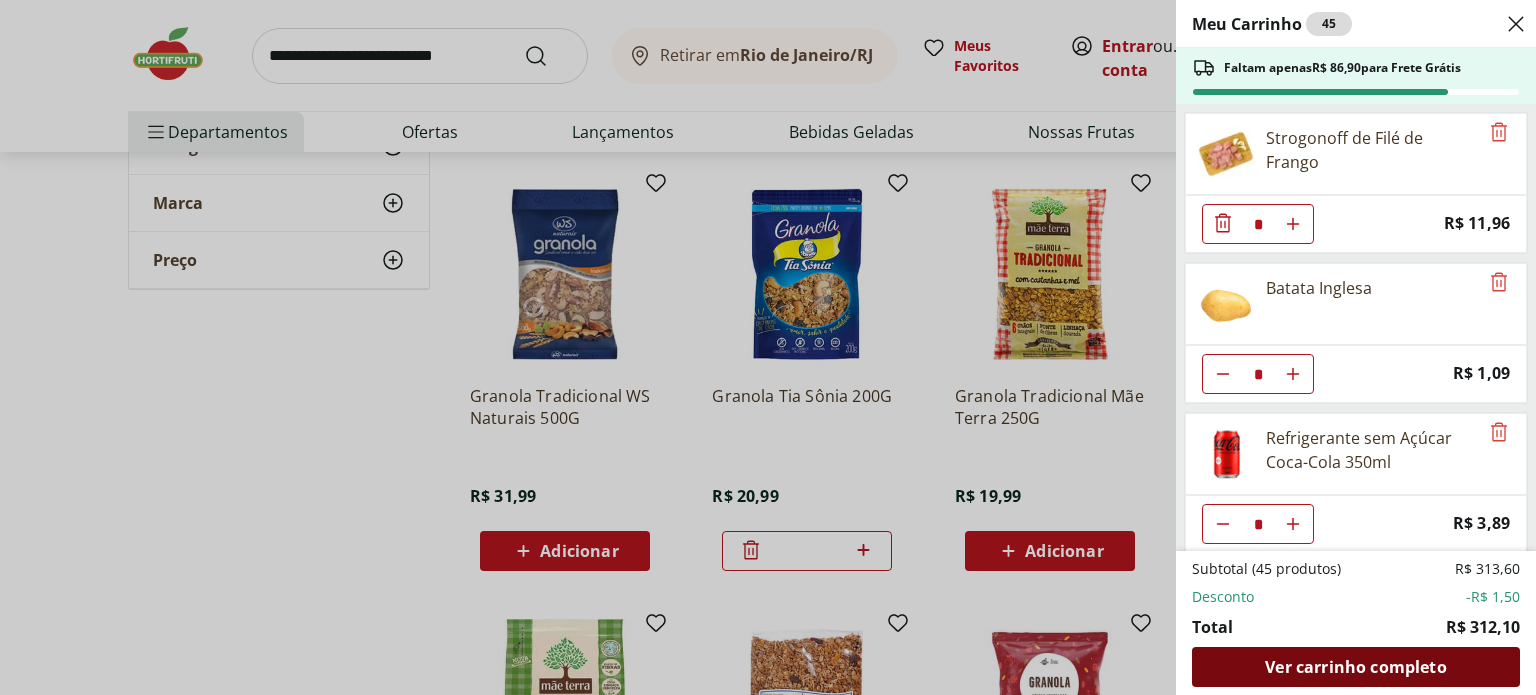 click on "Ver carrinho completo" at bounding box center (1355, 667) 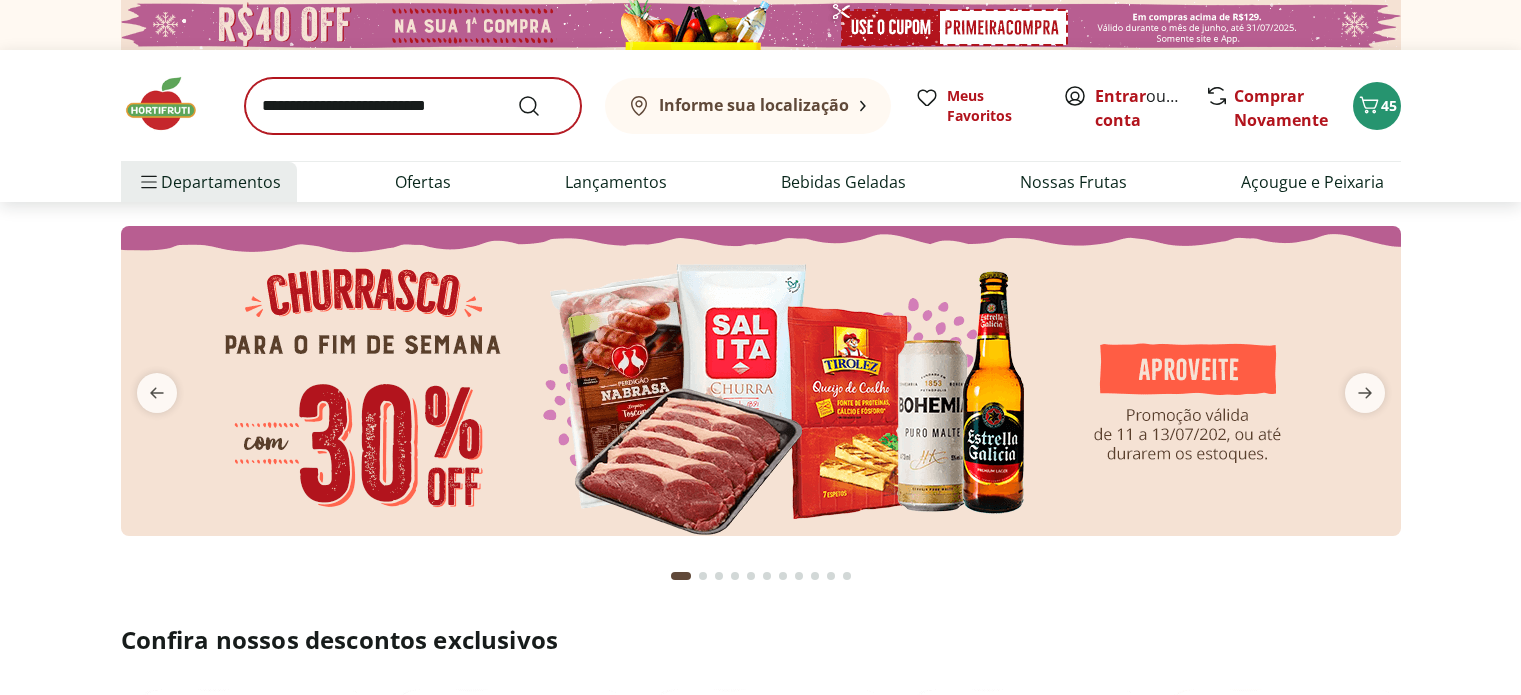 scroll, scrollTop: 0, scrollLeft: 0, axis: both 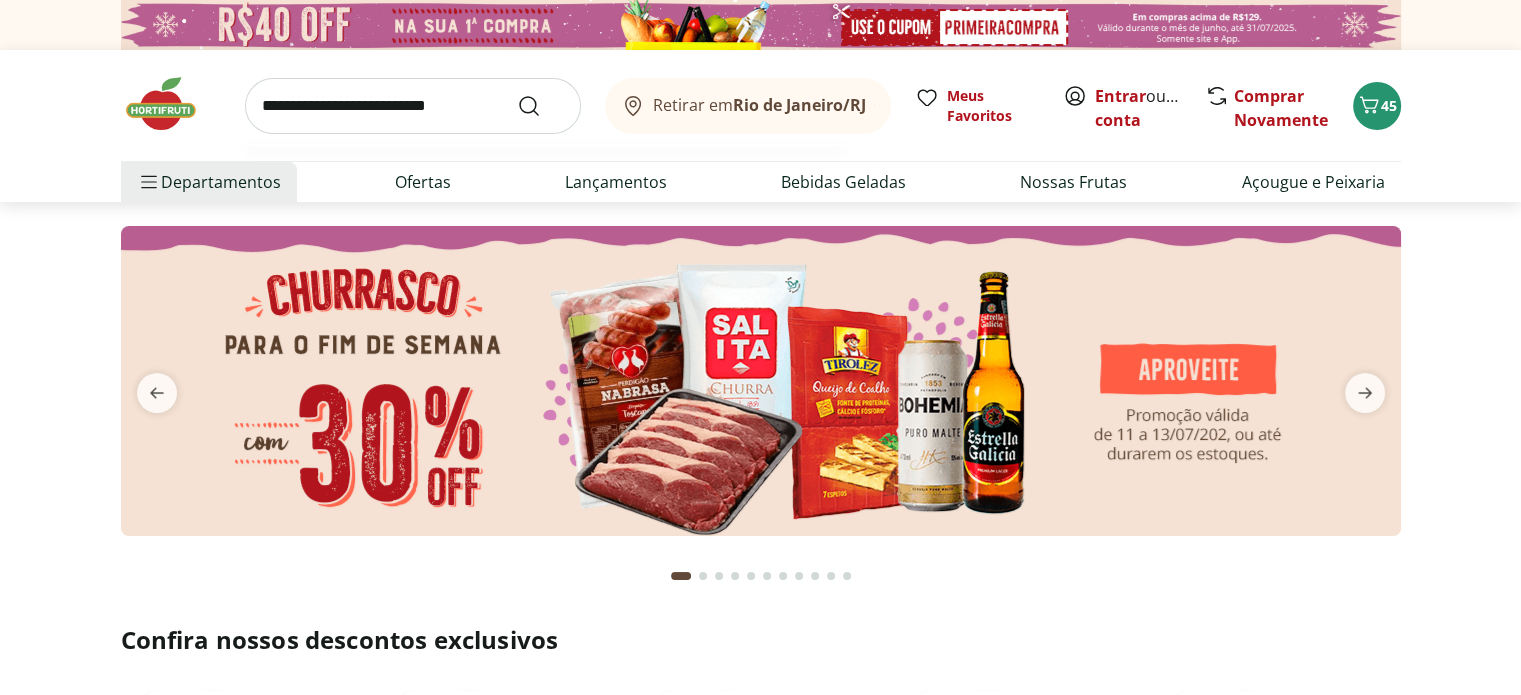 click at bounding box center [413, 106] 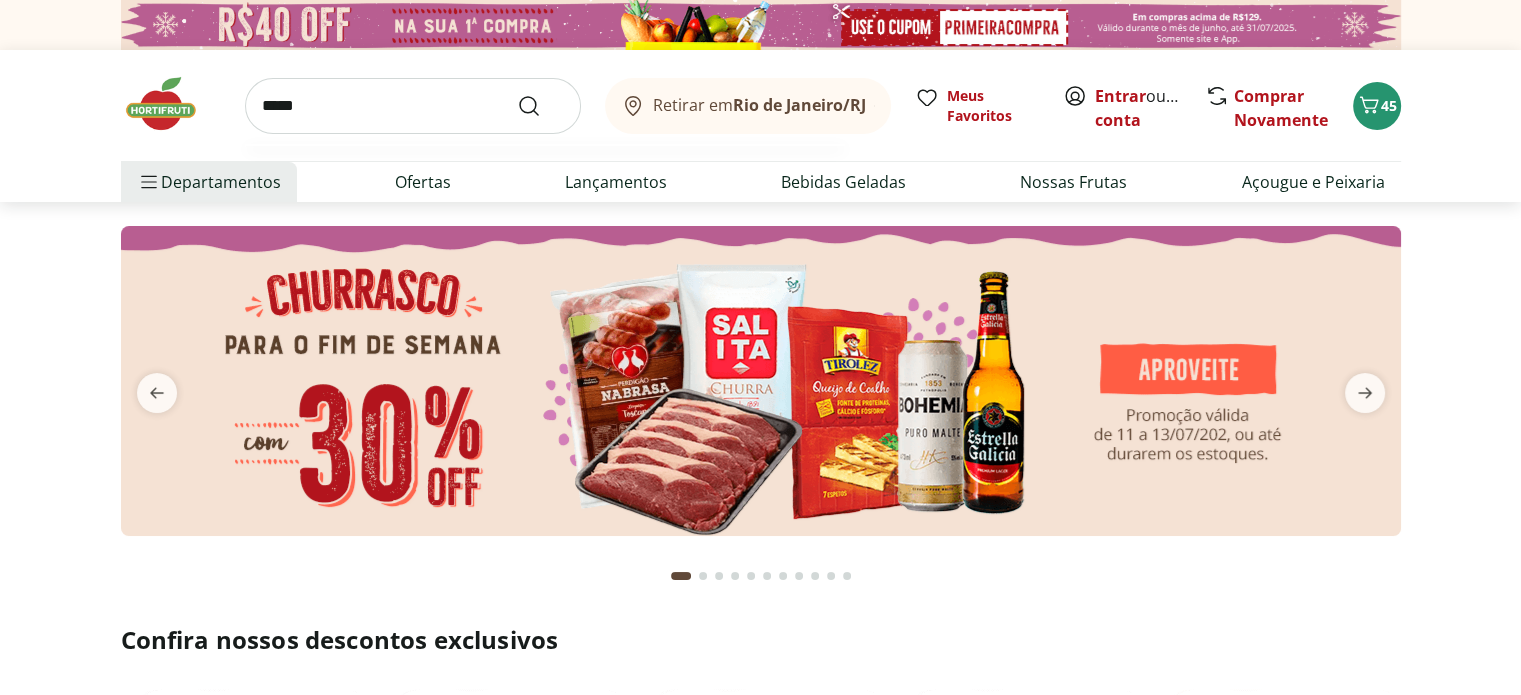 type on "*****" 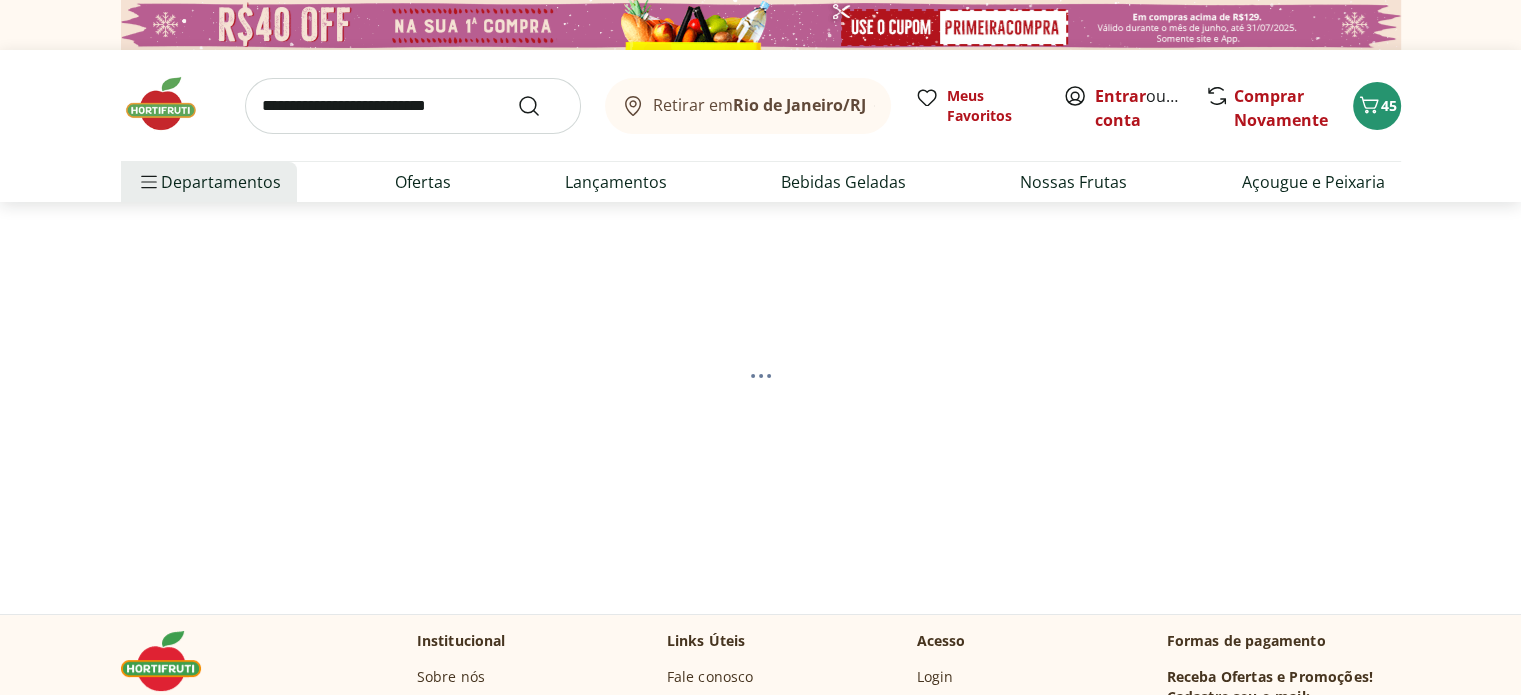 select on "**********" 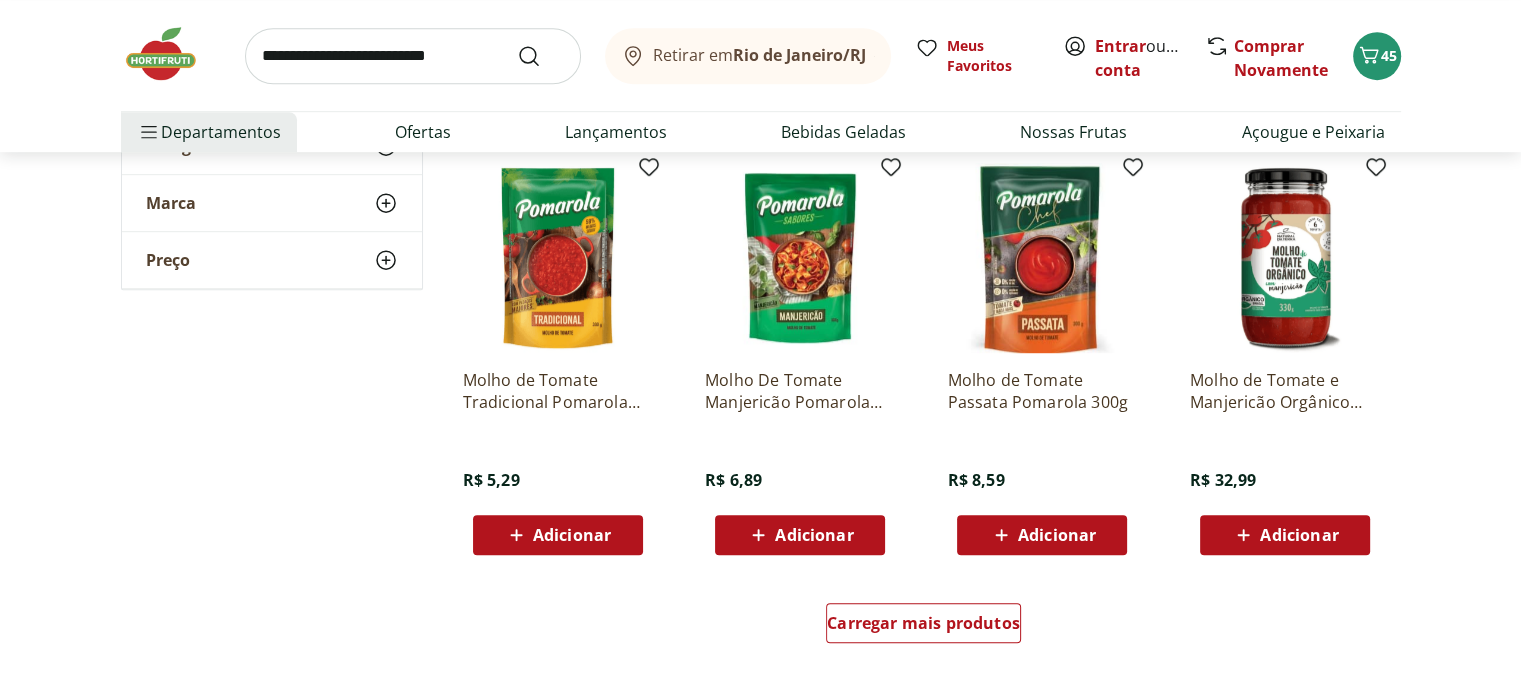 scroll, scrollTop: 1133, scrollLeft: 0, axis: vertical 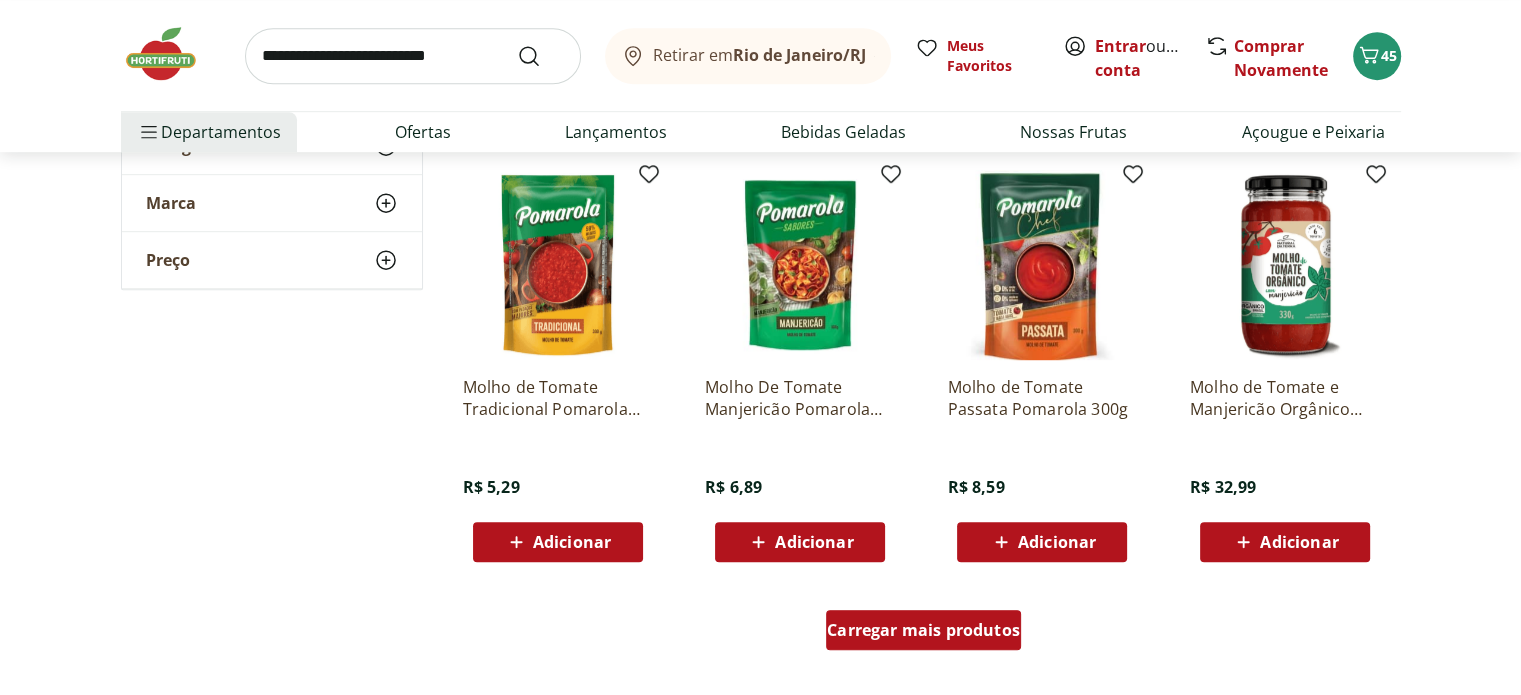 click on "Carregar mais produtos" at bounding box center [923, 630] 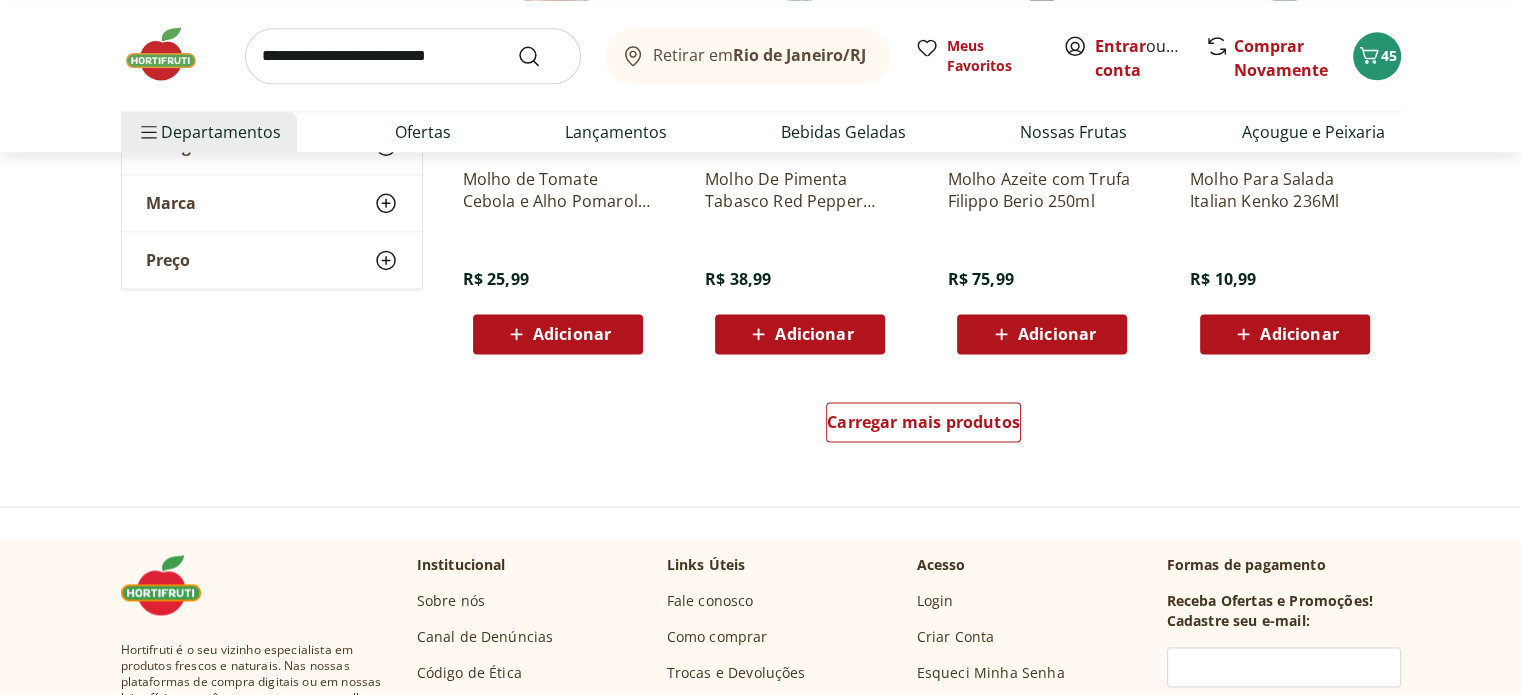 scroll, scrollTop: 2653, scrollLeft: 0, axis: vertical 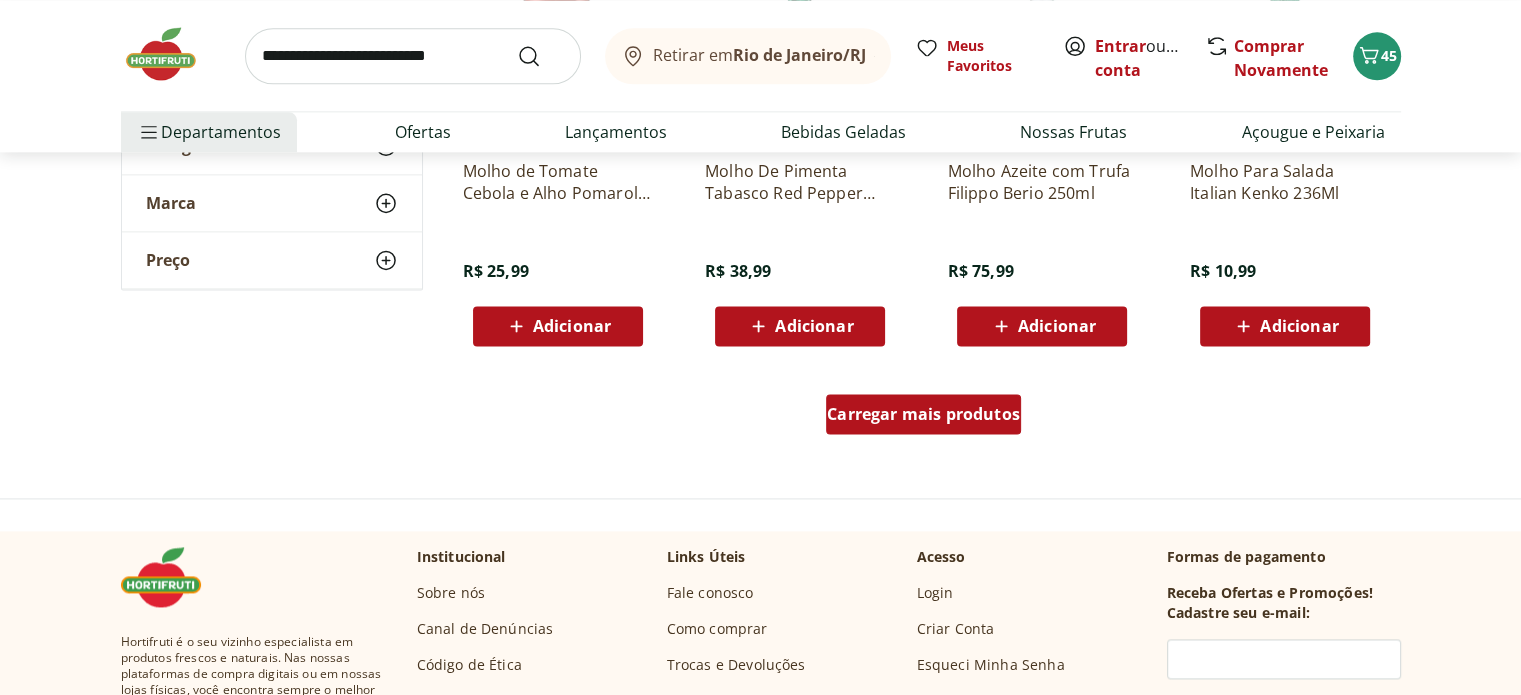 click on "Carregar mais produtos" at bounding box center (923, 414) 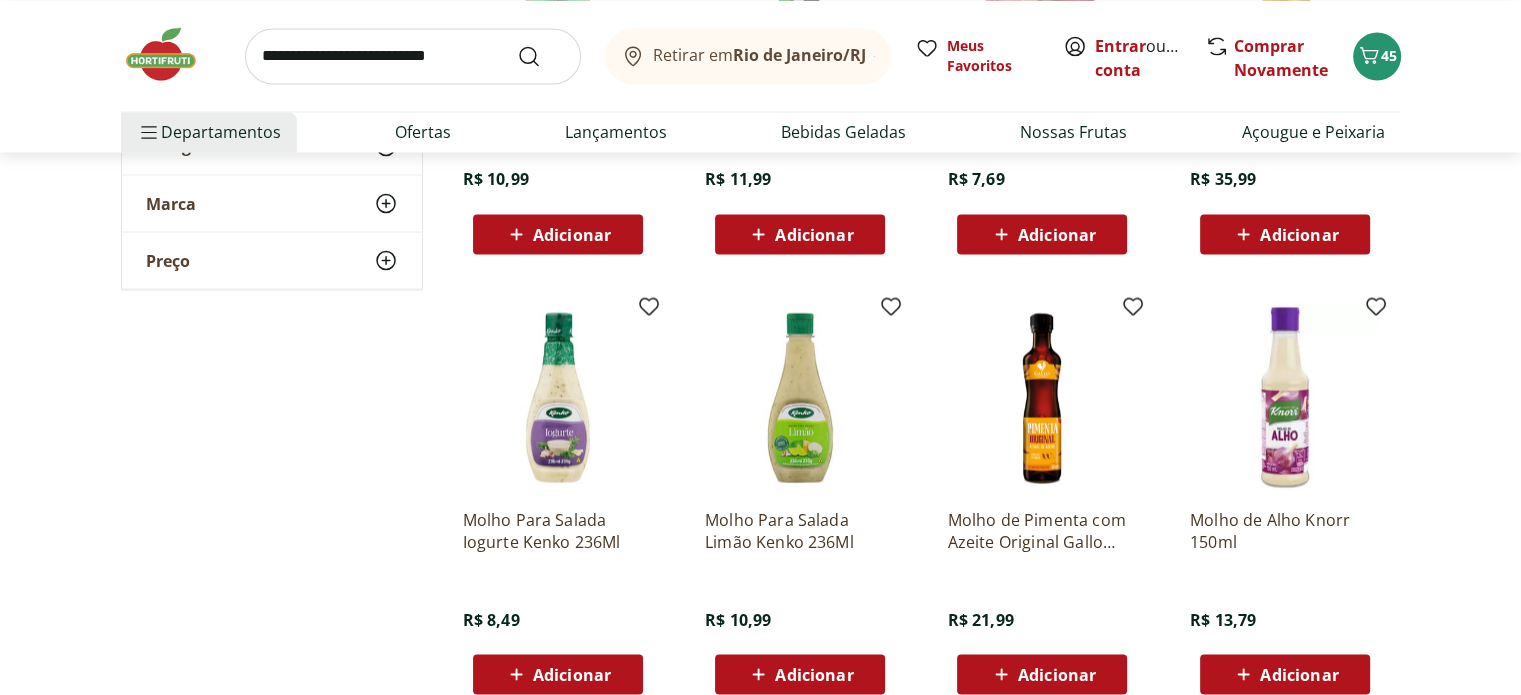 scroll, scrollTop: 3733, scrollLeft: 0, axis: vertical 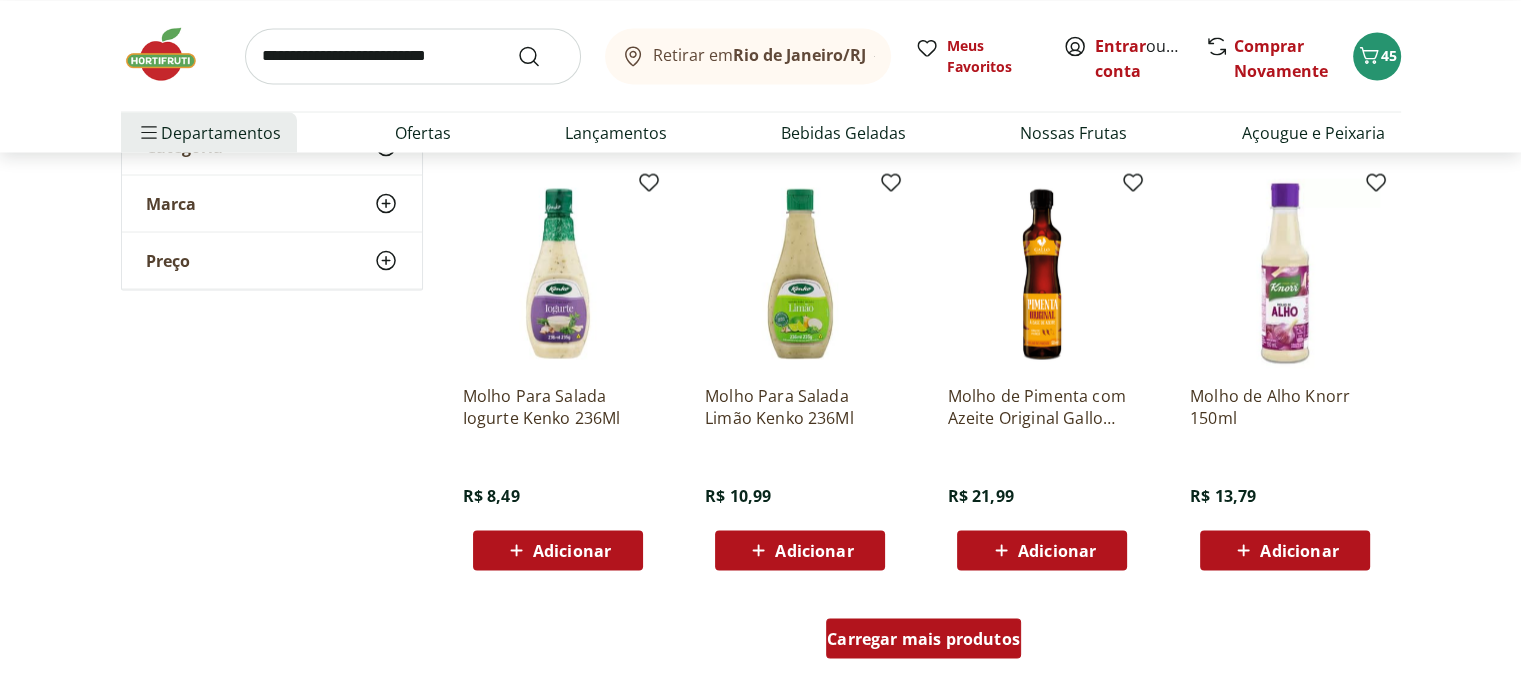 click on "Carregar mais produtos" at bounding box center [923, 638] 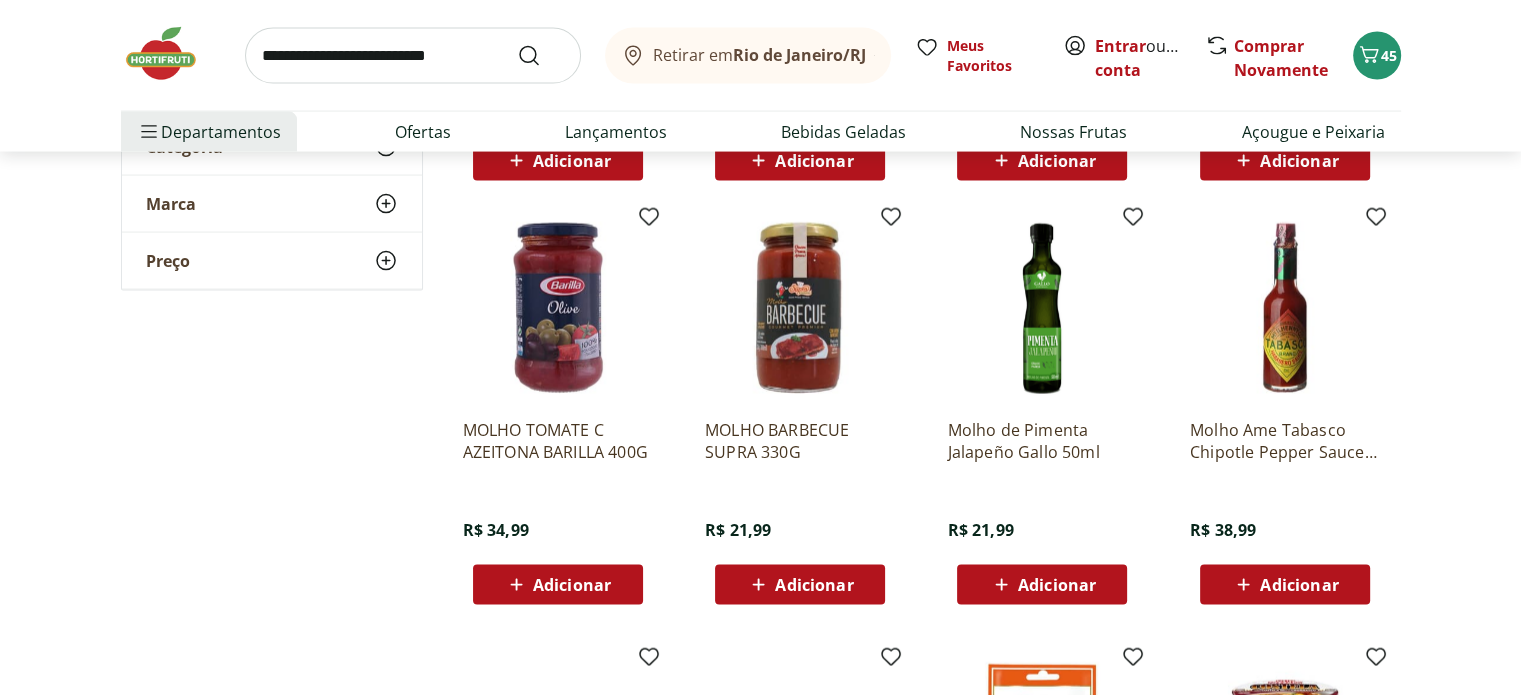 scroll, scrollTop: 4133, scrollLeft: 0, axis: vertical 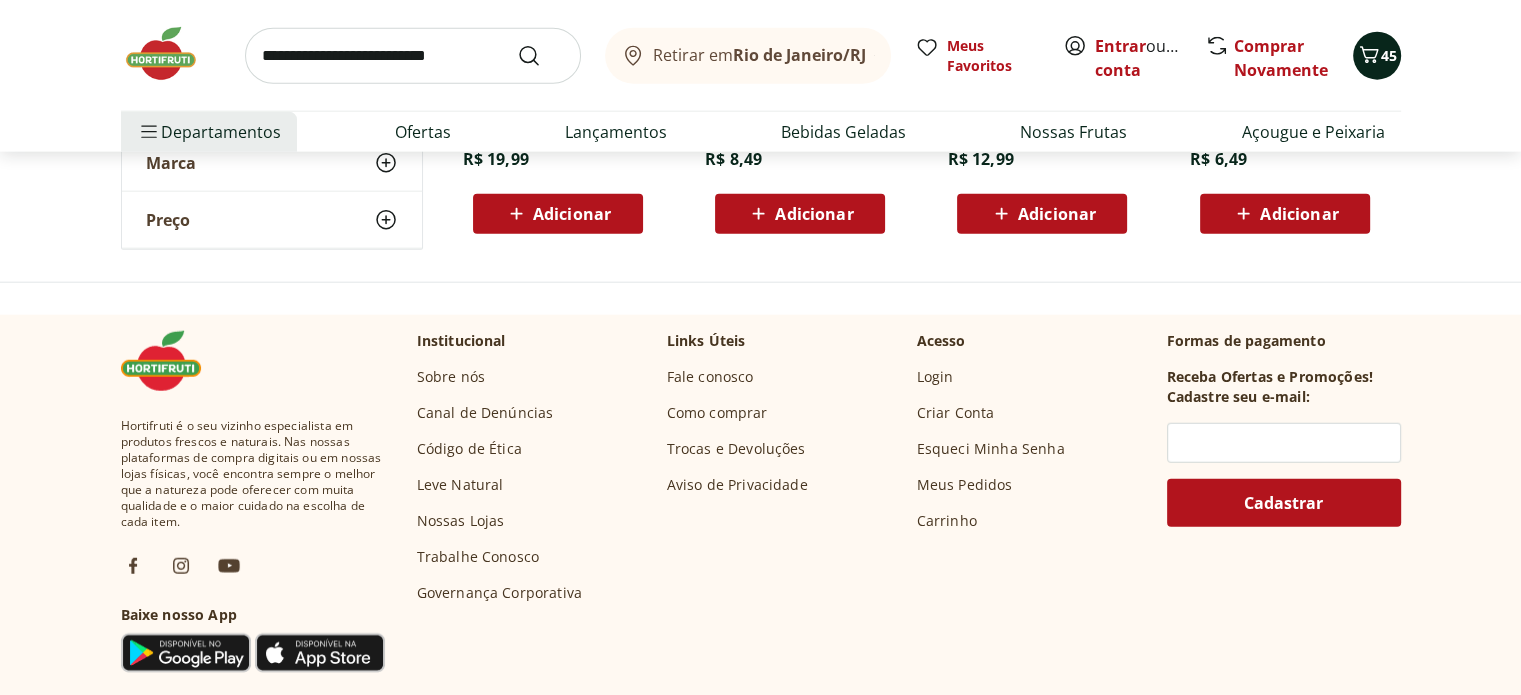 click on "45" at bounding box center (1377, 56) 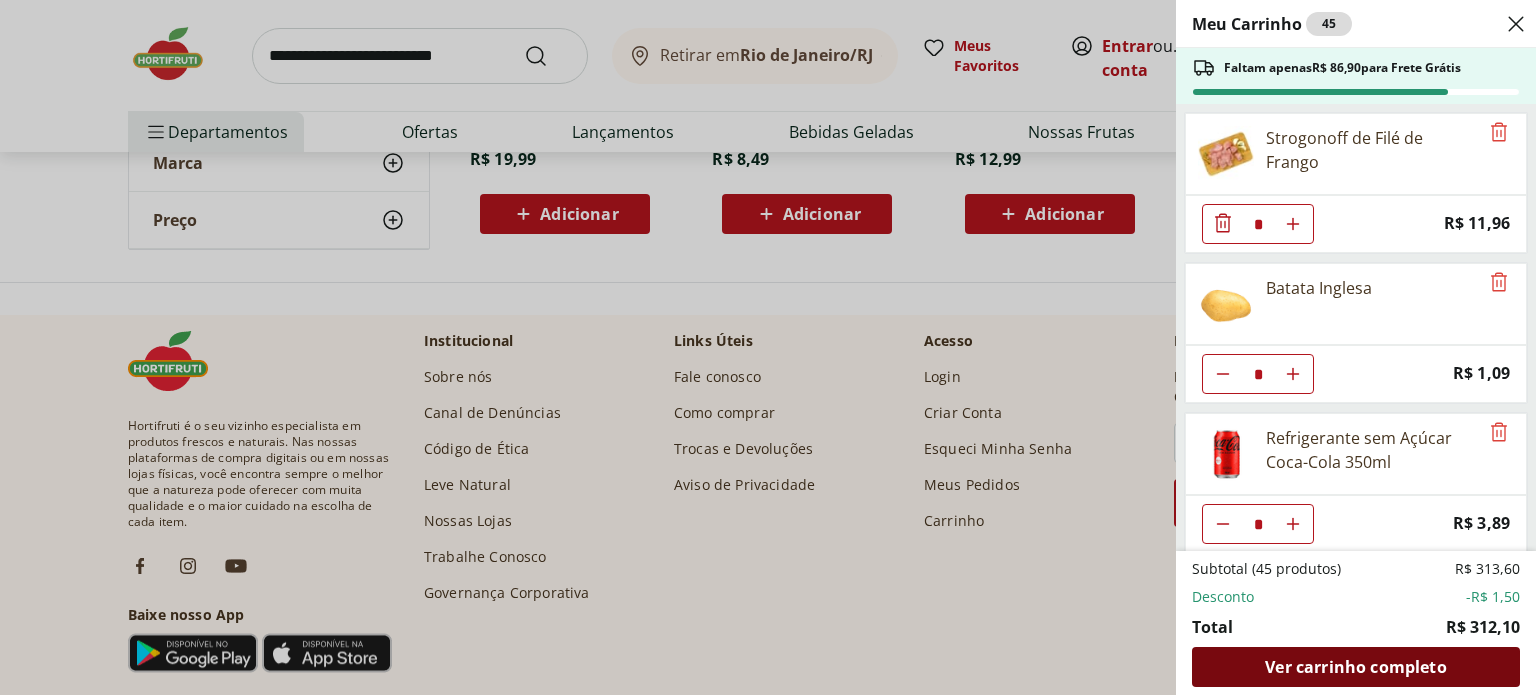 click on "Ver carrinho completo" at bounding box center [1355, 667] 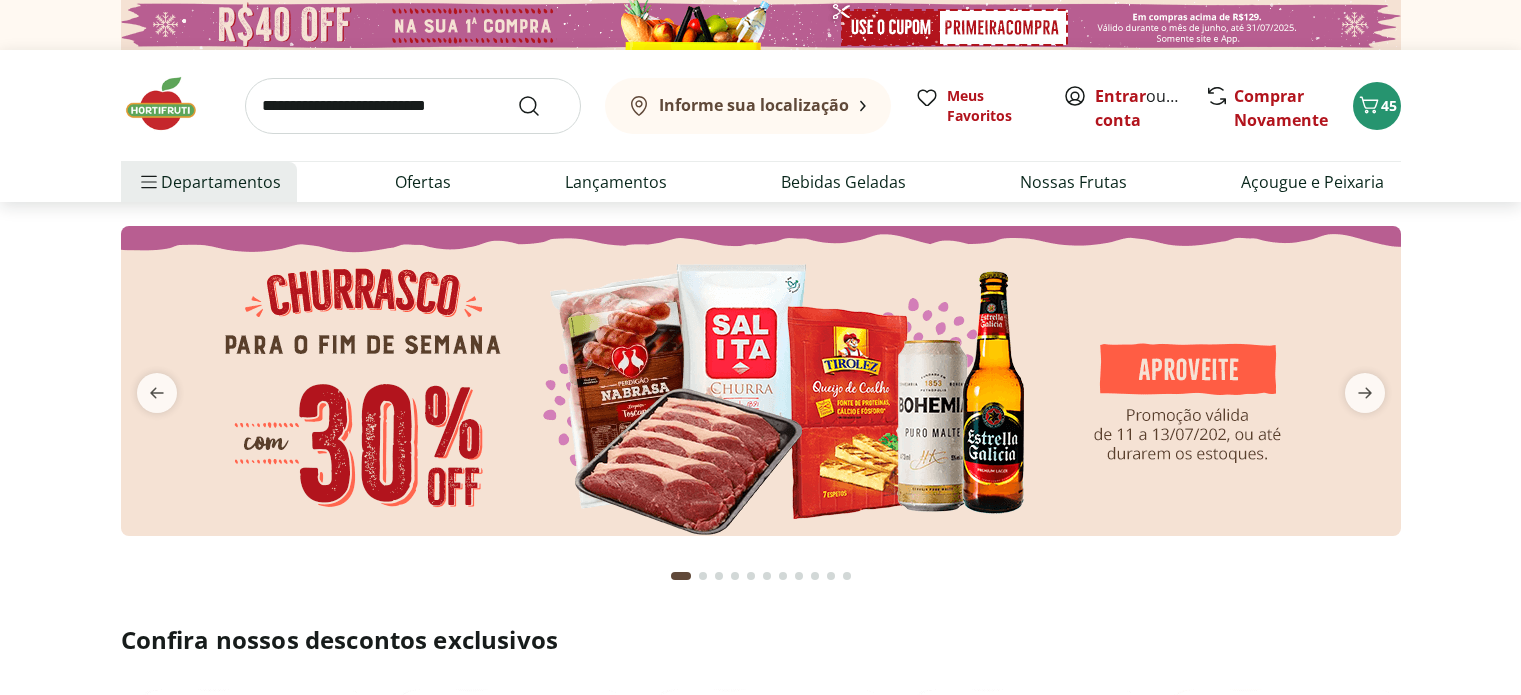 scroll, scrollTop: 0, scrollLeft: 0, axis: both 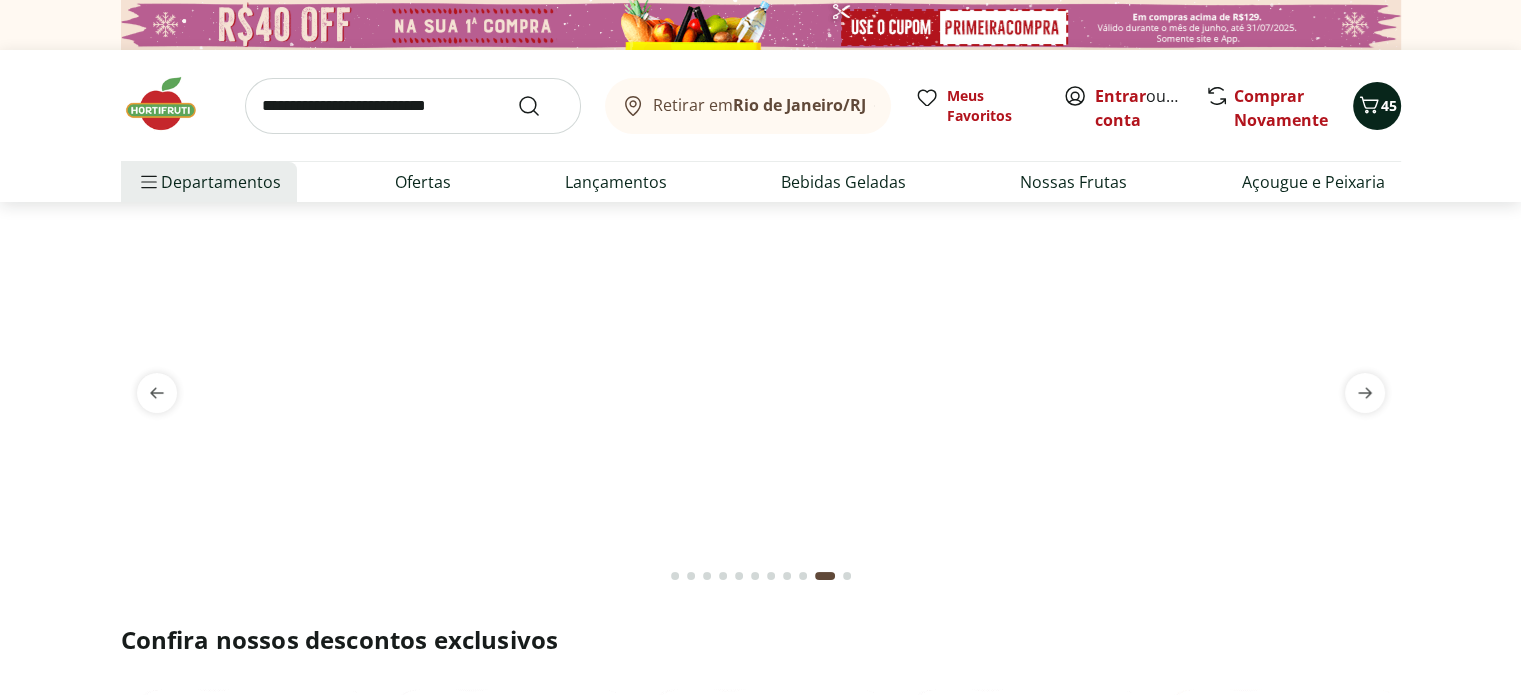click on "45" at bounding box center [1389, 105] 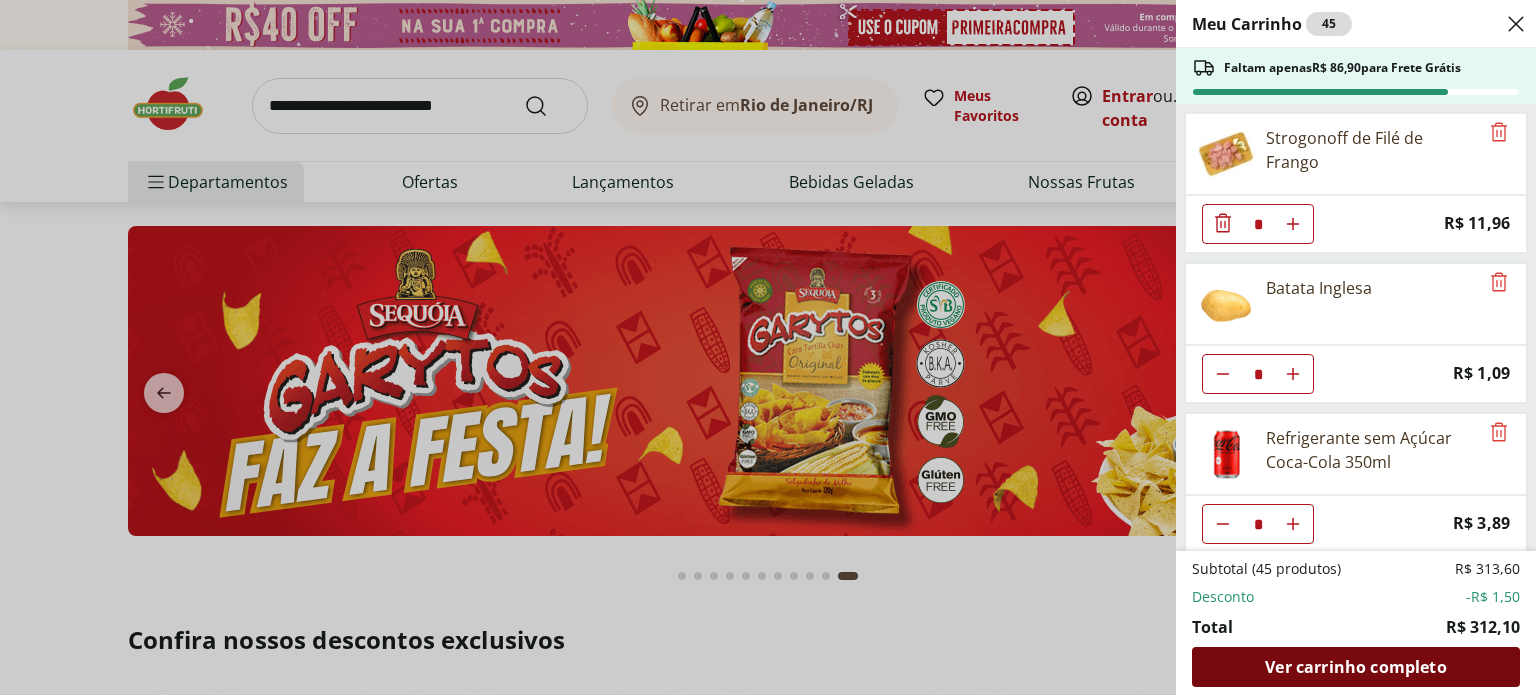 click on "Ver carrinho completo" at bounding box center [1355, 667] 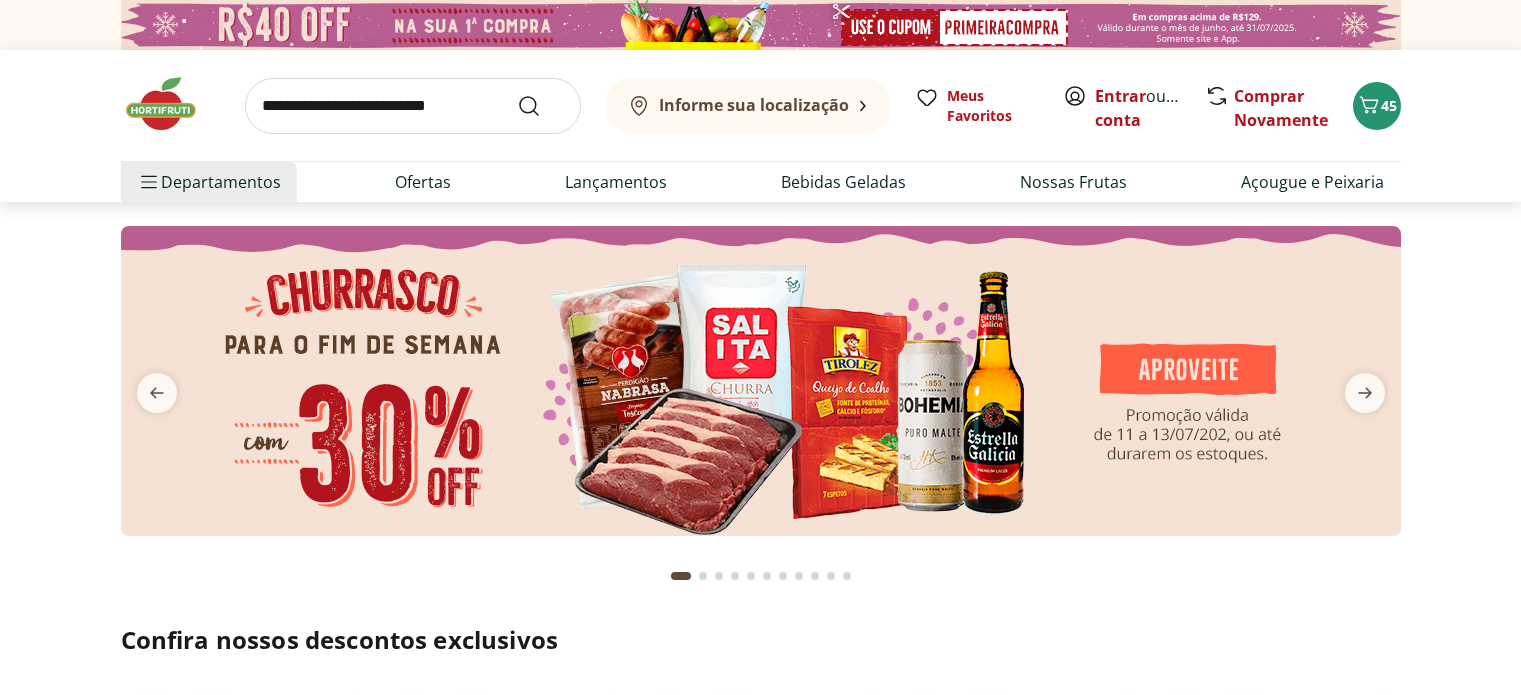 scroll, scrollTop: 0, scrollLeft: 0, axis: both 